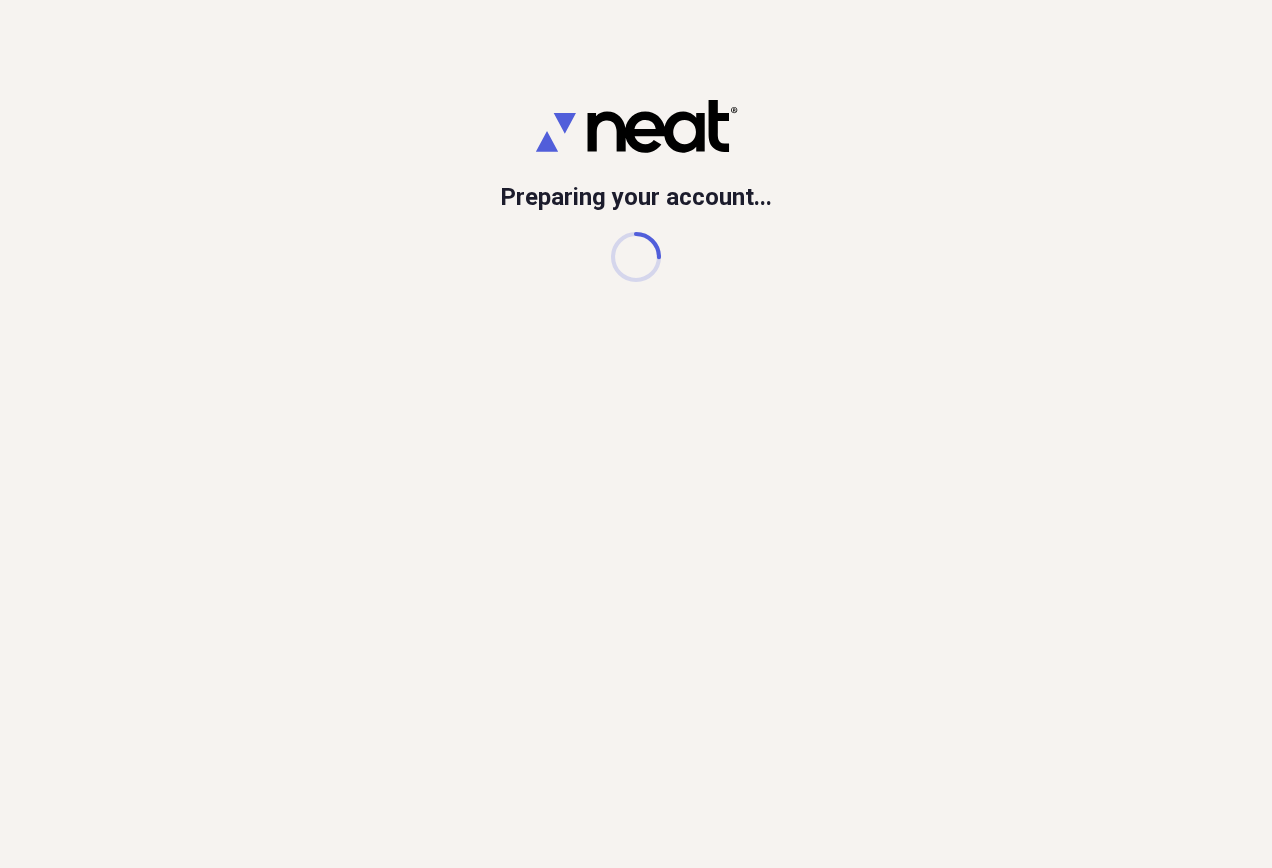 scroll, scrollTop: 0, scrollLeft: 0, axis: both 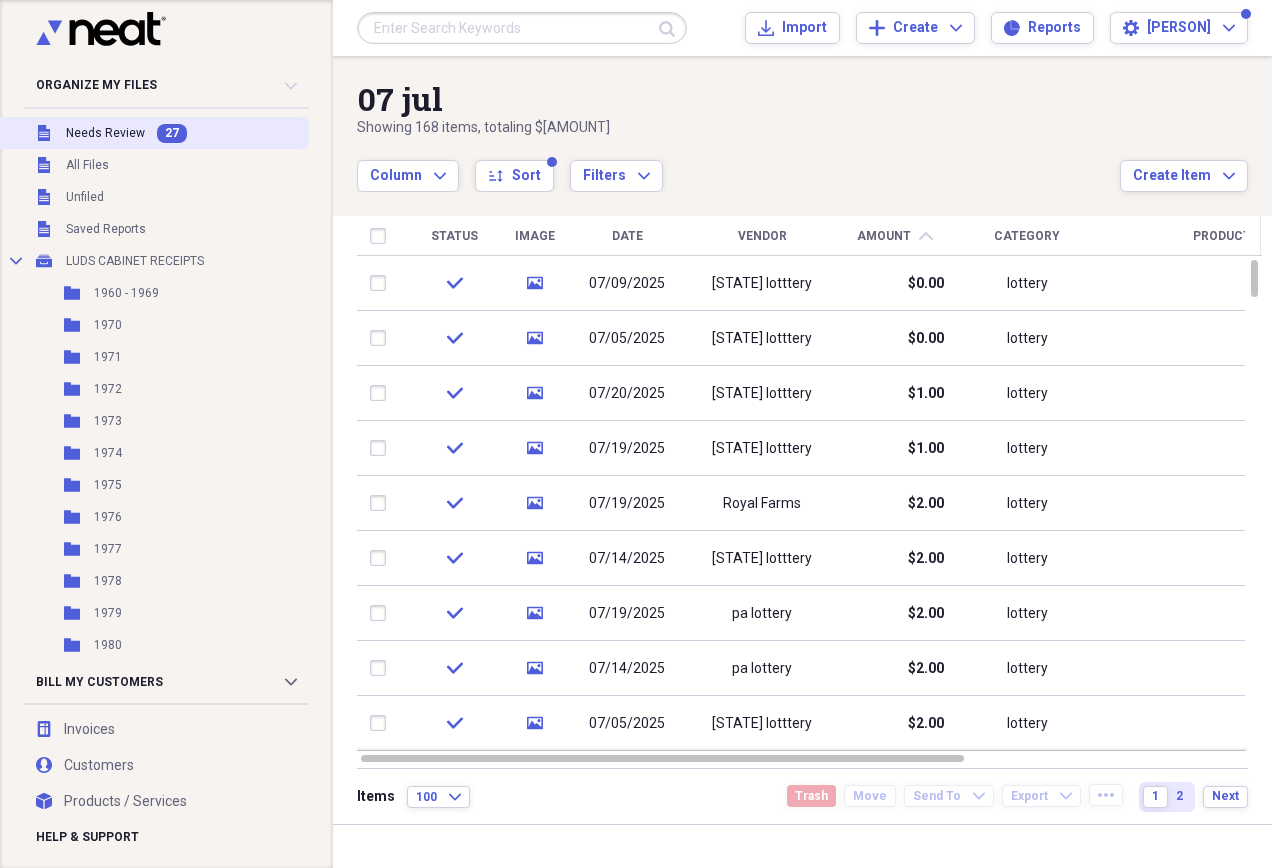 click on "Needs Review" at bounding box center (105, 133) 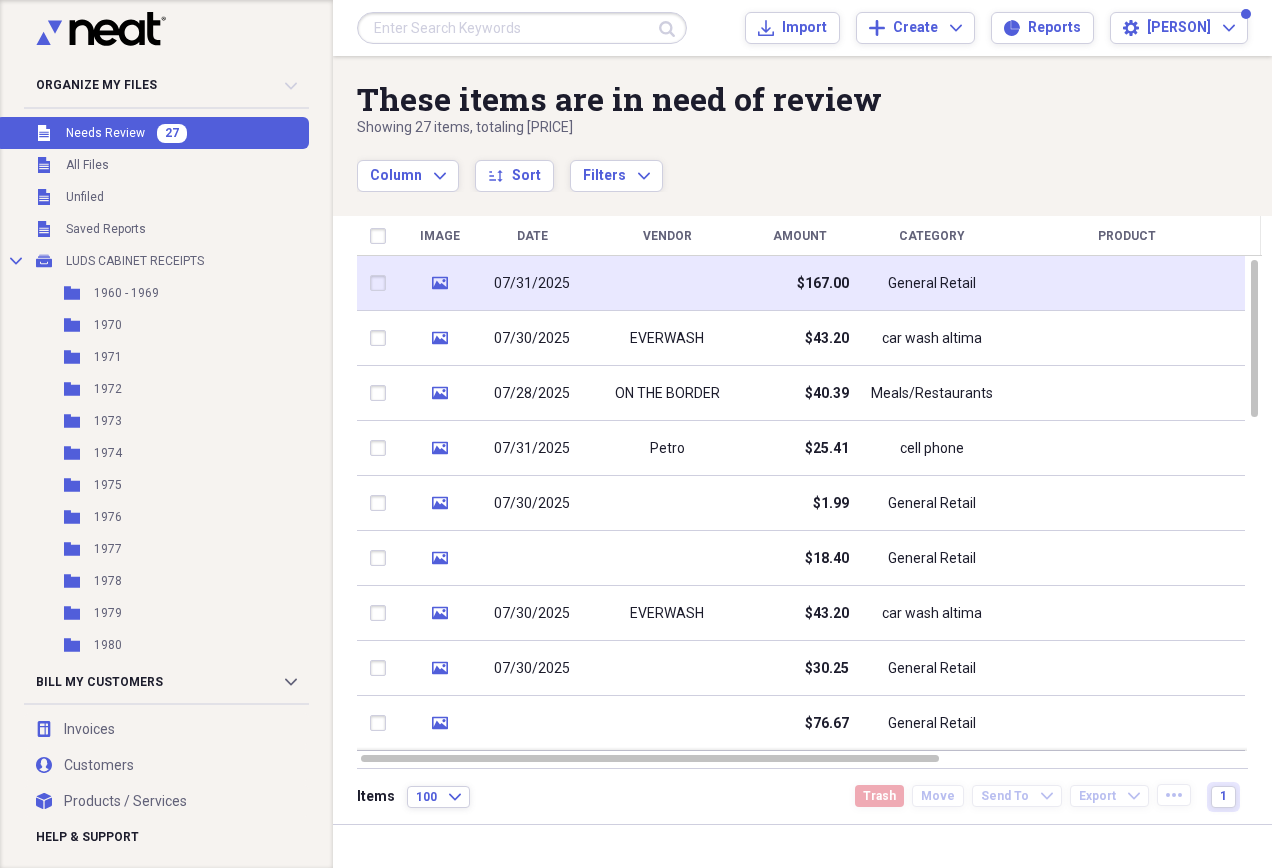 click on "$167.00" at bounding box center (799, 283) 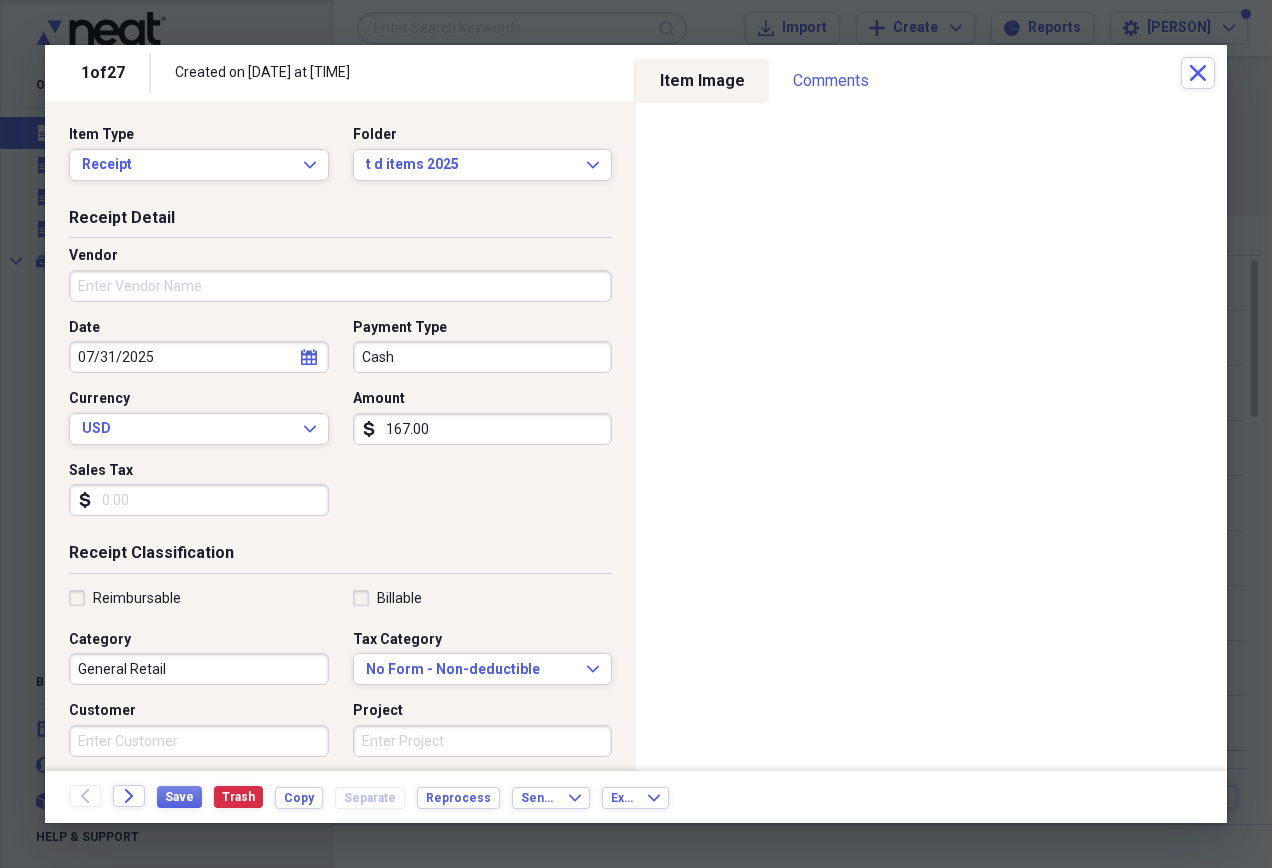 click on "Vendor" at bounding box center [340, 286] 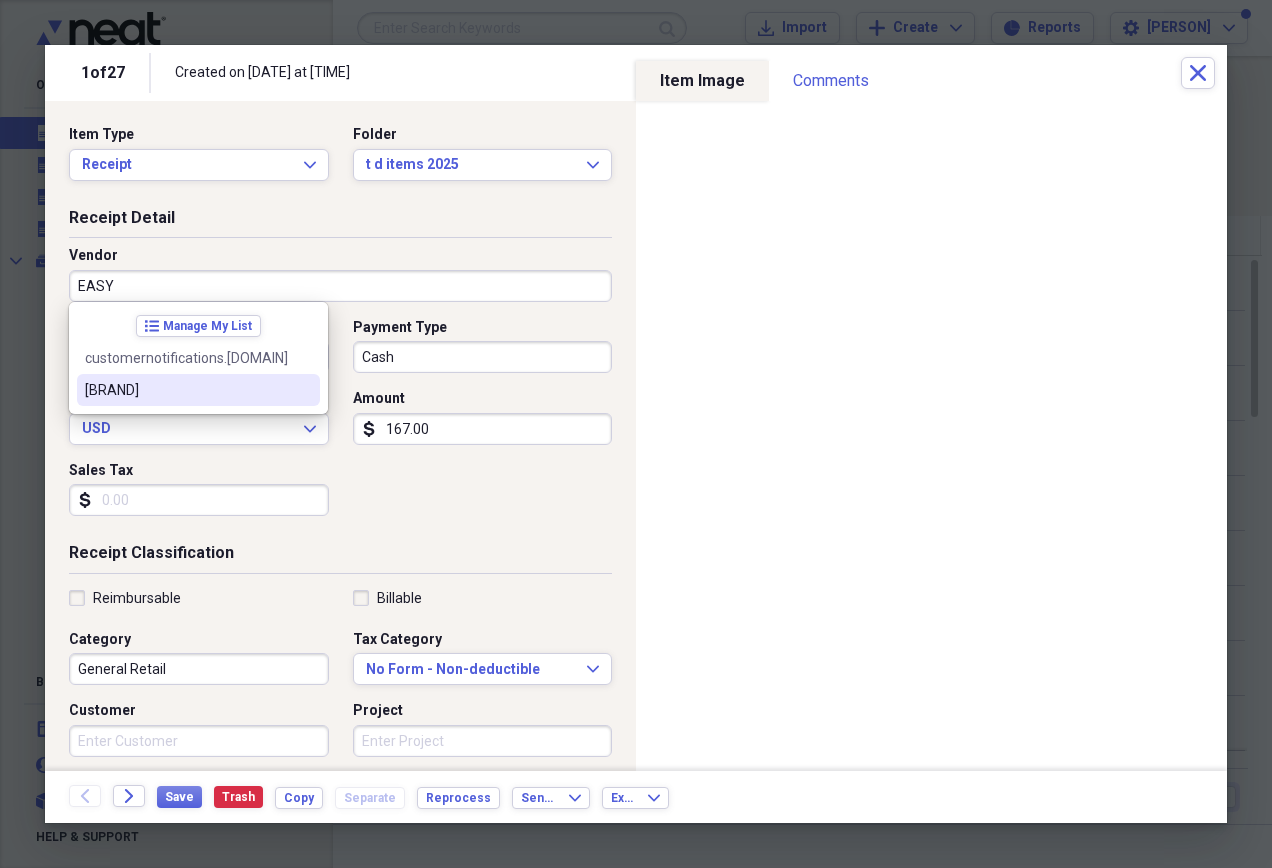 click on "[BRAND]" at bounding box center (186, 390) 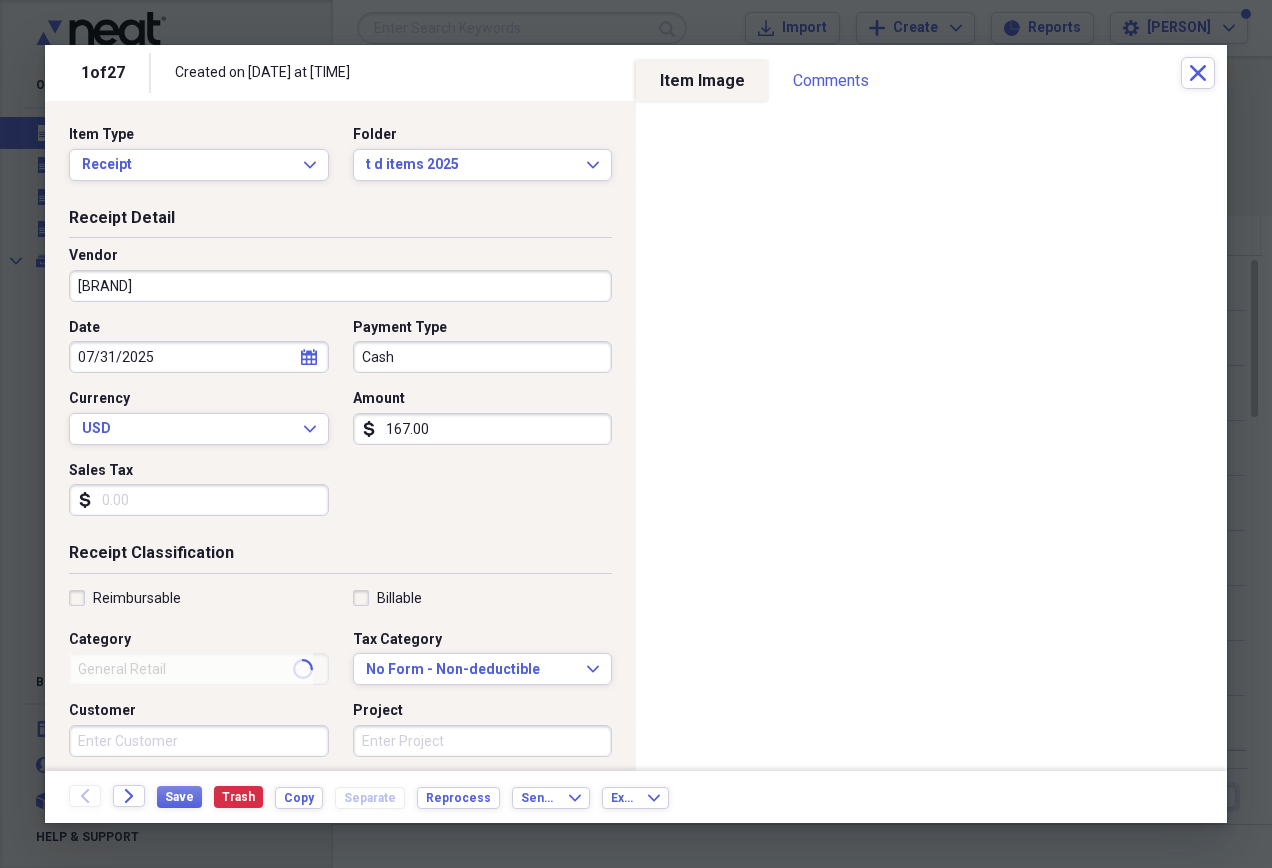 type on "payment" 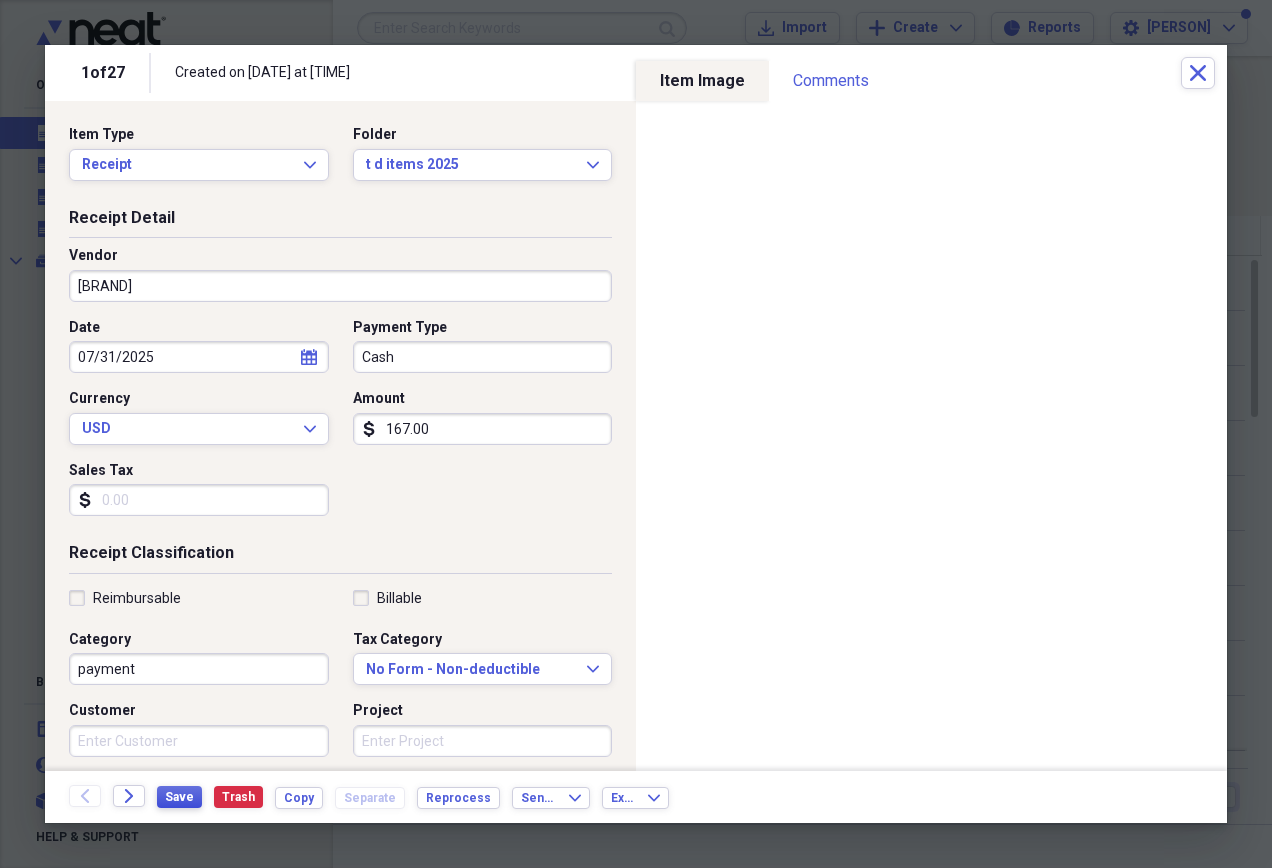 click on "Save" at bounding box center [179, 797] 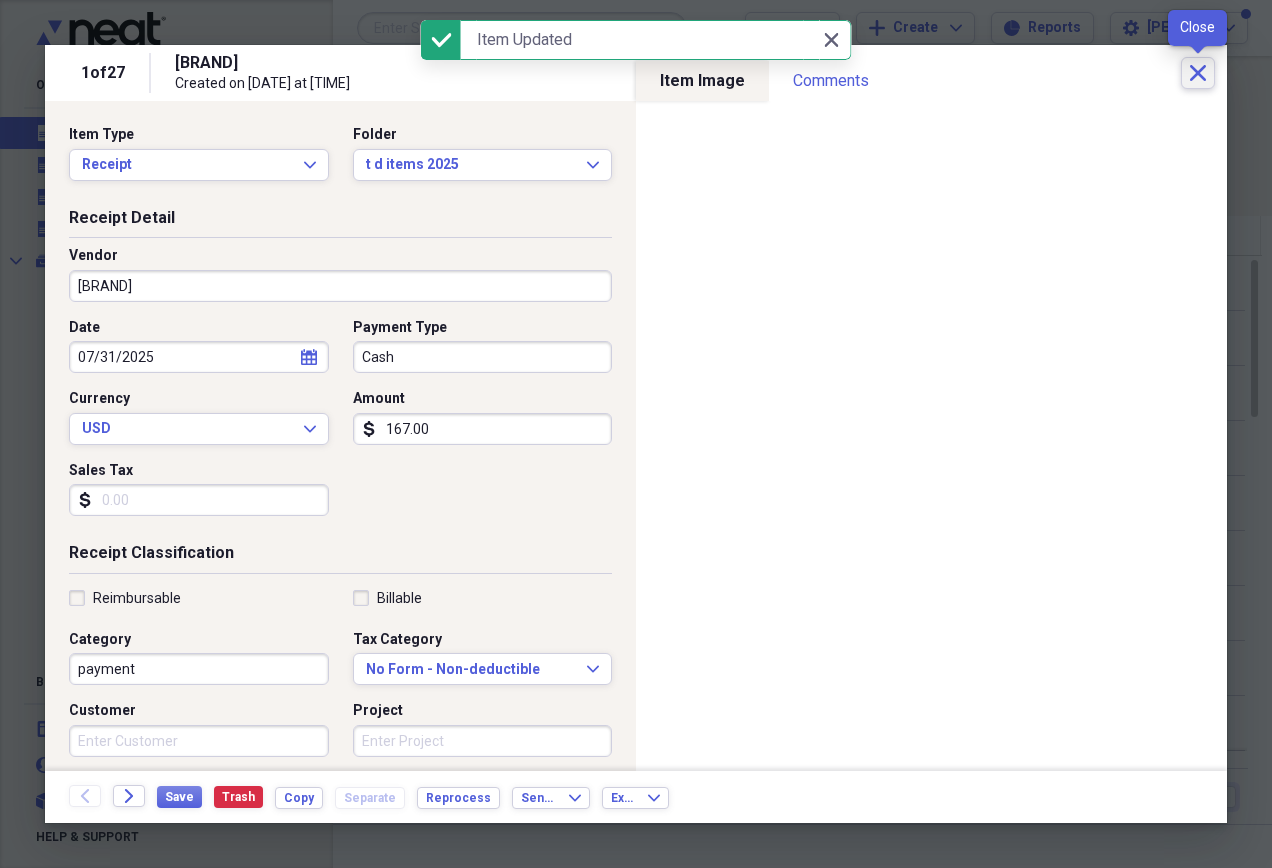 click on "Close" 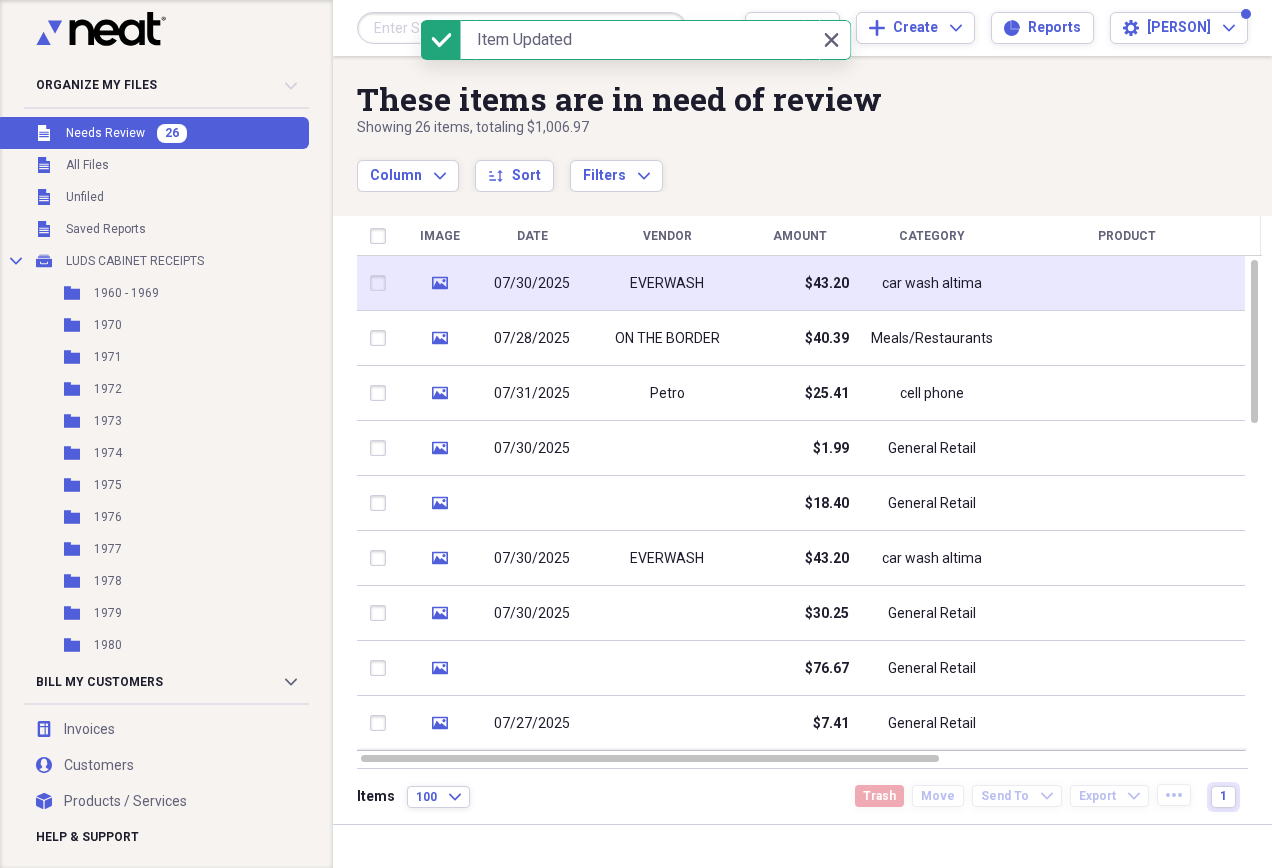 click at bounding box center (1127, 283) 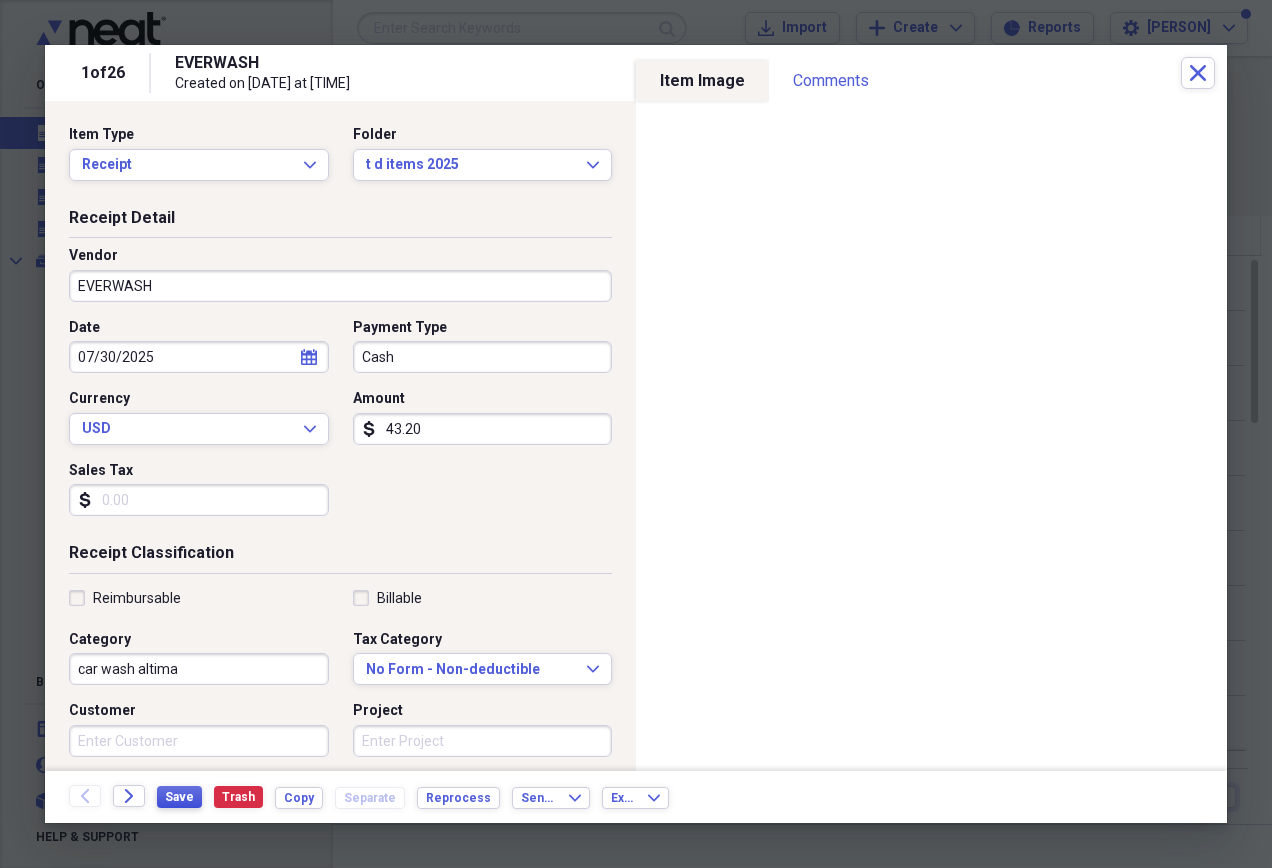 click on "Save" at bounding box center [179, 797] 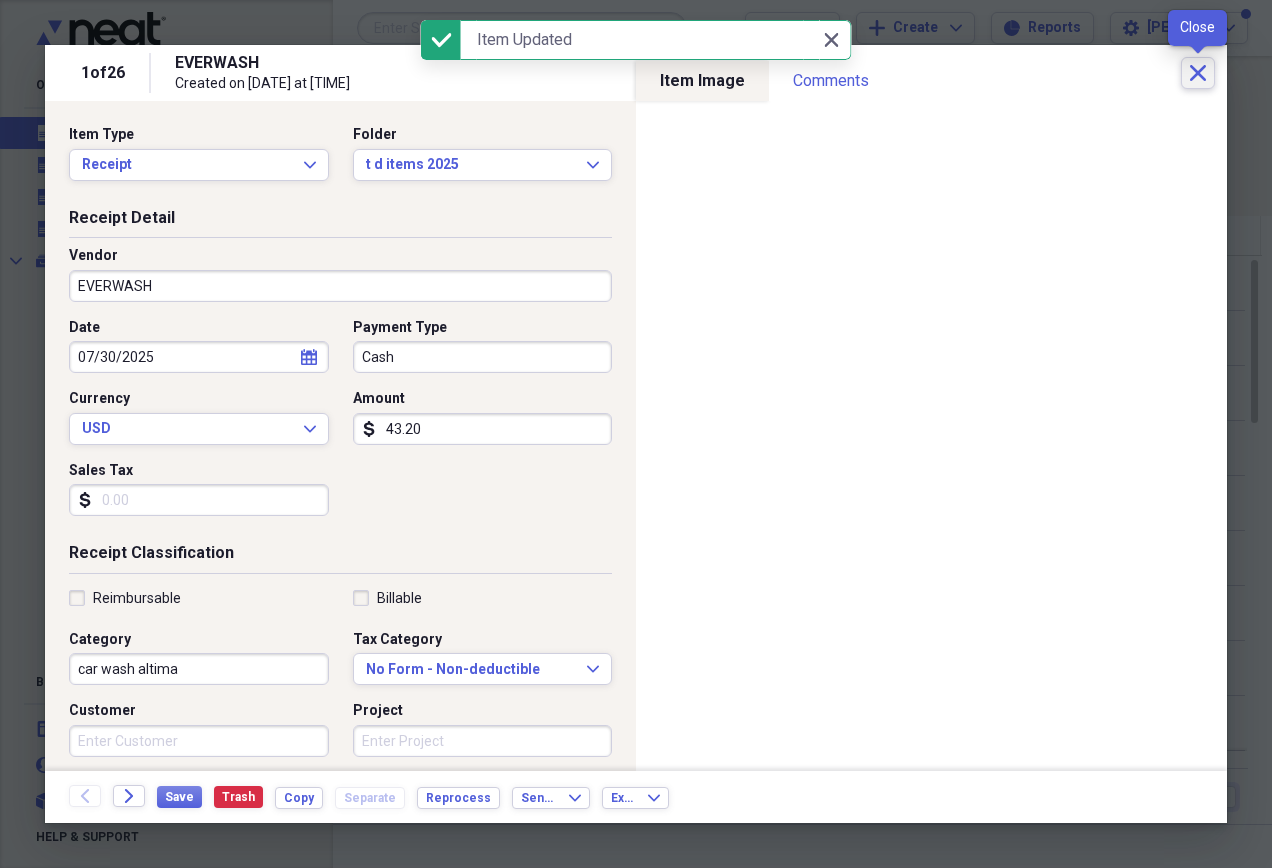 click on "Close" 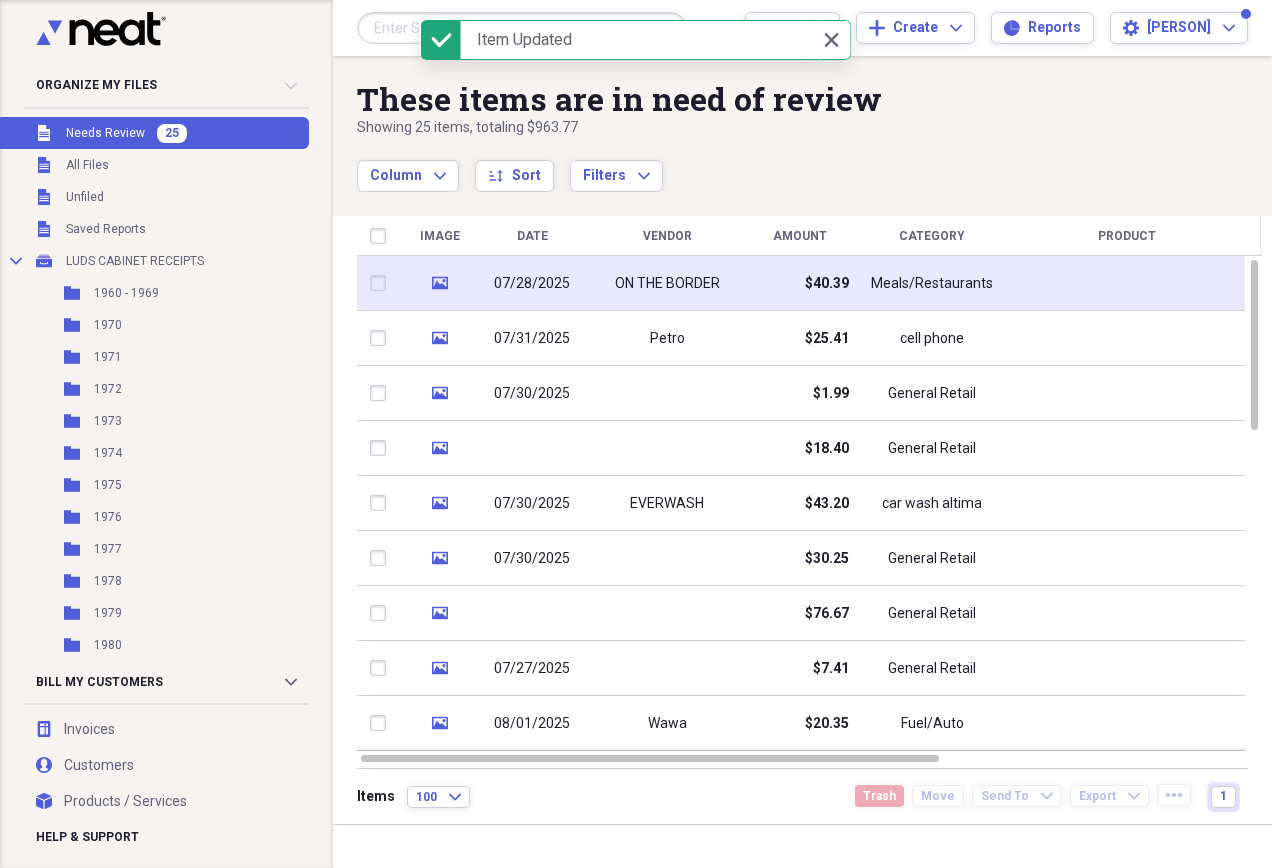 click at bounding box center [1127, 283] 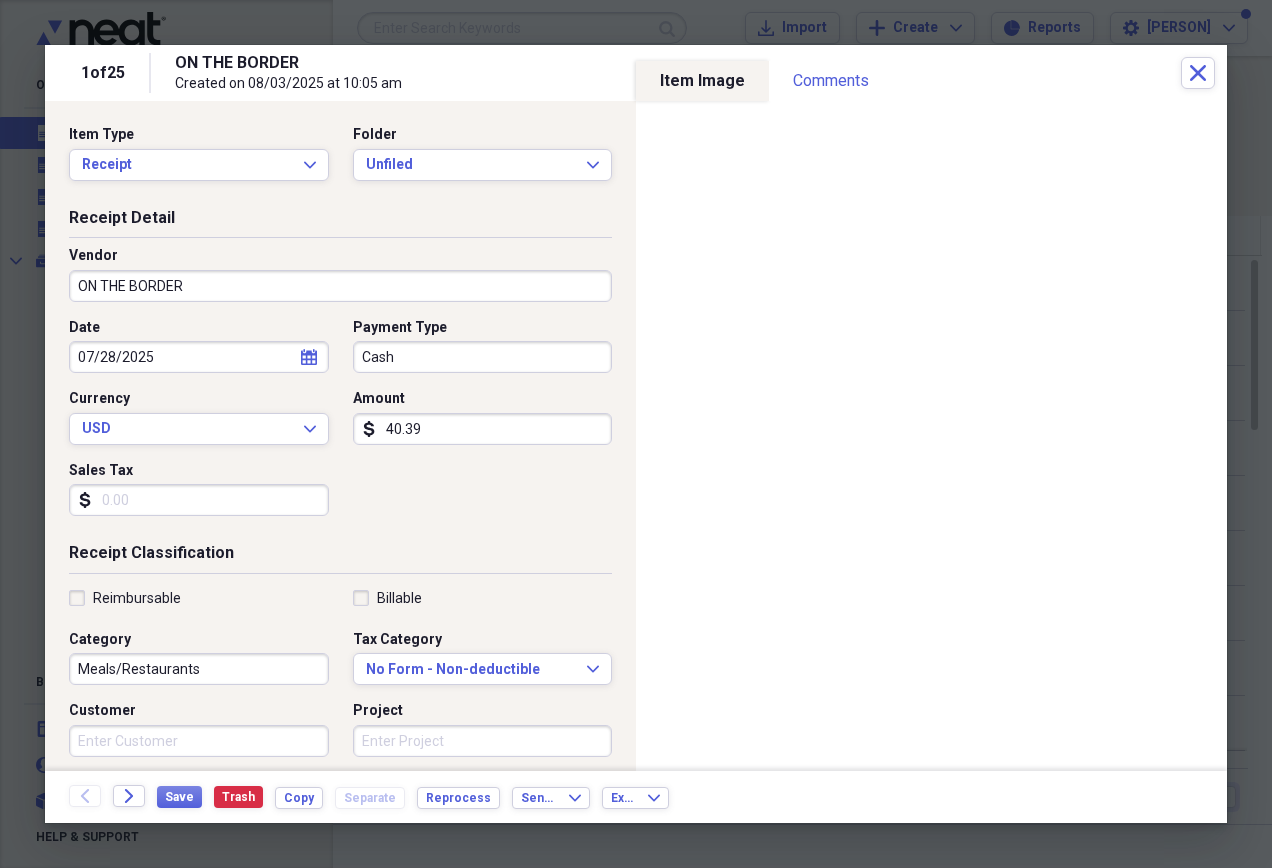 scroll, scrollTop: 300, scrollLeft: 0, axis: vertical 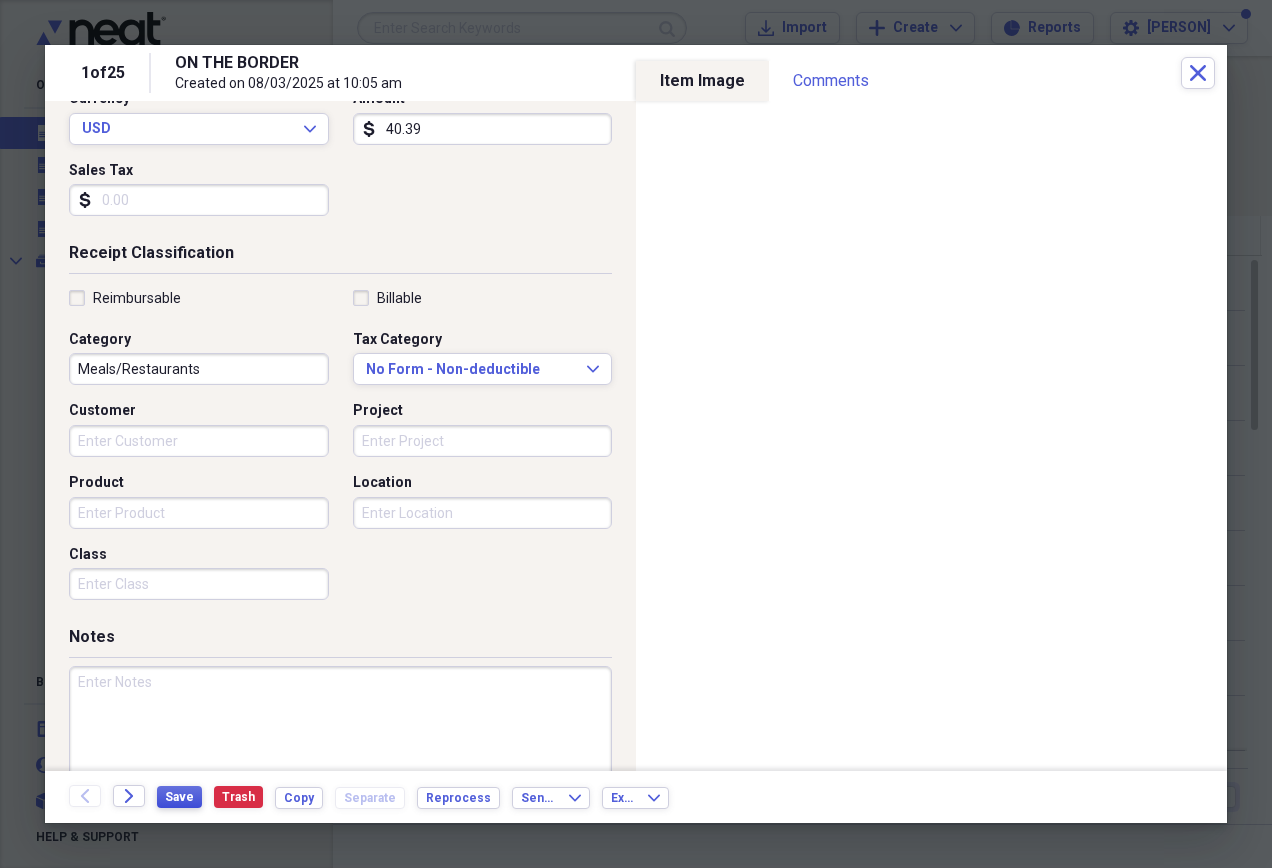 click on "Save" at bounding box center [179, 797] 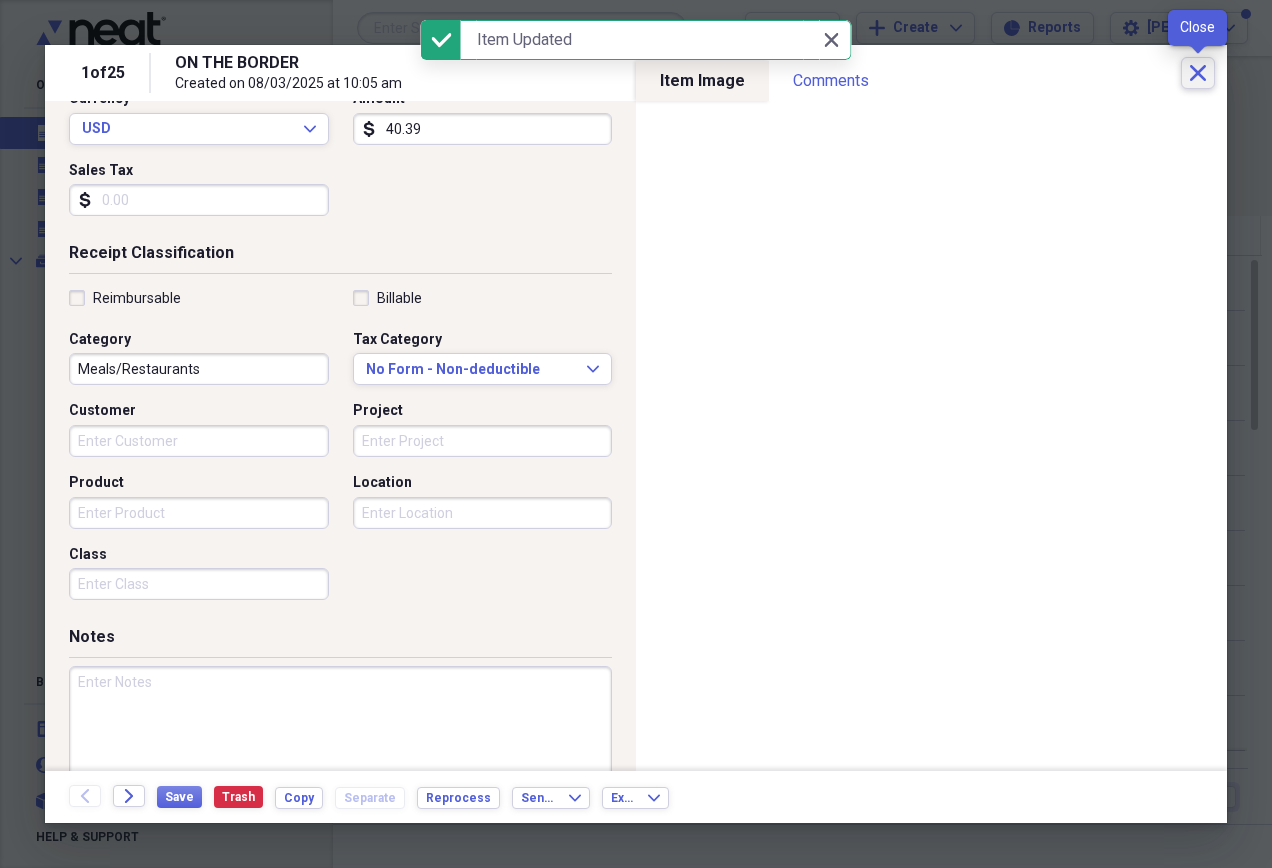 click 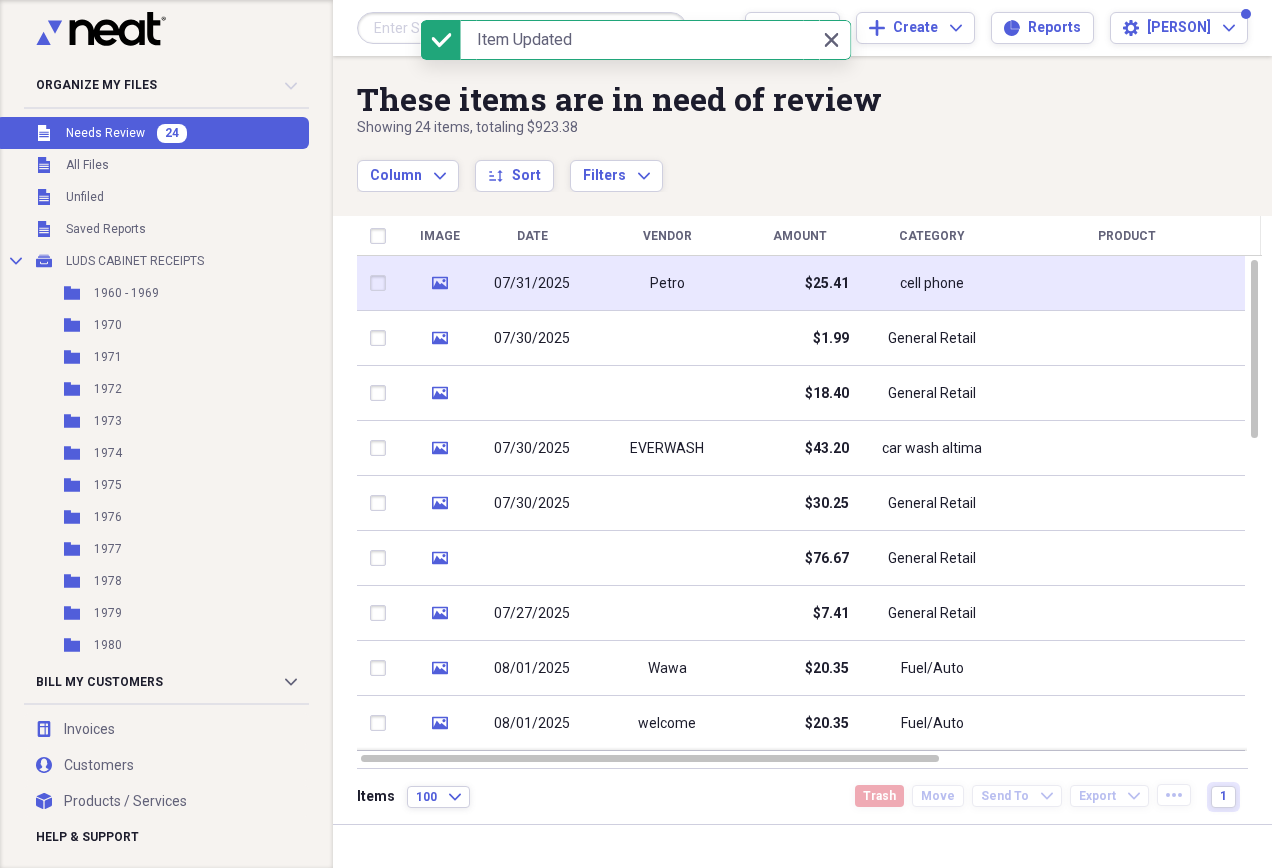 click at bounding box center [1127, 283] 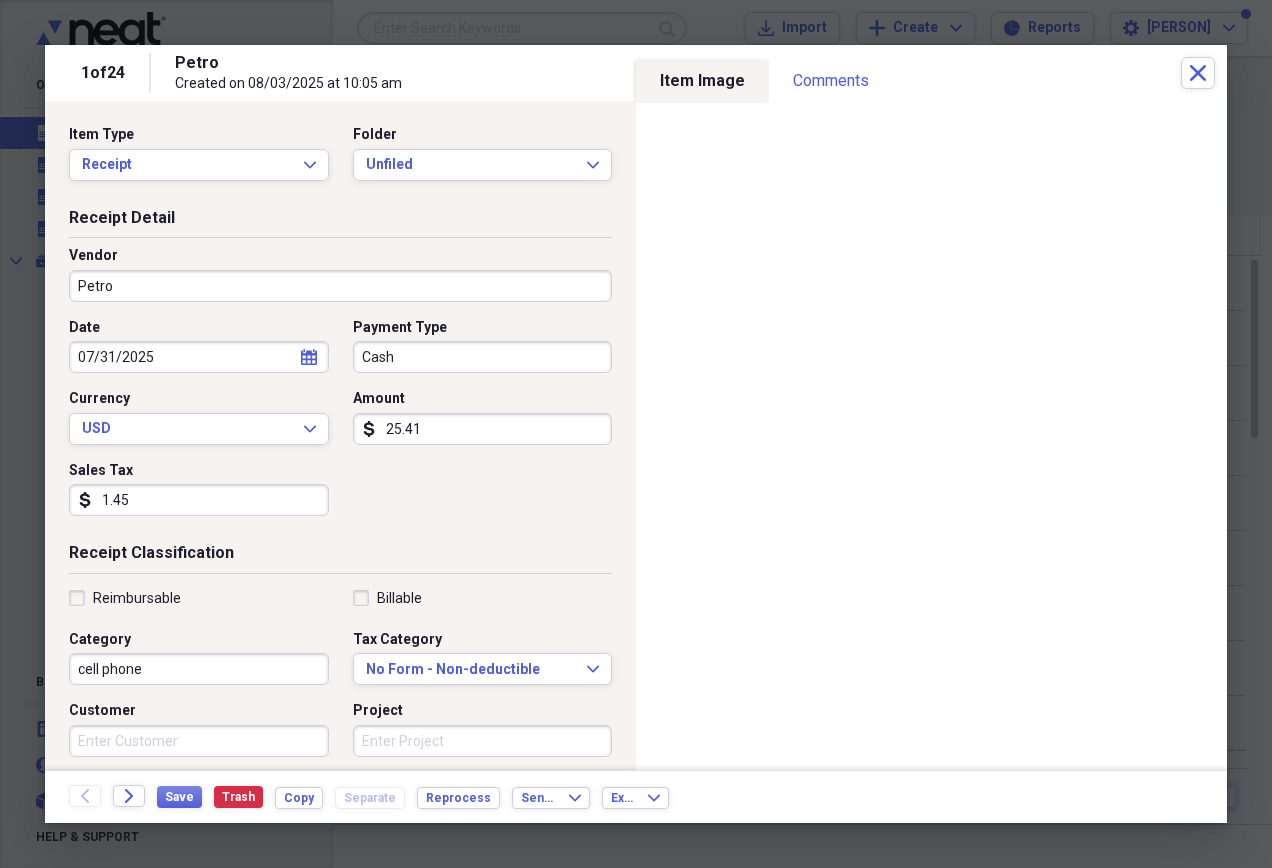 click on "Petro" at bounding box center [340, 286] 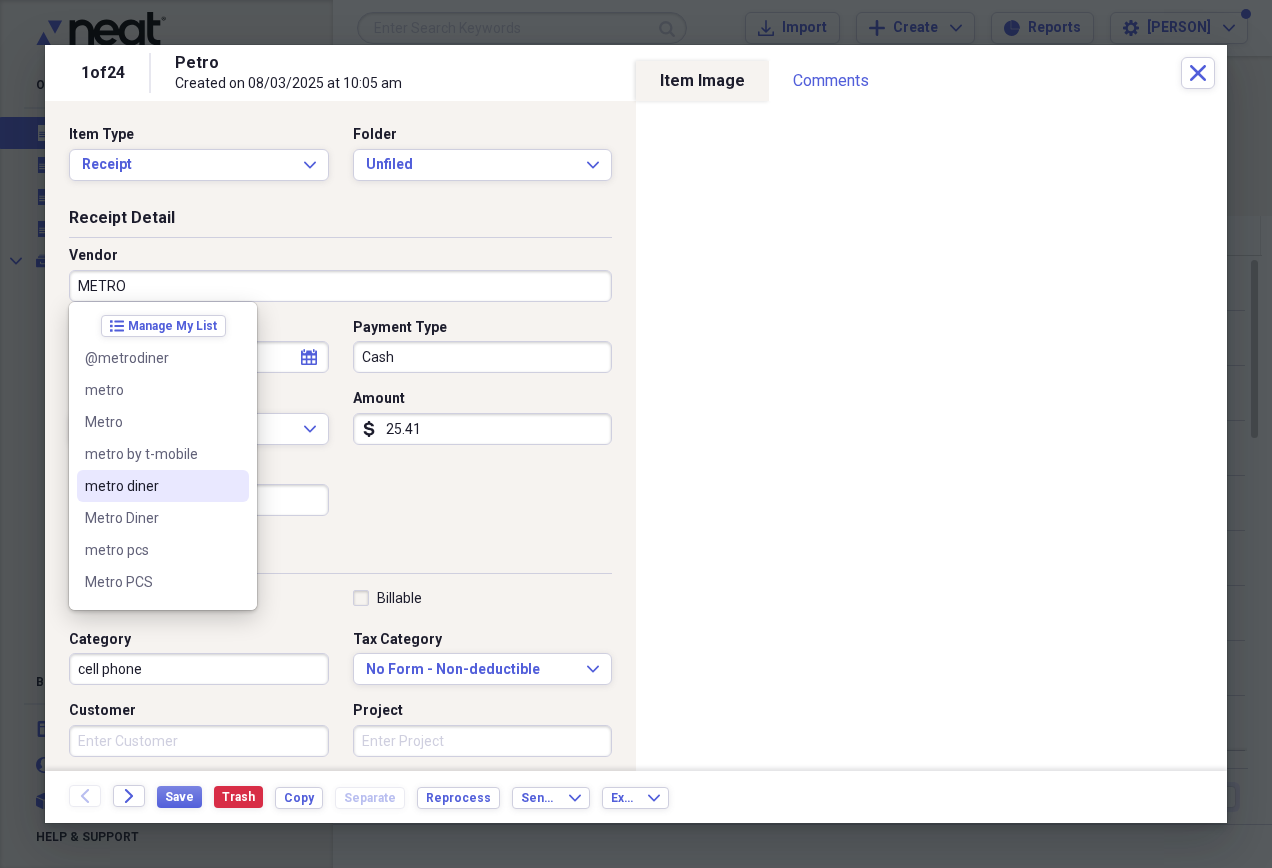 click on "metro diner" at bounding box center [163, 486] 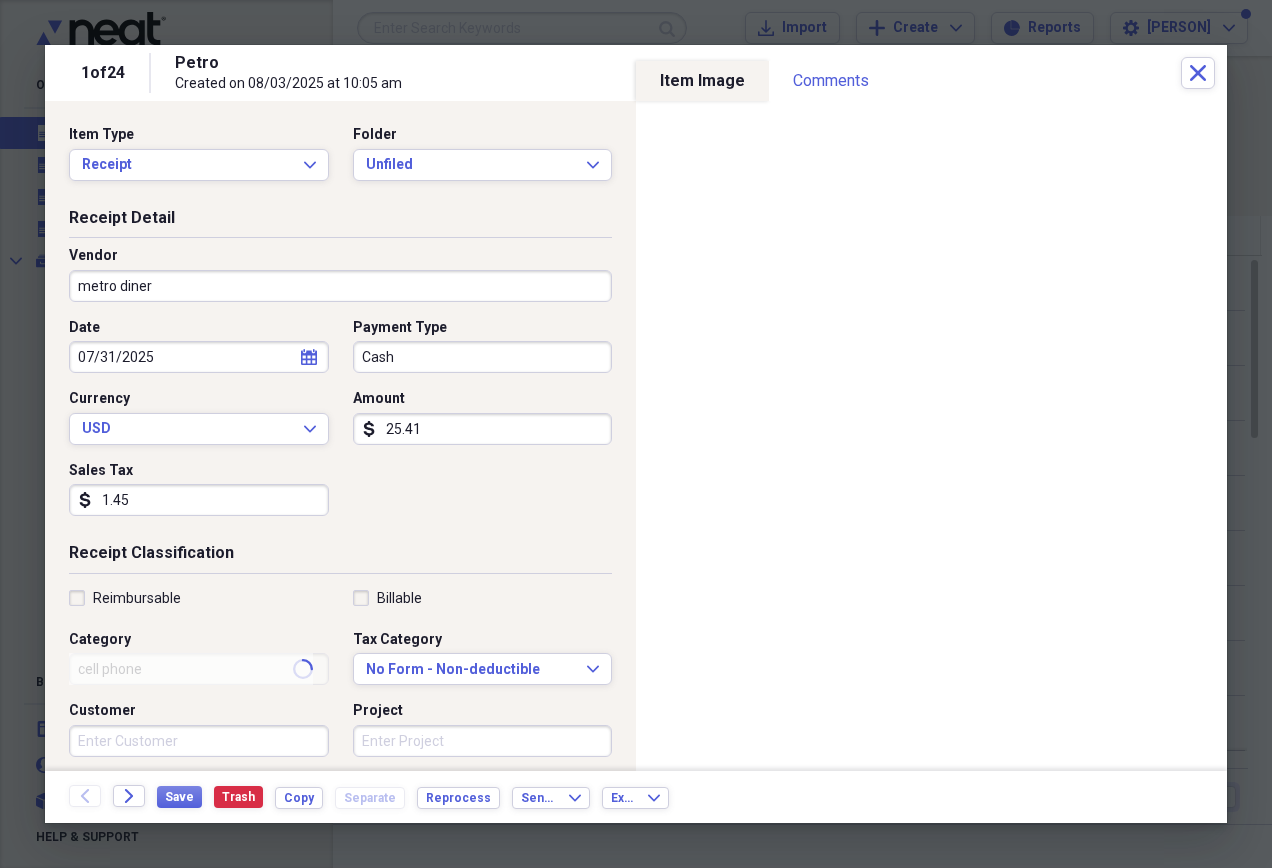 type on "Meals/Restaurant" 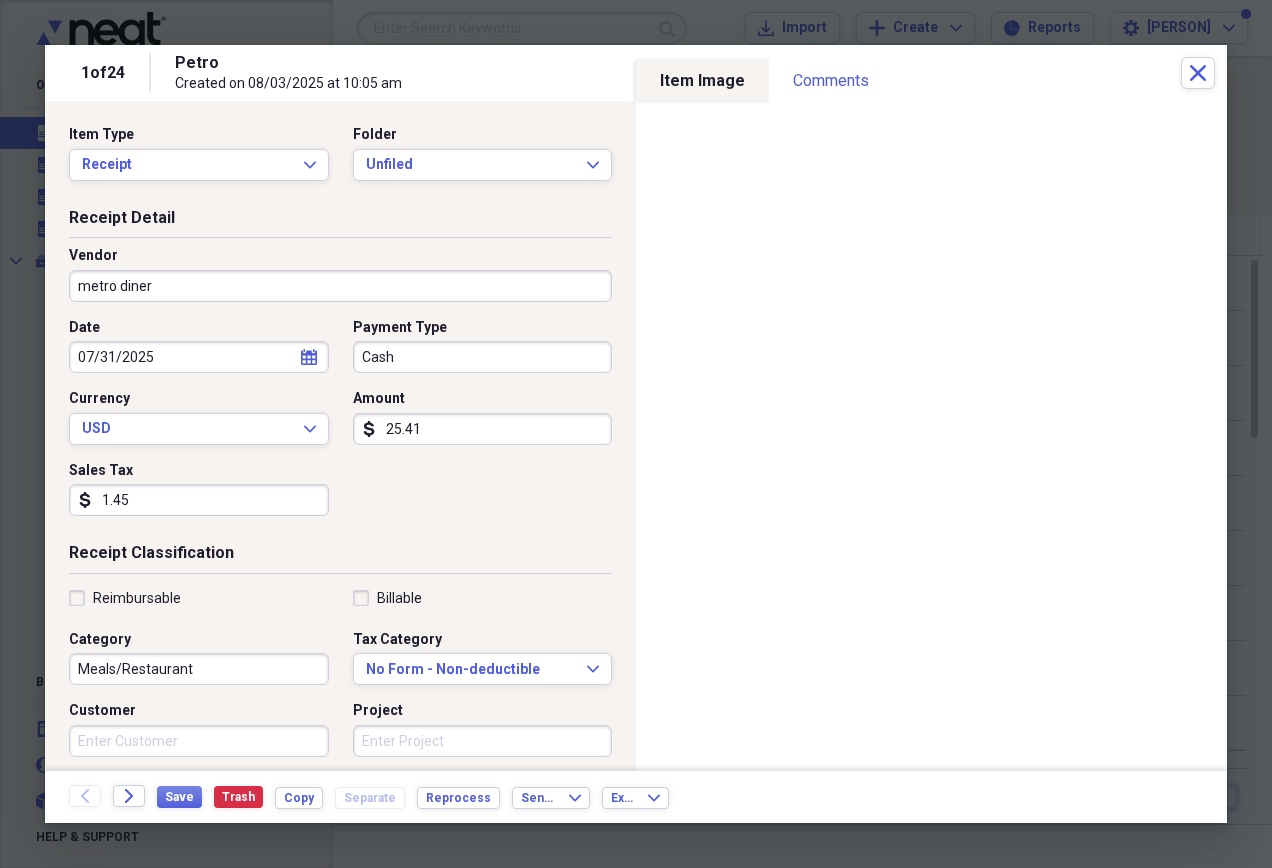 click on "Amount" at bounding box center [483, 399] 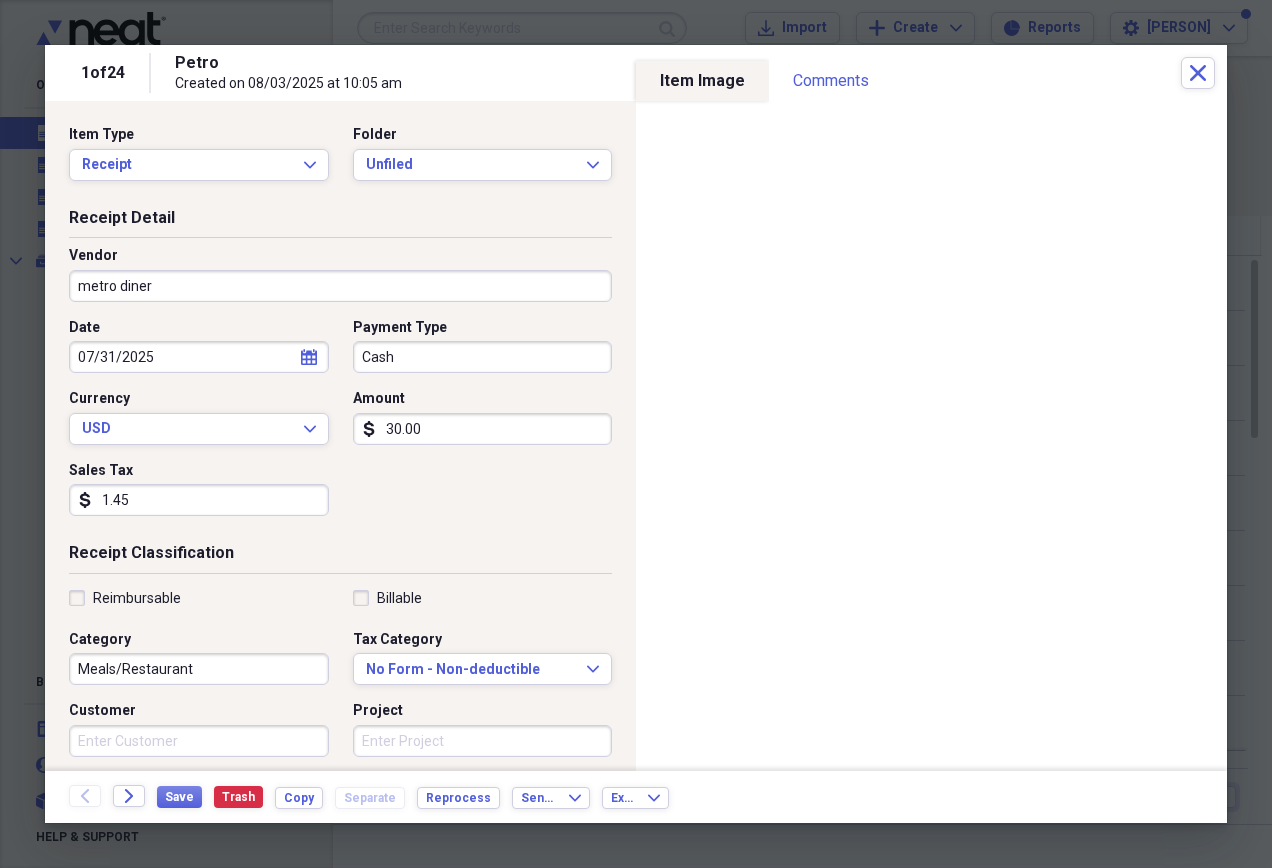 type on "30.00" 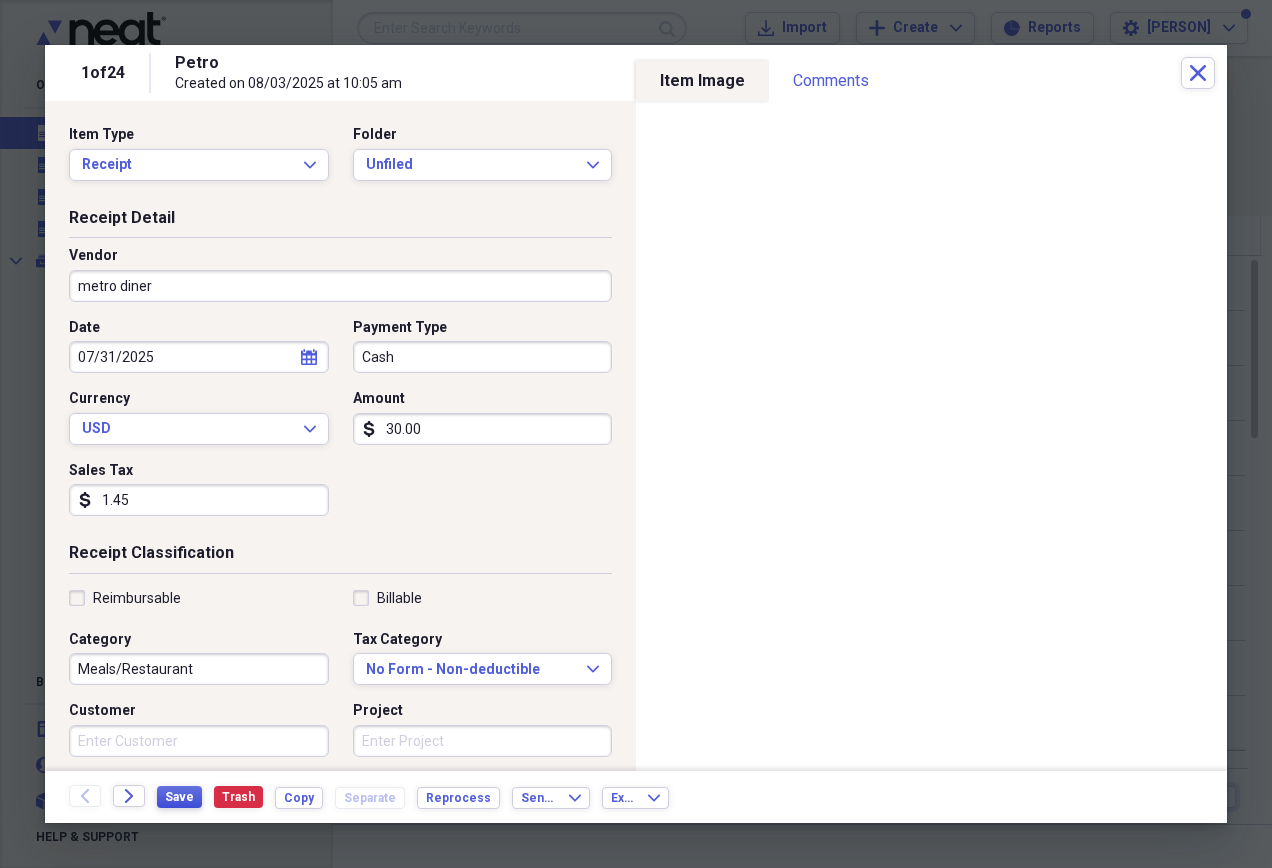 click on "Save" at bounding box center [179, 797] 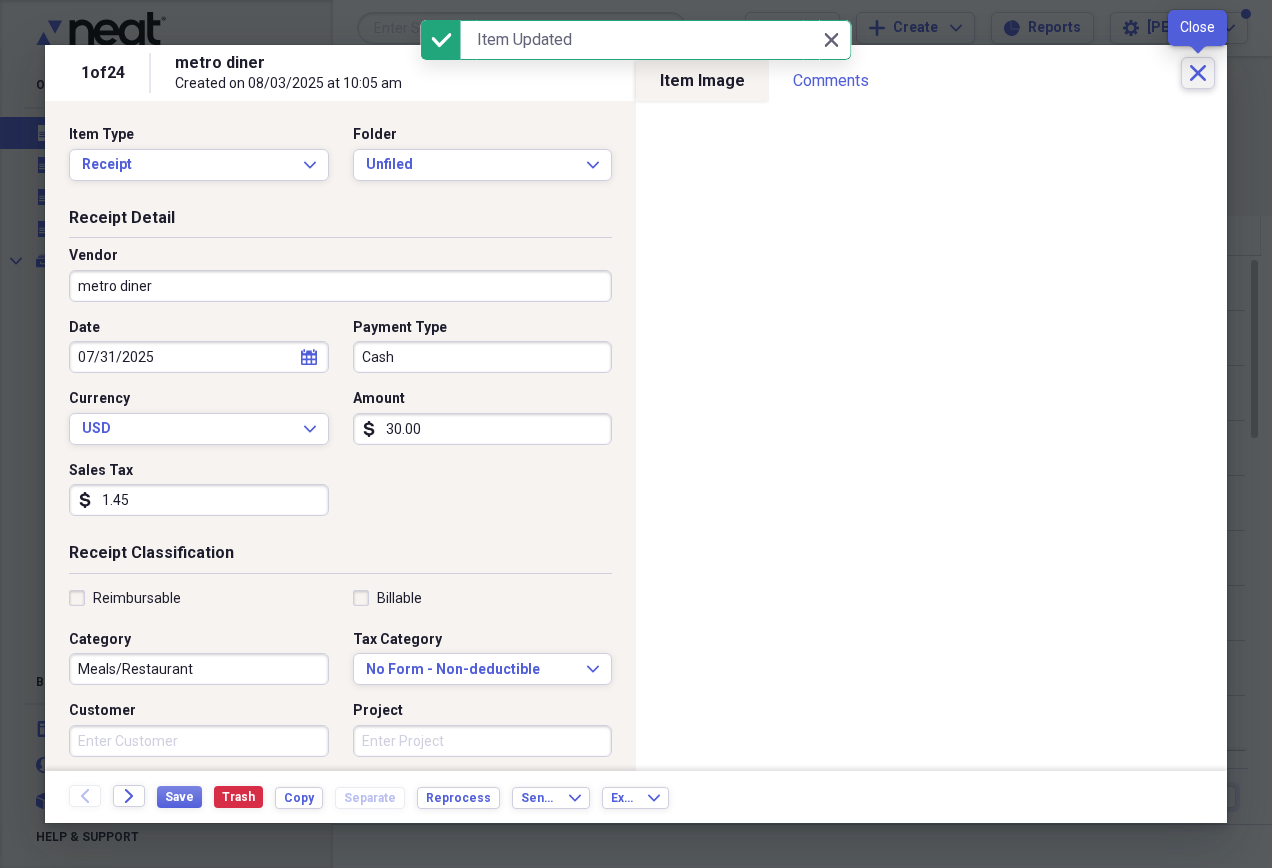 click on "Close" 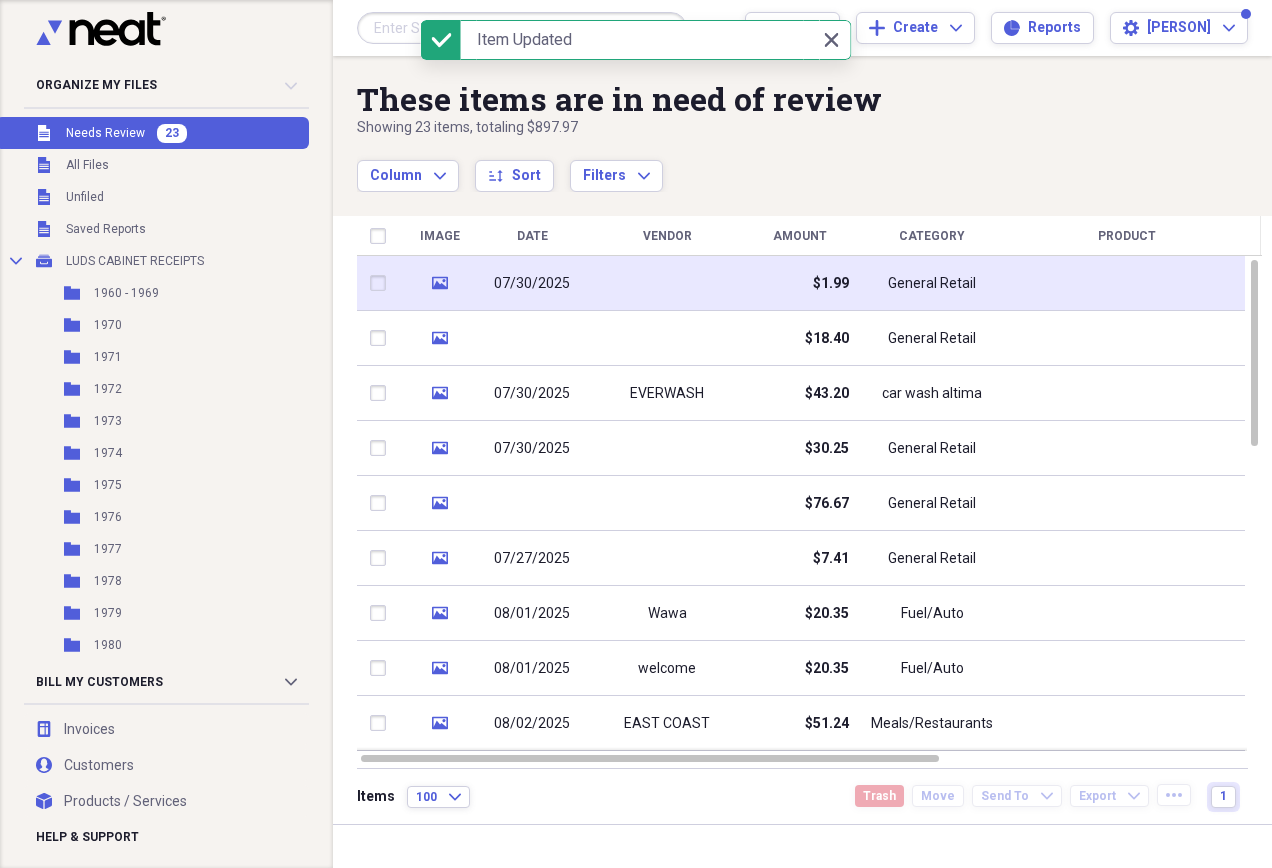 click at bounding box center [1127, 283] 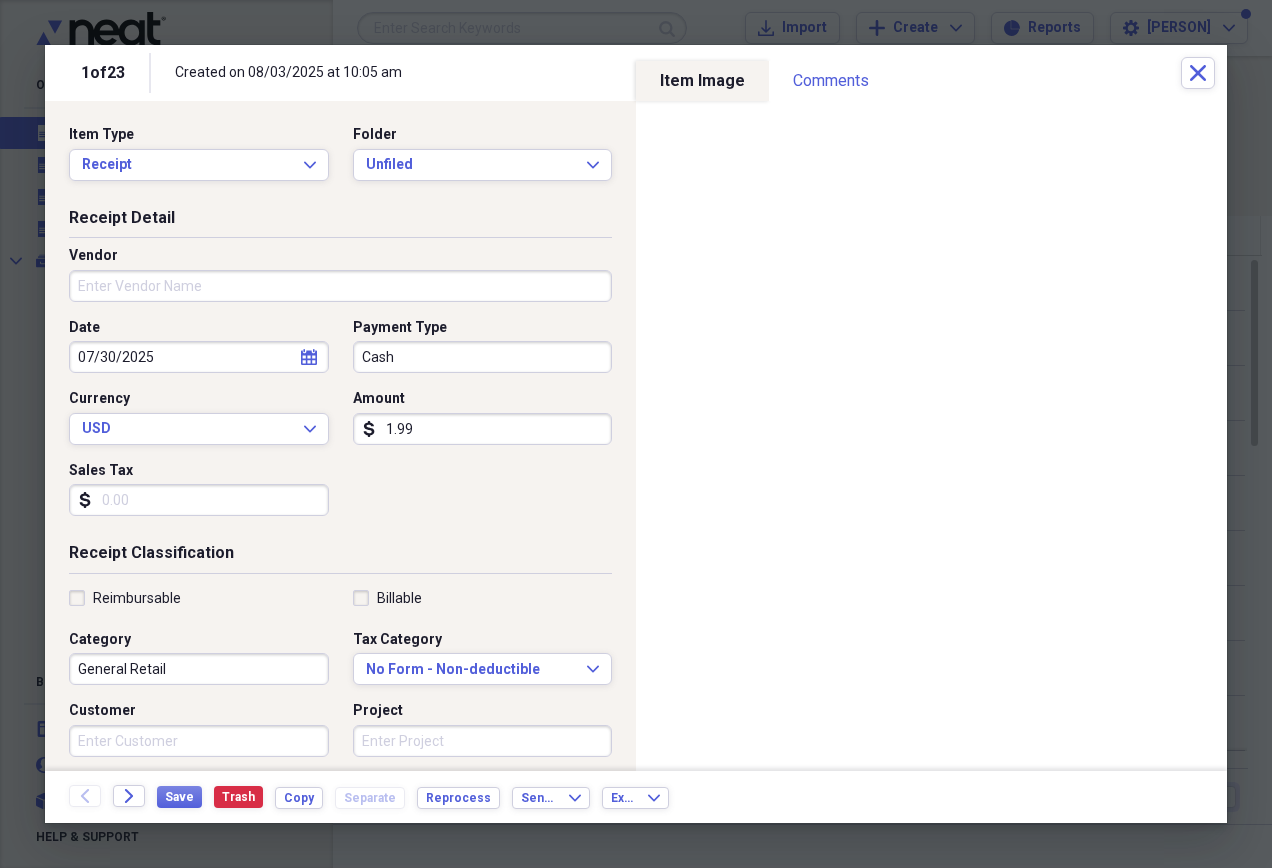 click on "Vendor" at bounding box center [340, 286] 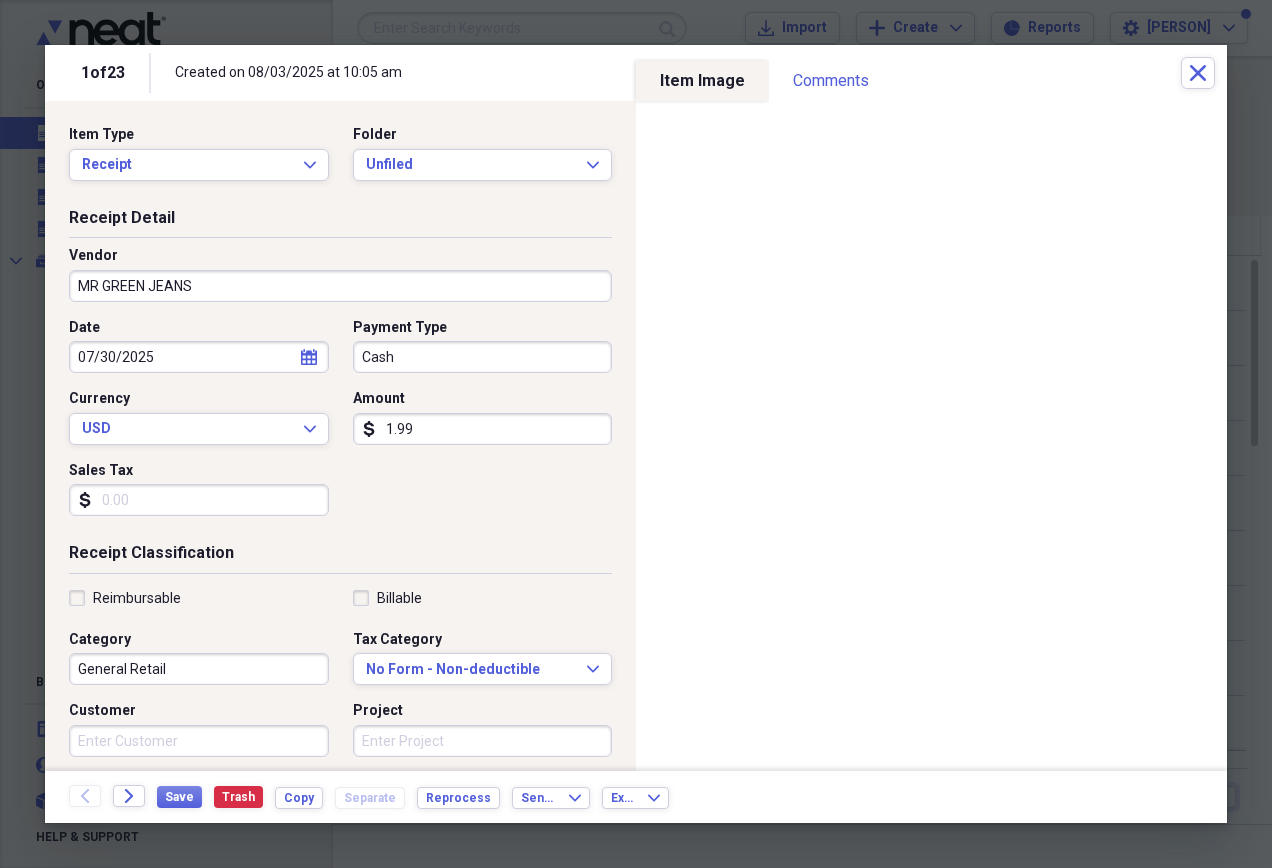 type on "MR GREEN JEANS" 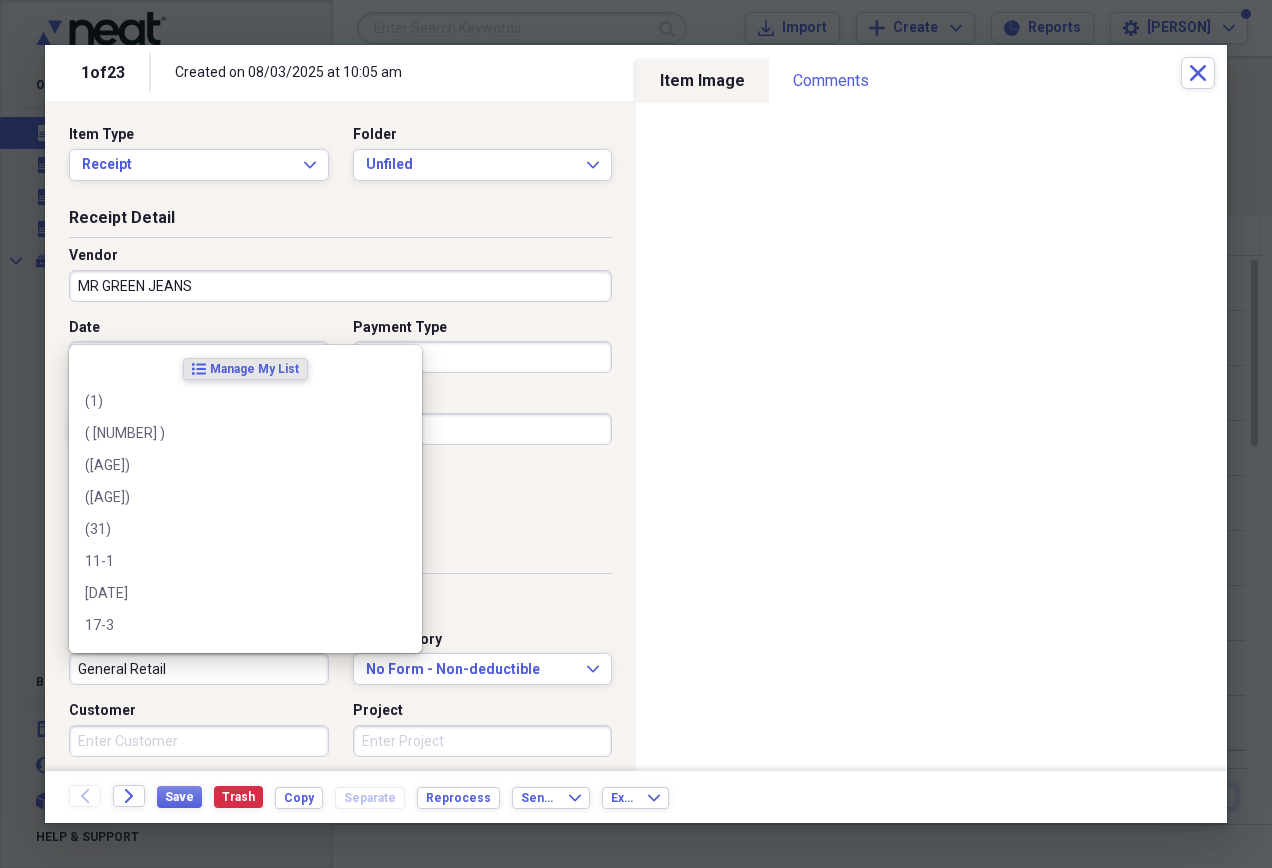 click on "General Retail" at bounding box center (199, 669) 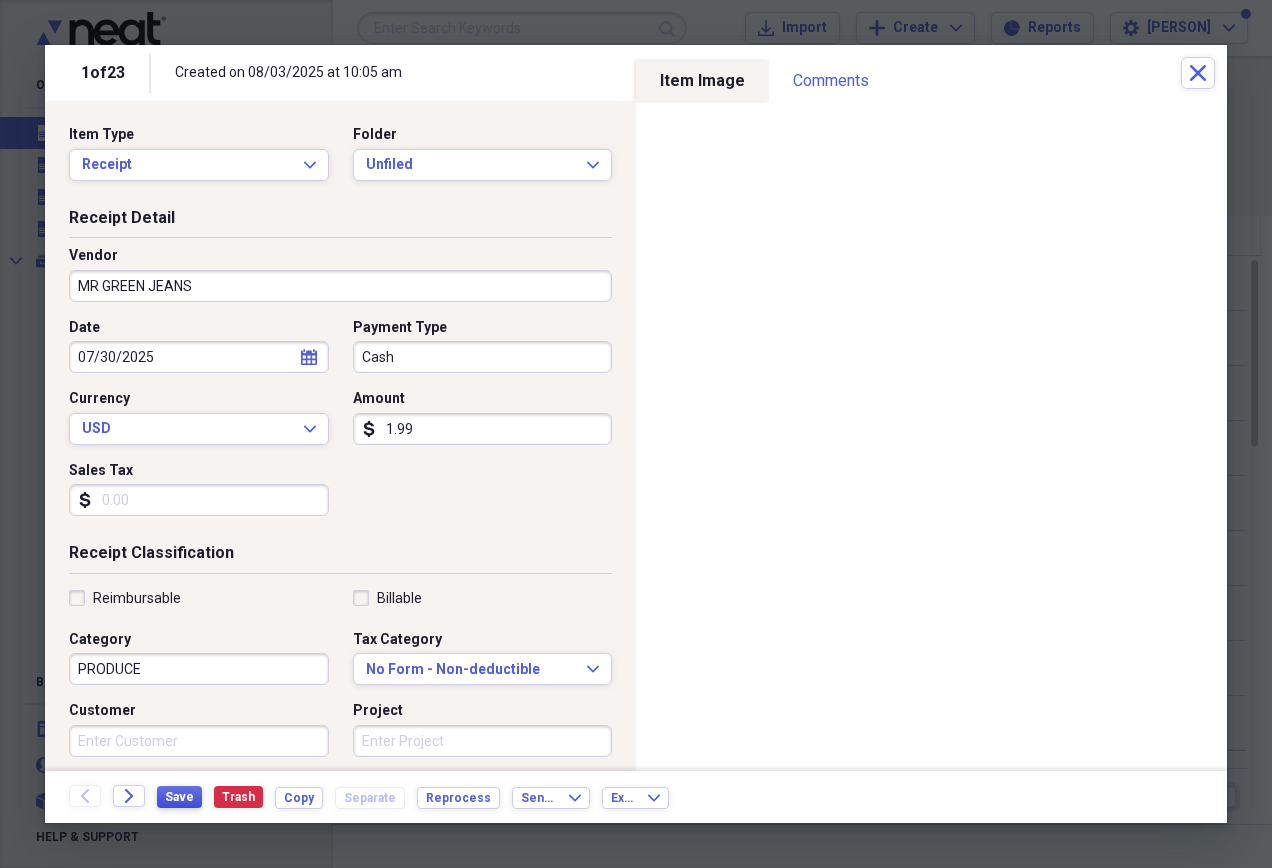 type on "PRODUCE" 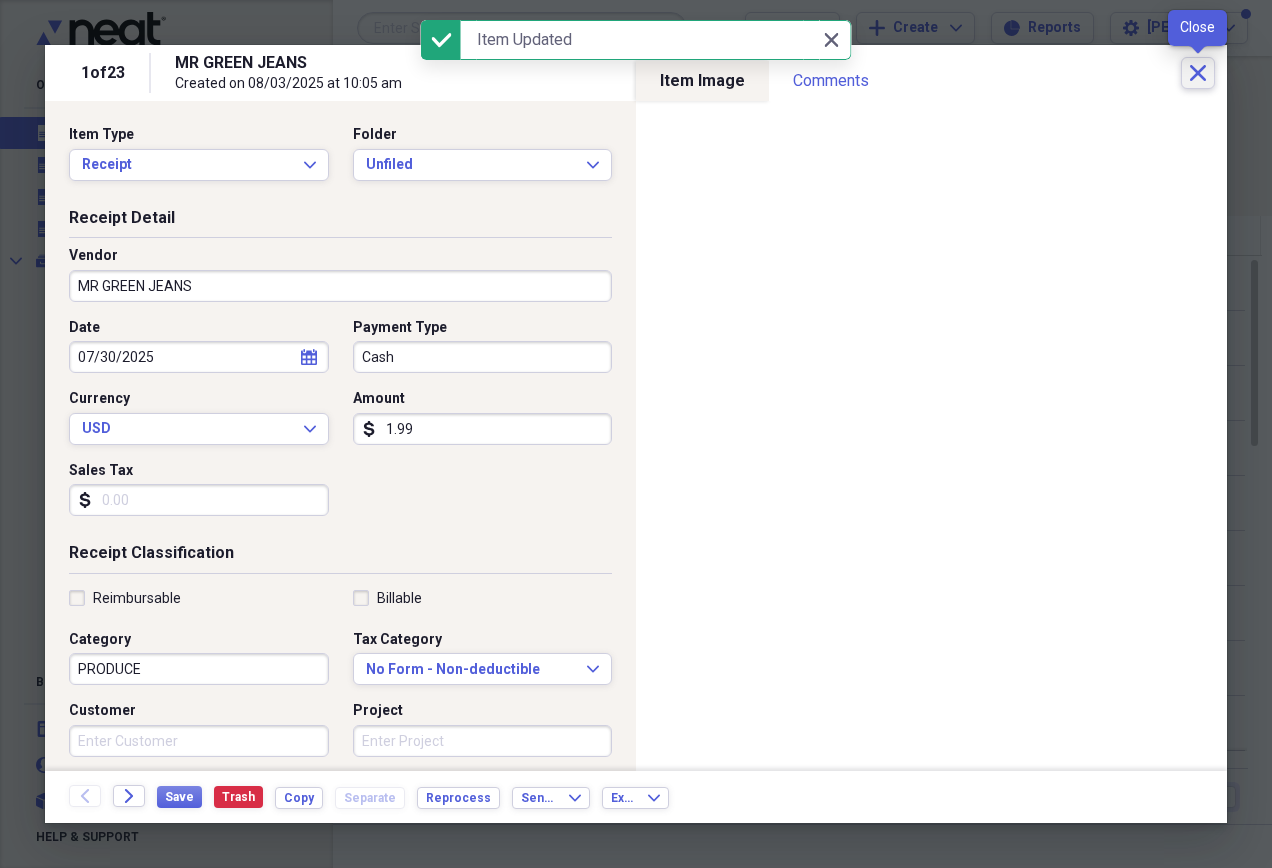 click on "Close" 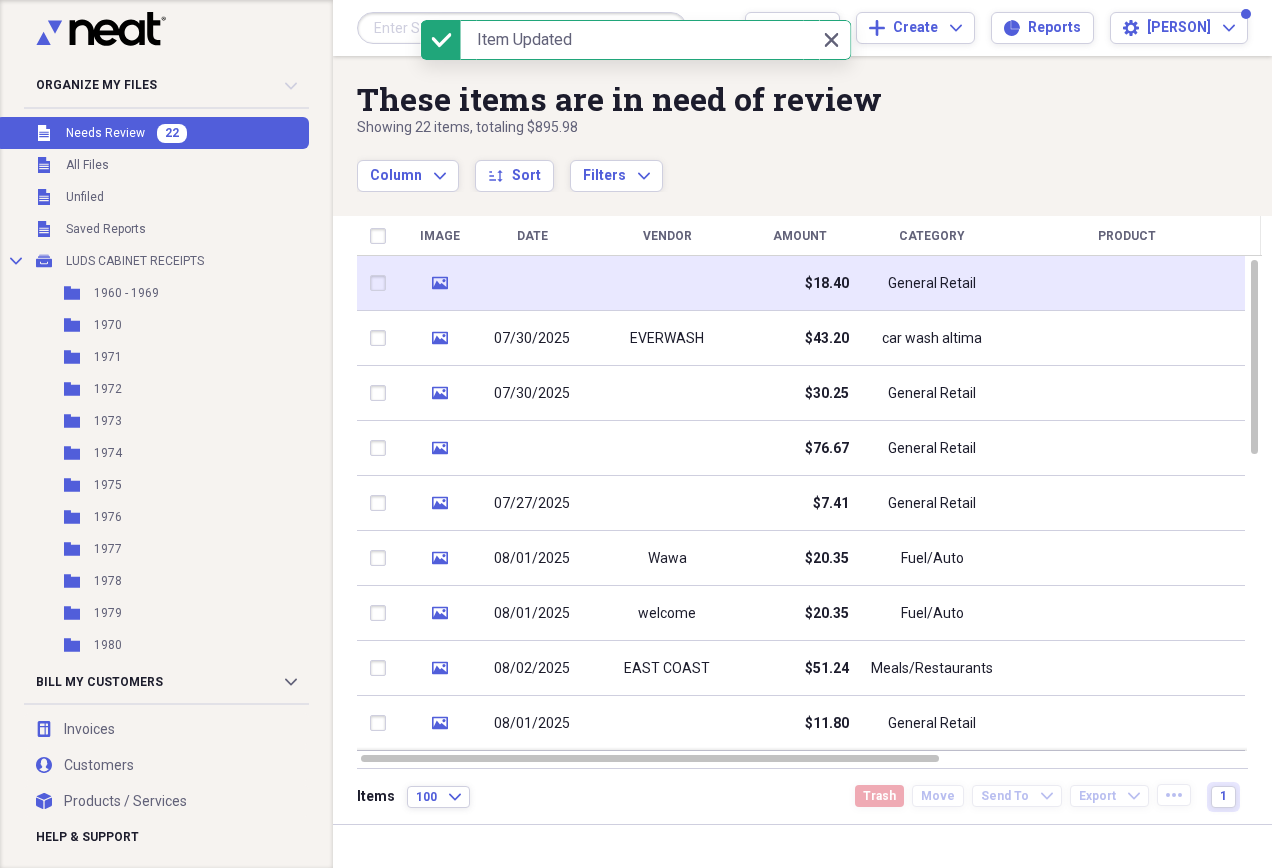 click at bounding box center (1127, 283) 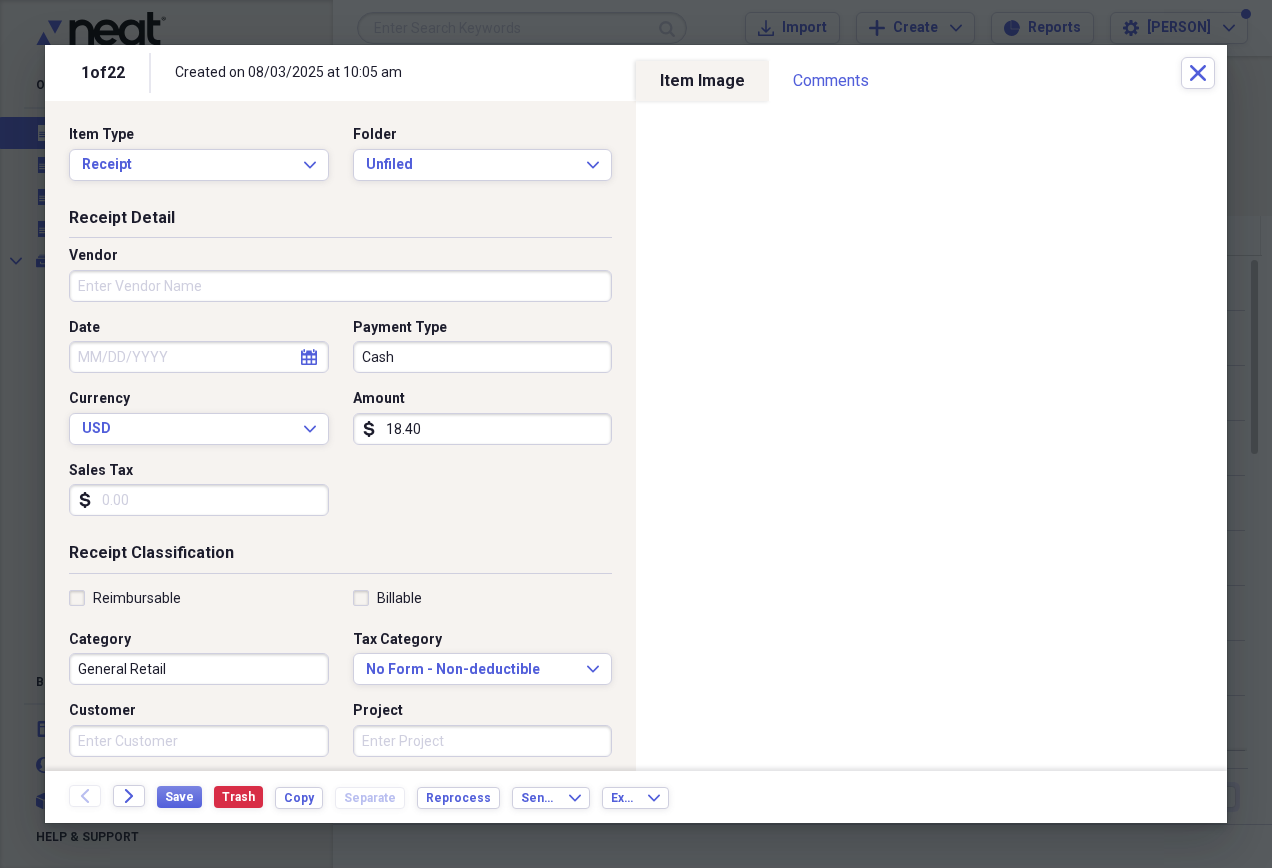 click on "Vendor" at bounding box center (340, 286) 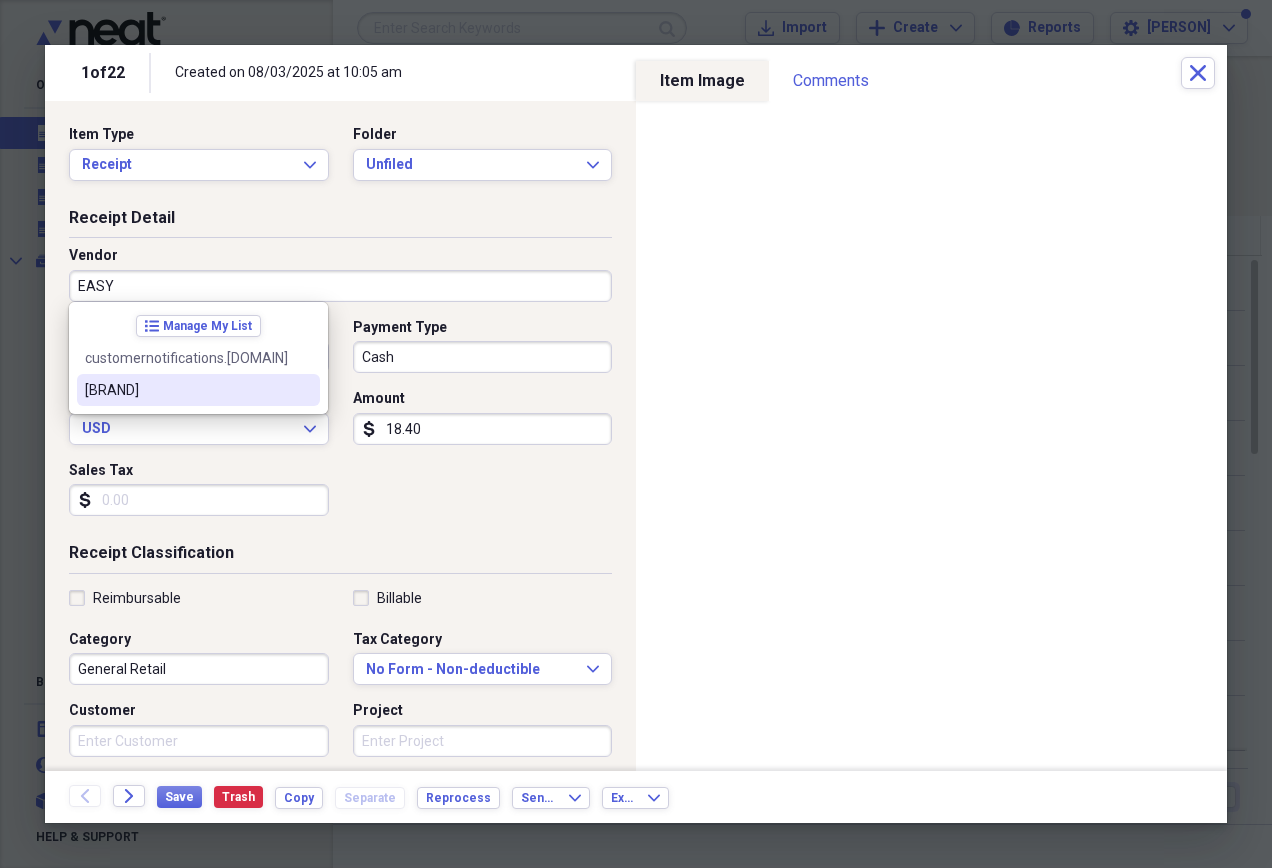 click on "[BRAND]" at bounding box center (186, 390) 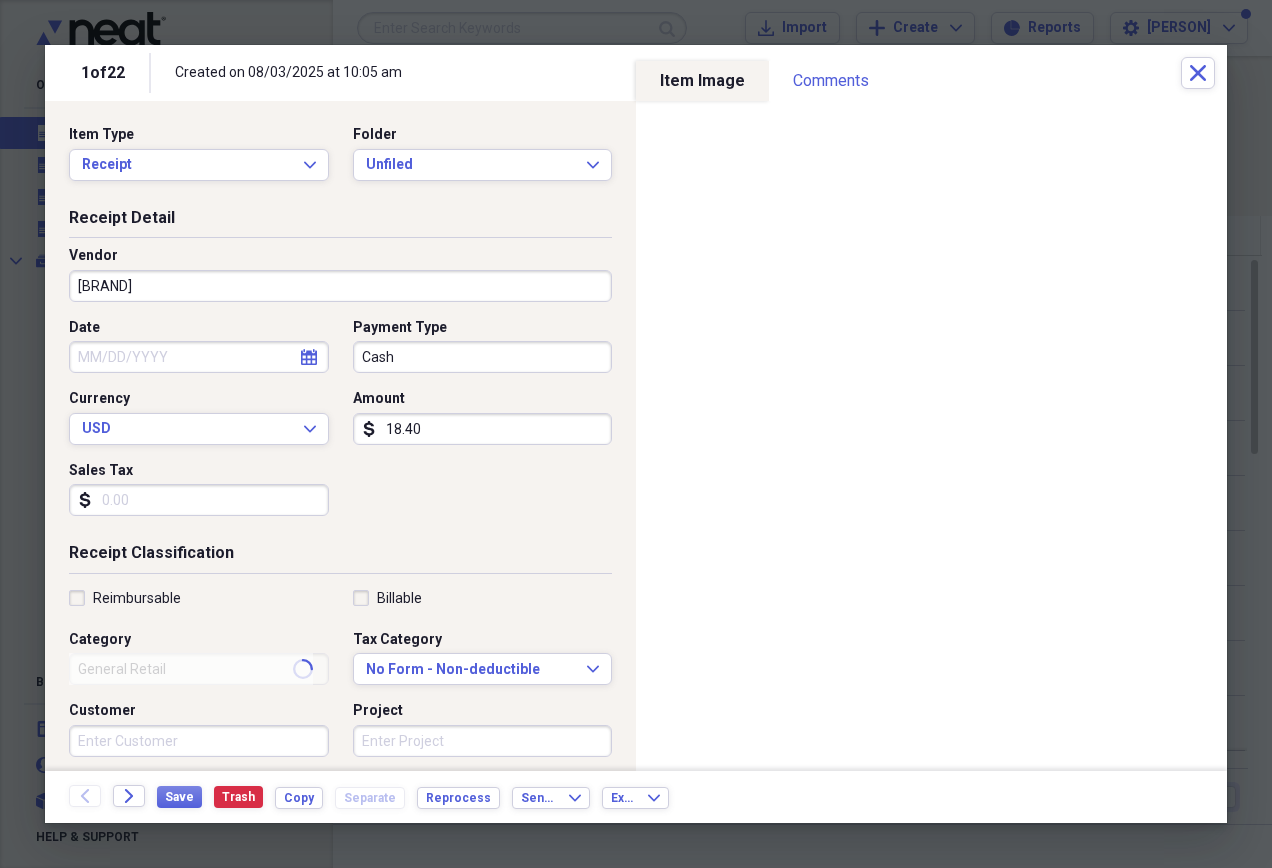type on "payment" 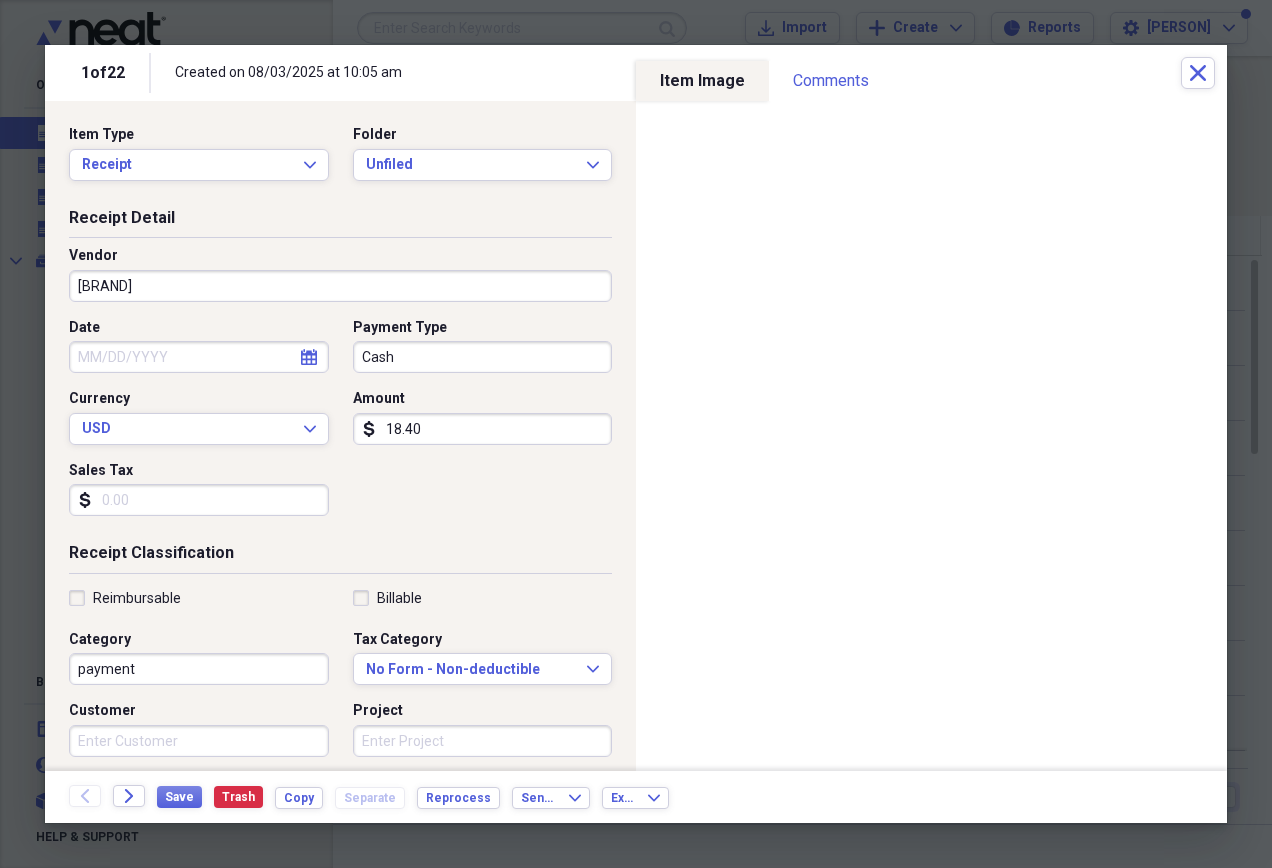click on "18.40" at bounding box center (483, 429) 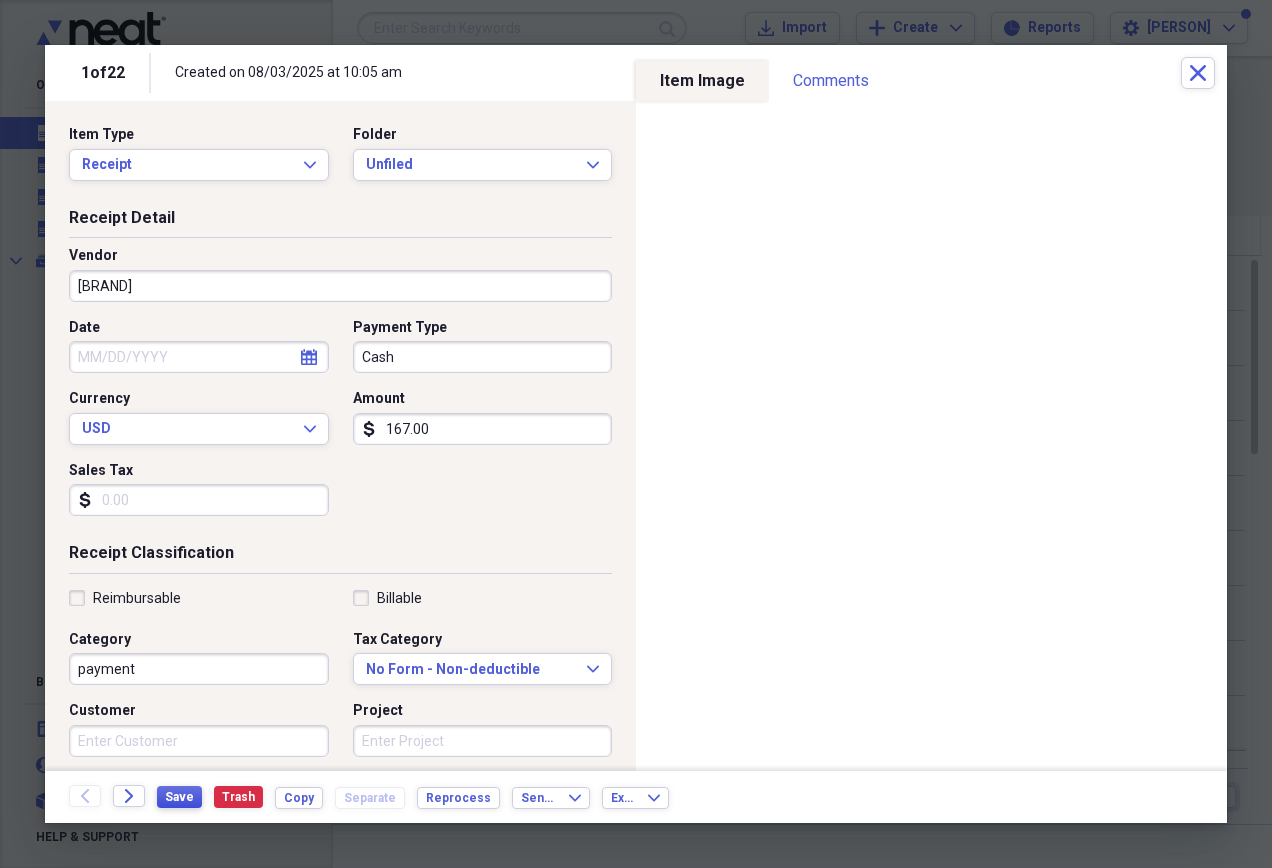 type on "167.00" 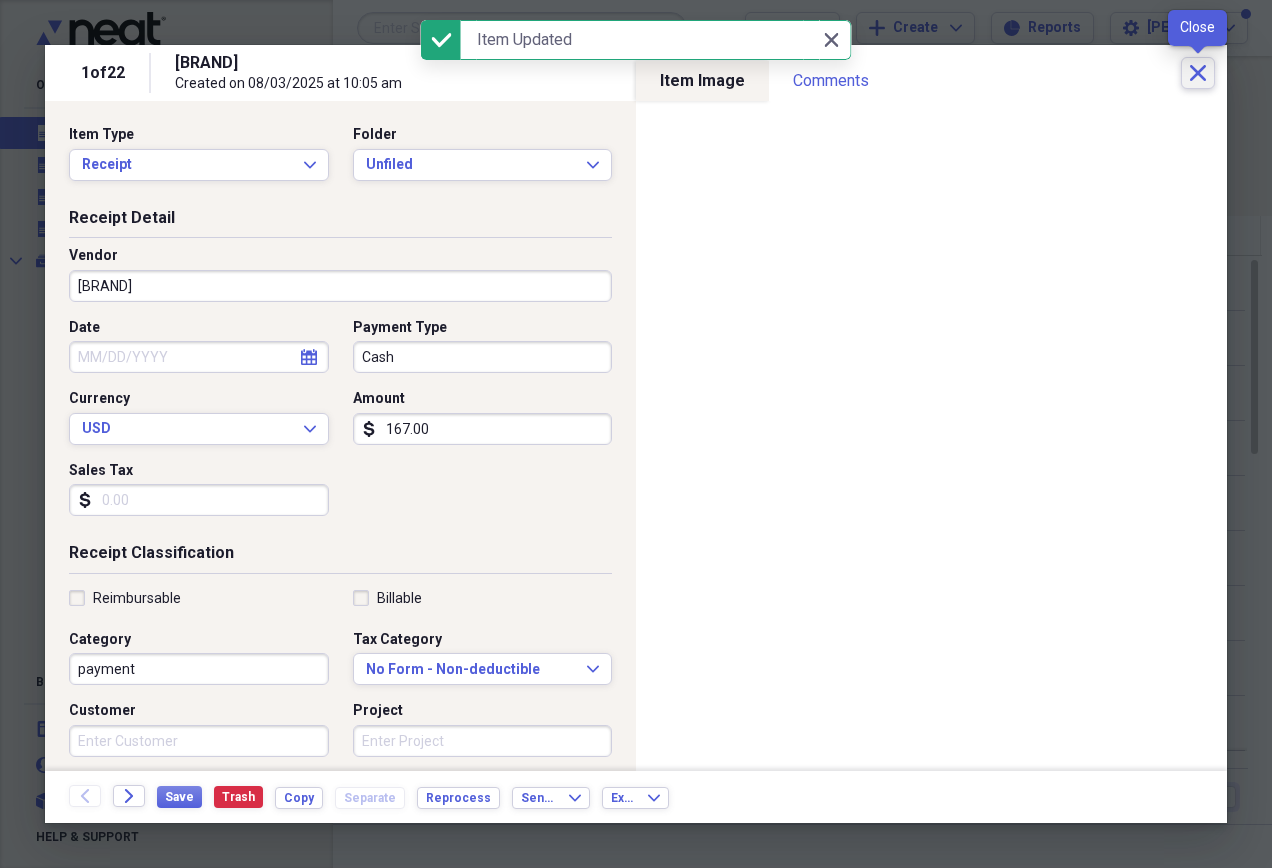 click 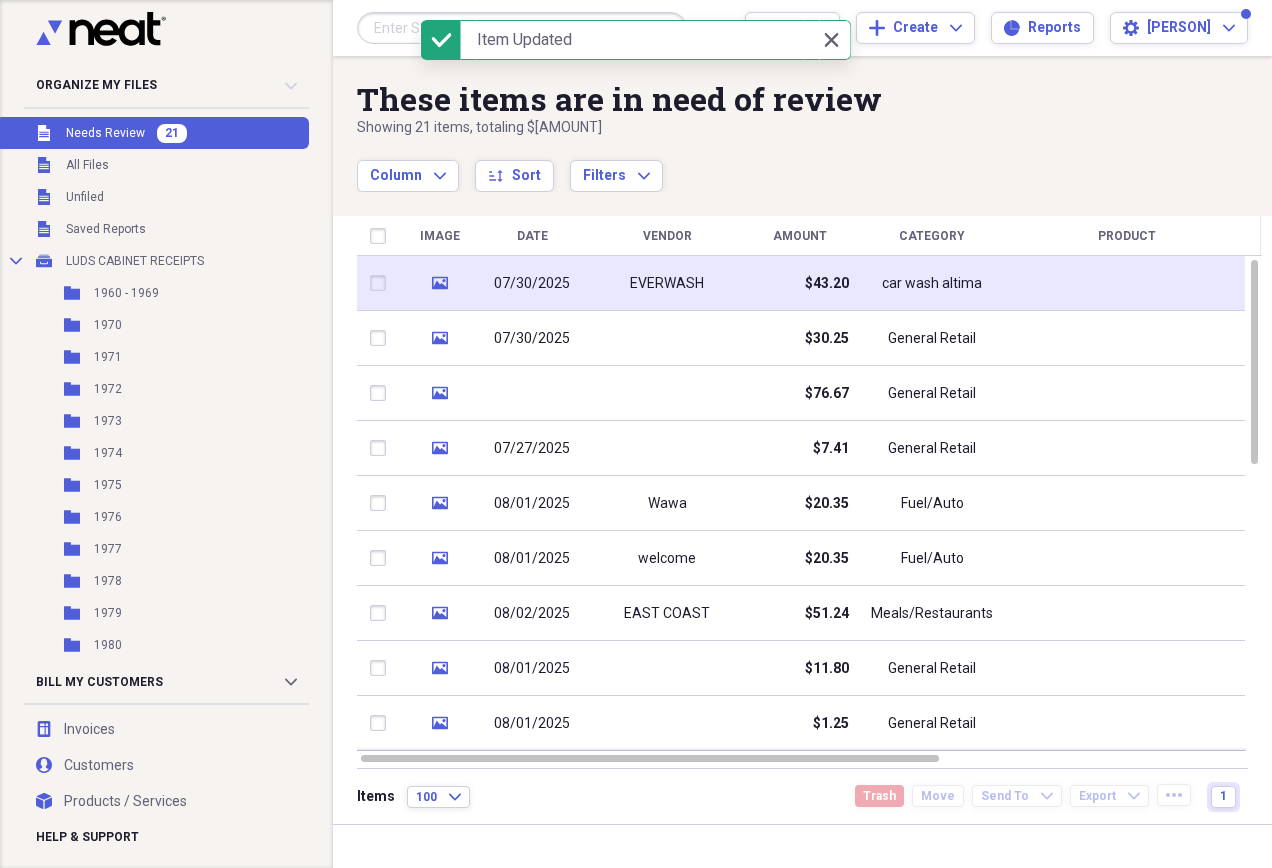 click at bounding box center (1127, 283) 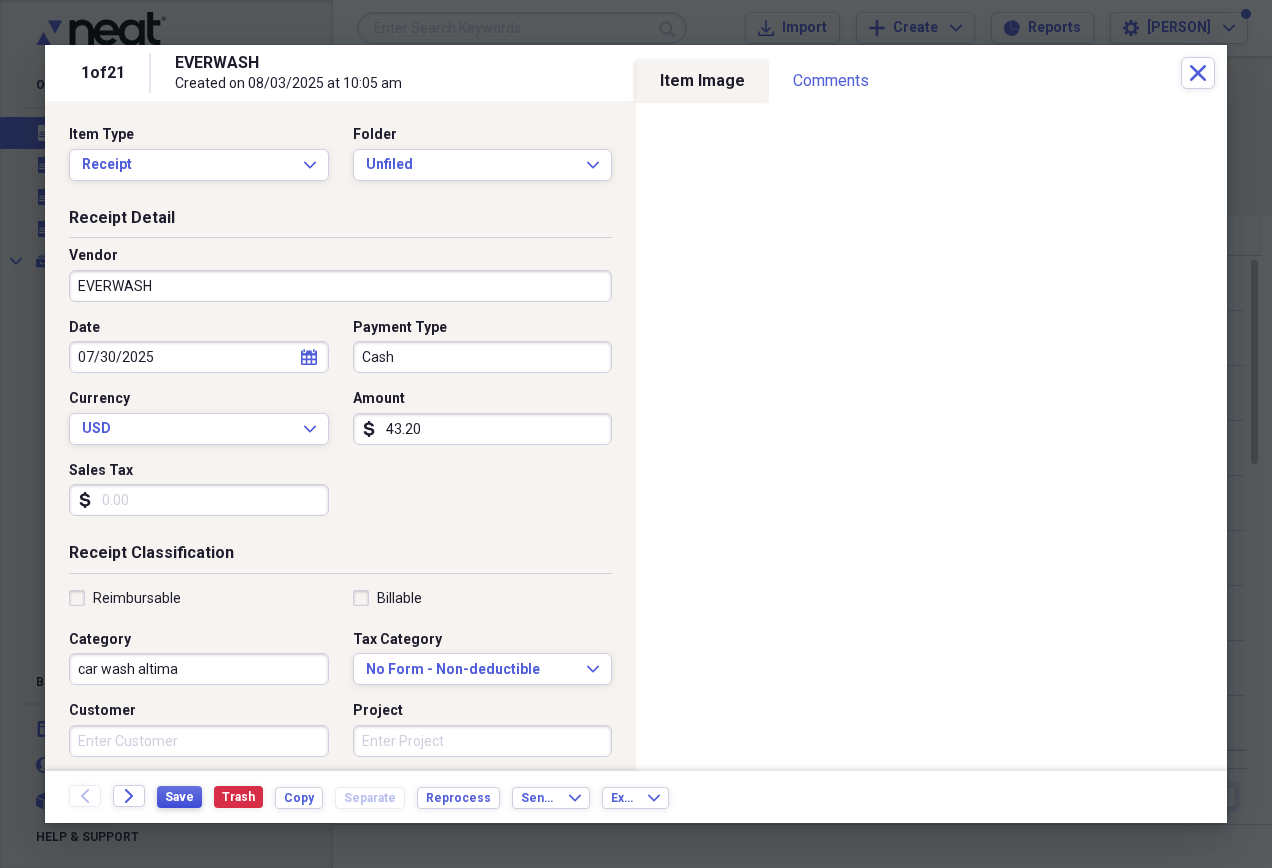 click on "Save" at bounding box center [179, 797] 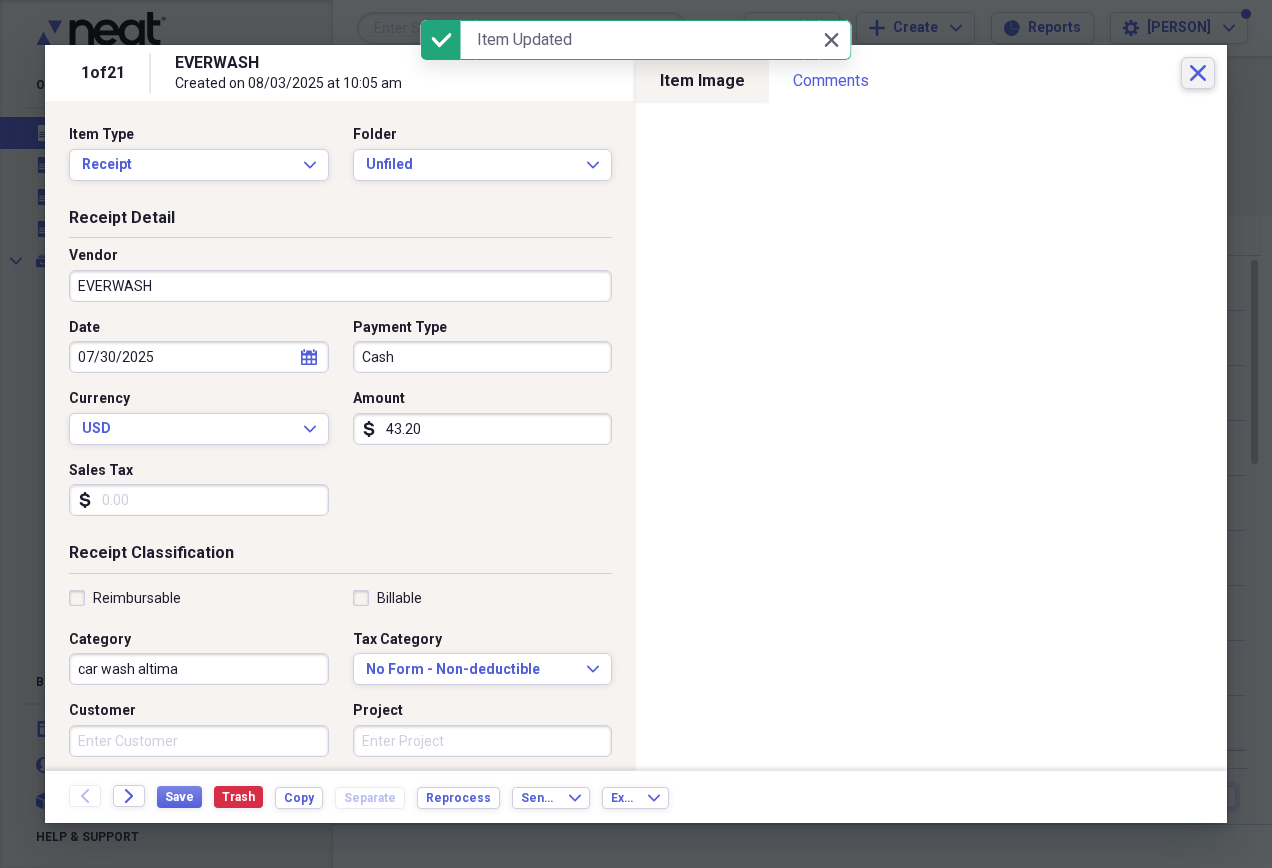 click on "Close" 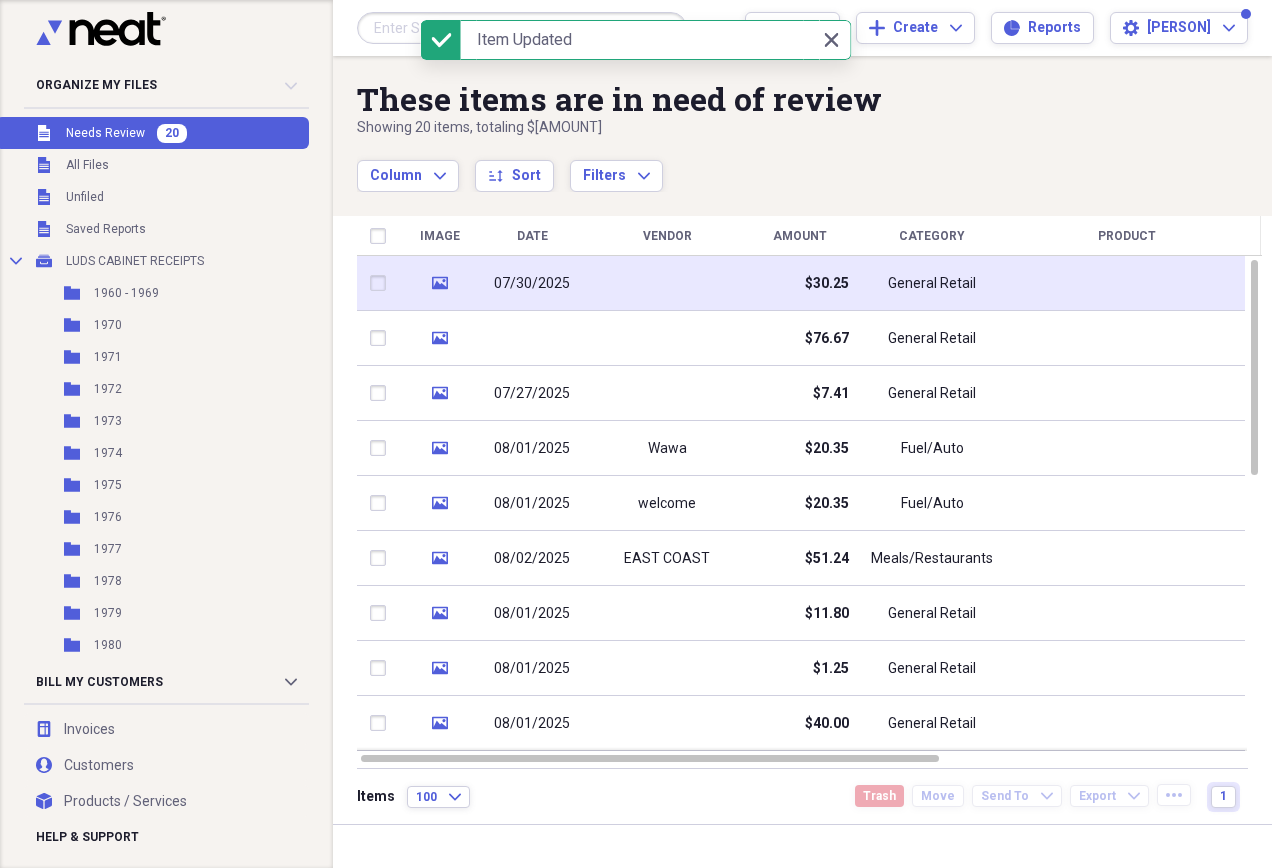 click at bounding box center [1127, 283] 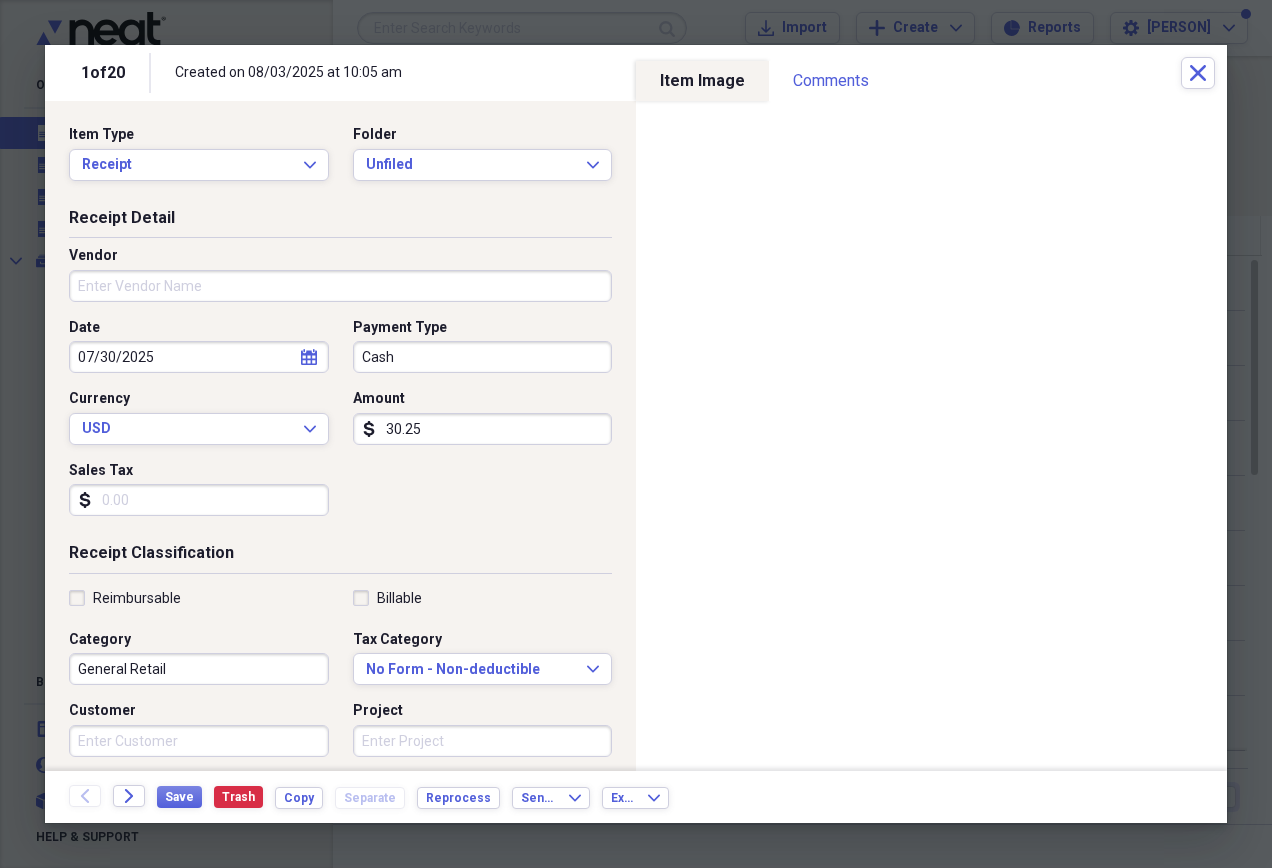 click on "Vendor" at bounding box center [340, 286] 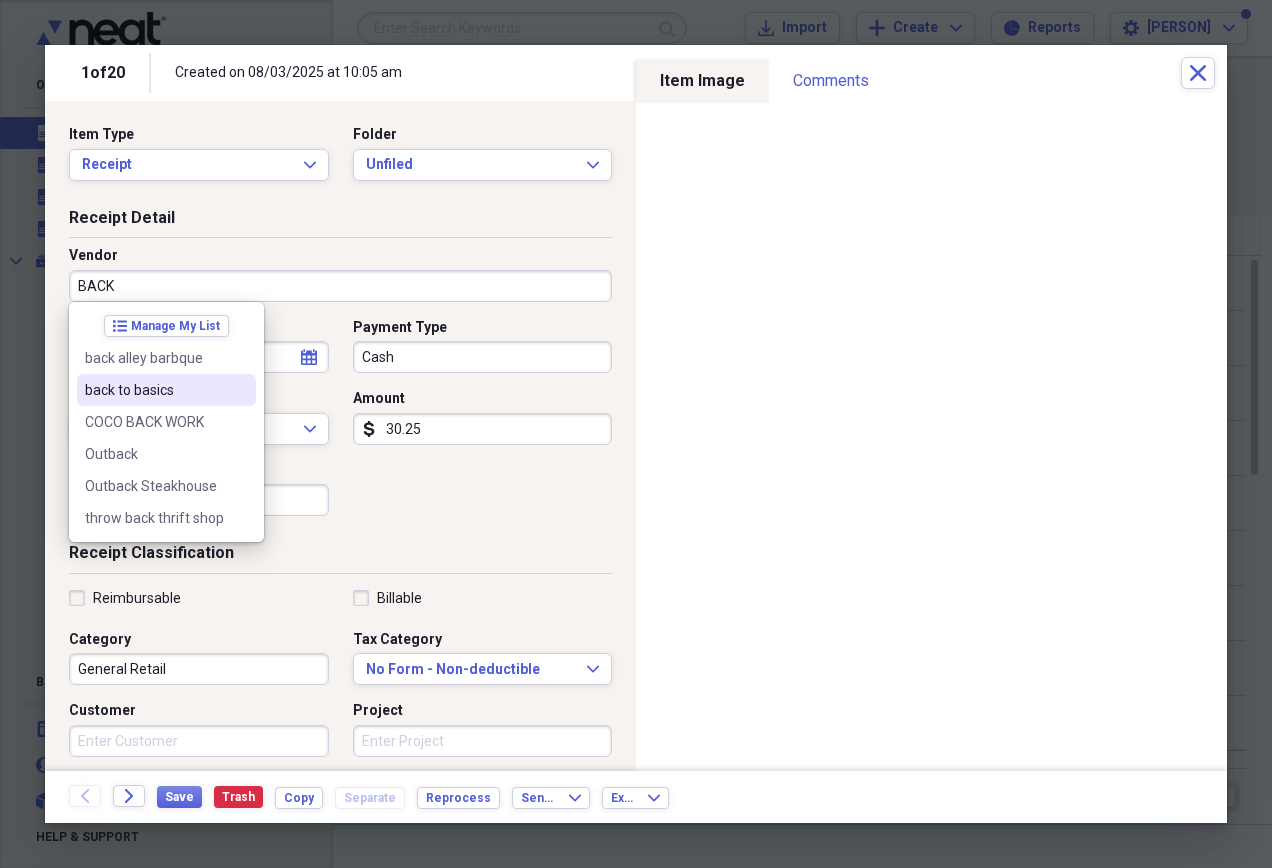 click on "back to basics" at bounding box center [154, 390] 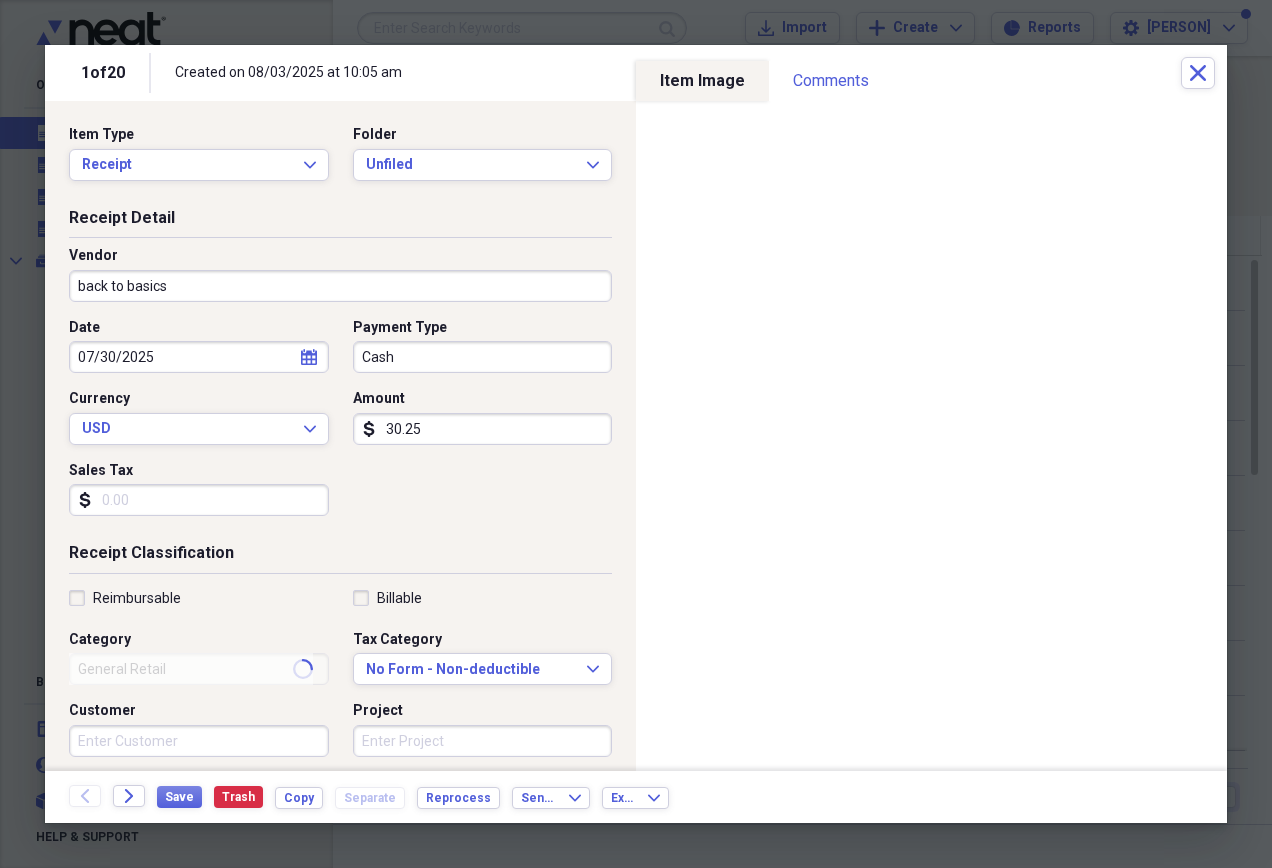 type on "gym membership" 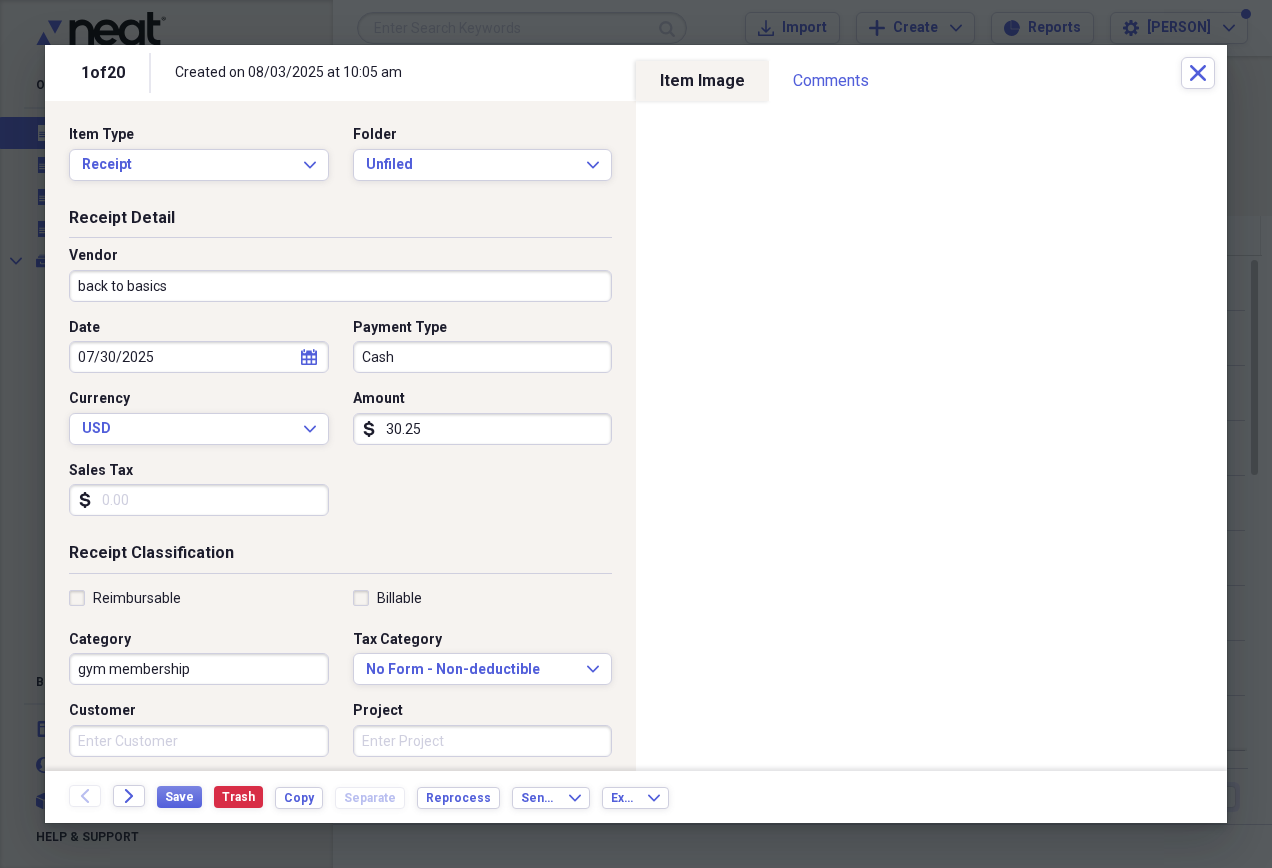 click on "30.25" at bounding box center (483, 429) 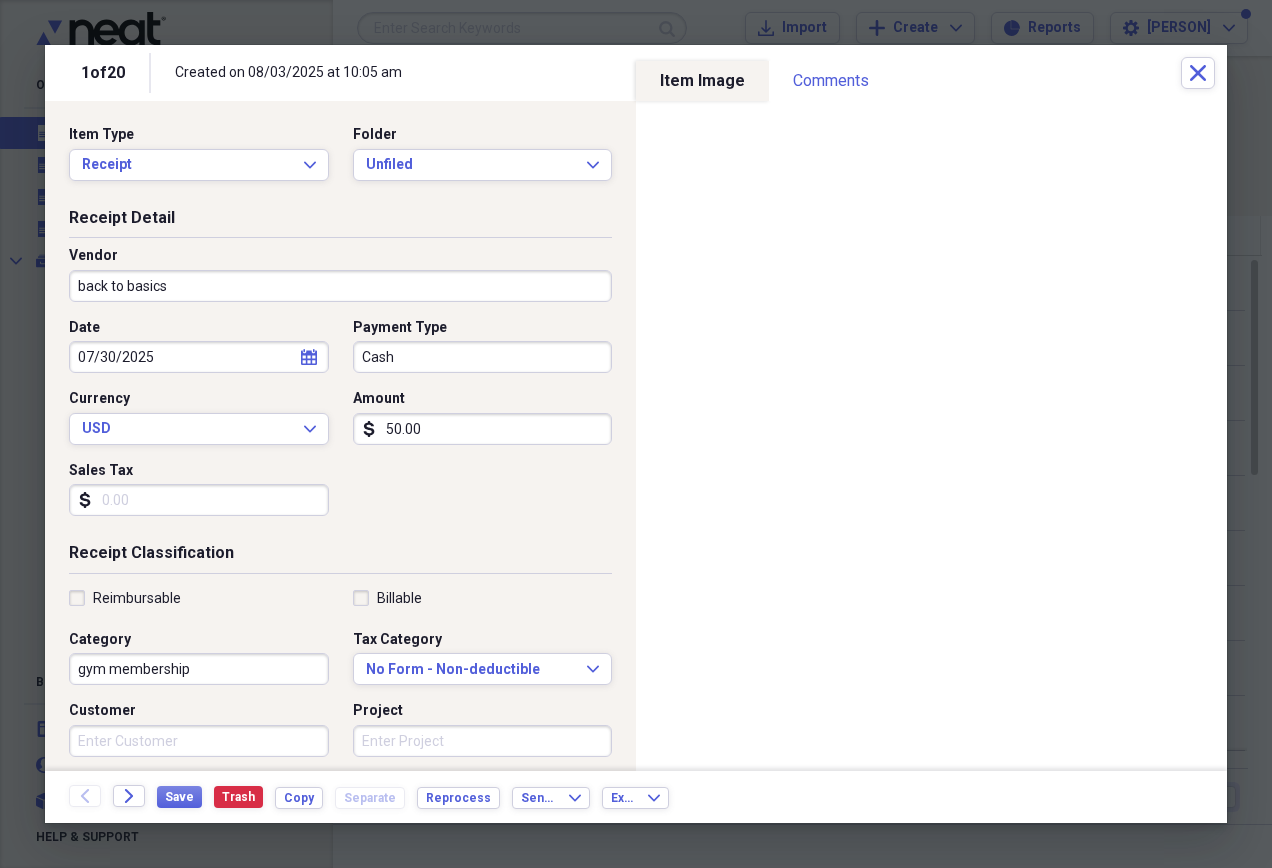 type on "50.00" 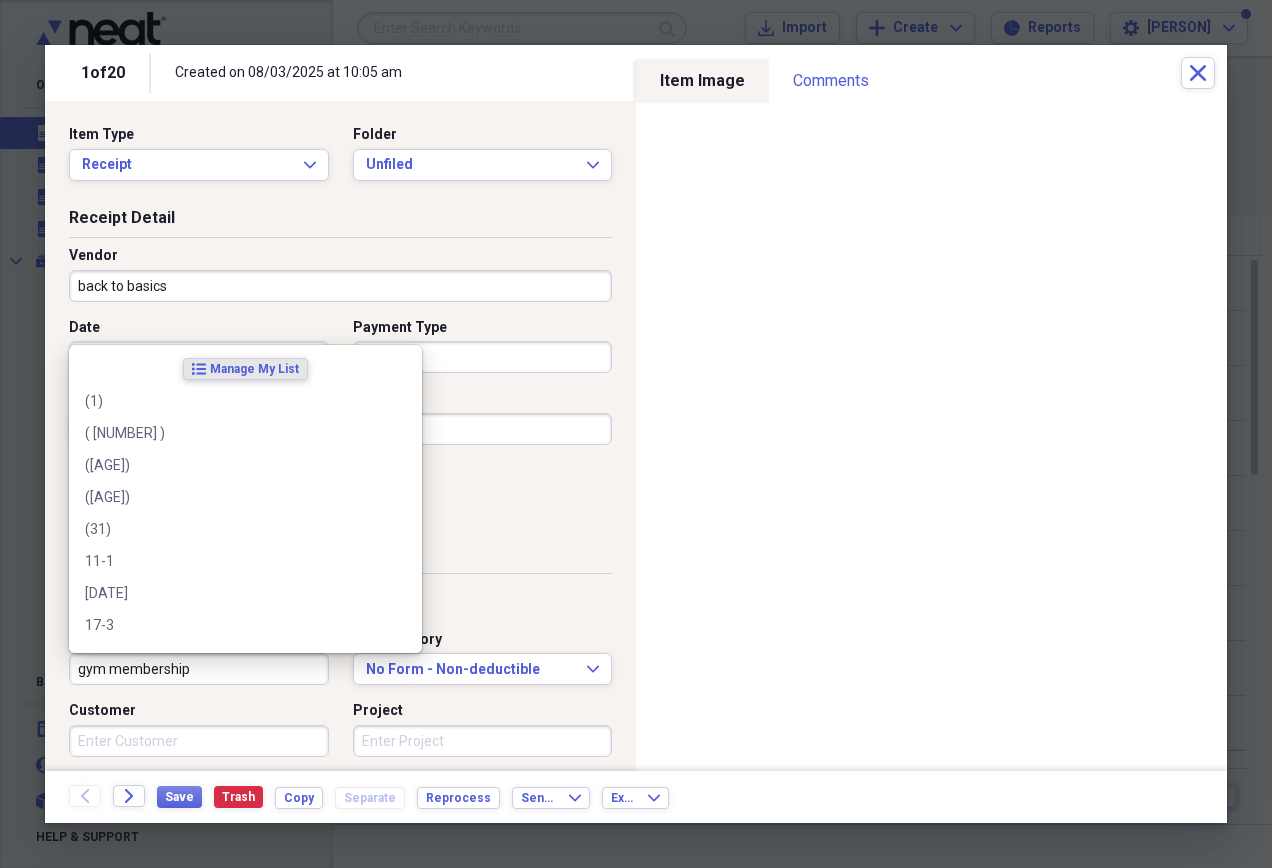 click on "gym membership" at bounding box center (199, 669) 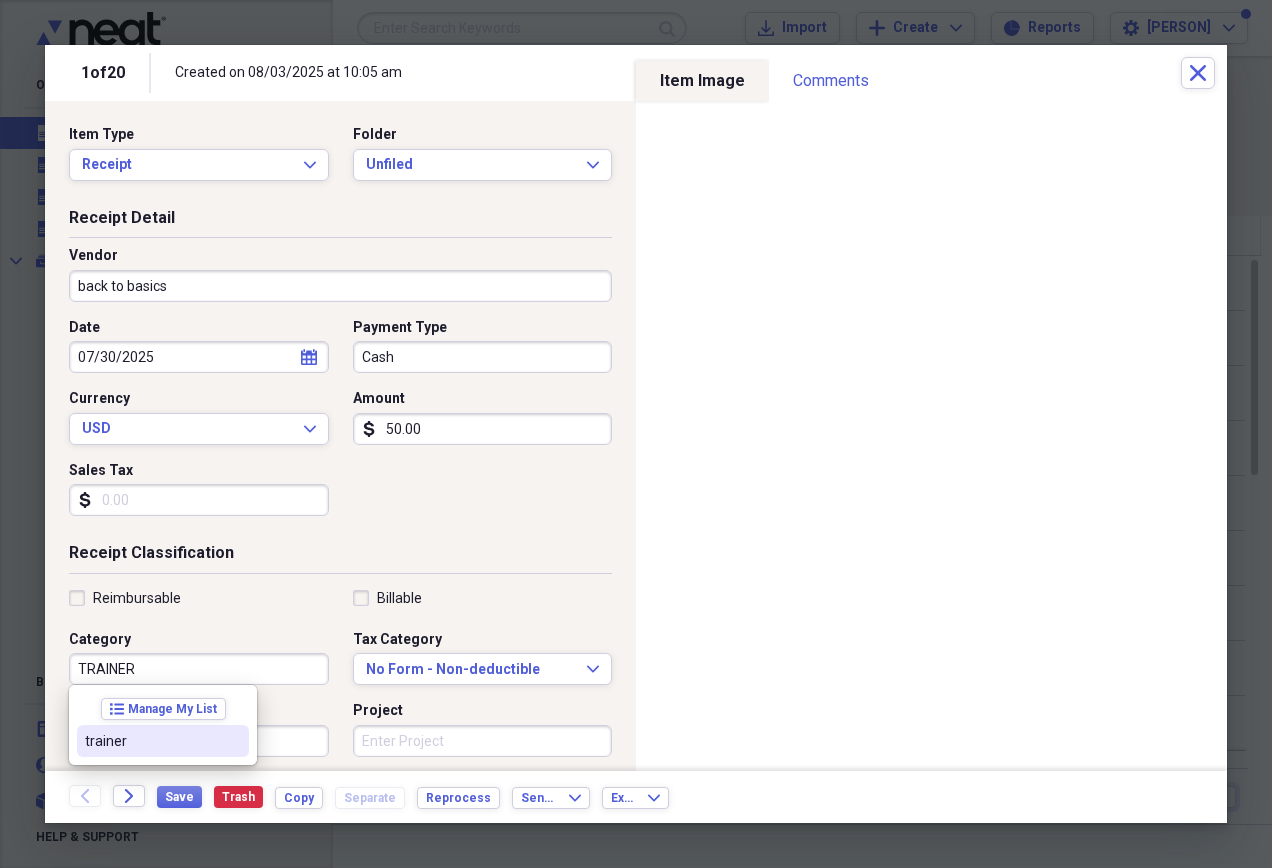 click on "trainer" at bounding box center [151, 741] 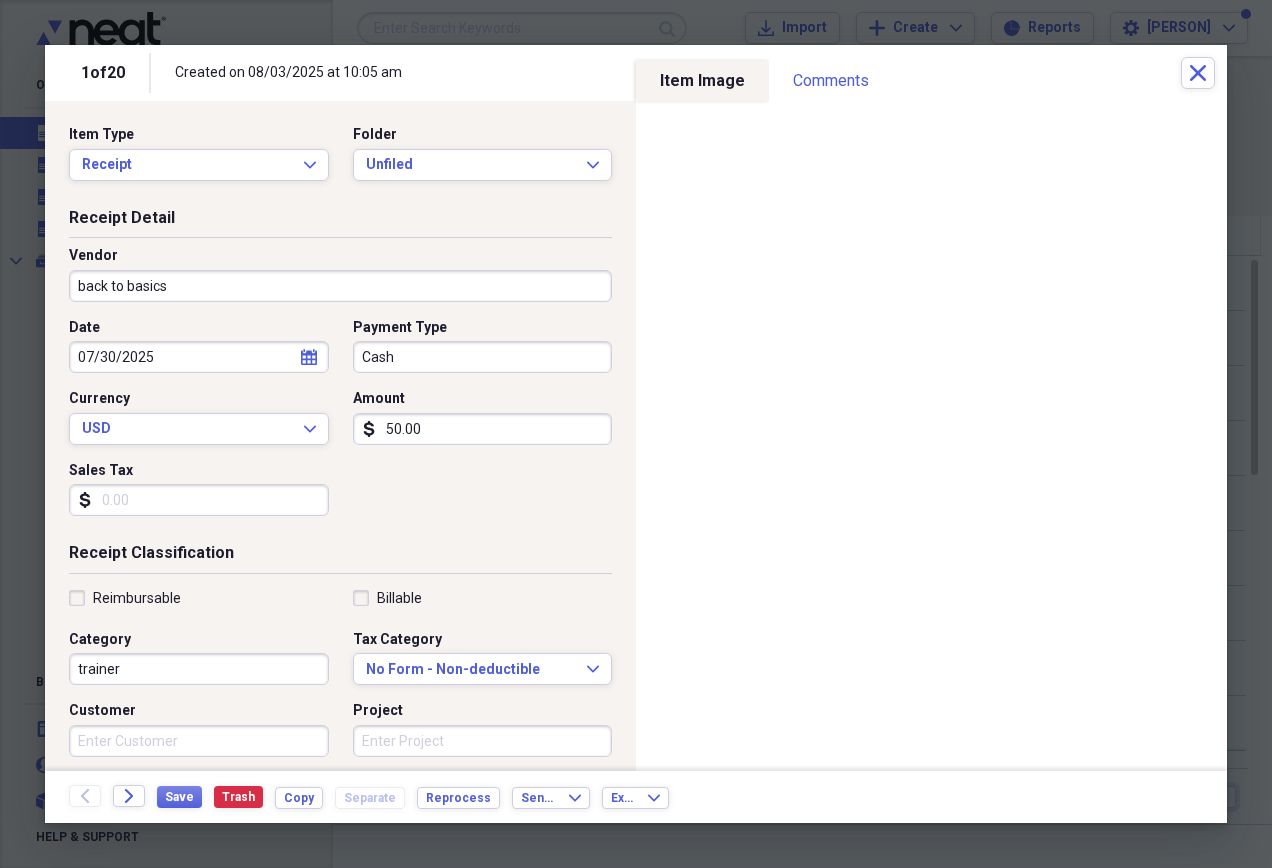 click on "trainer" at bounding box center (199, 669) 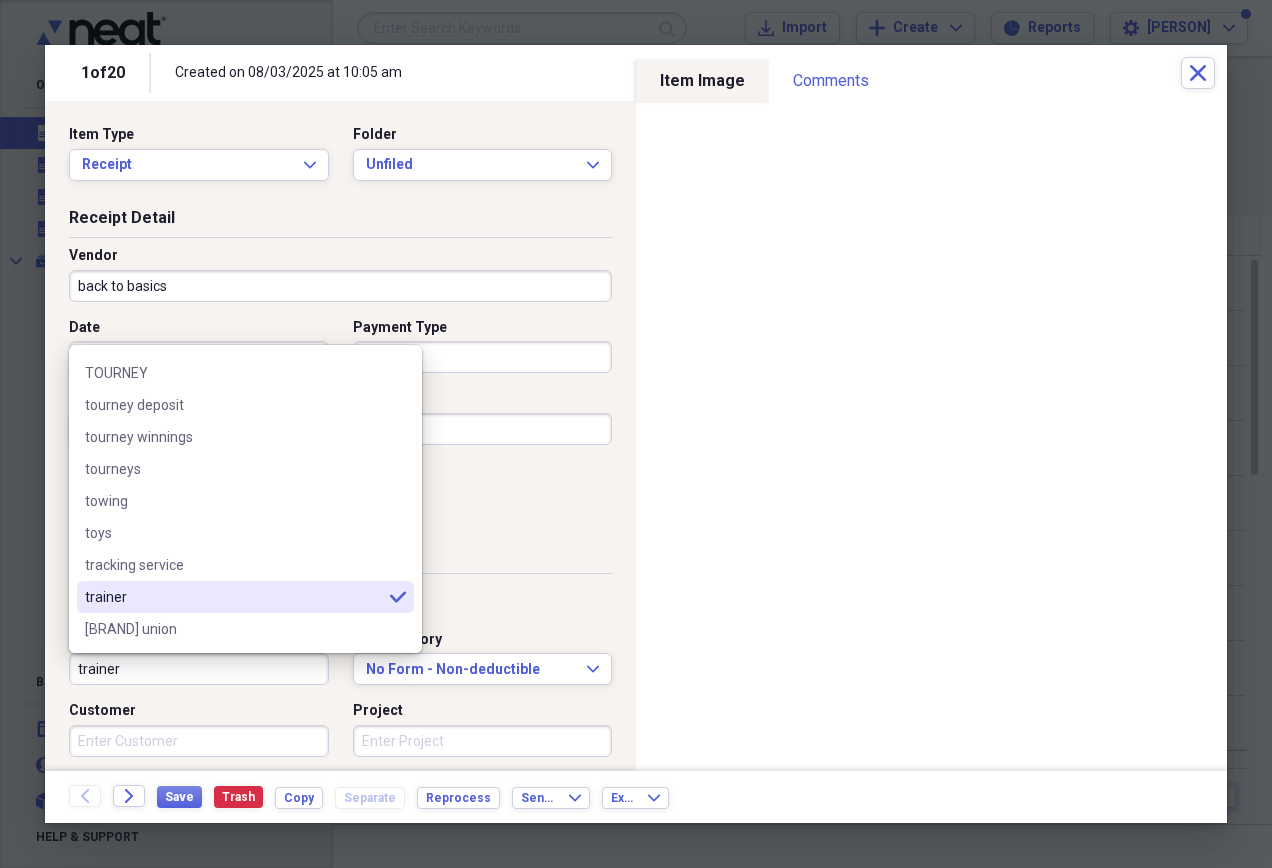scroll, scrollTop: 0, scrollLeft: 0, axis: both 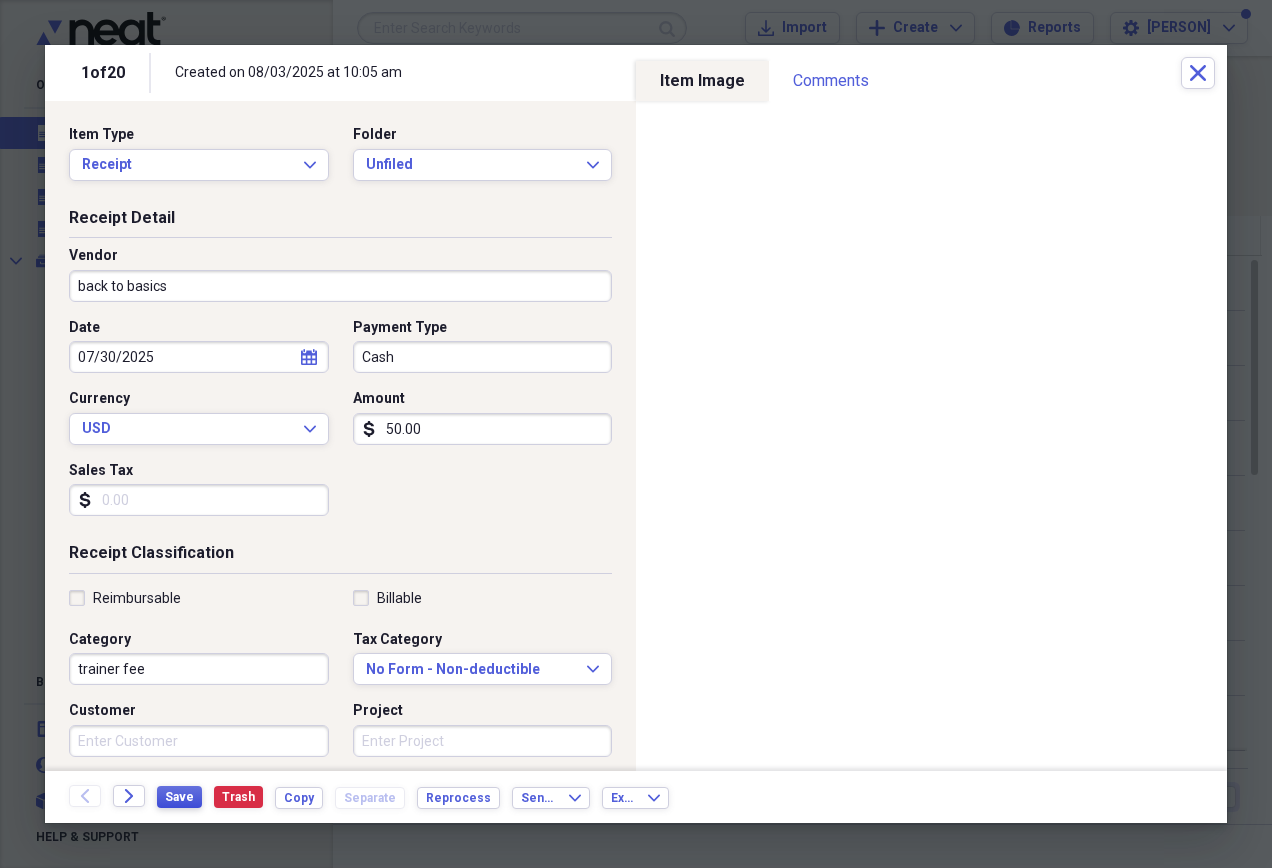 type on "trainer fee" 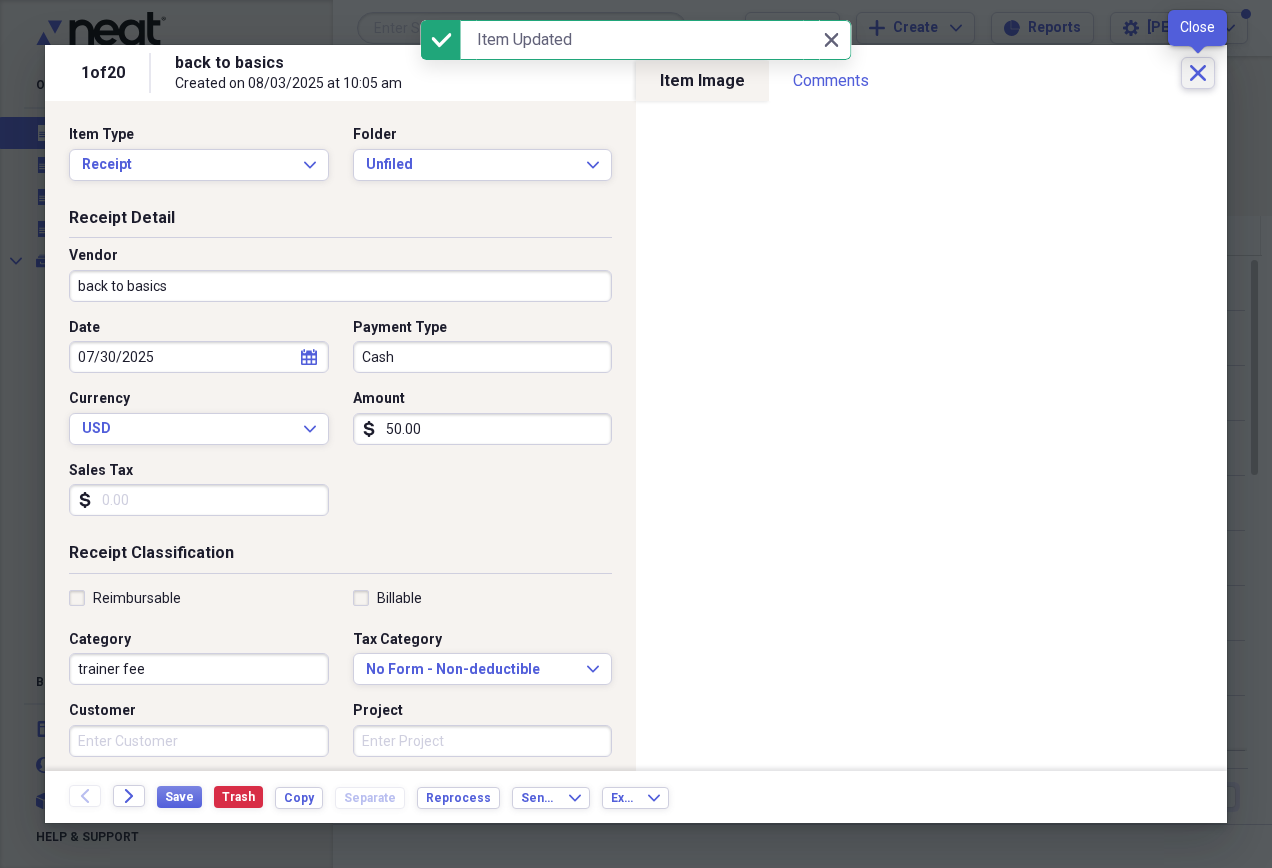 click on "Close" 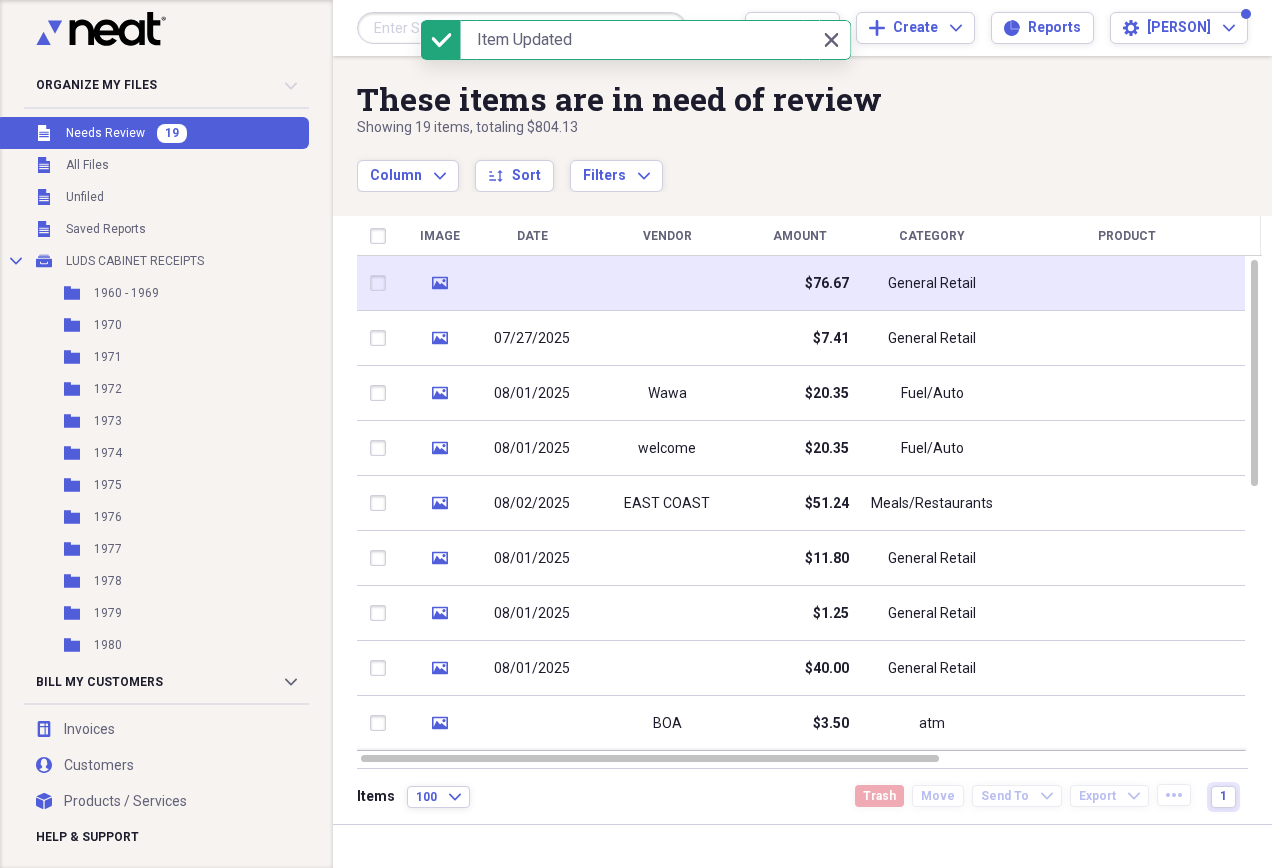 click at bounding box center (1127, 283) 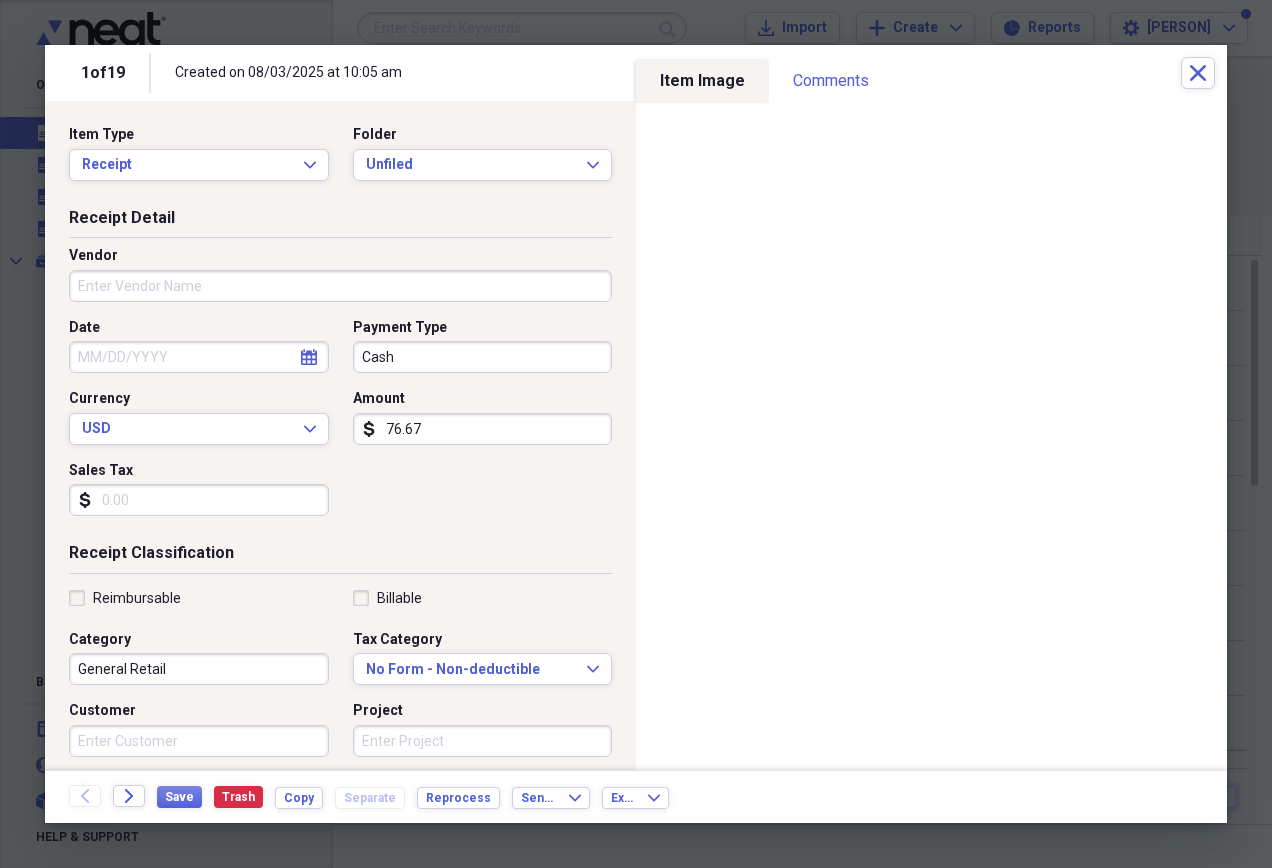 click on "Vendor" at bounding box center [340, 286] 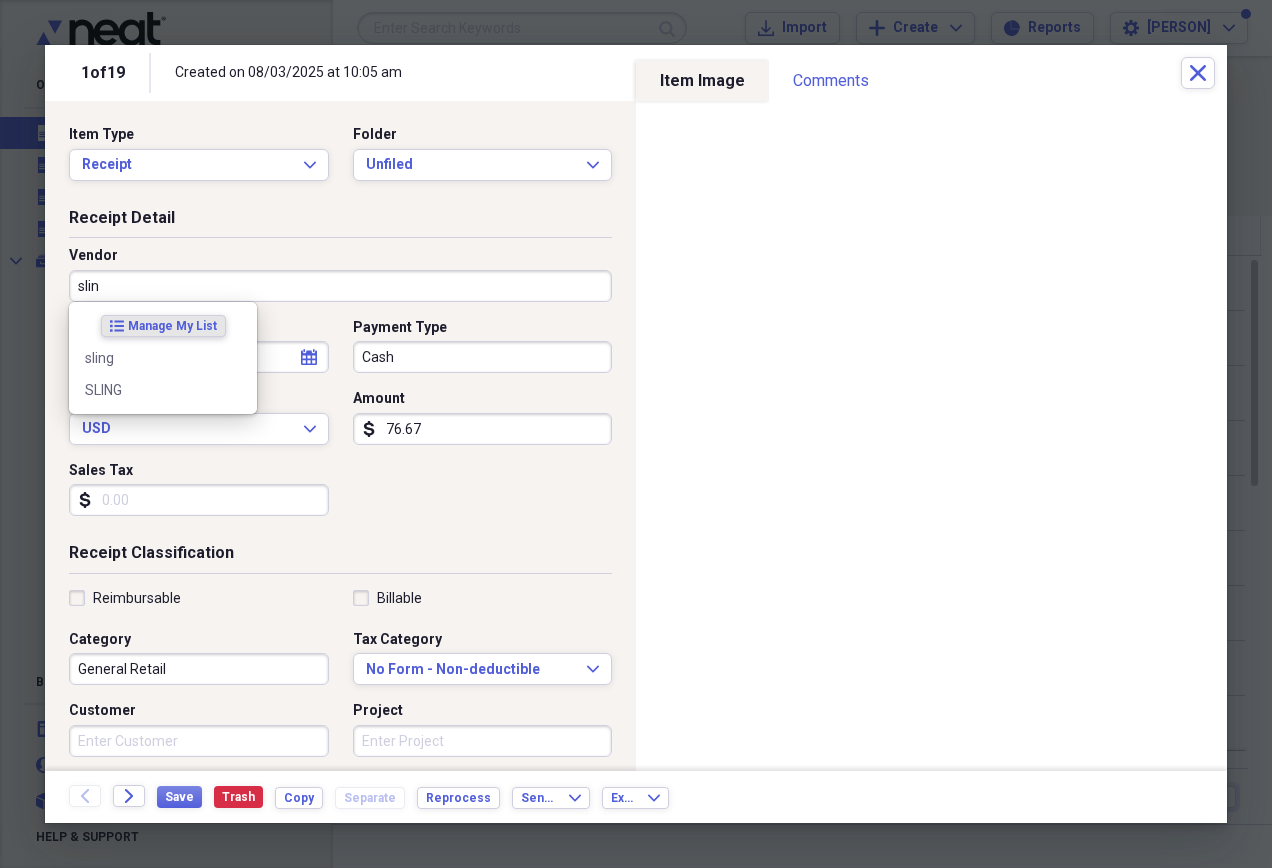 type on "sling" 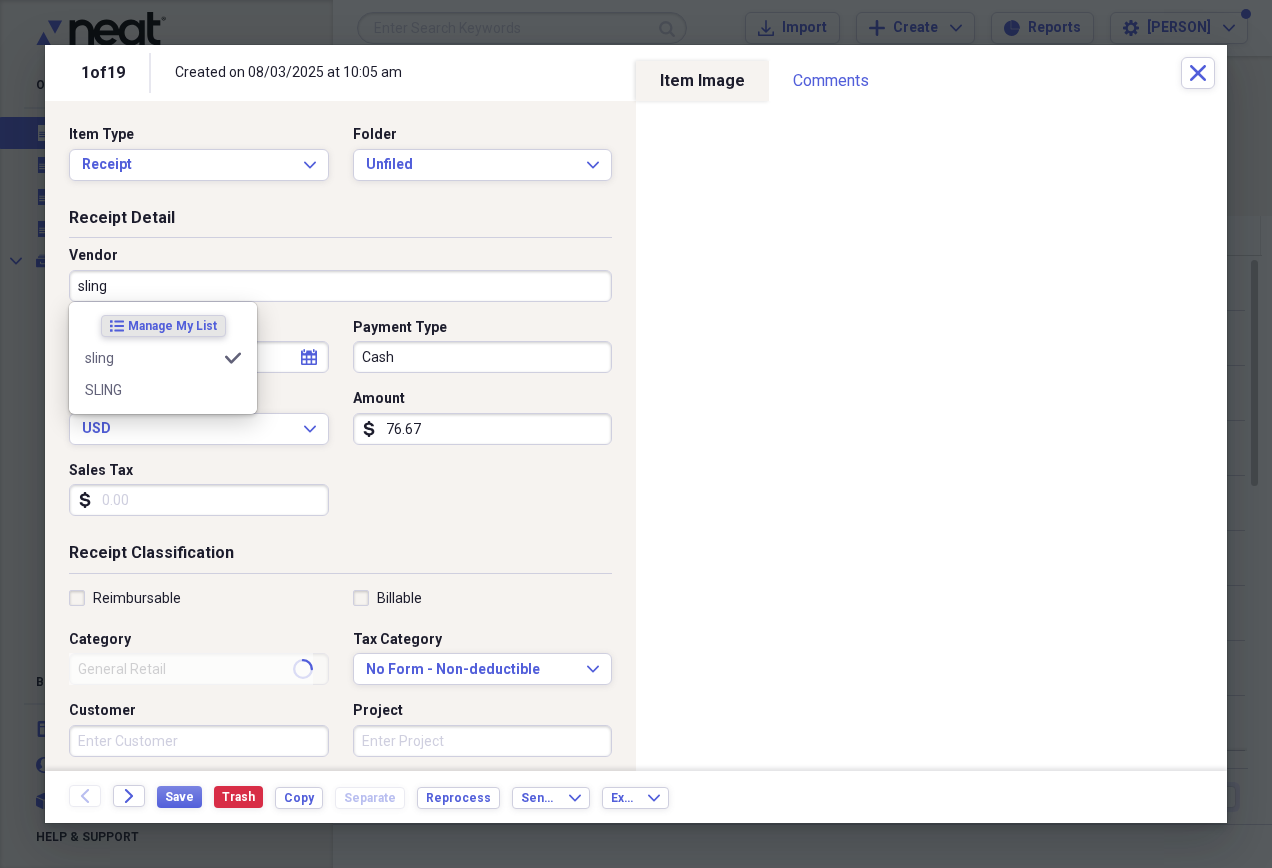 type on "tv streaming" 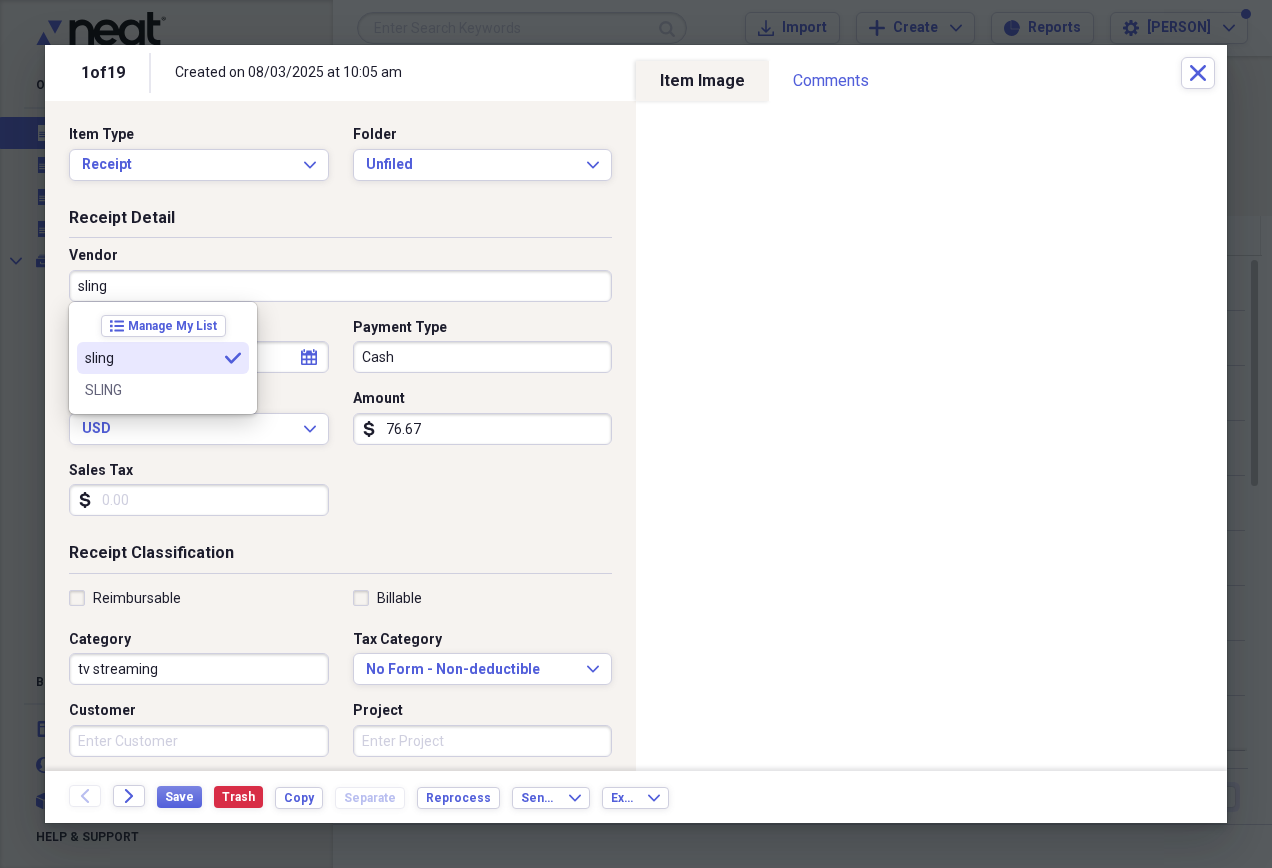 type on "sling" 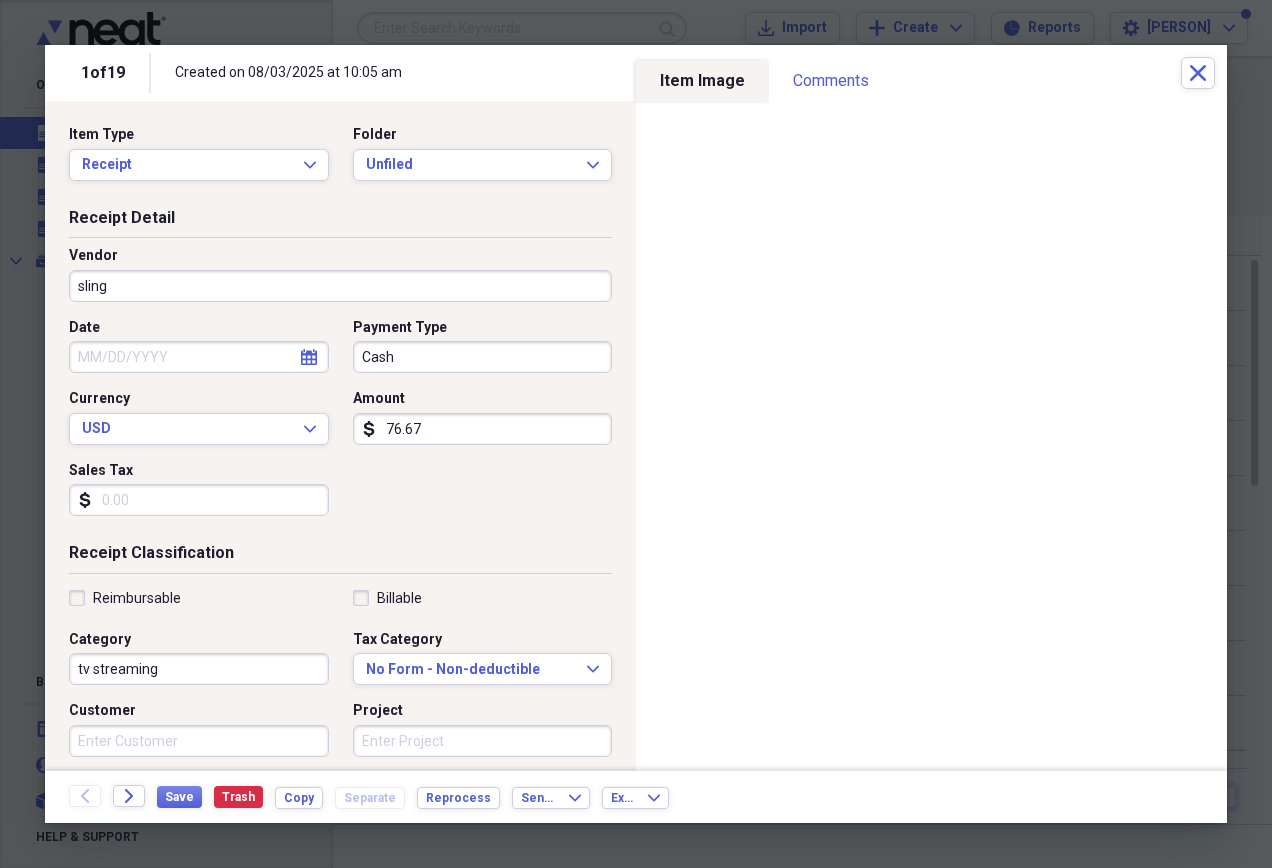 click on "calendar" 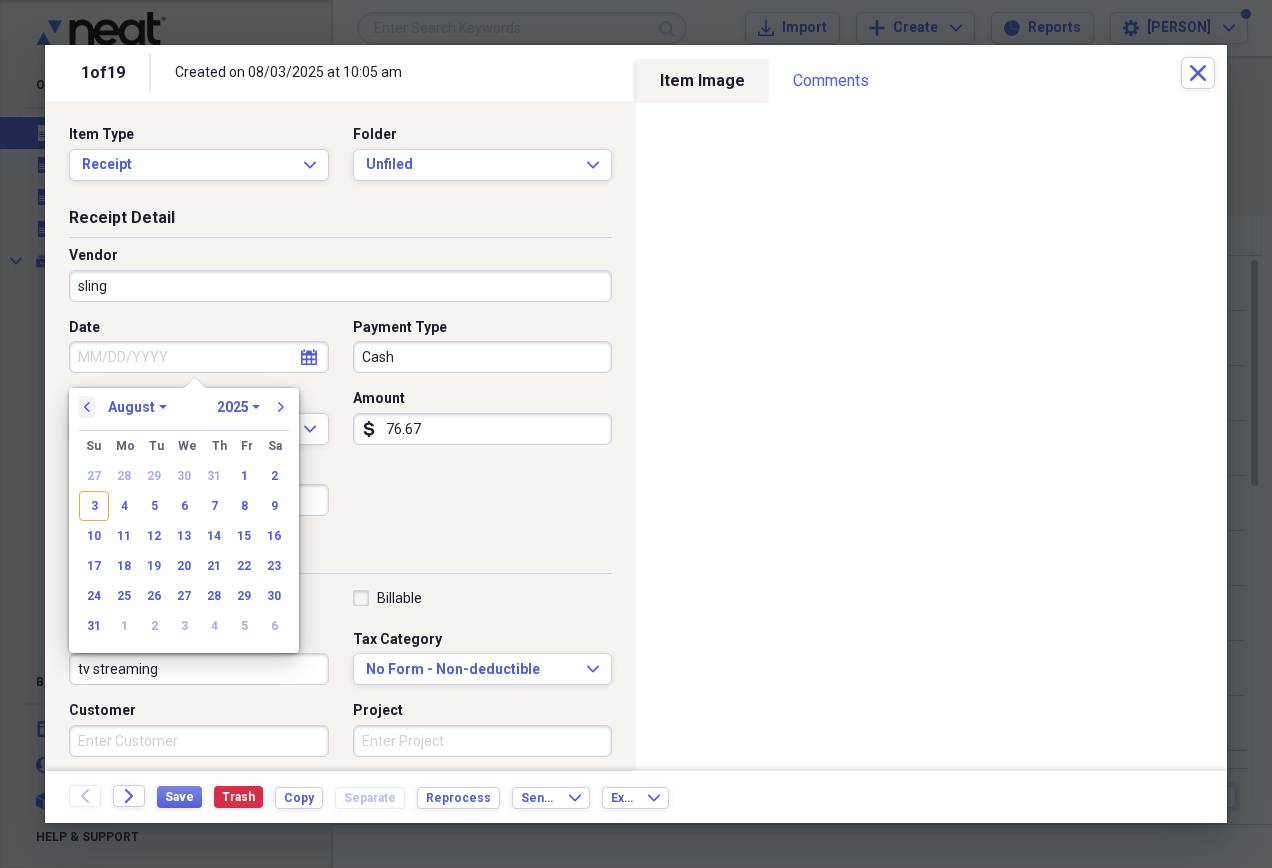 click on "previous" at bounding box center [87, 407] 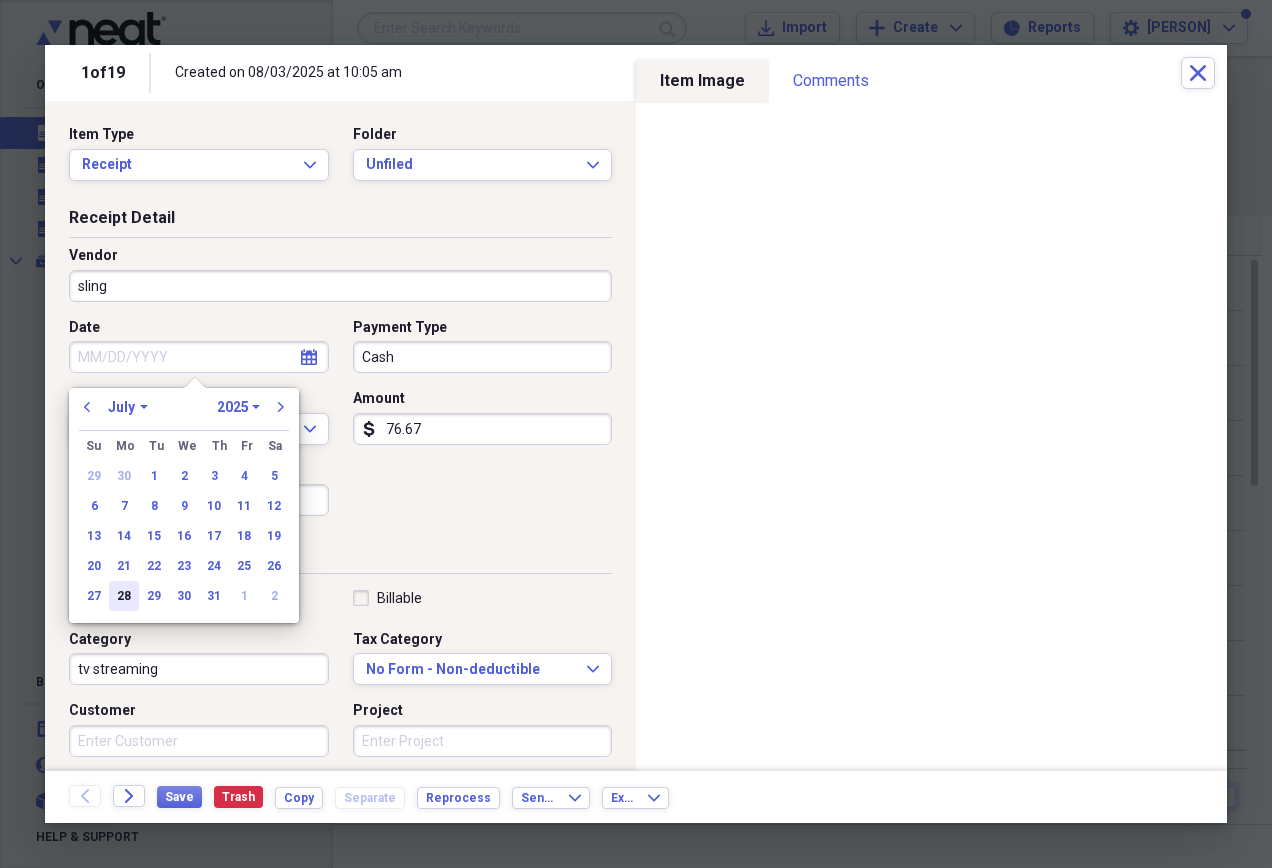 click on "28" at bounding box center (124, 596) 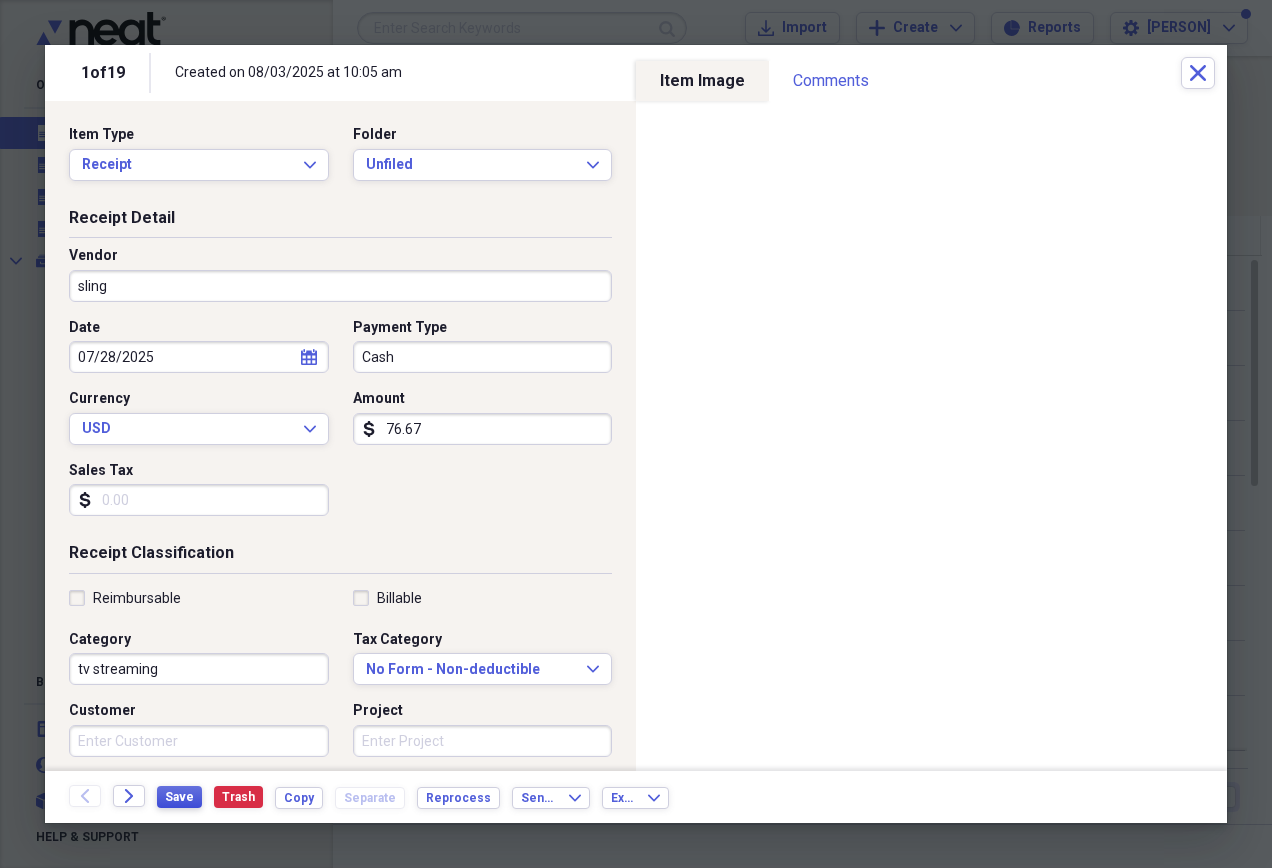 click on "Save" at bounding box center [179, 797] 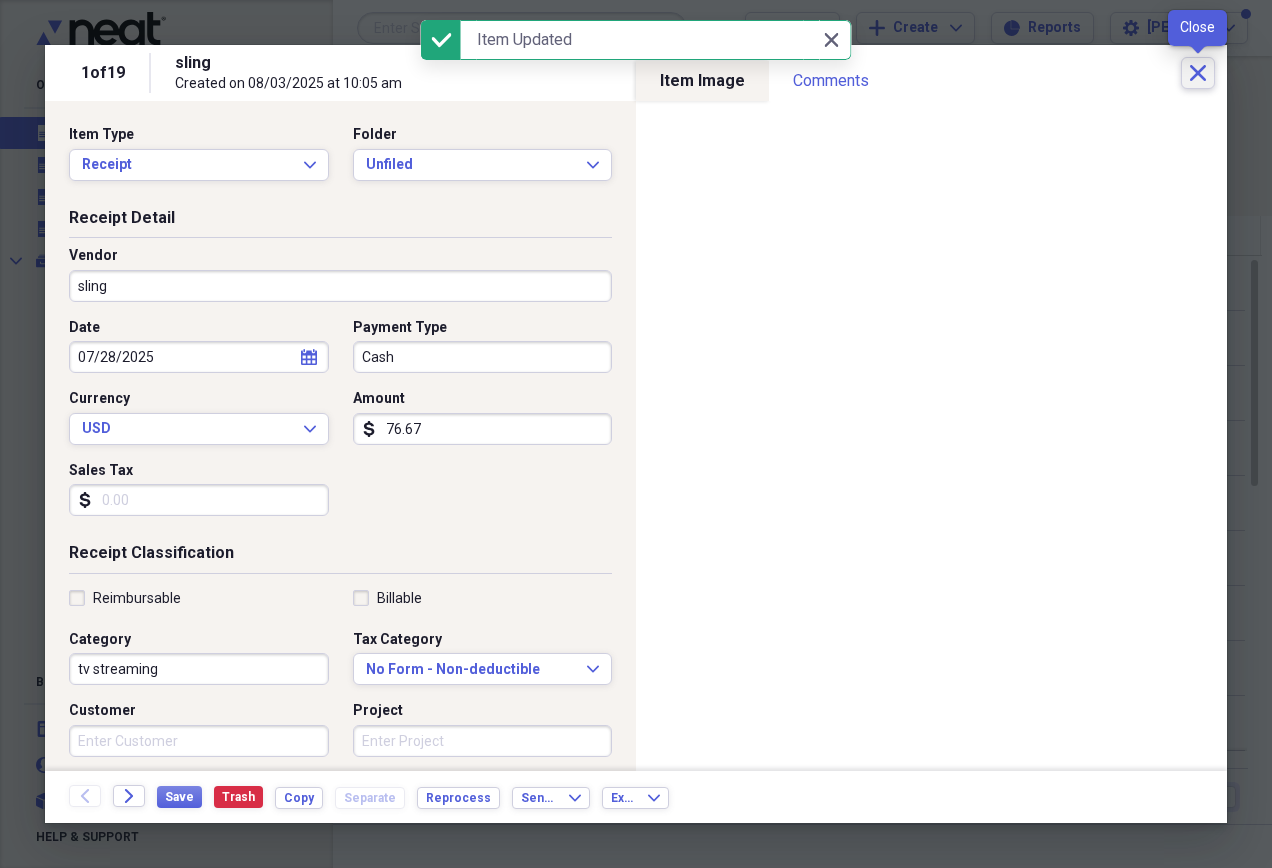 click on "Close" at bounding box center (1198, 73) 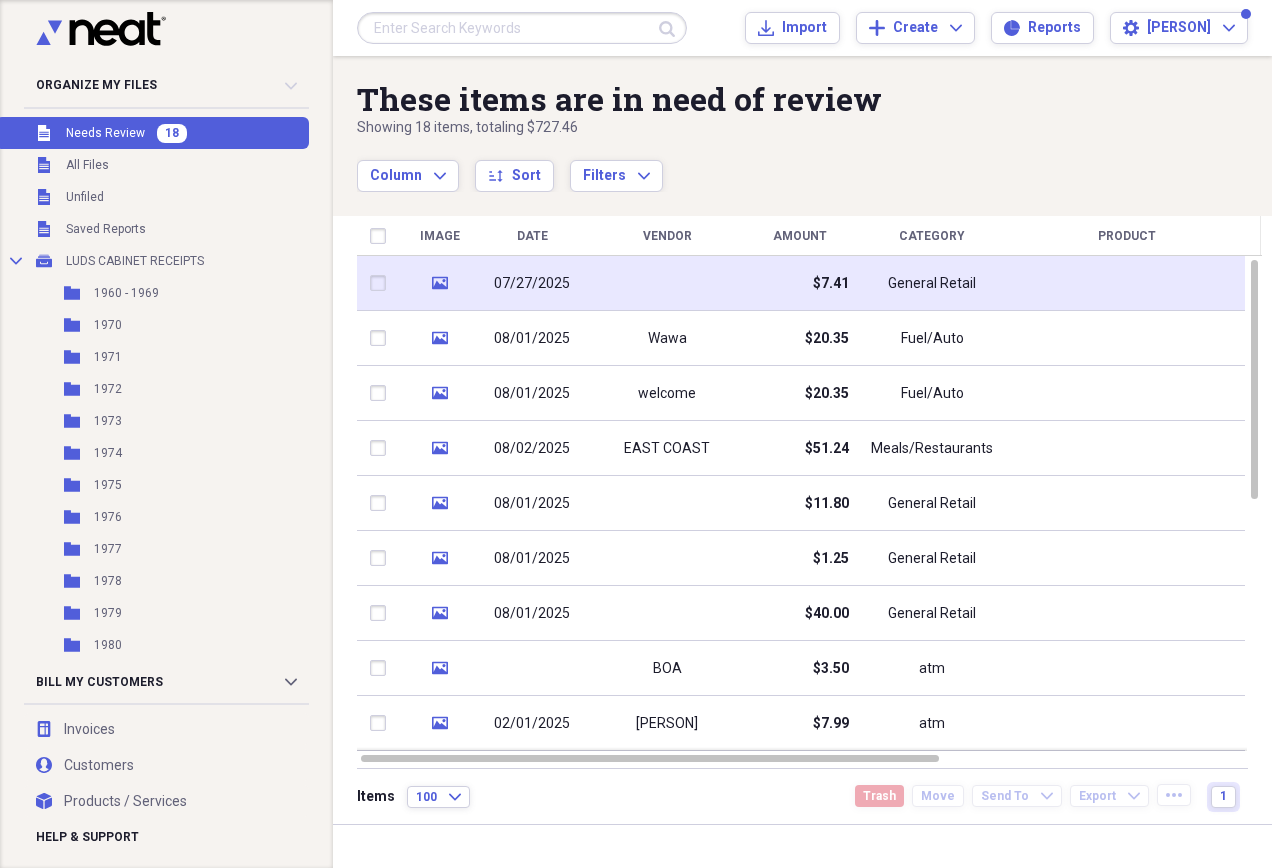 click at bounding box center [1127, 283] 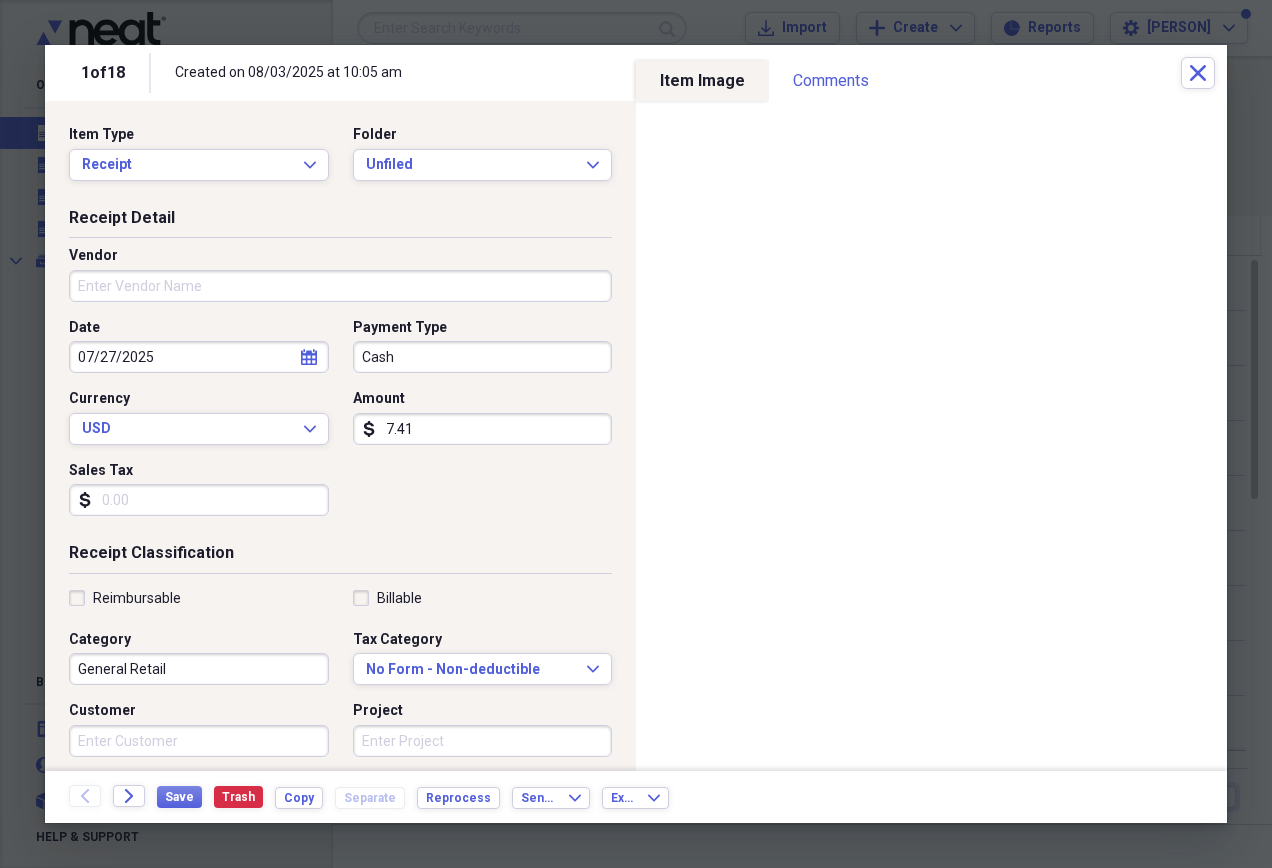 click on "Vendor" at bounding box center (340, 286) 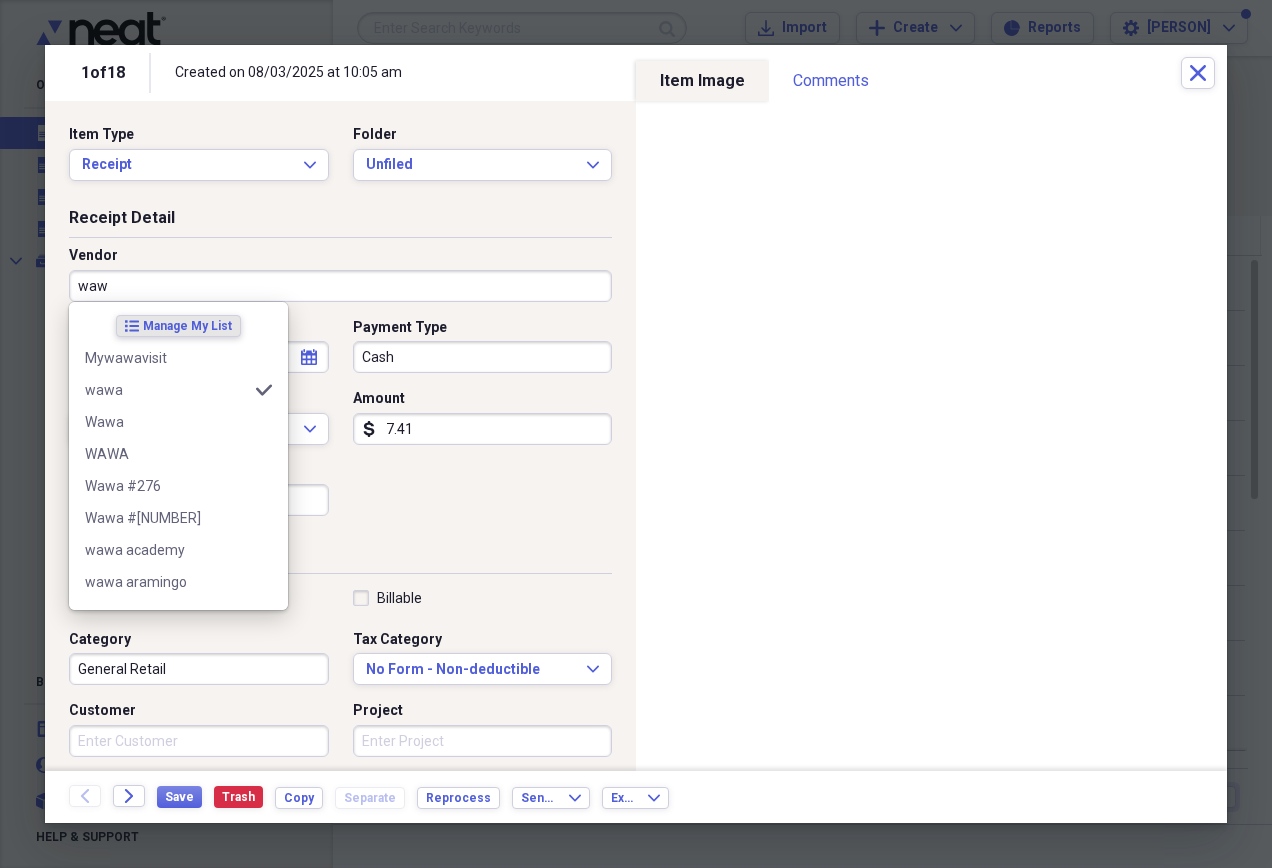 type on "wawa" 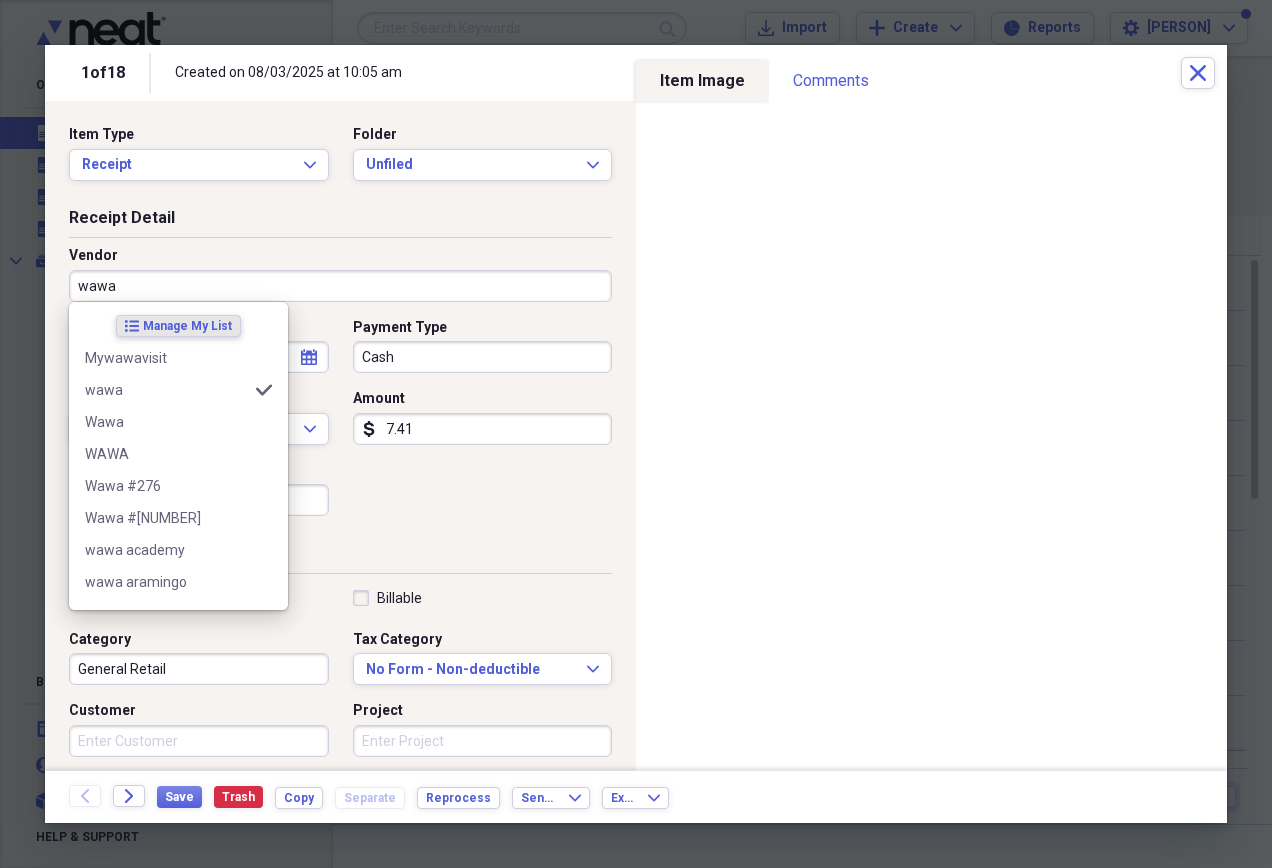 type on "food" 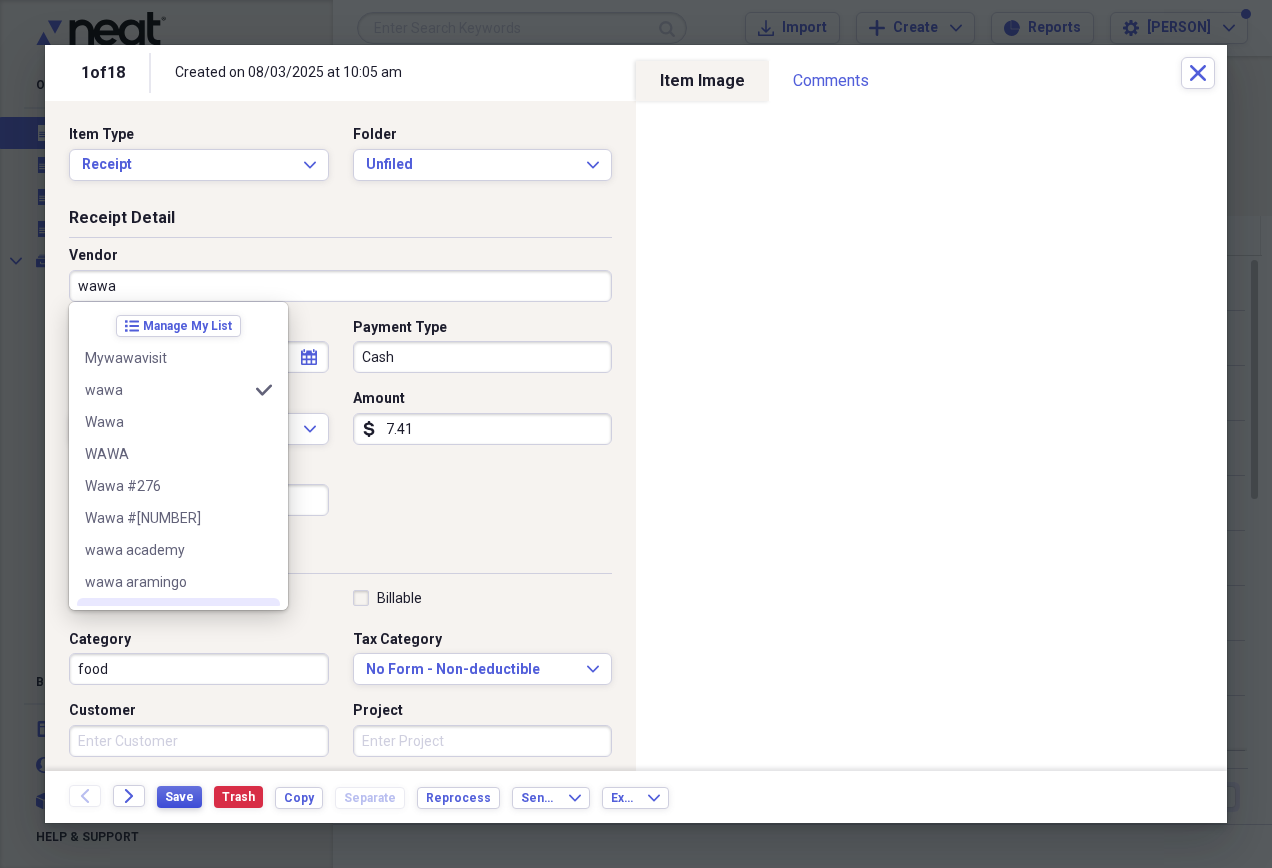 type on "wawa" 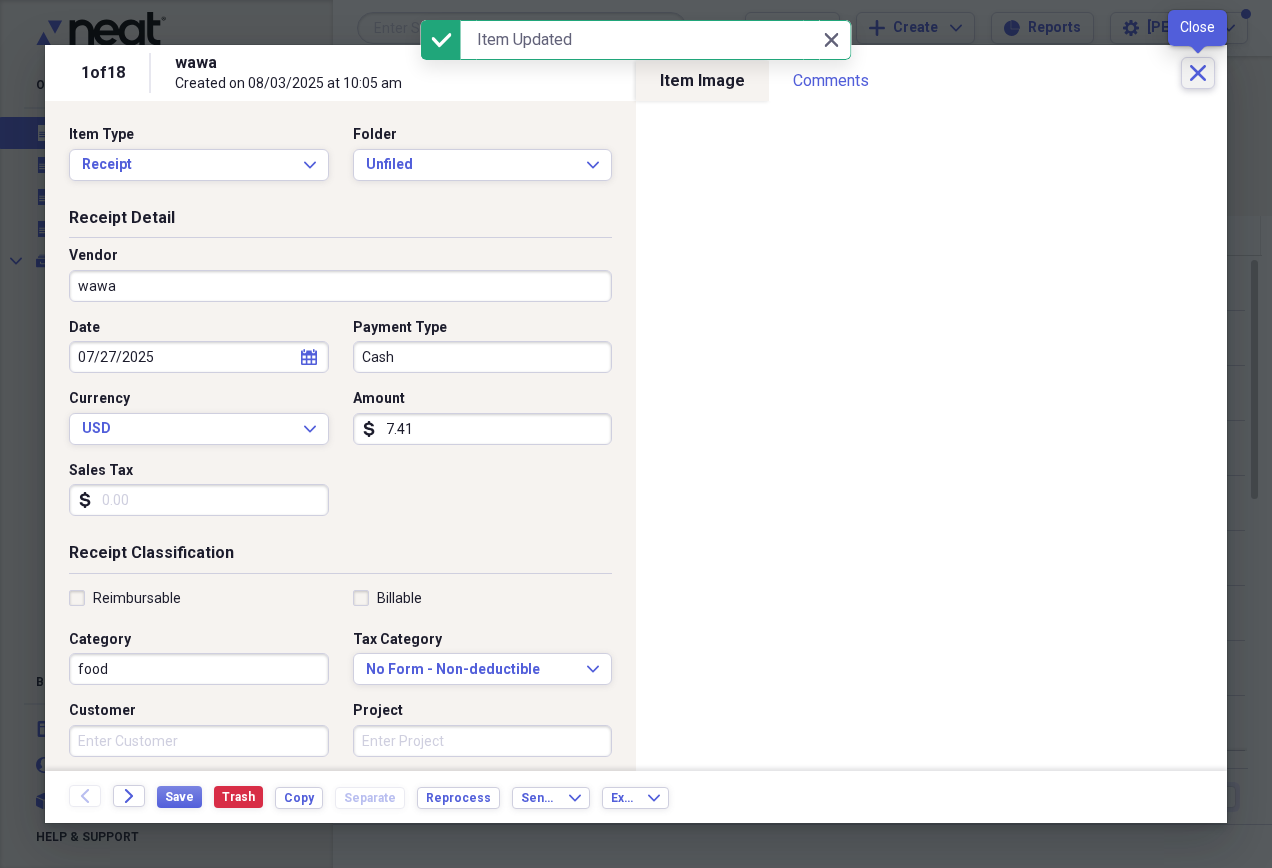 click 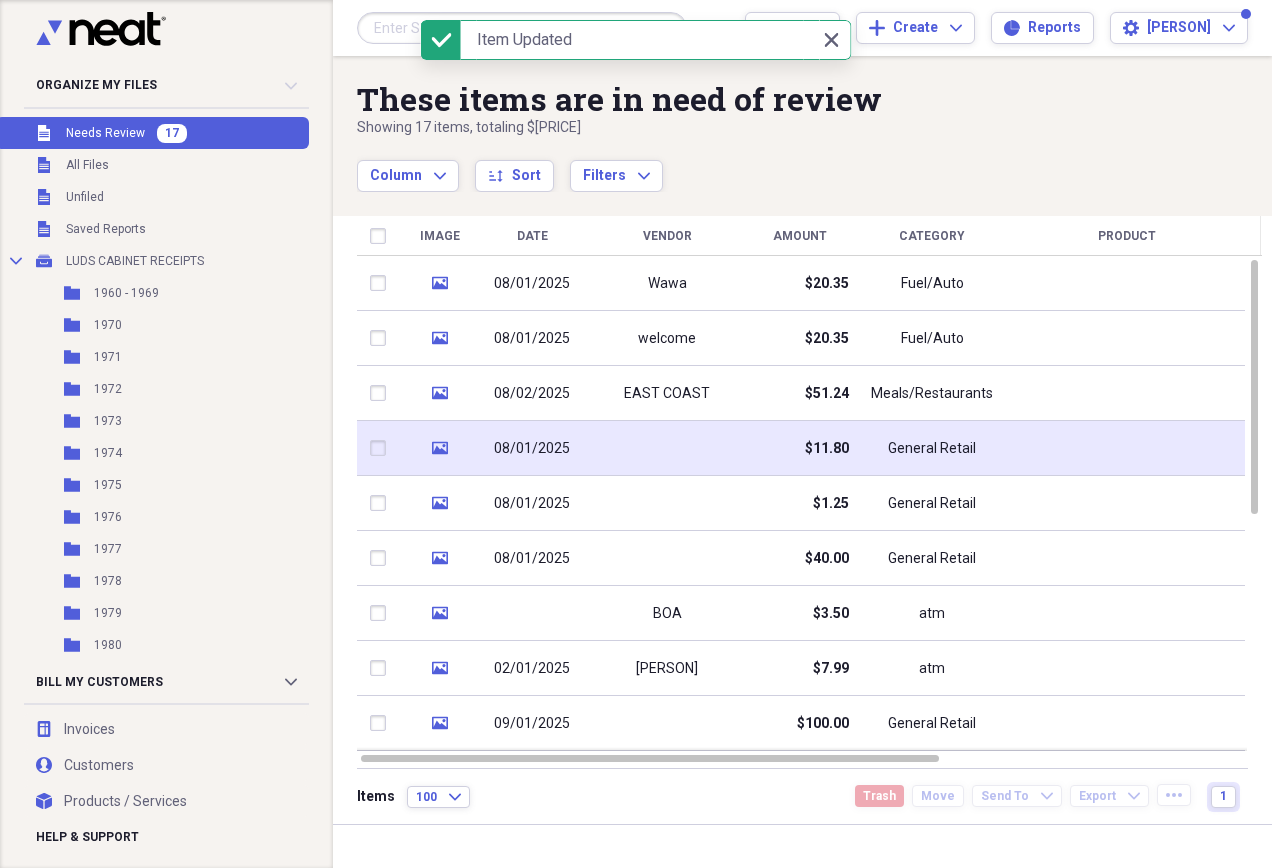 click at bounding box center [1127, 448] 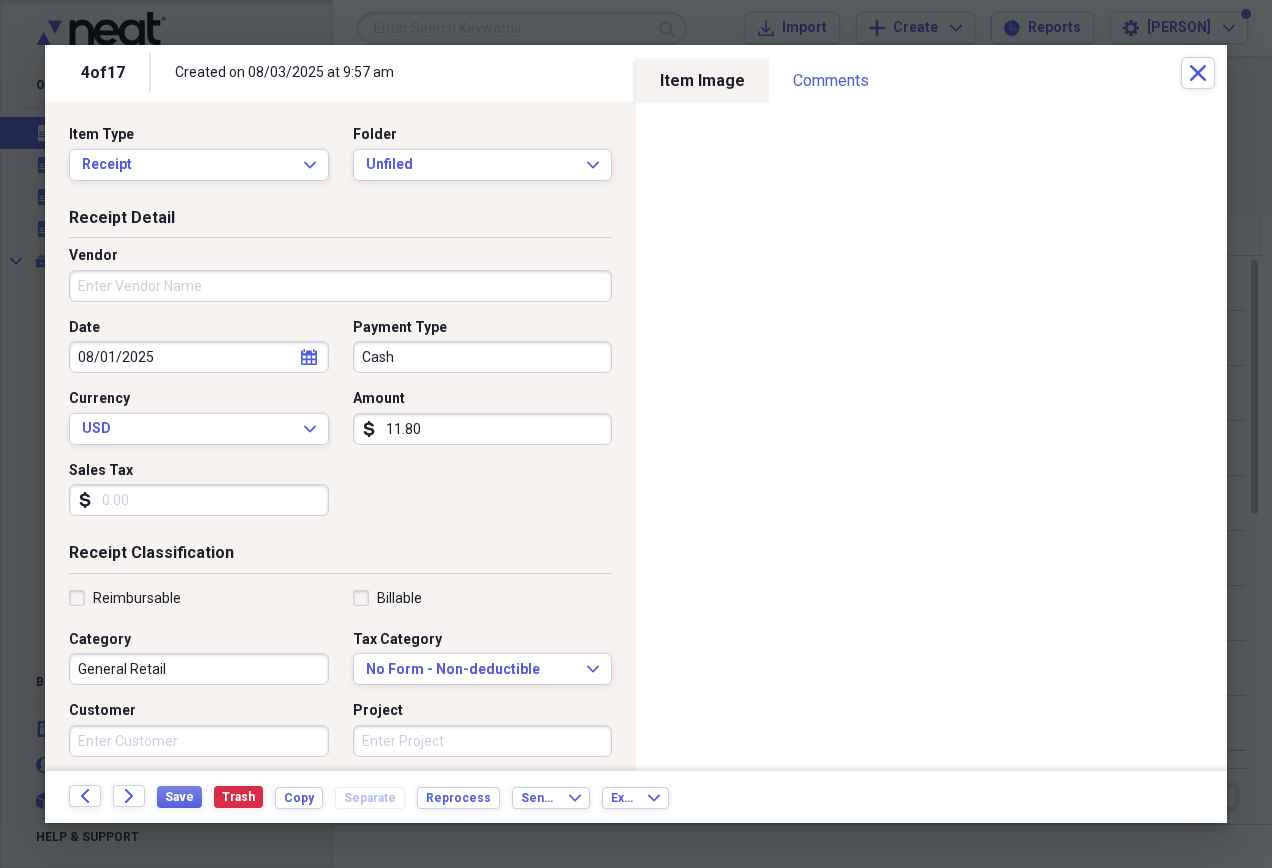 click on "Vendor" at bounding box center (340, 286) 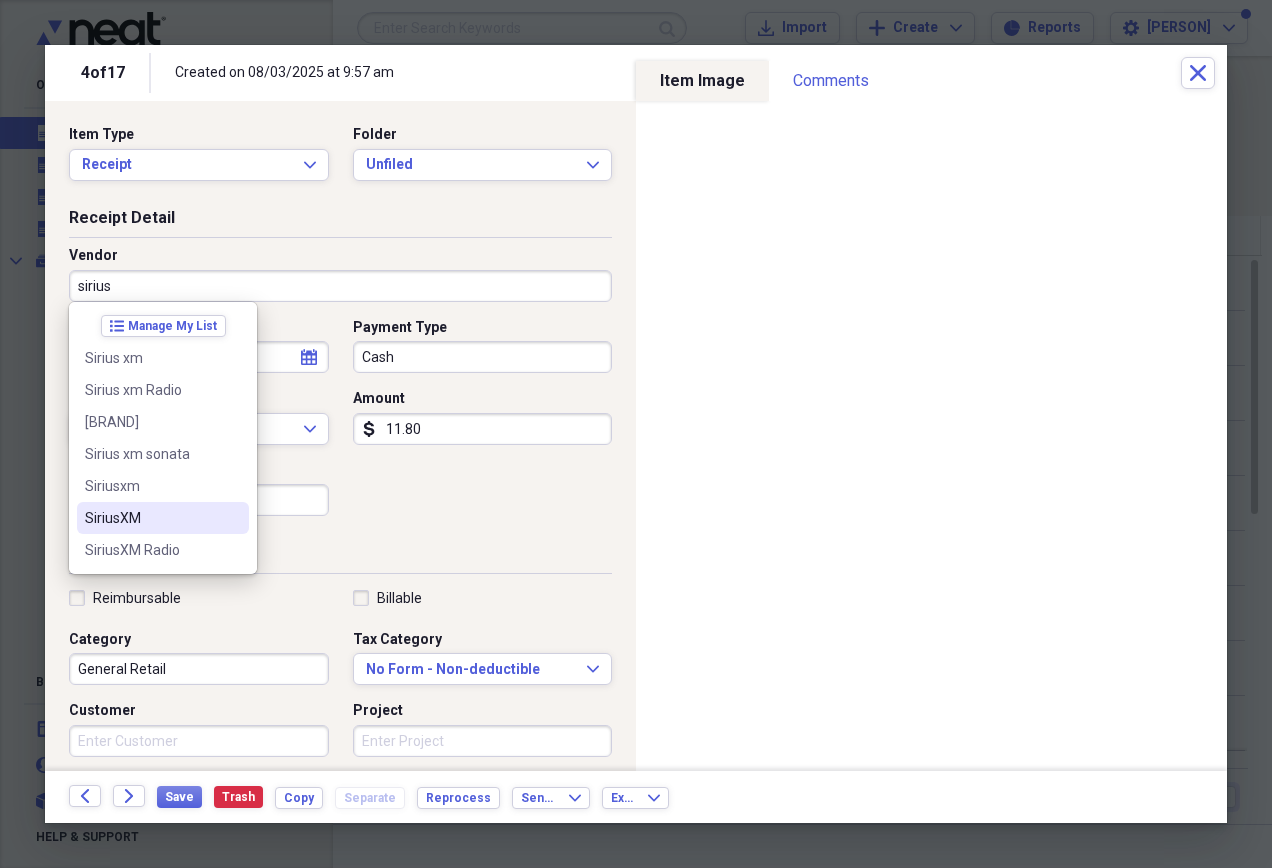 click on "SiriusXM" at bounding box center [151, 518] 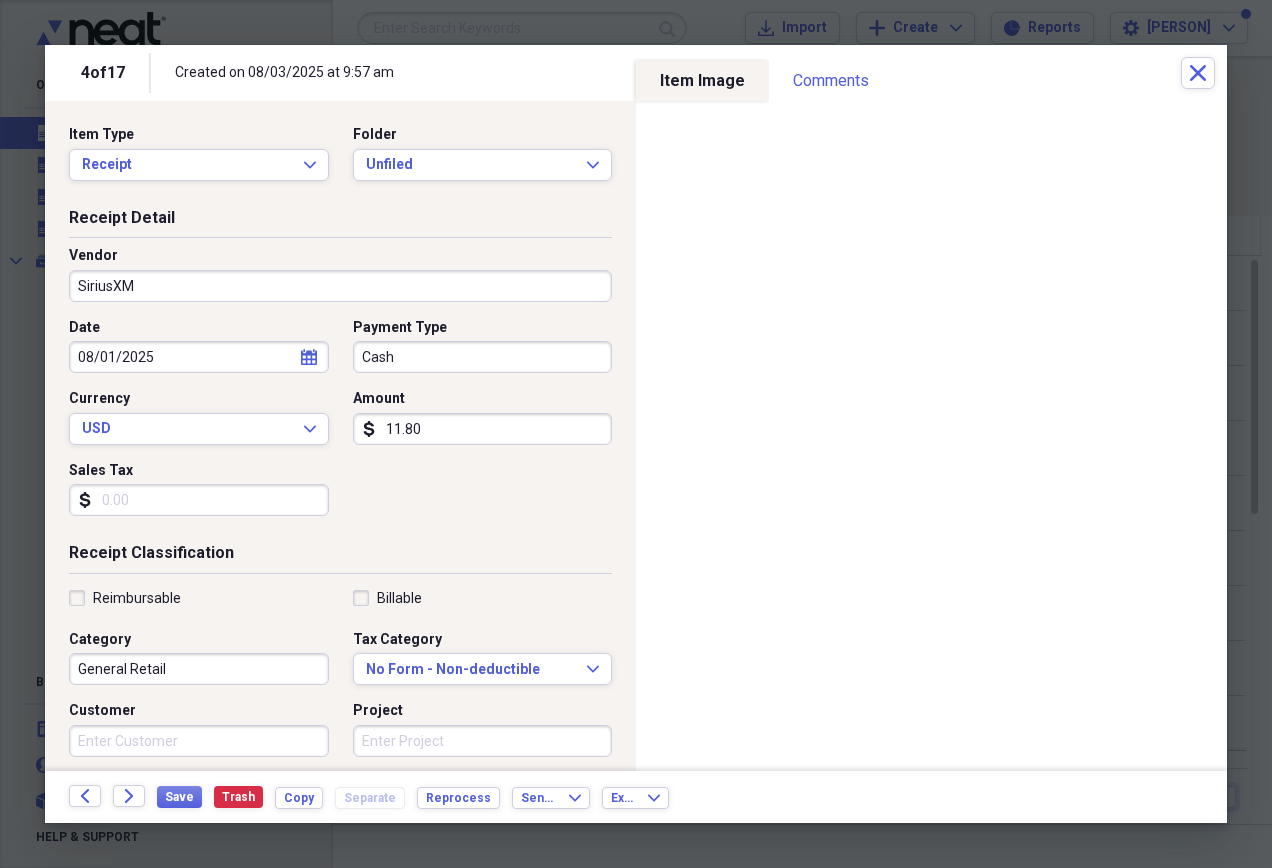 type on "radio" 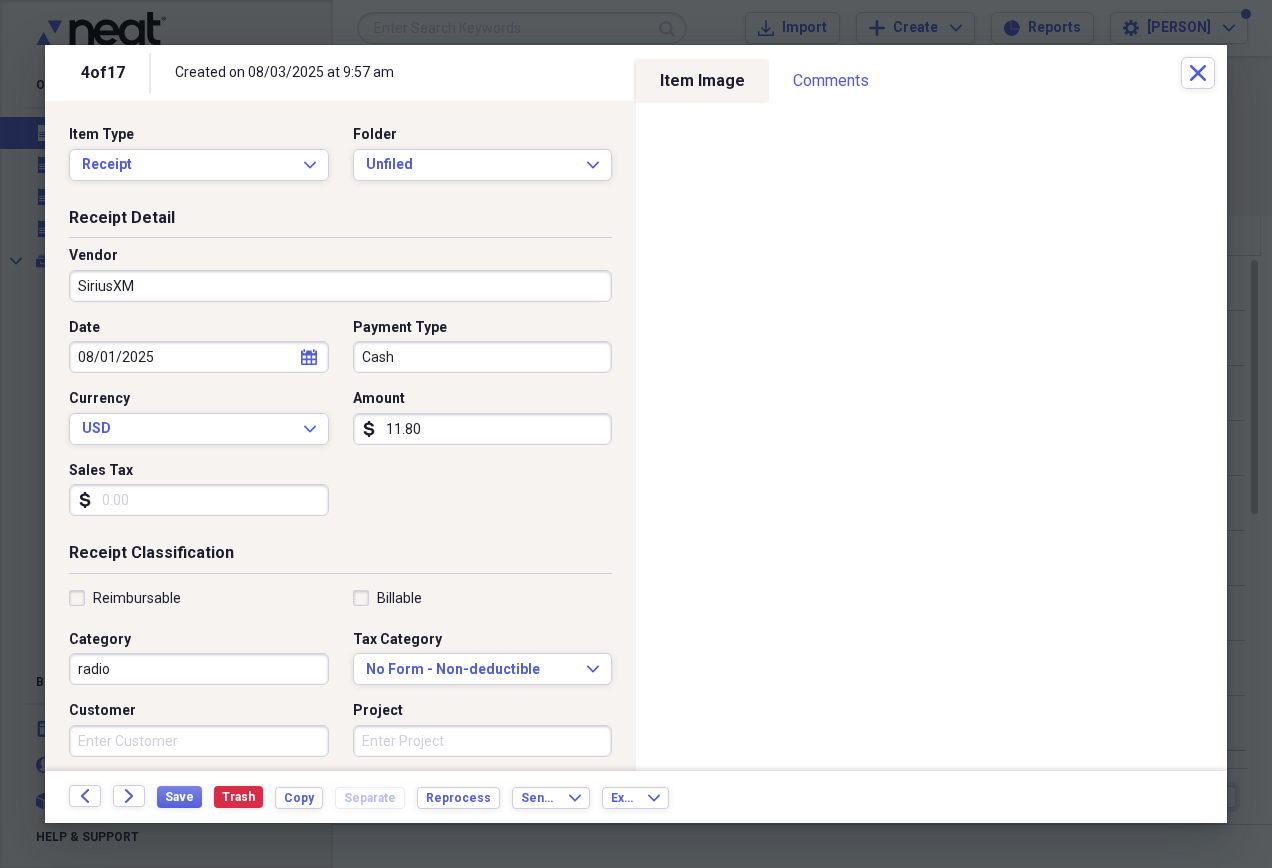 click on "radio" at bounding box center [199, 669] 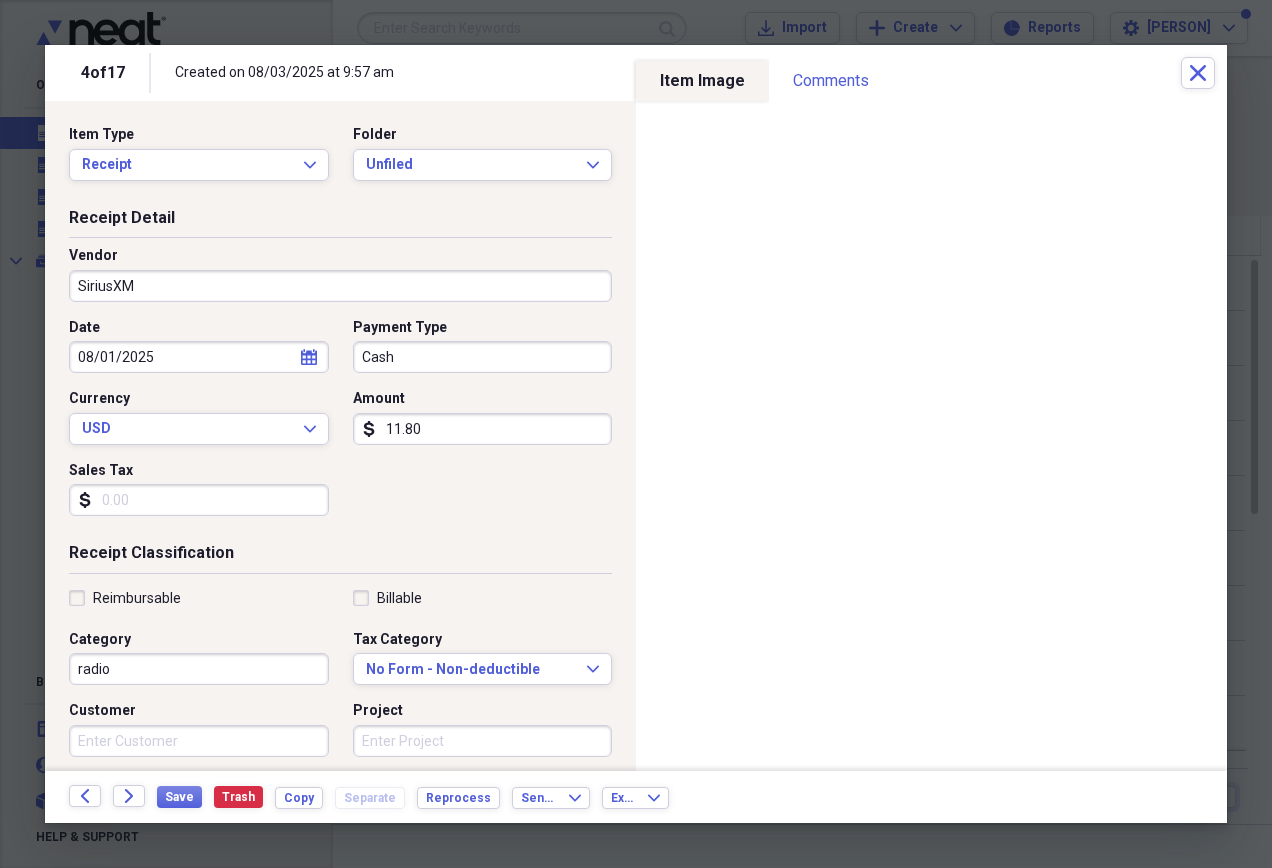click on "11.80" at bounding box center [483, 429] 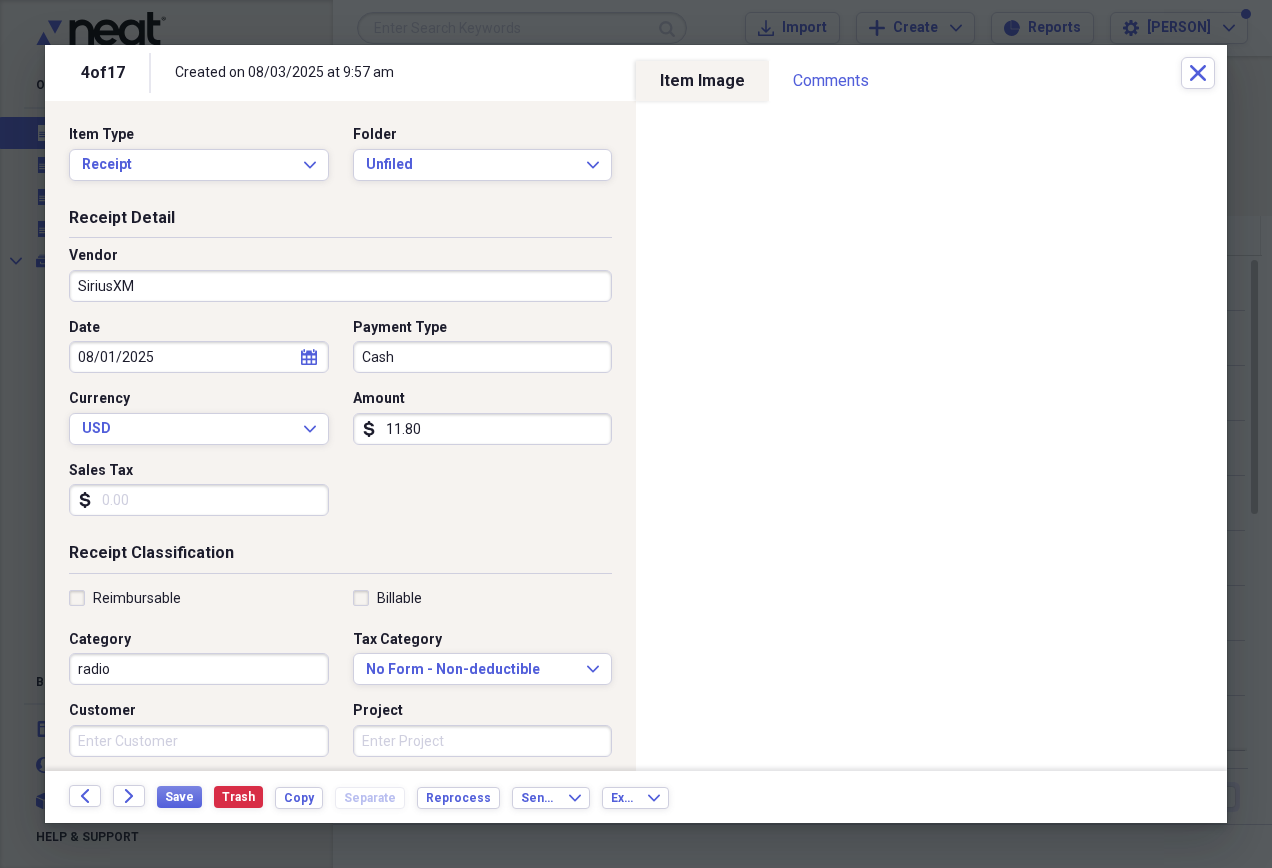 click on "11.80" at bounding box center [483, 429] 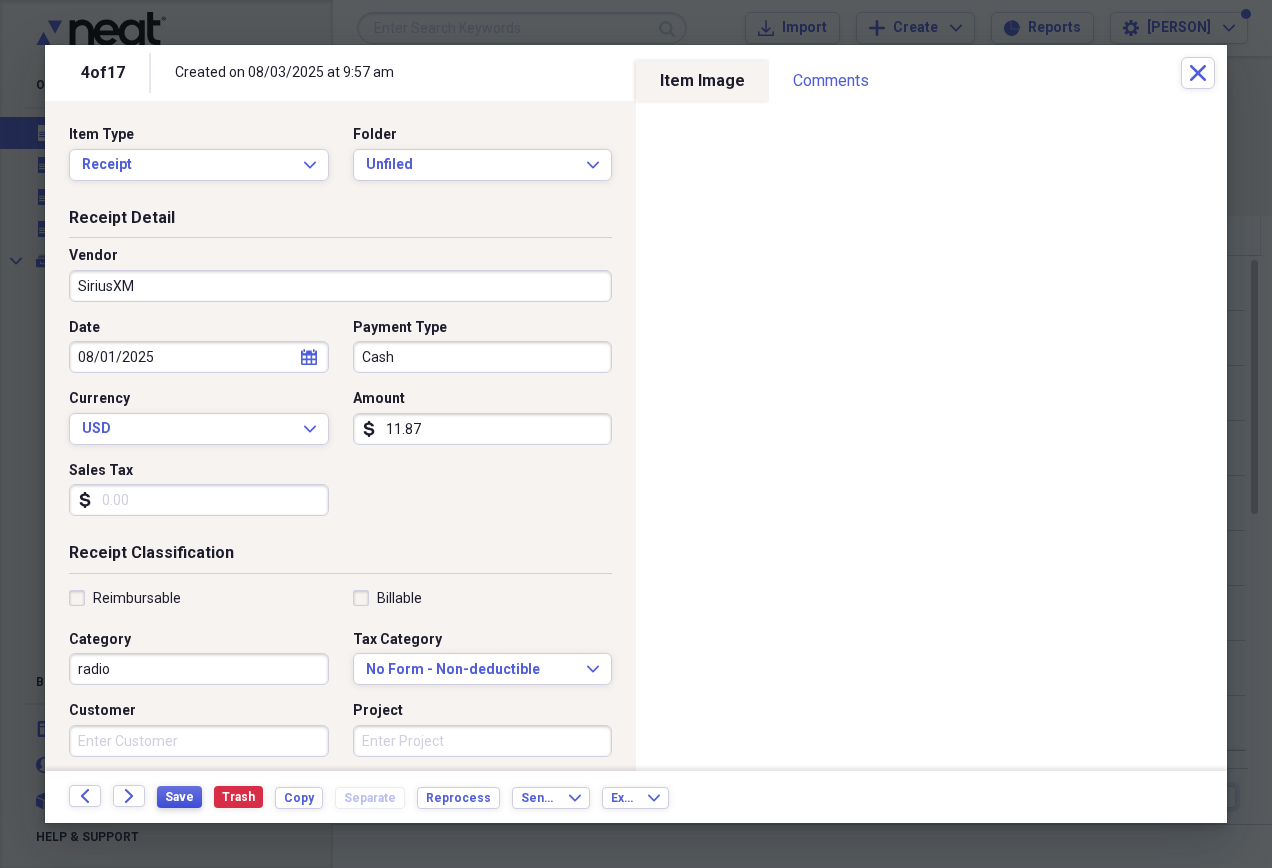 type on "11.87" 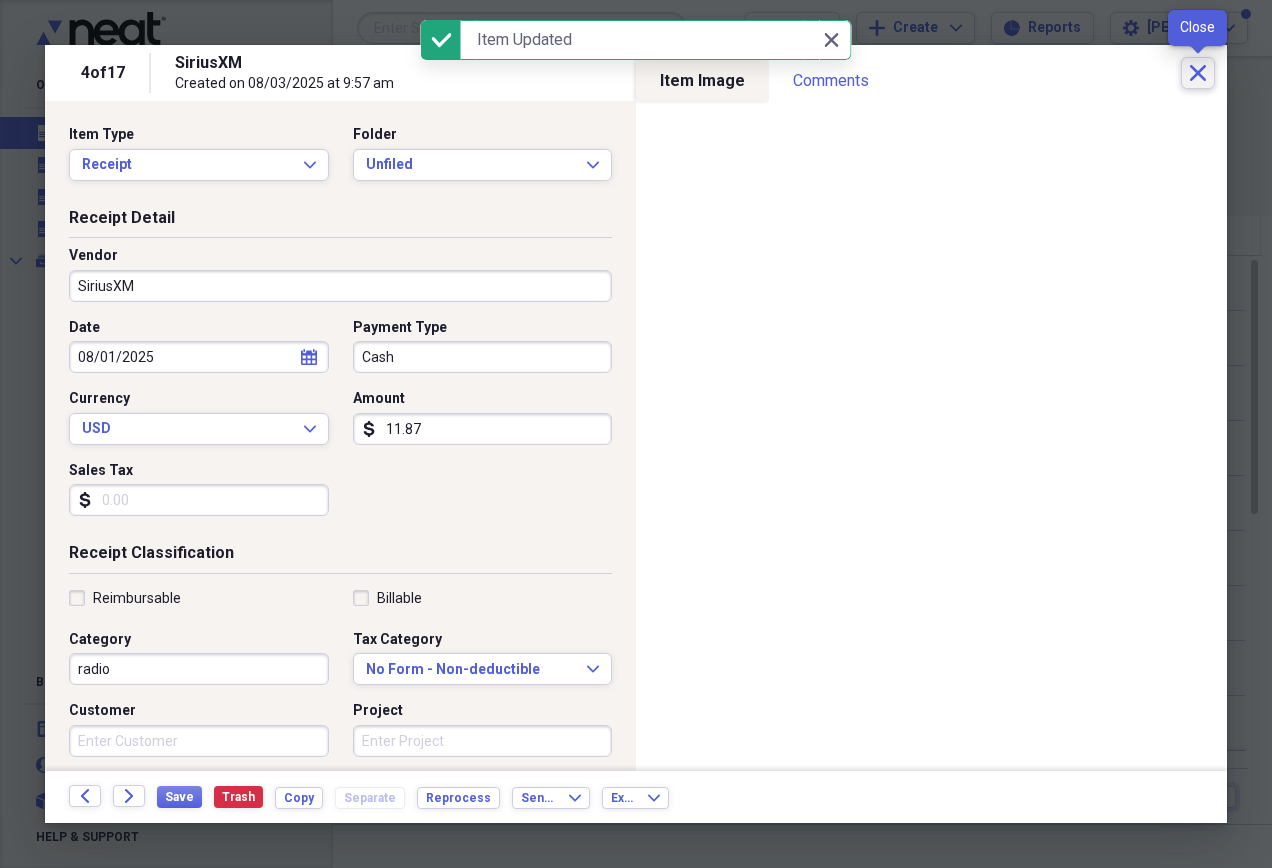 click on "Close" 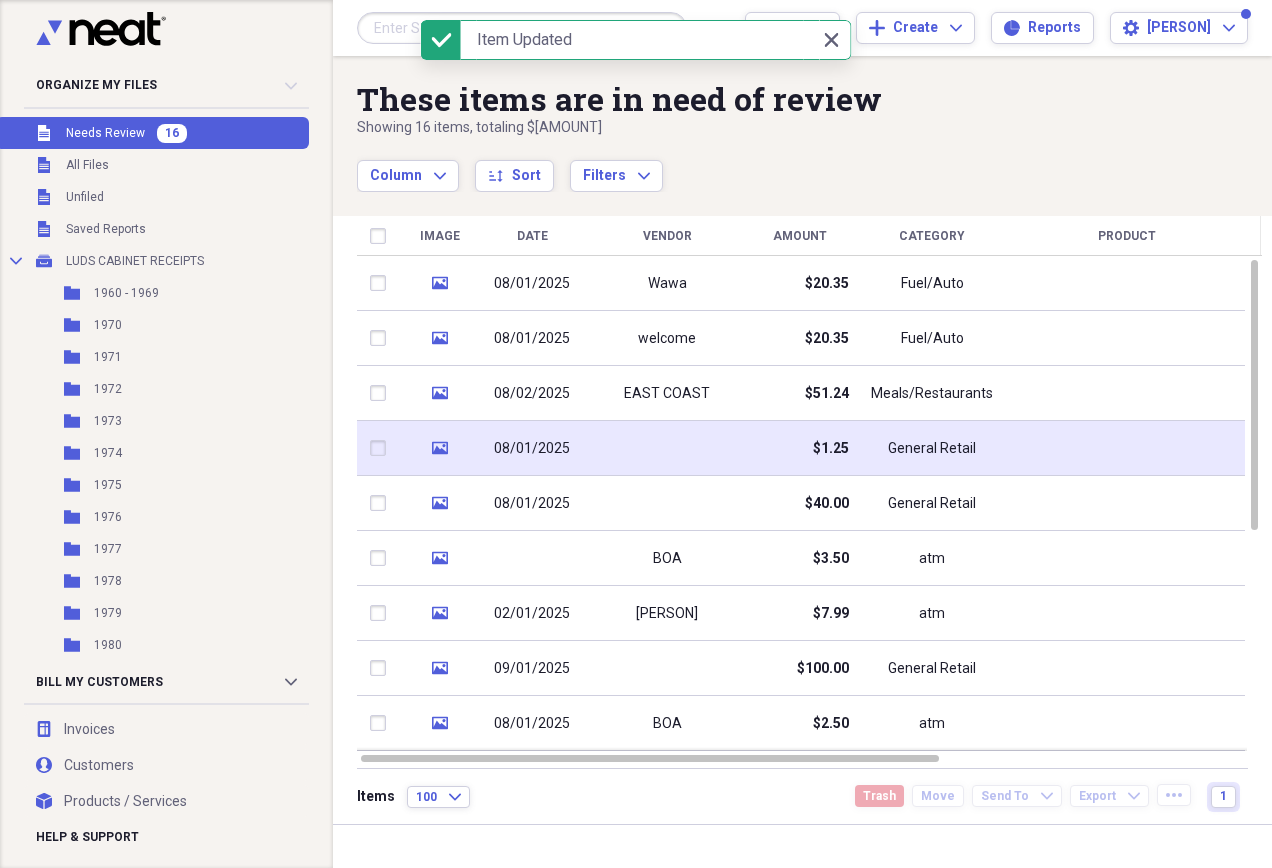 click at bounding box center (1127, 448) 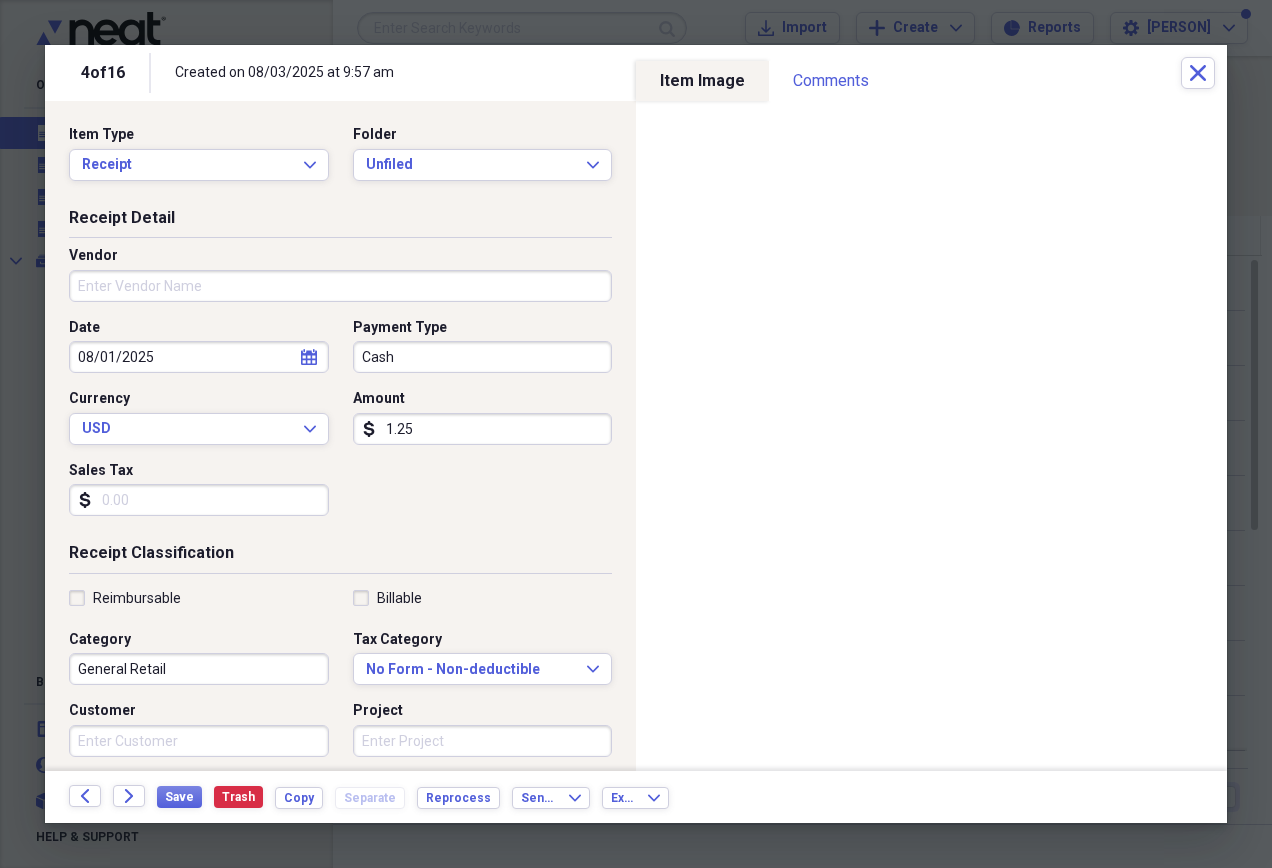 click on "Vendor" at bounding box center (340, 286) 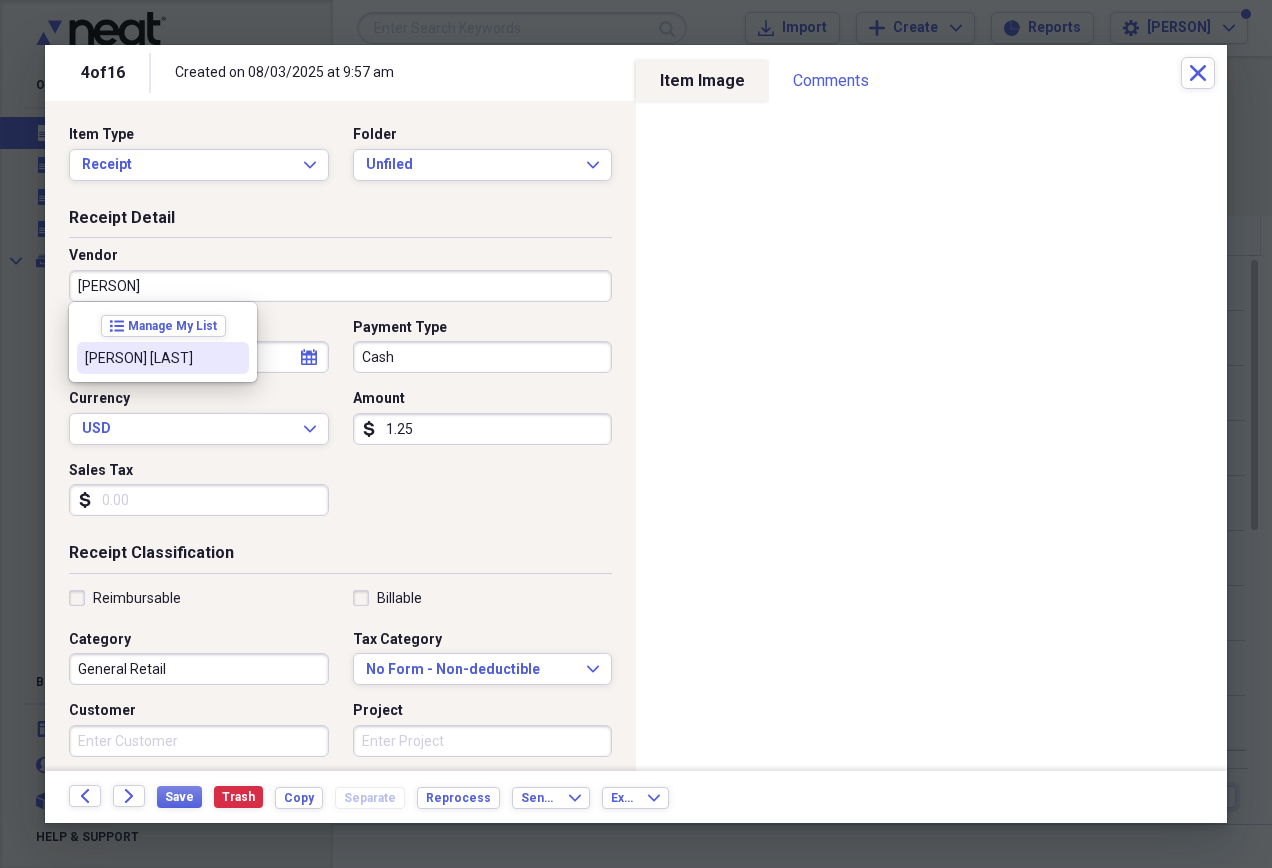 click on "[PERSON] [LAST]" at bounding box center [163, 358] 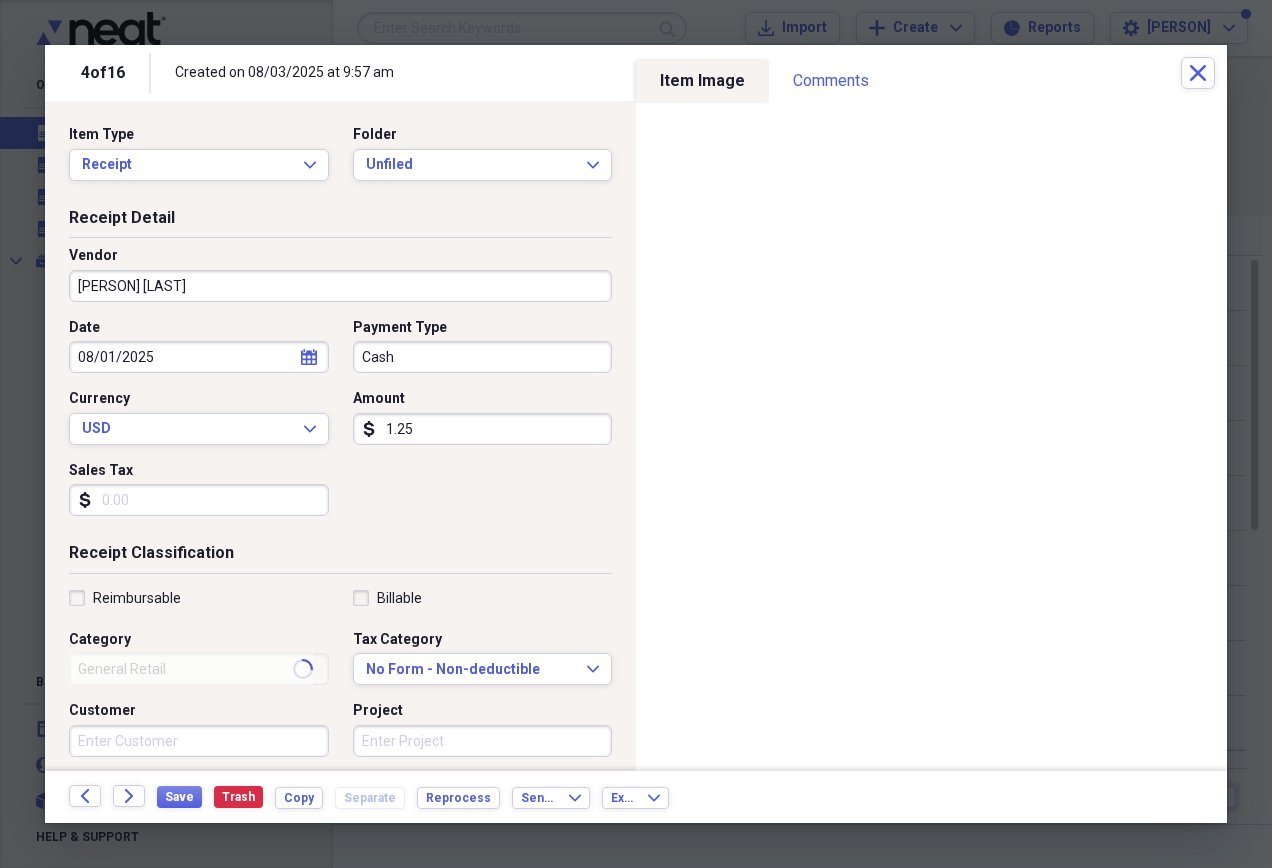 type on "Loan" 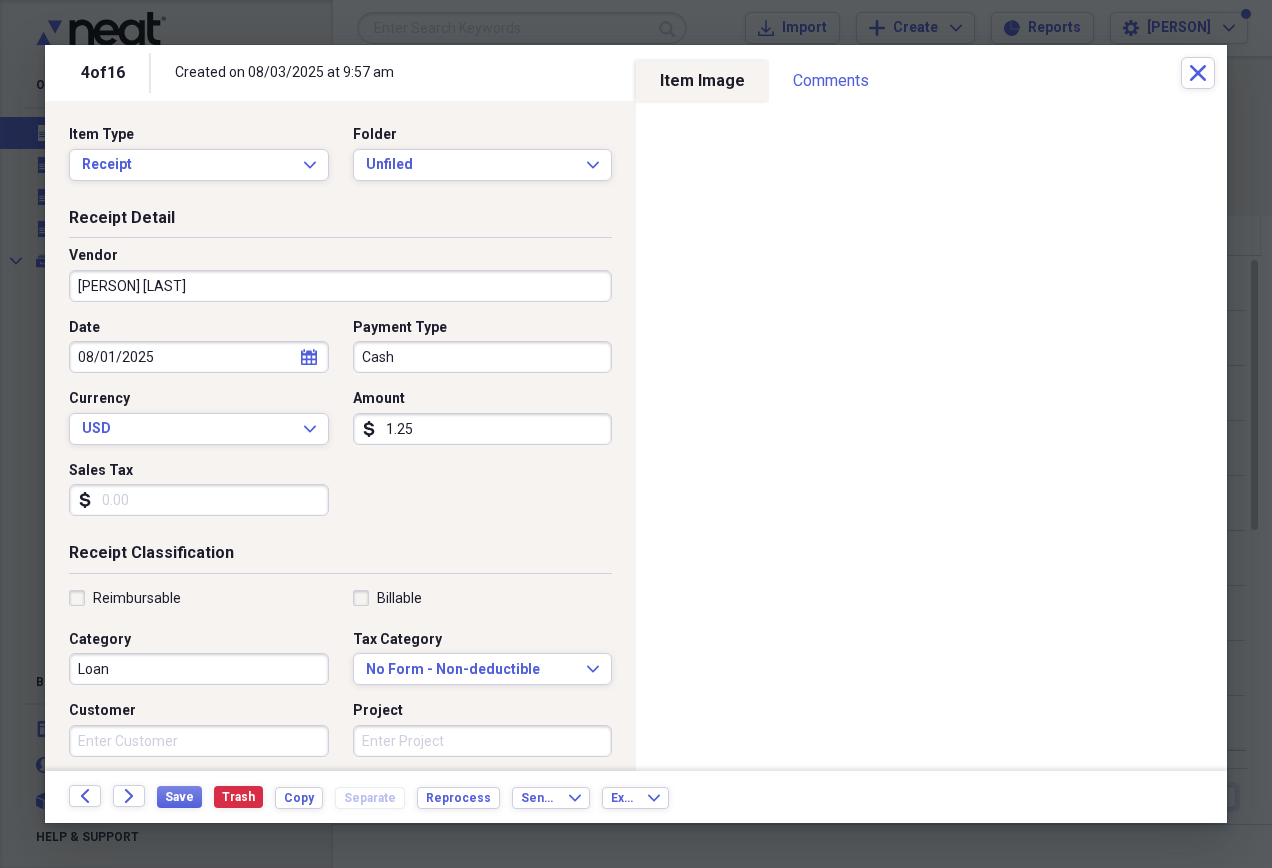 click on "1.25" at bounding box center (483, 429) 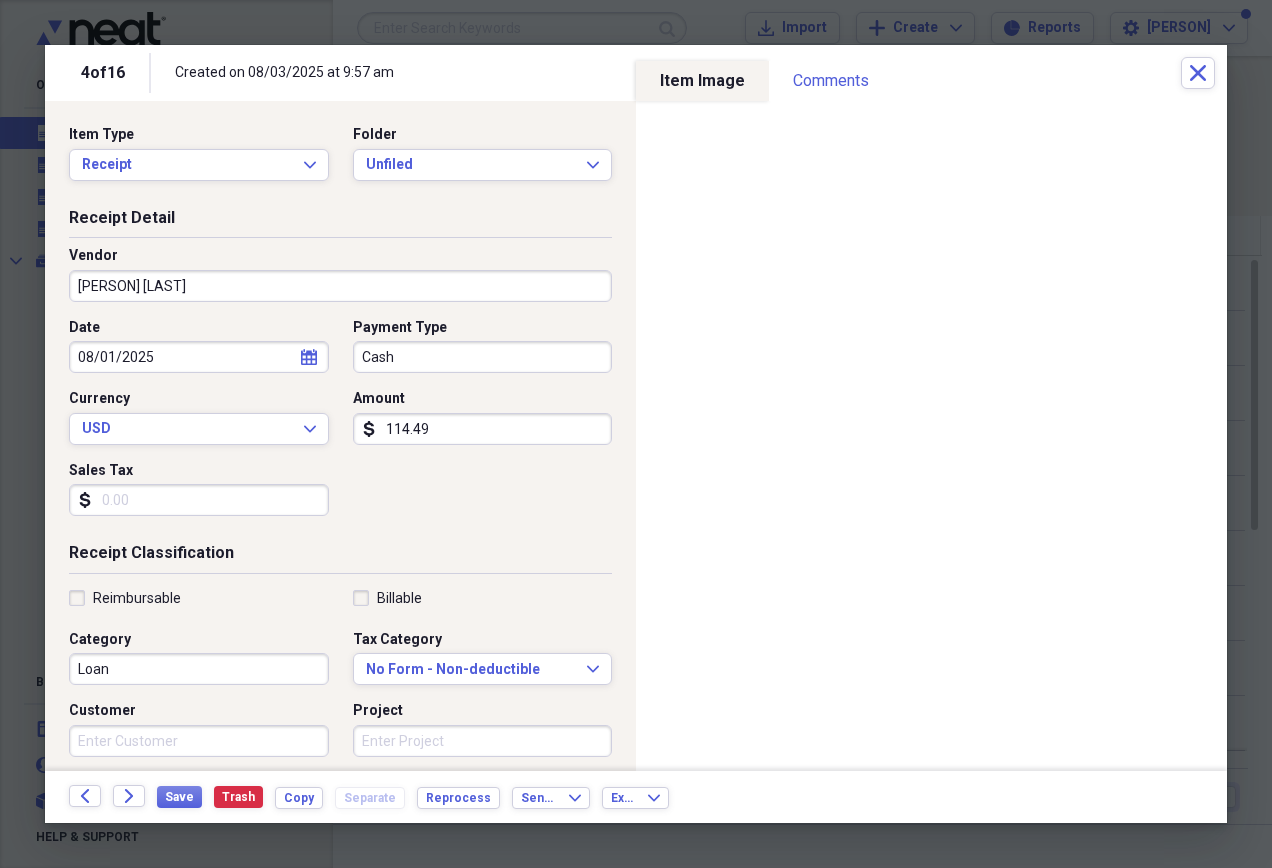 type on "114.49" 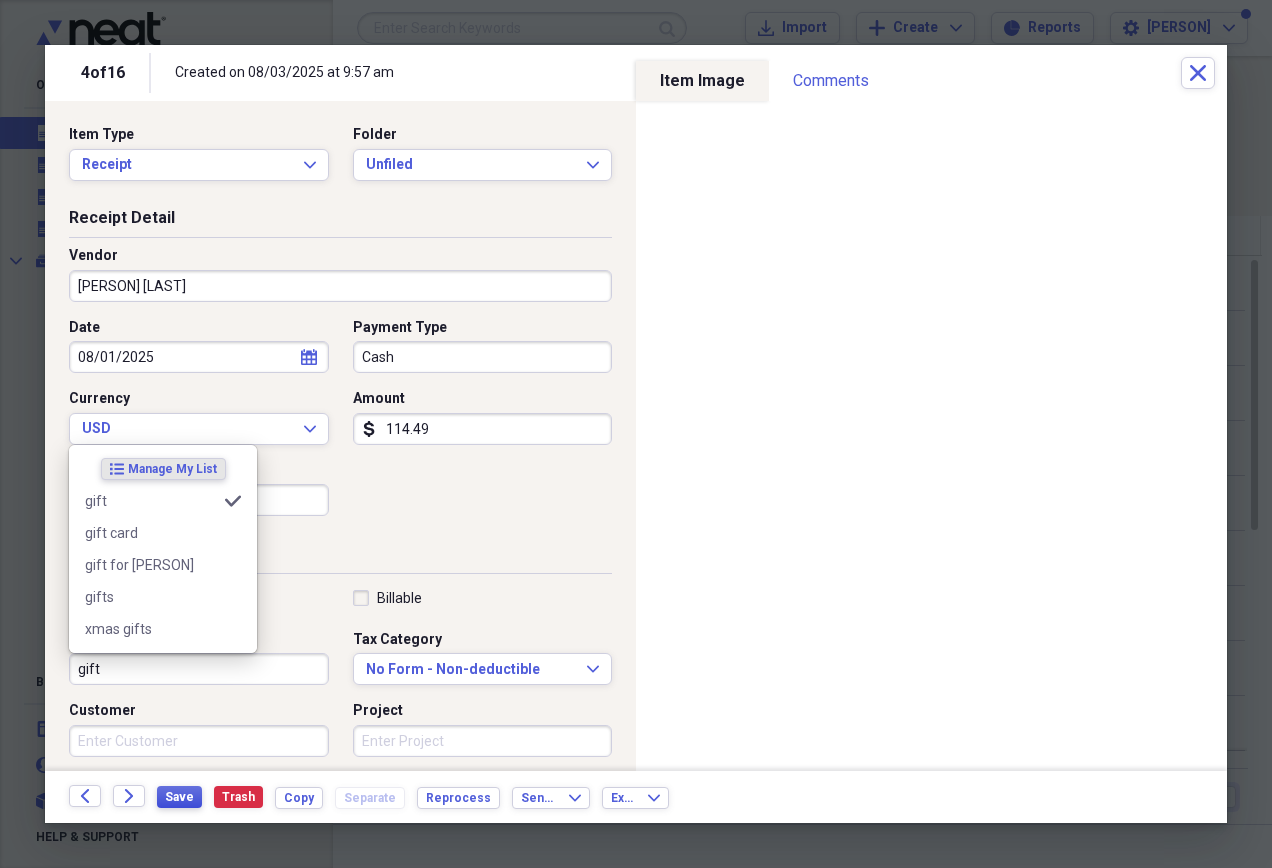 type on "gift" 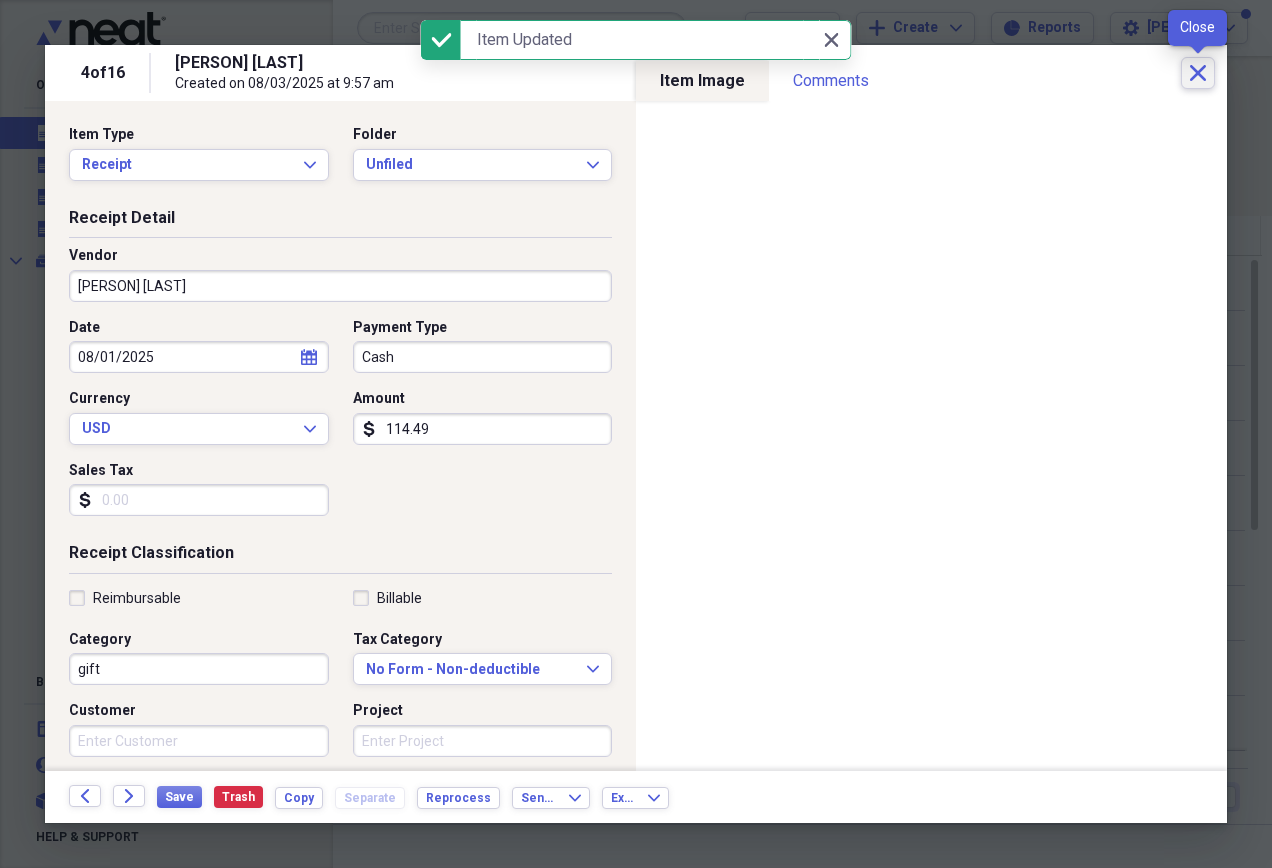 click on "Close" at bounding box center [1198, 73] 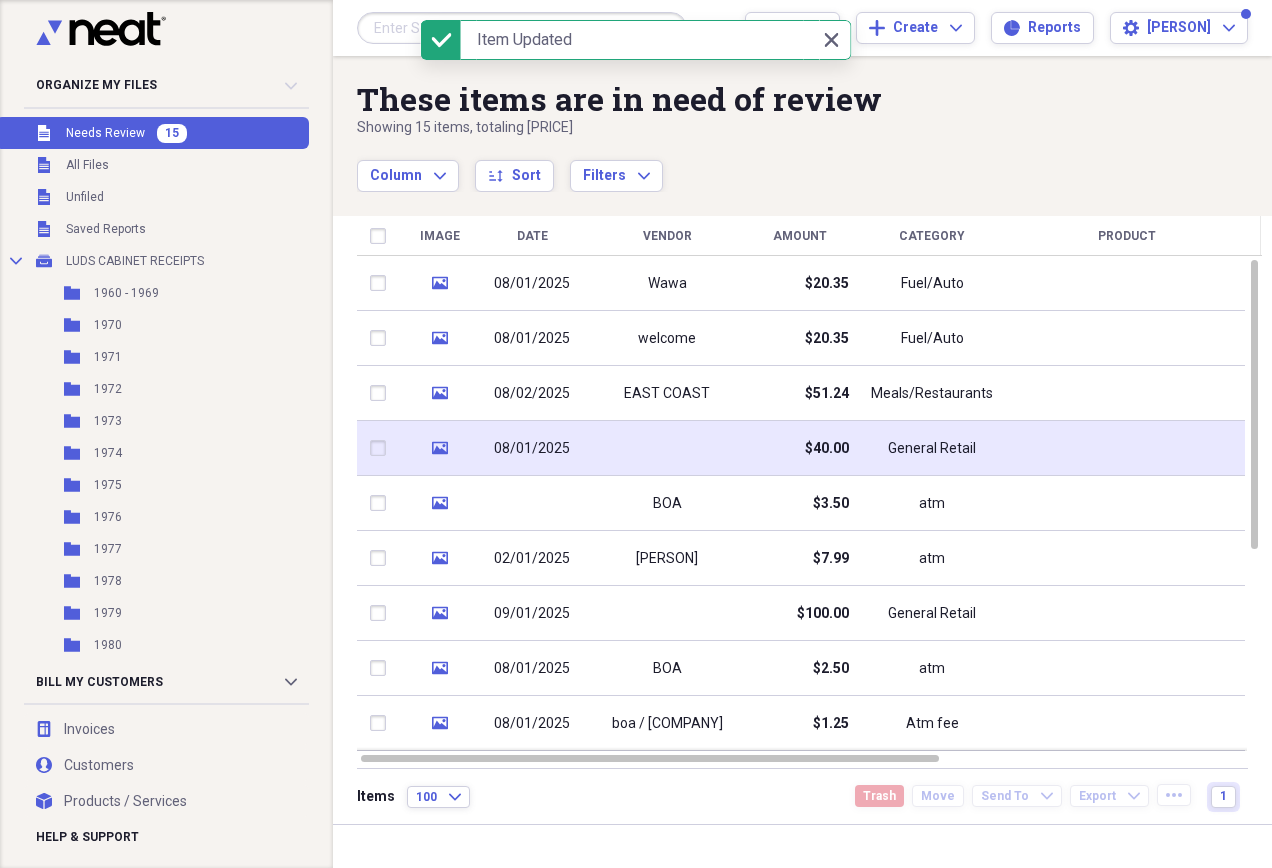 click at bounding box center (1127, 448) 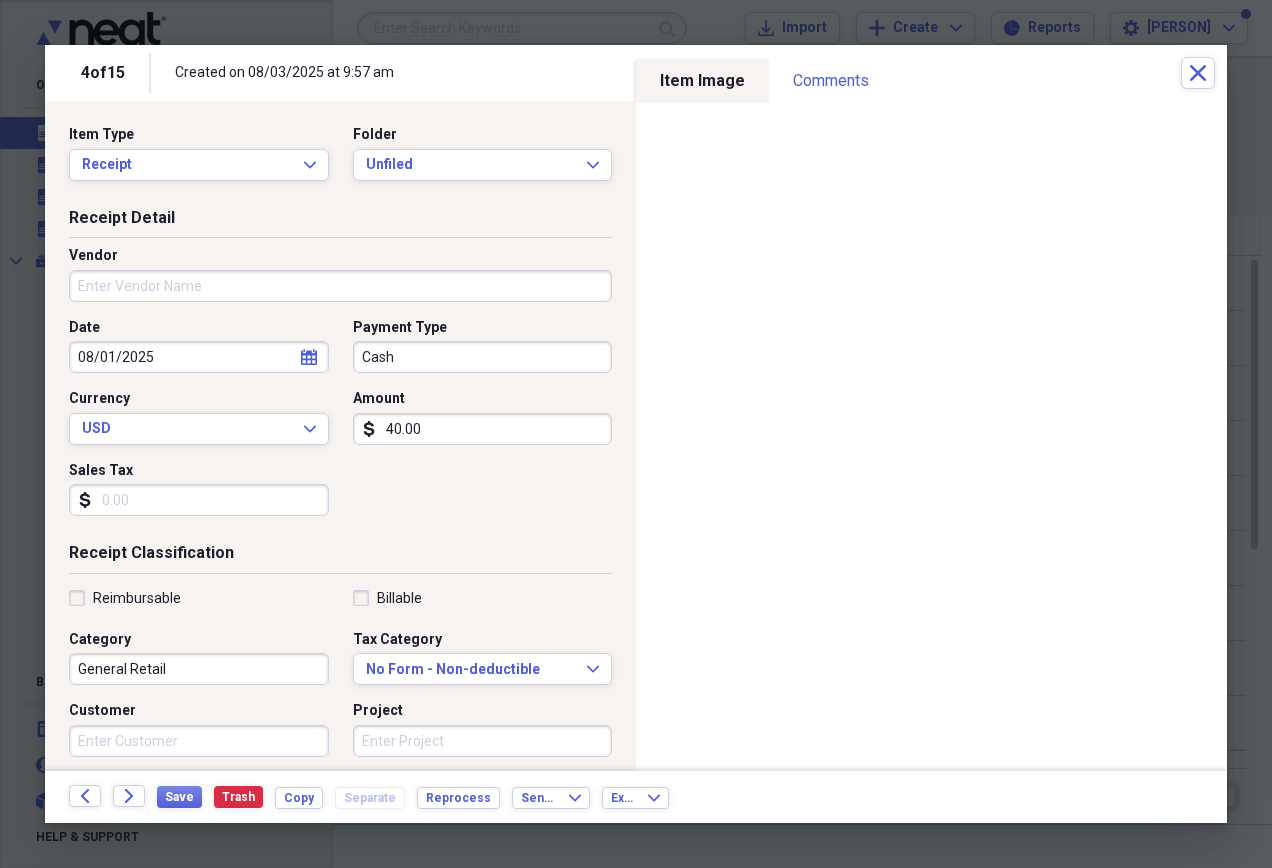 click on "Vendor" at bounding box center (340, 286) 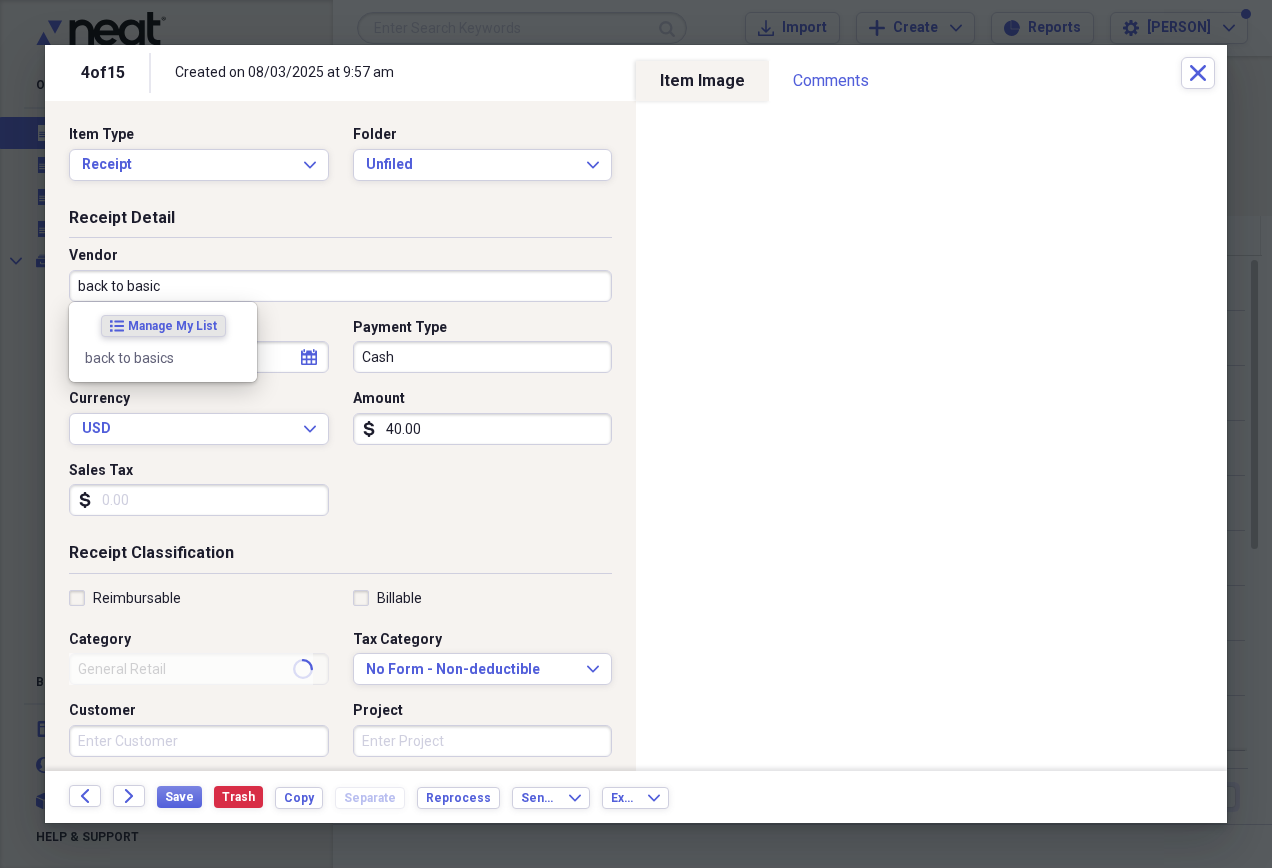 type on "back to basics" 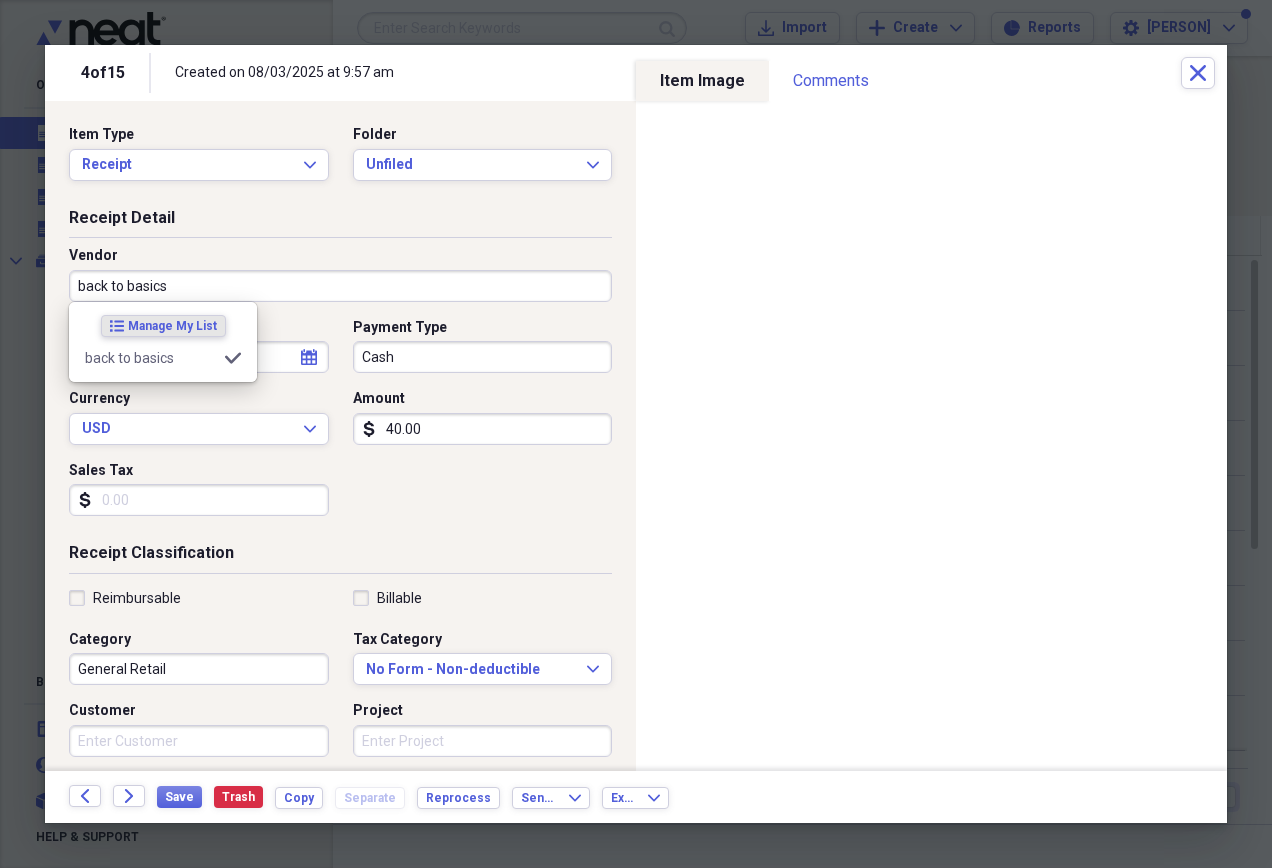 type on "gym membership" 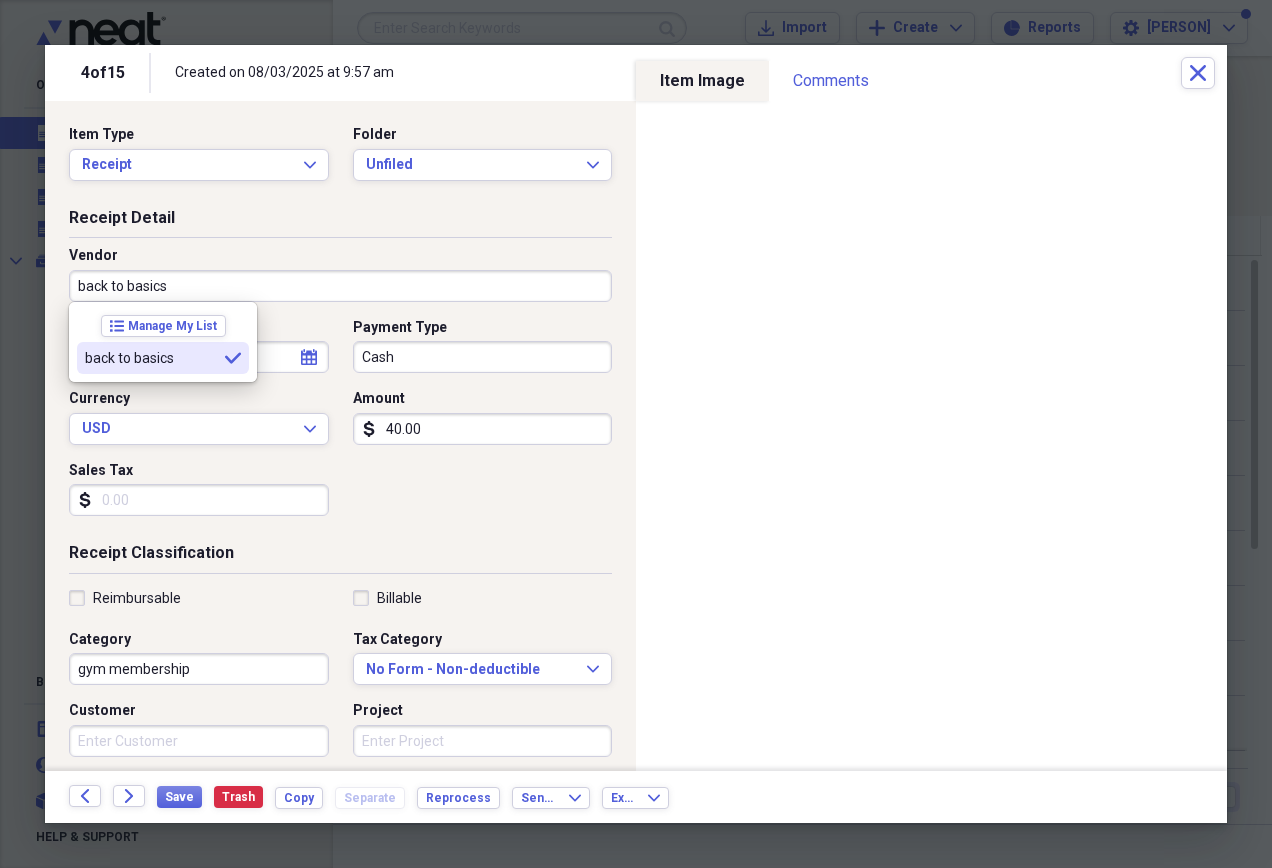 type on "back to basics" 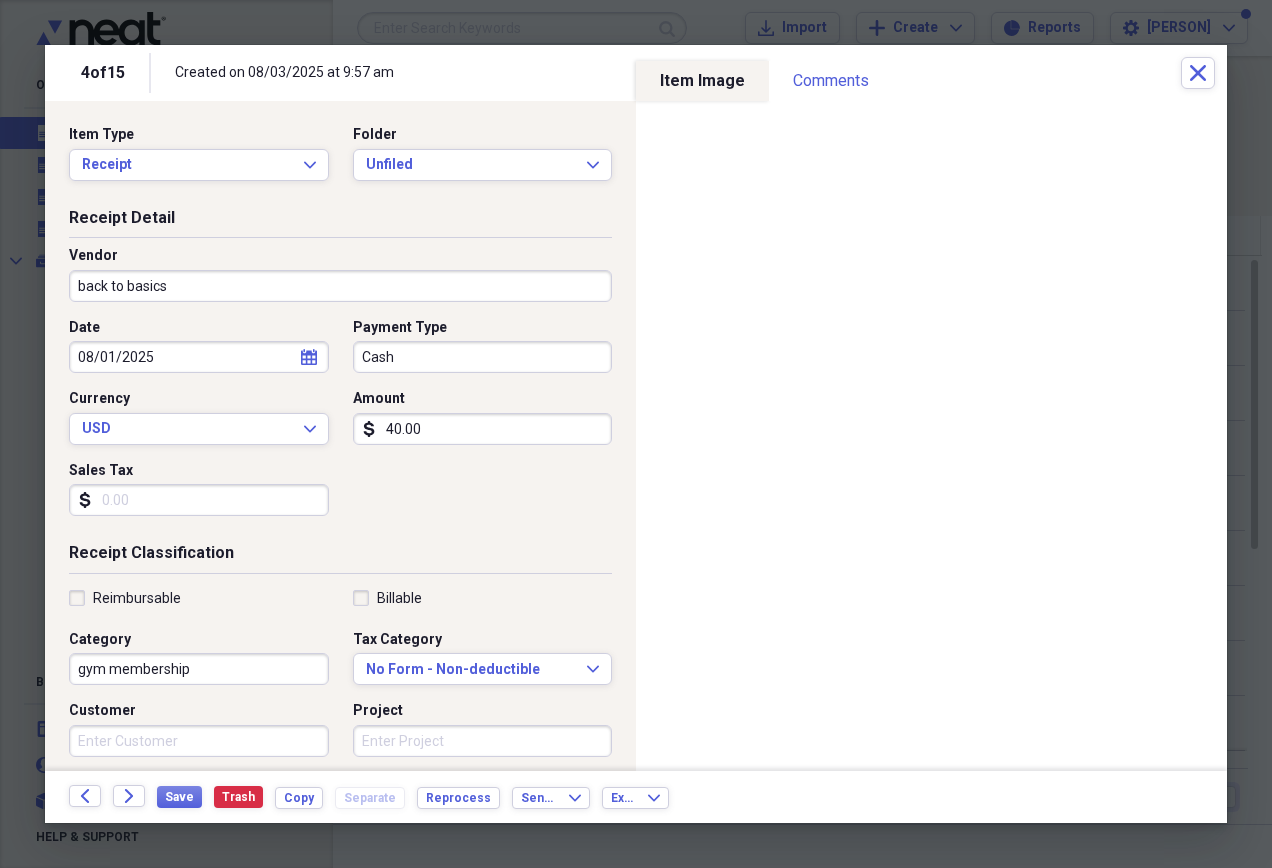 click on "40.00" at bounding box center (483, 429) 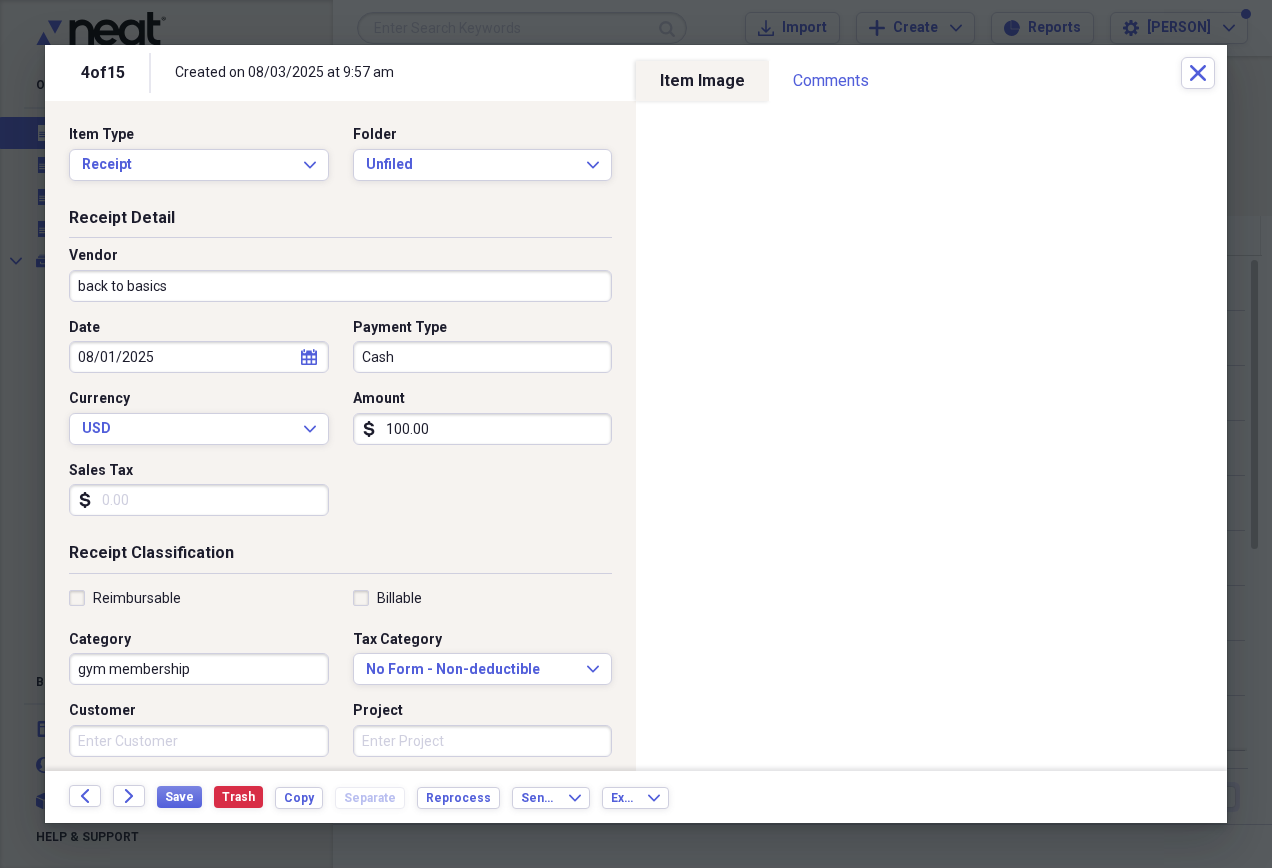 type on "100.00" 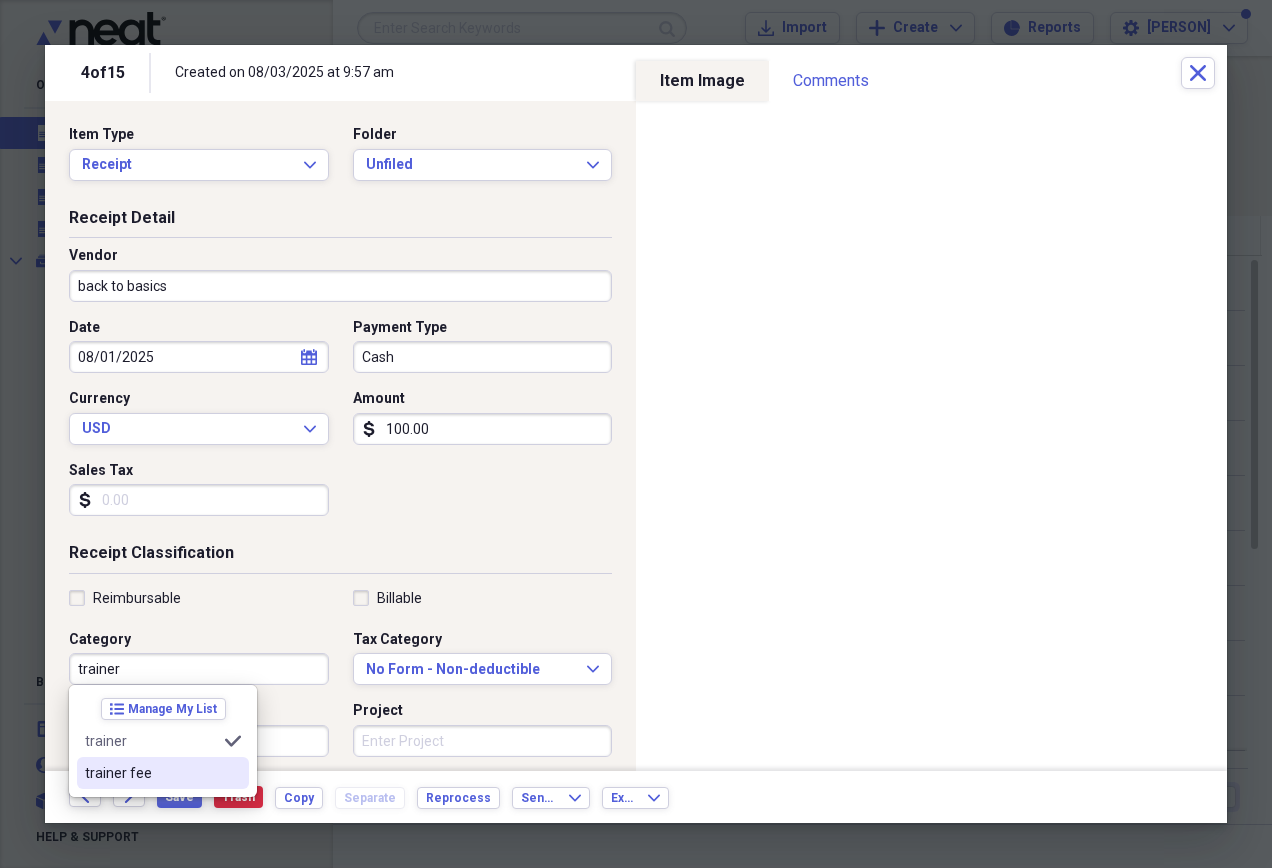 click on "trainer fee" at bounding box center [151, 773] 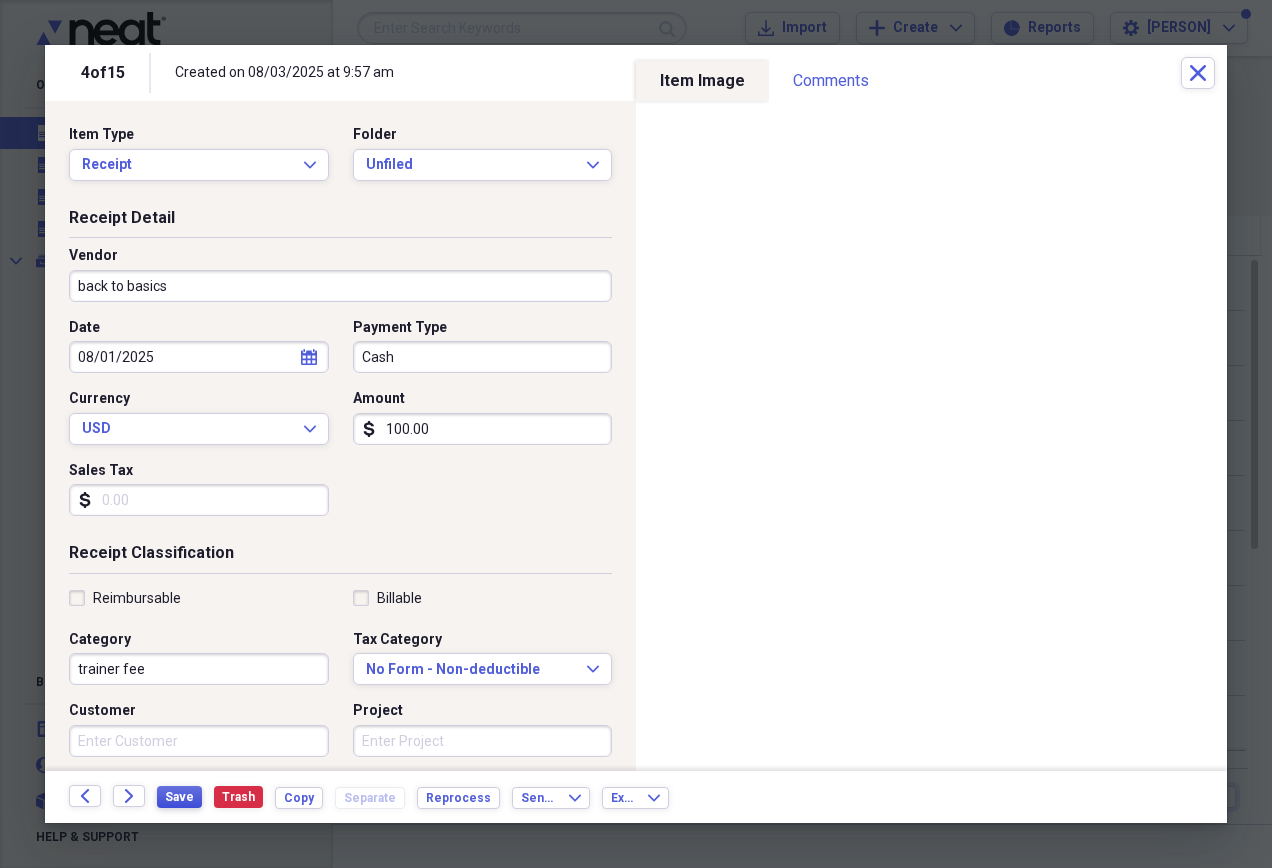 click on "Save" at bounding box center (179, 797) 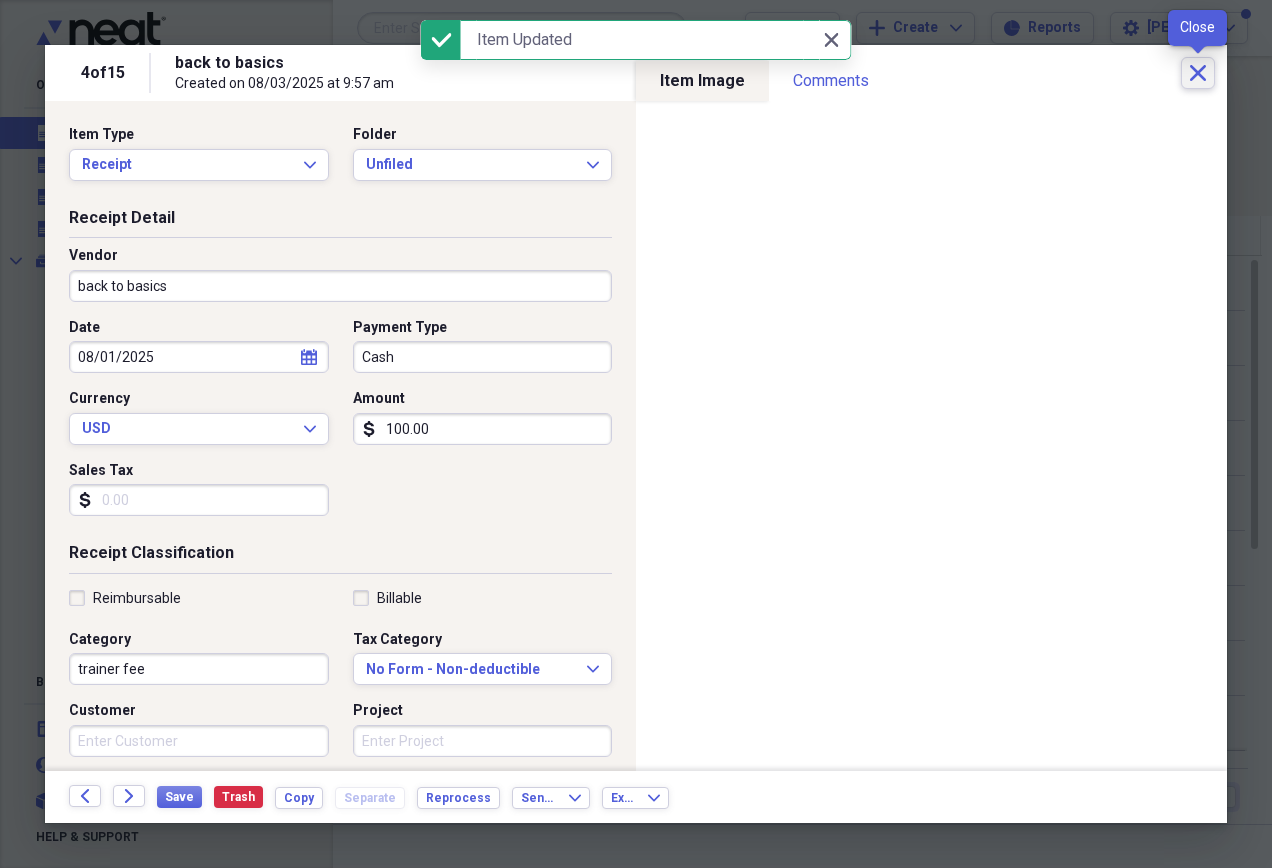 click on "Close" at bounding box center (1198, 73) 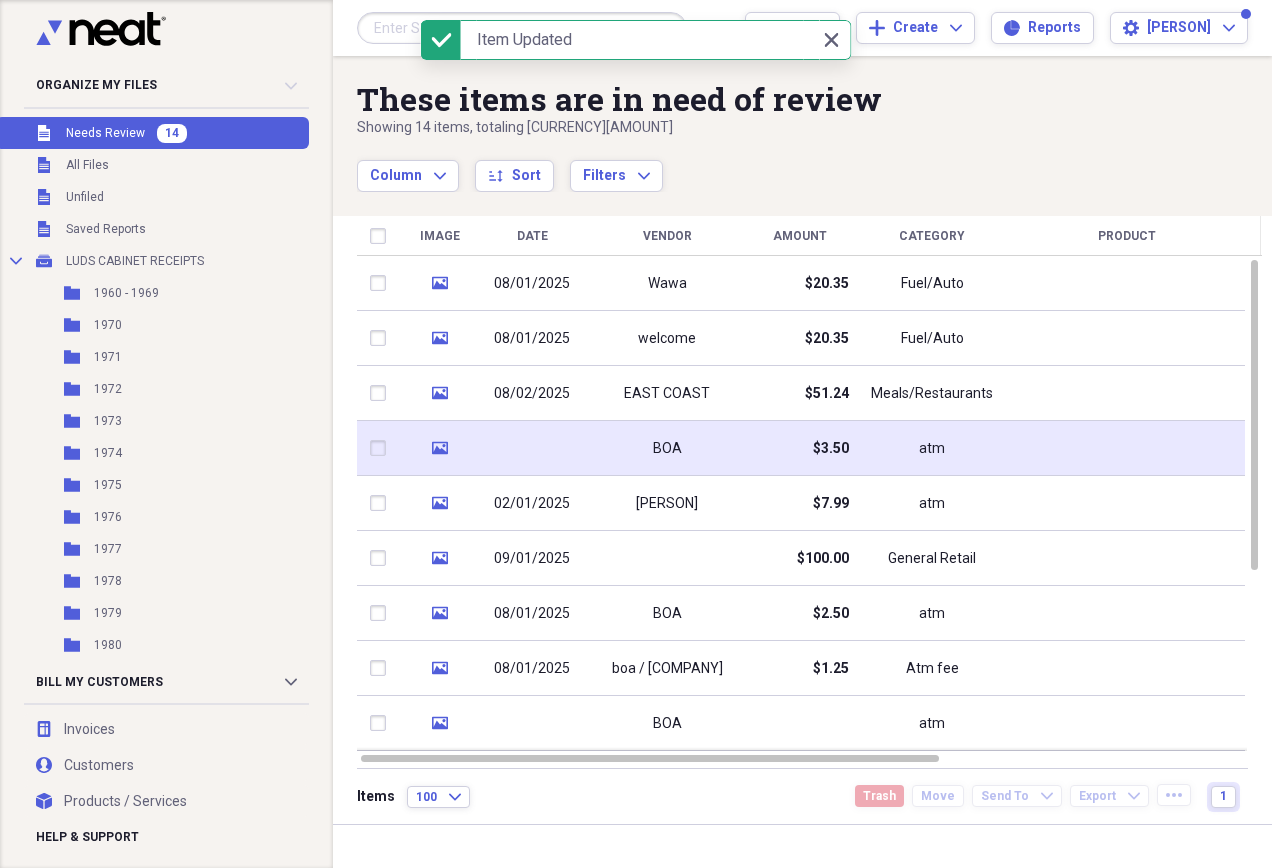 click at bounding box center [1127, 448] 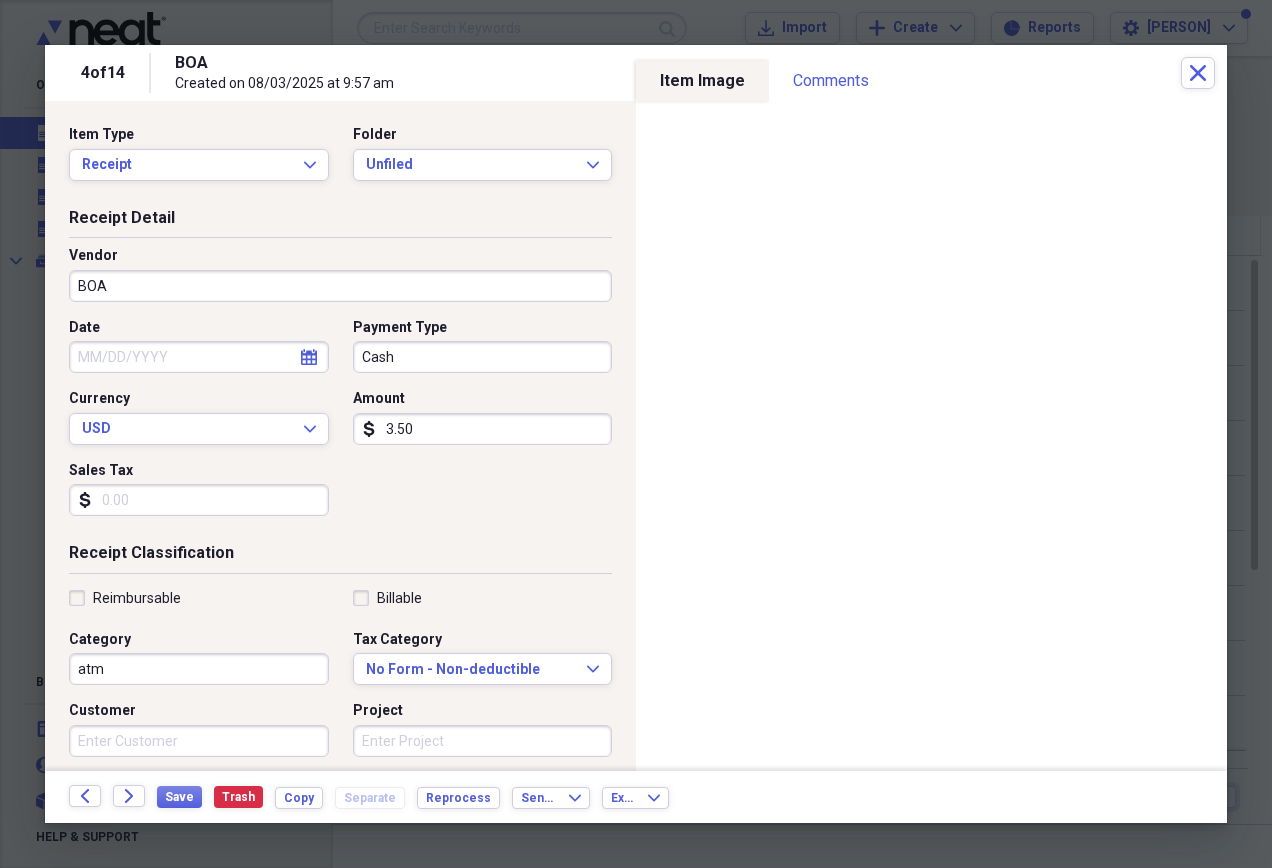 click on "BOA" at bounding box center [340, 286] 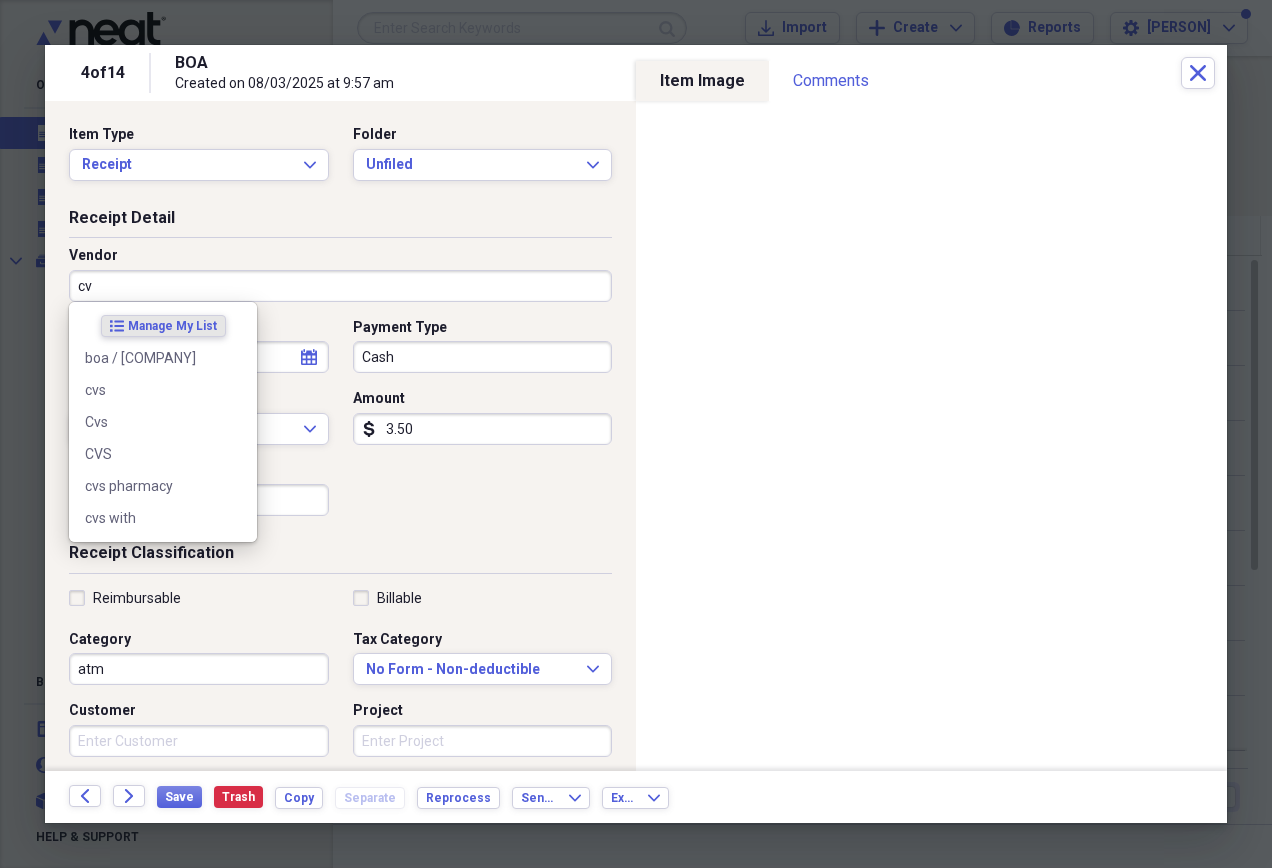 type on "cvs" 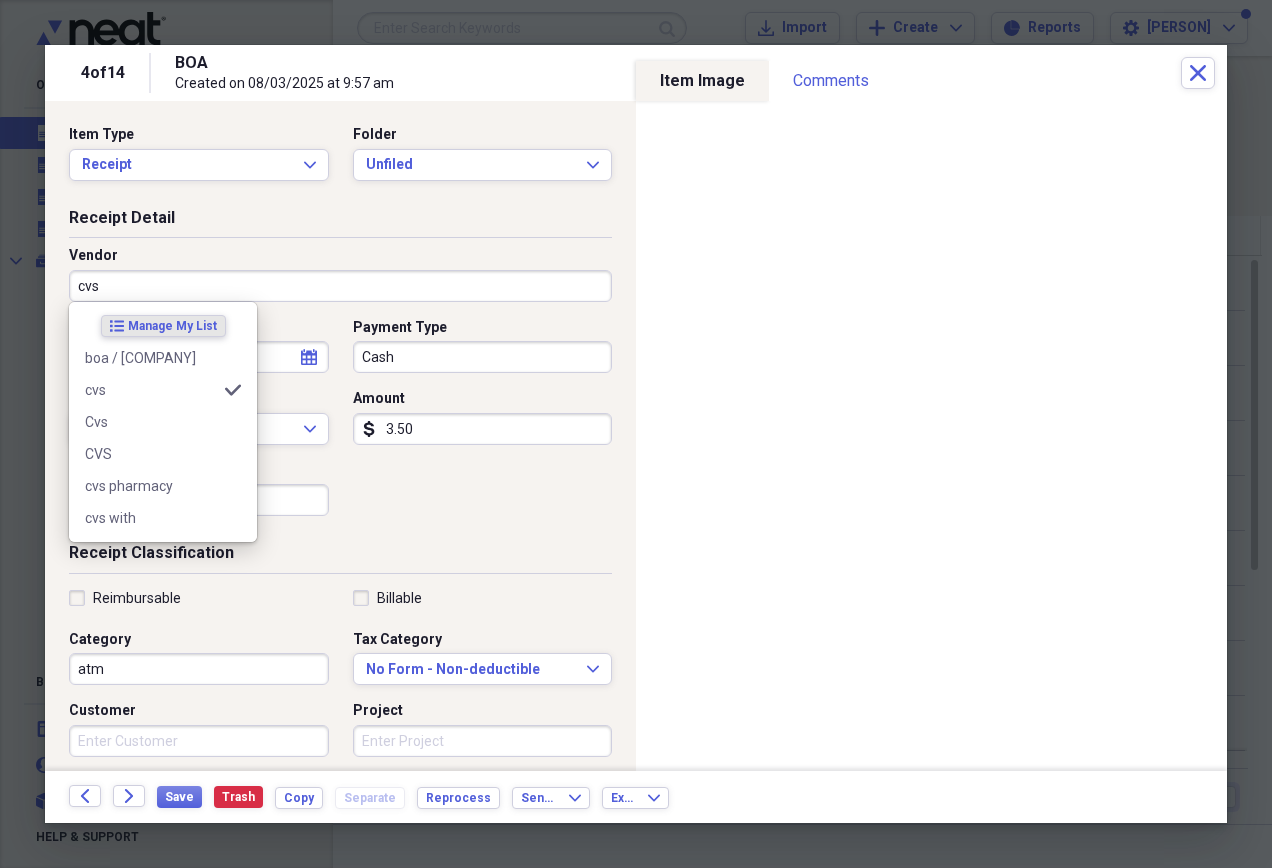 type on "supplies" 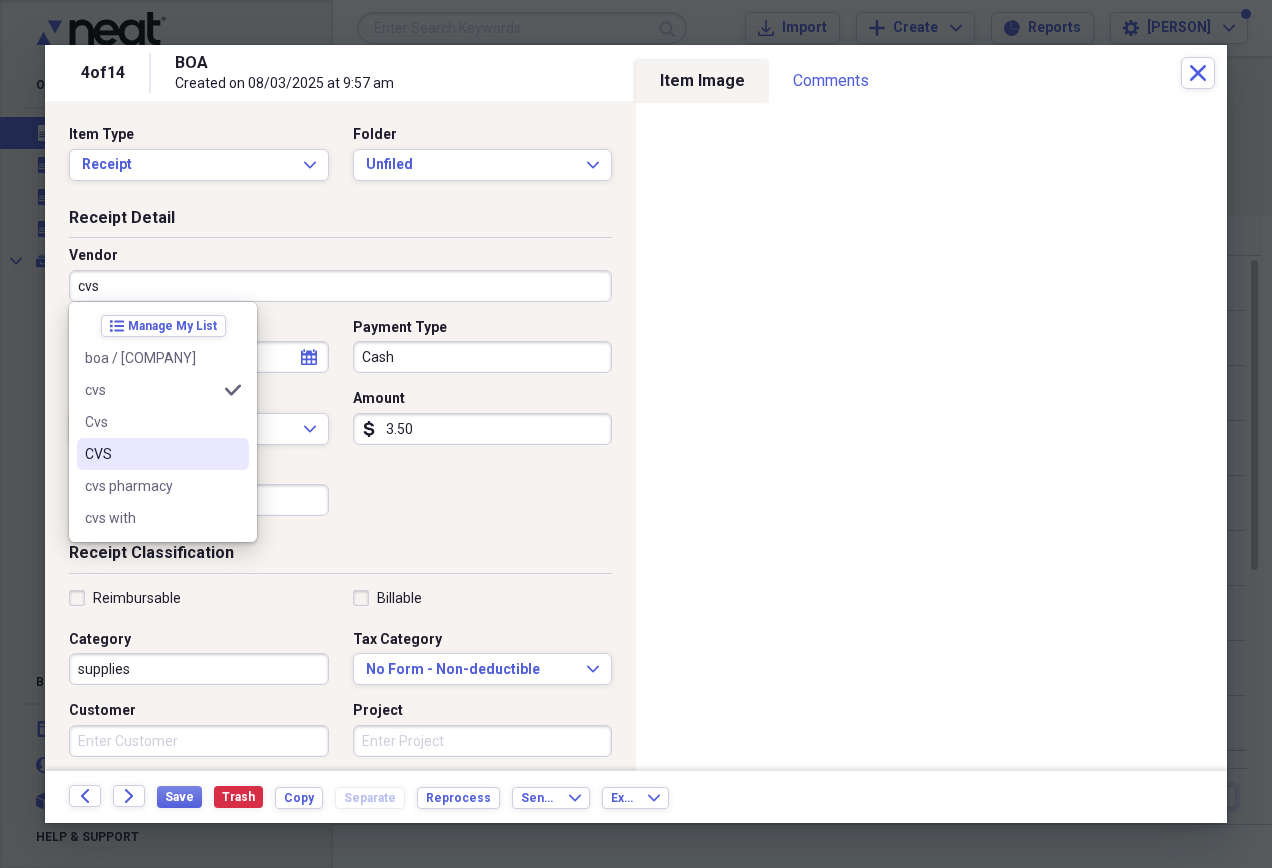 type on "cvs" 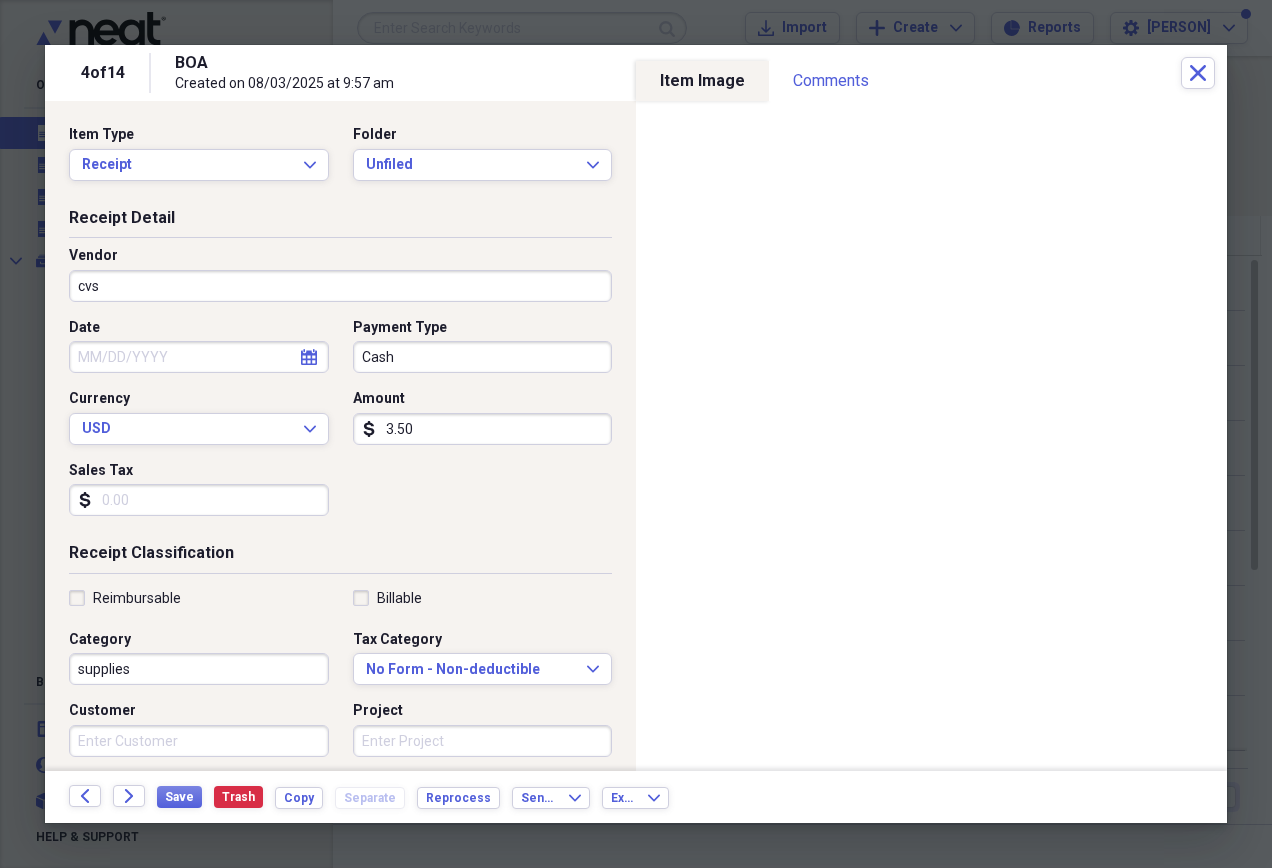 click on "Category supplies" at bounding box center (205, 658) 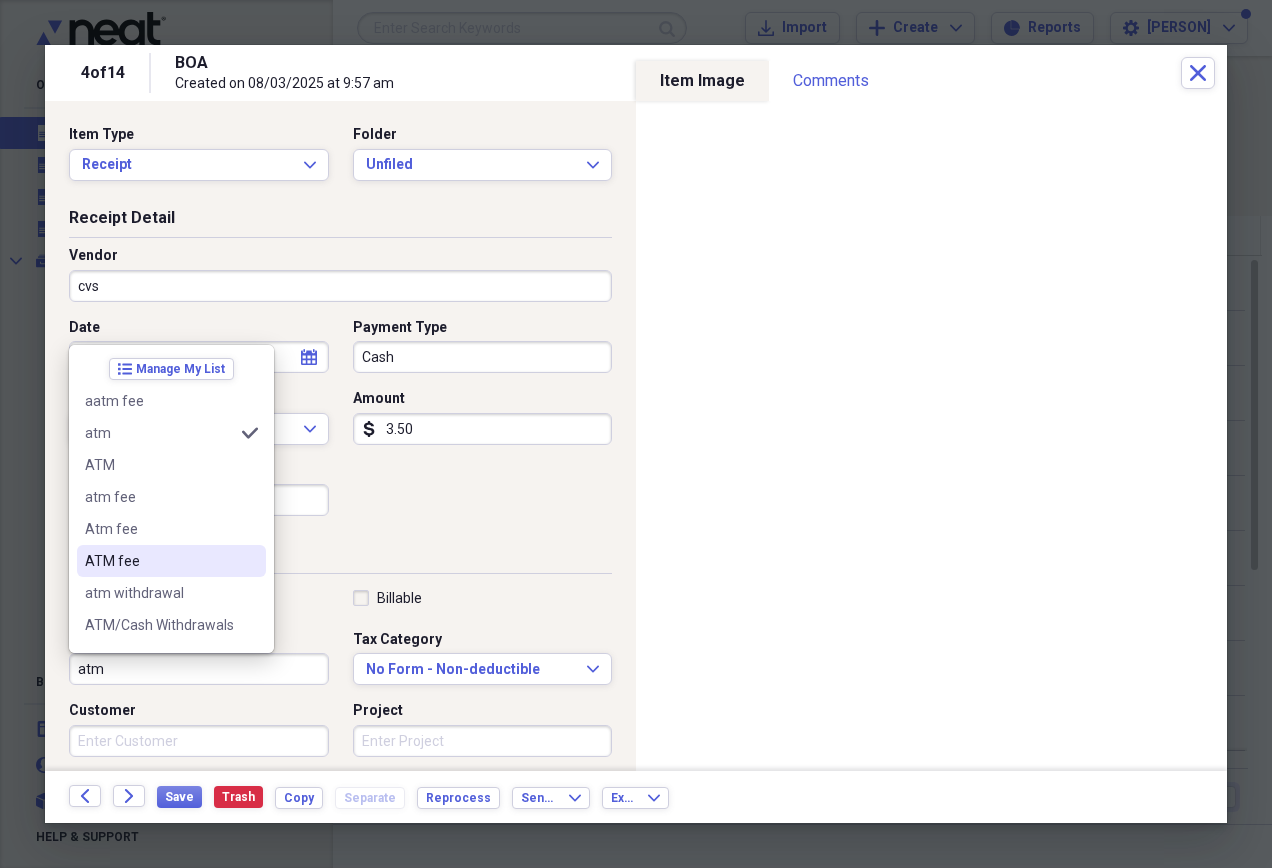 click on "ATM fee" at bounding box center [171, 561] 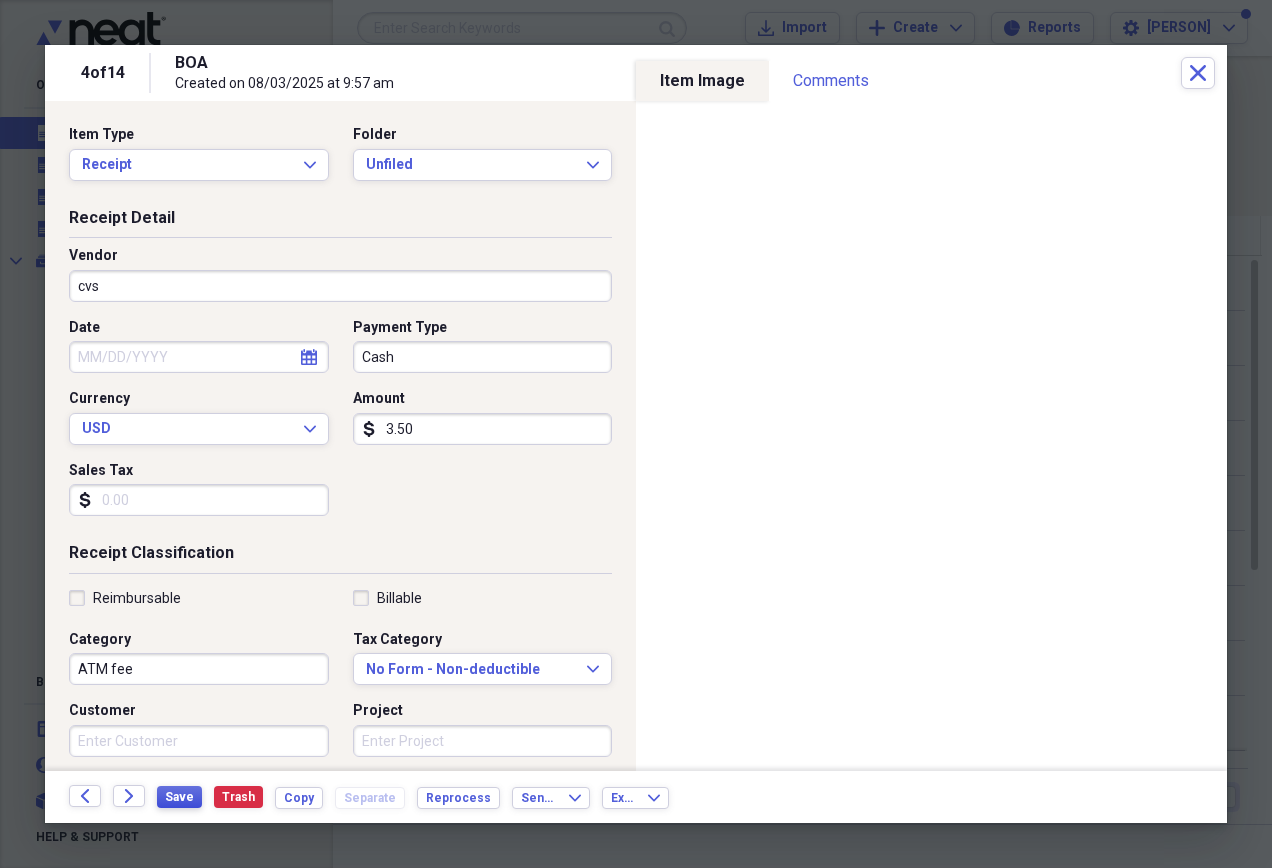 click on "Save" at bounding box center (179, 797) 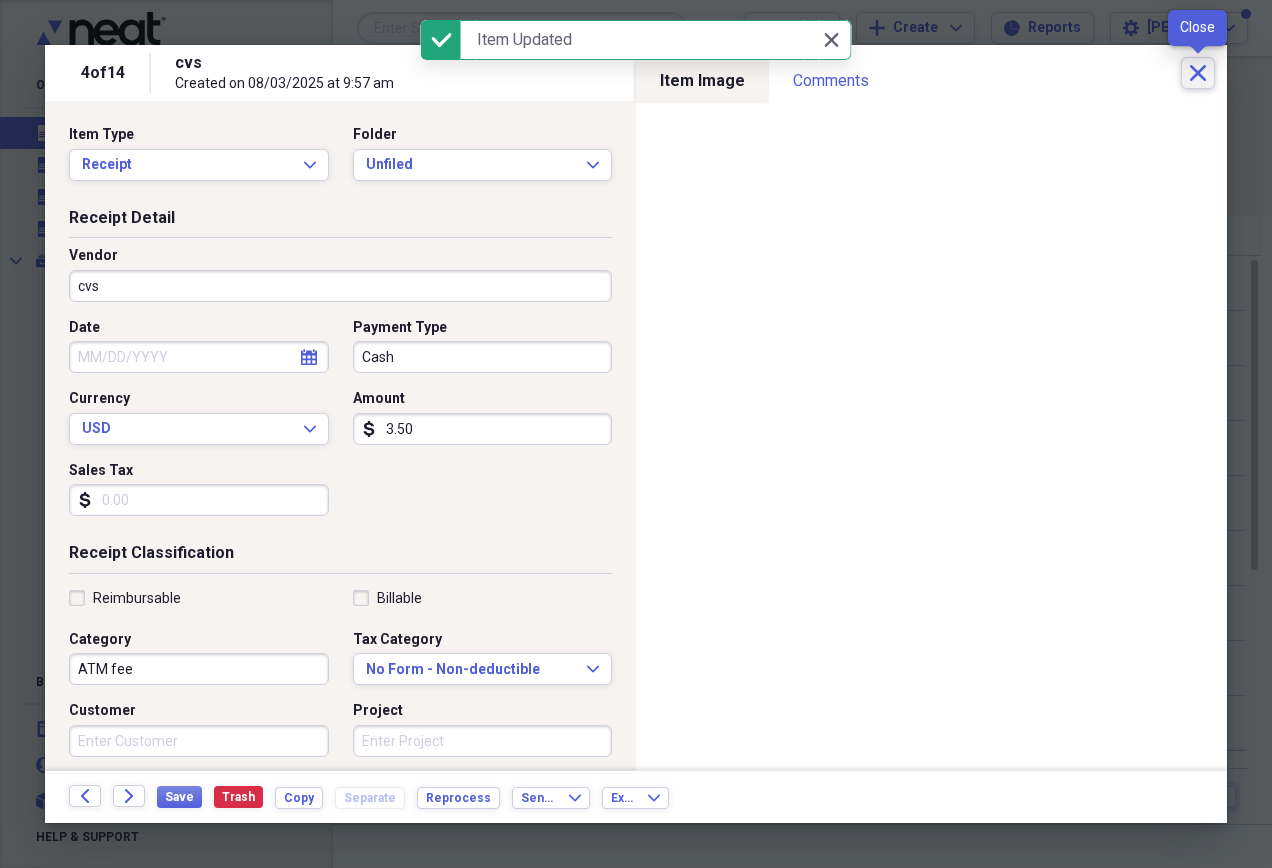 click on "Close" 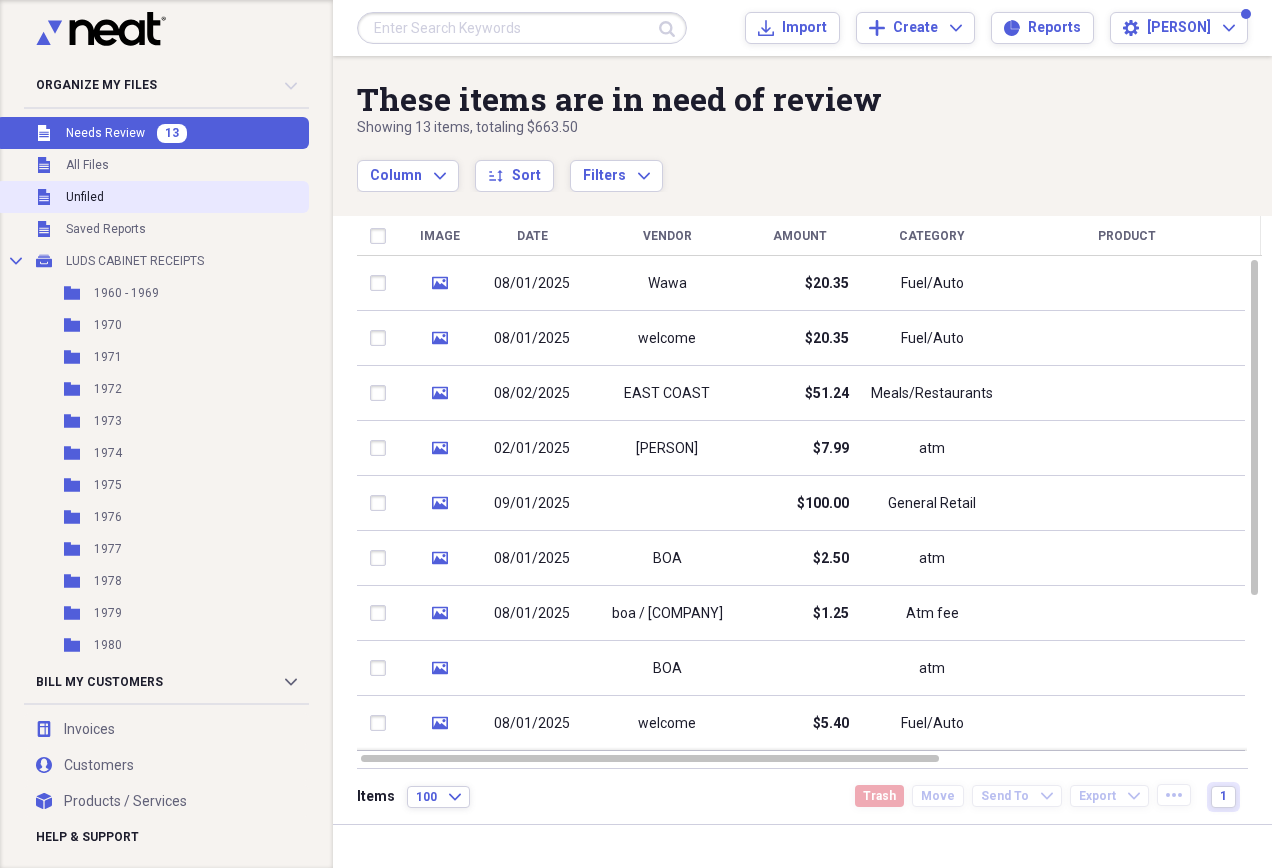 click on "Unfiled Unfiled" at bounding box center [152, 197] 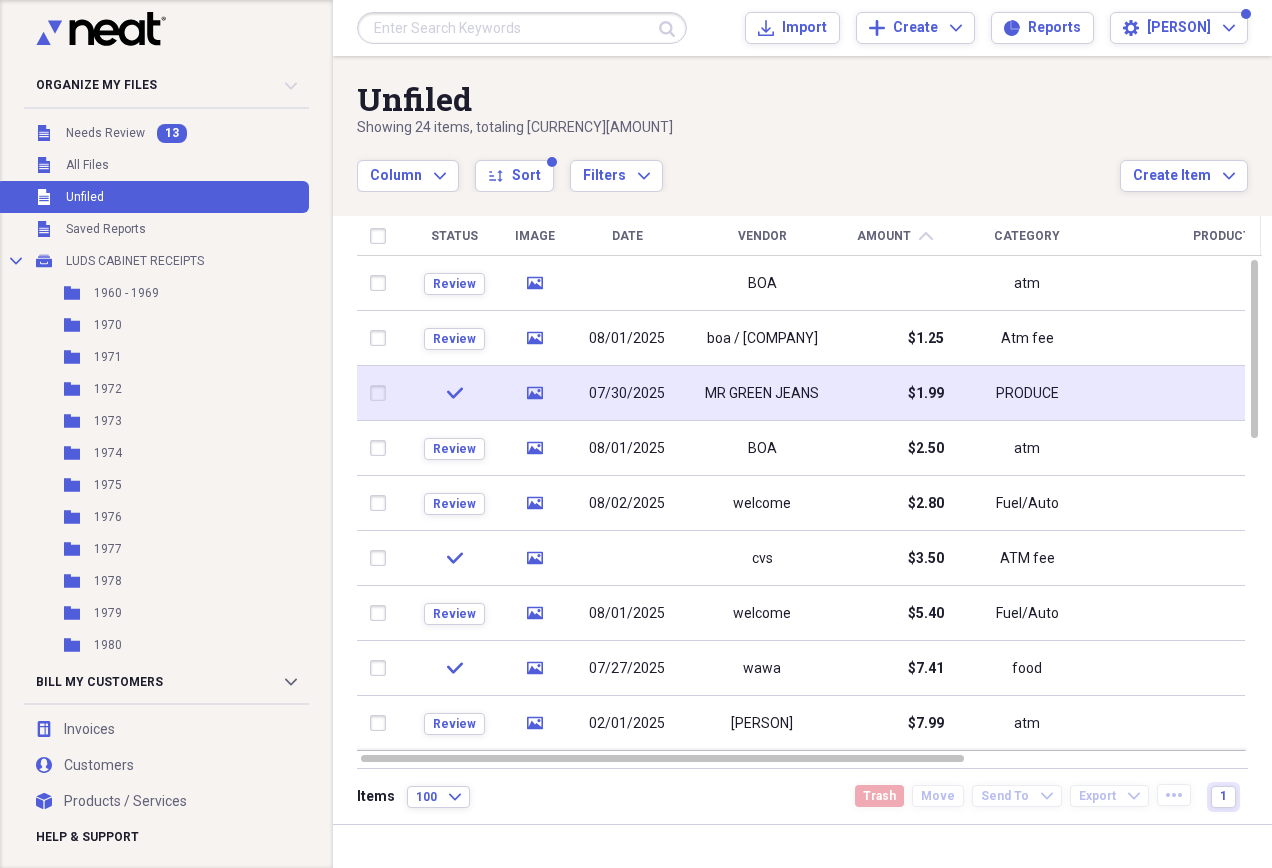 click at bounding box center (382, 393) 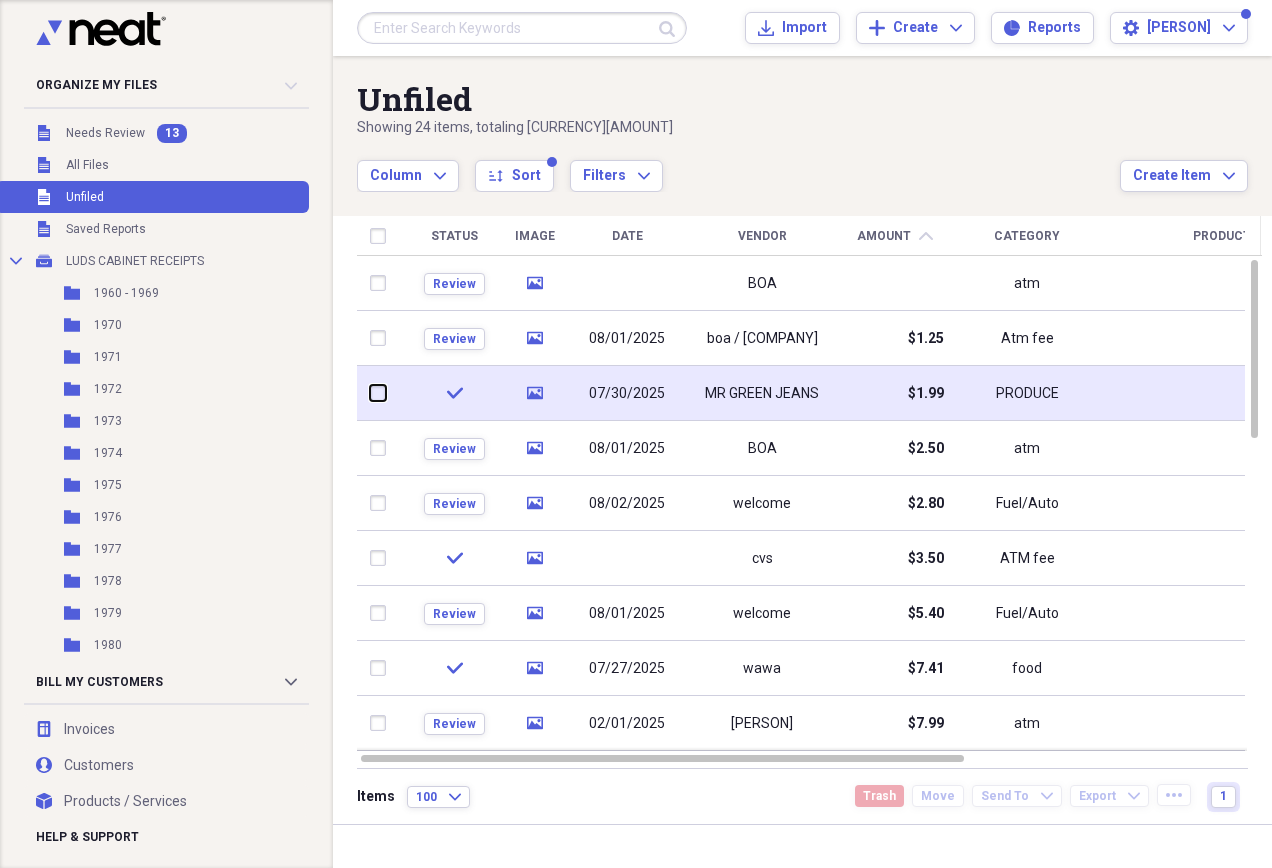 click at bounding box center (370, 393) 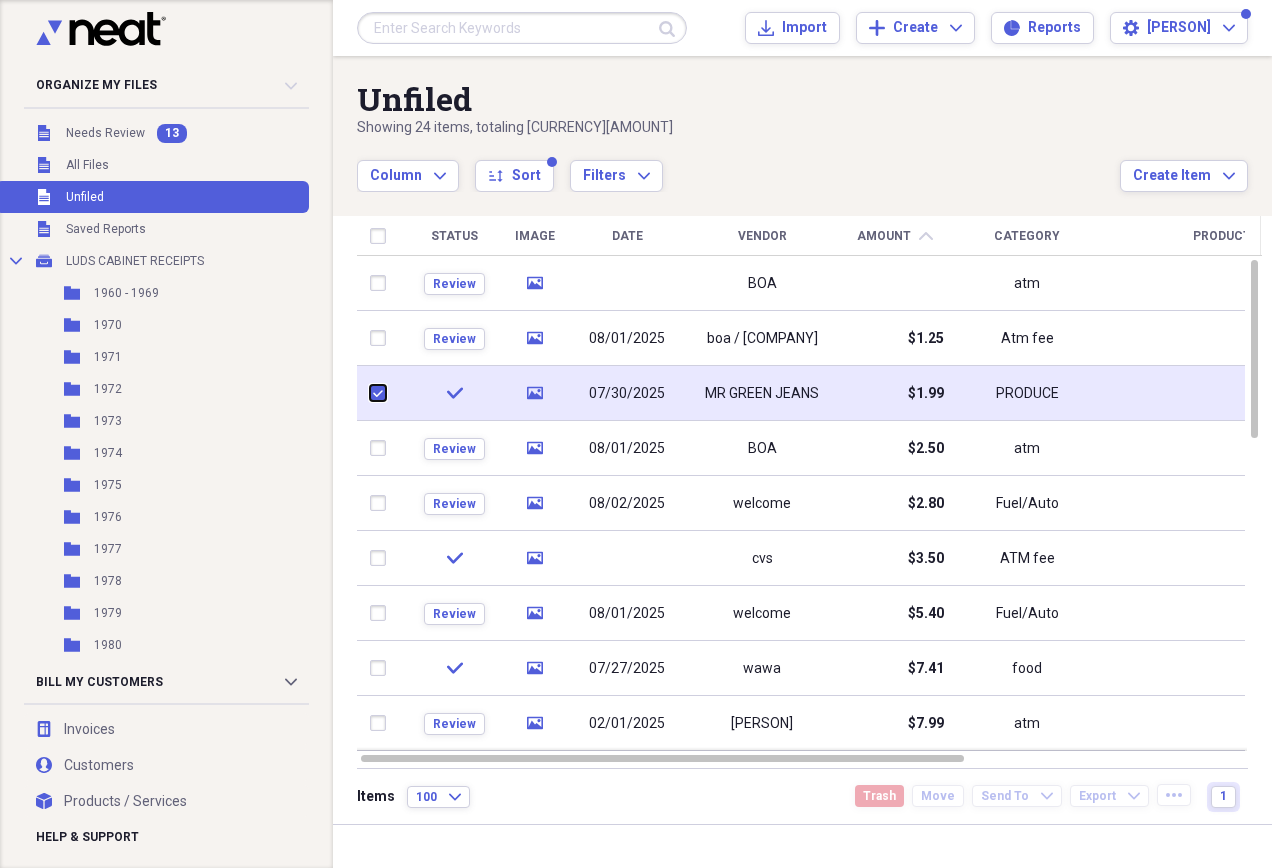 checkbox on "true" 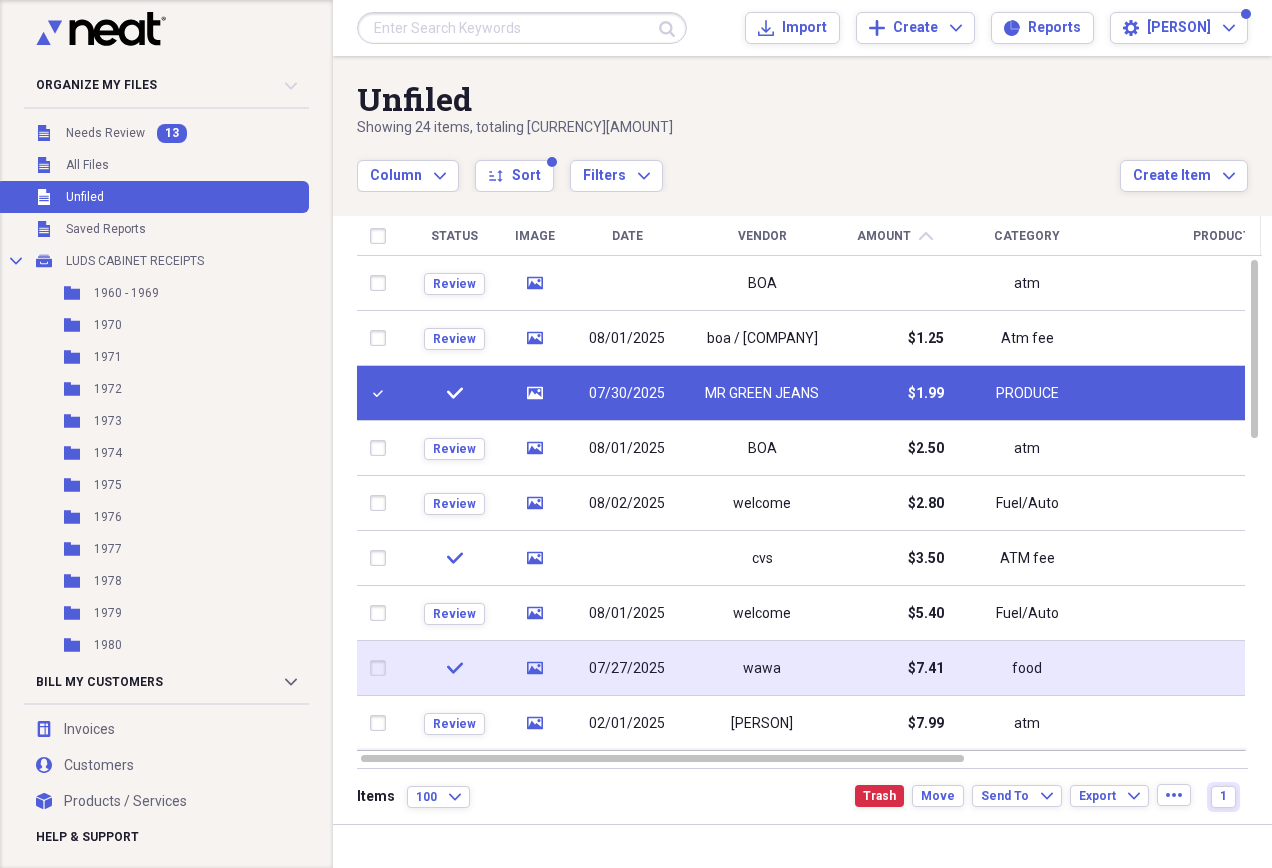 click at bounding box center [382, 668] 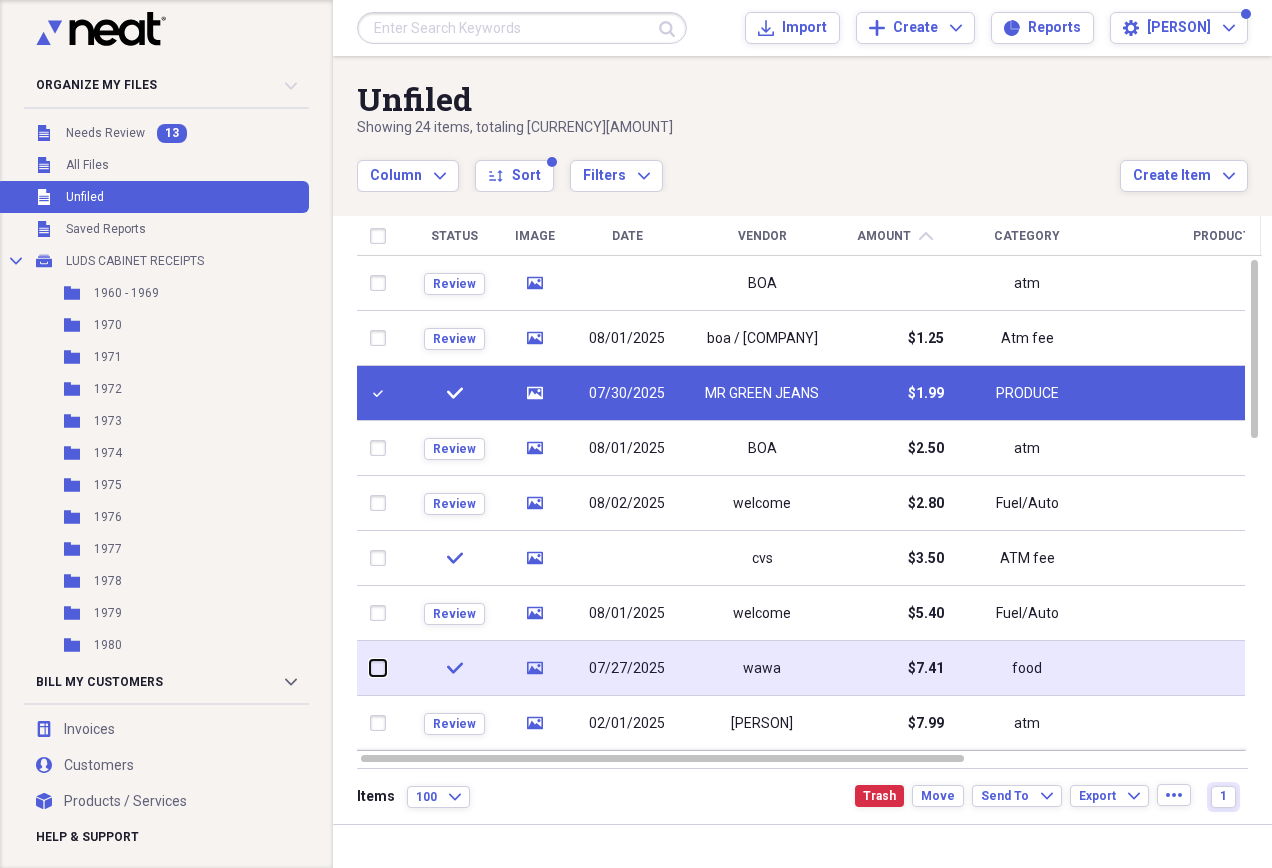 click at bounding box center [370, 668] 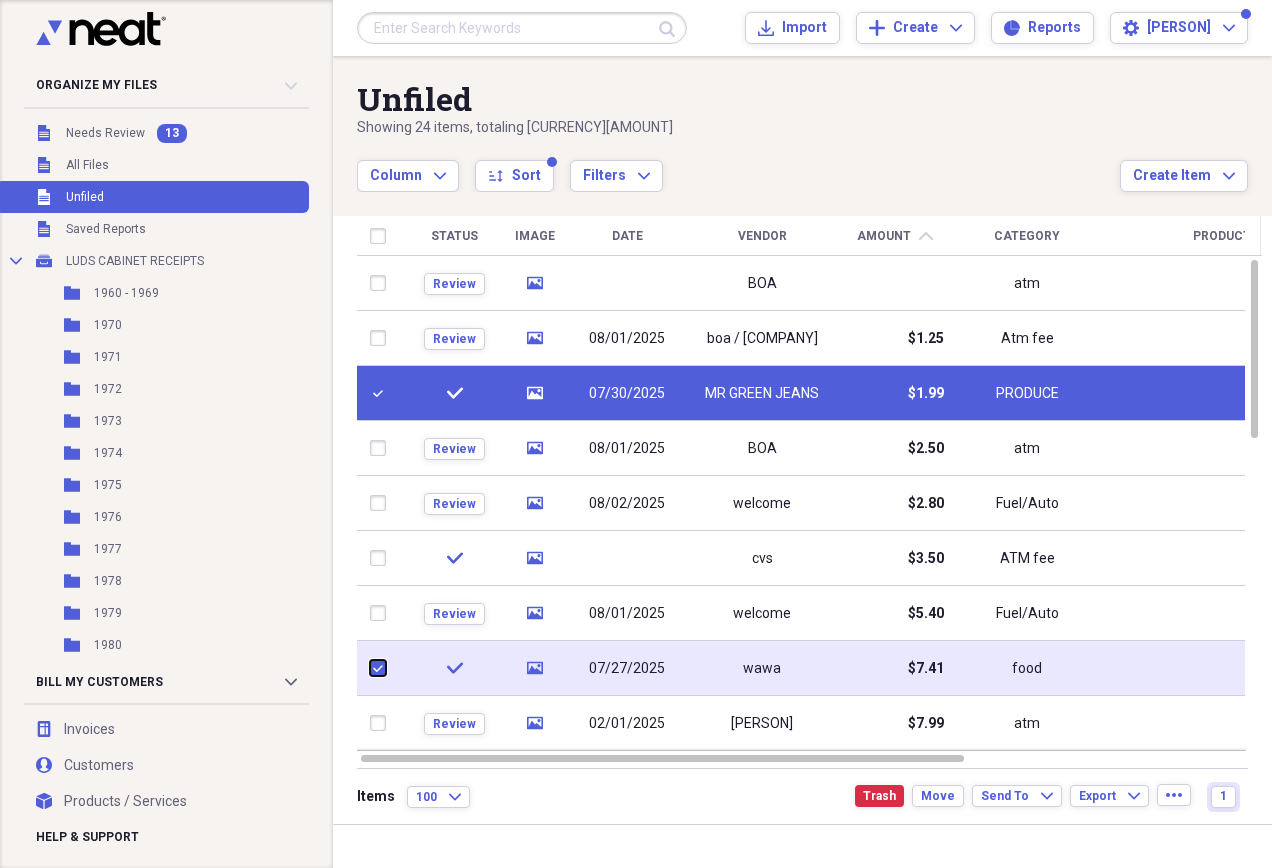 checkbox on "true" 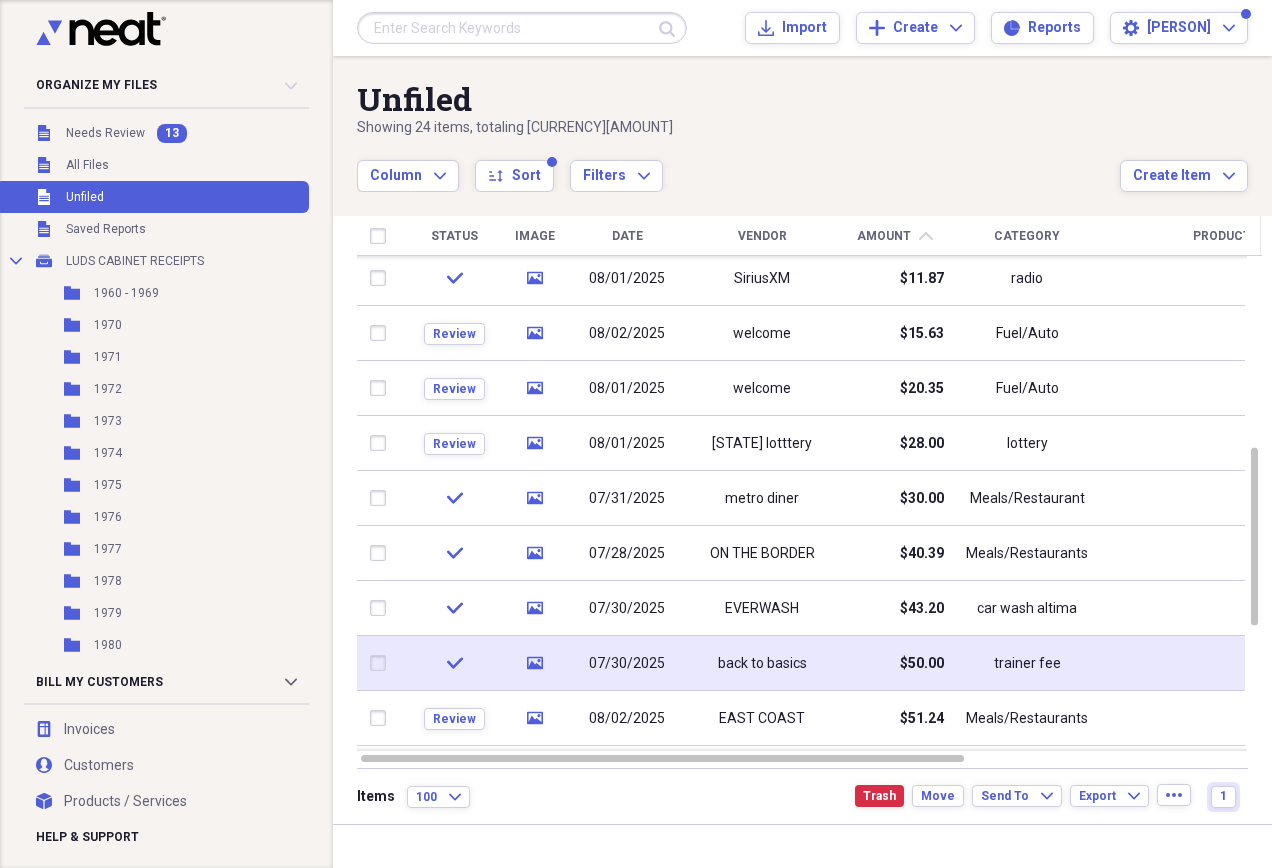 checkbox on "false" 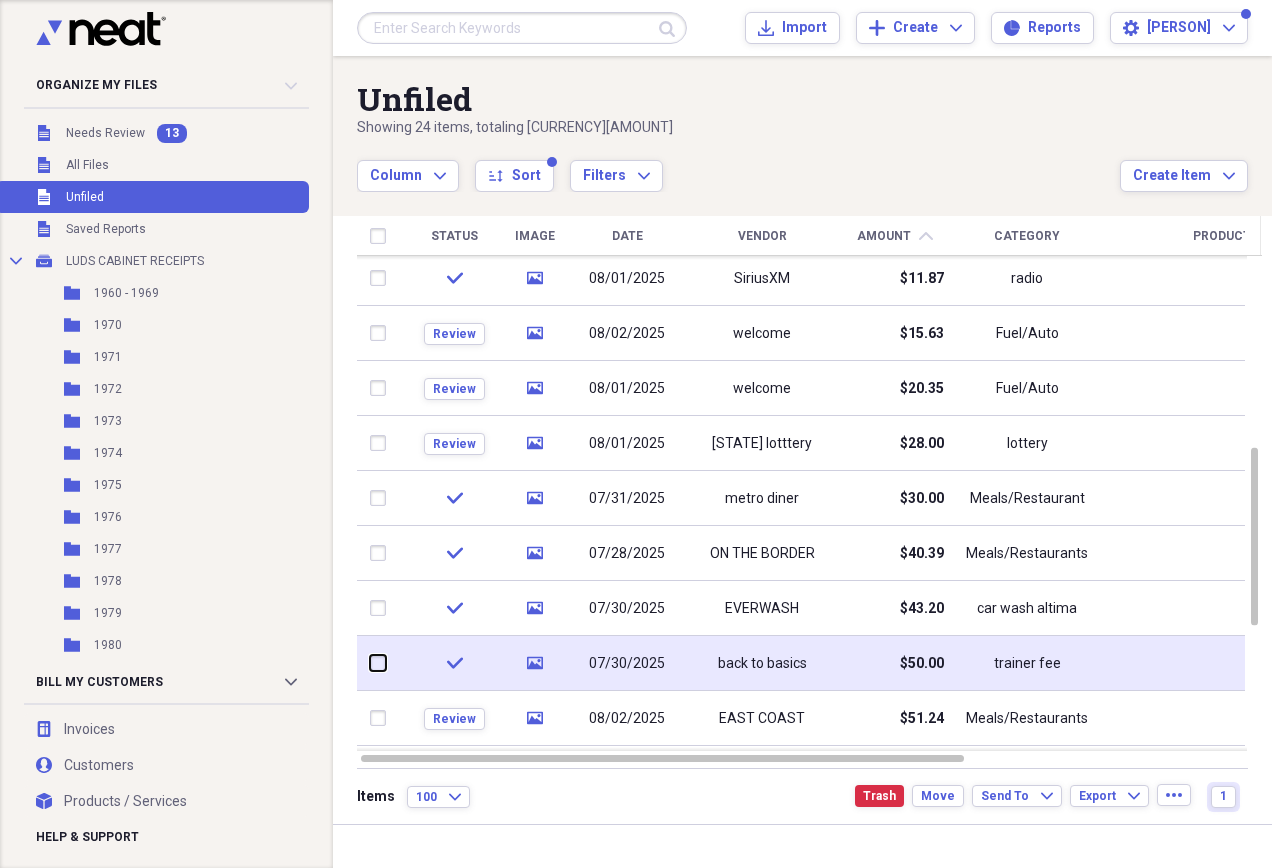 click at bounding box center (370, 663) 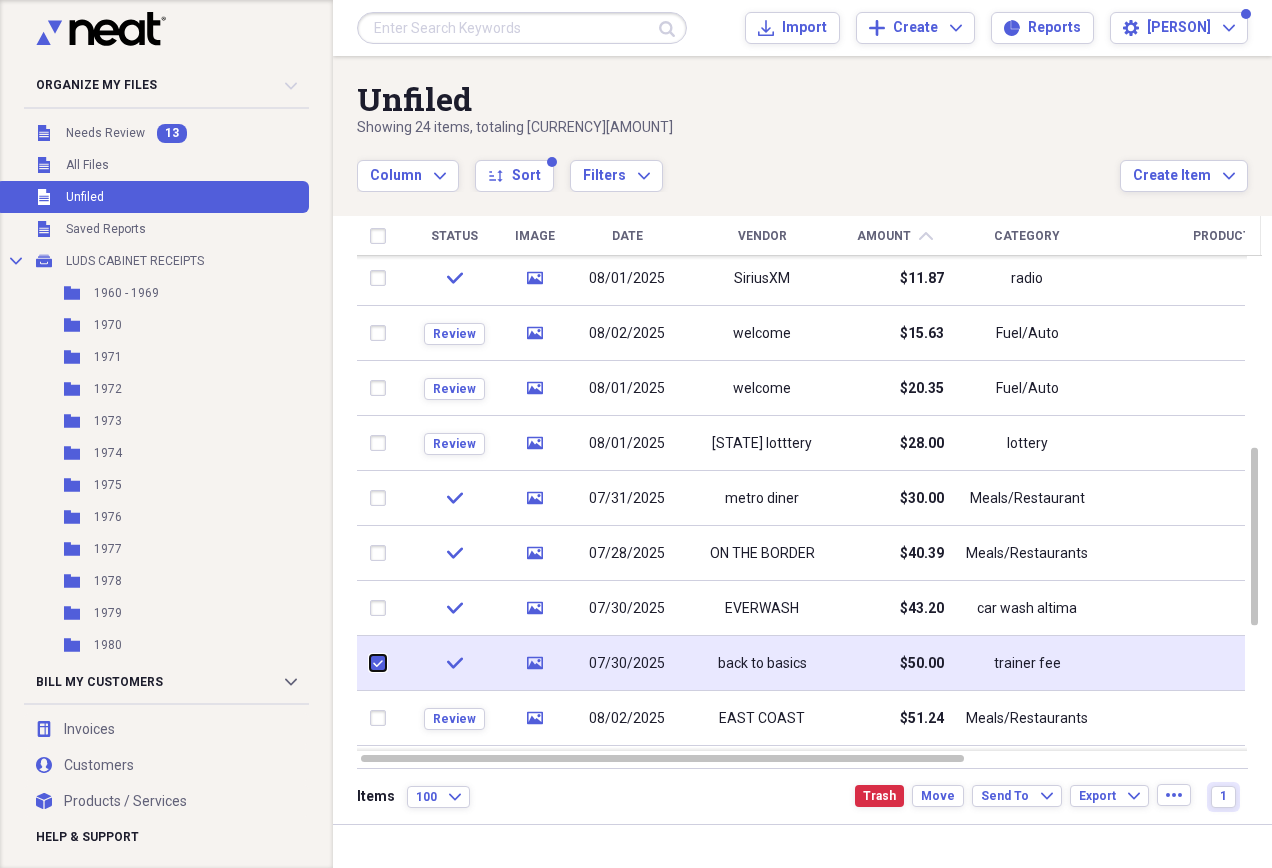 checkbox on "true" 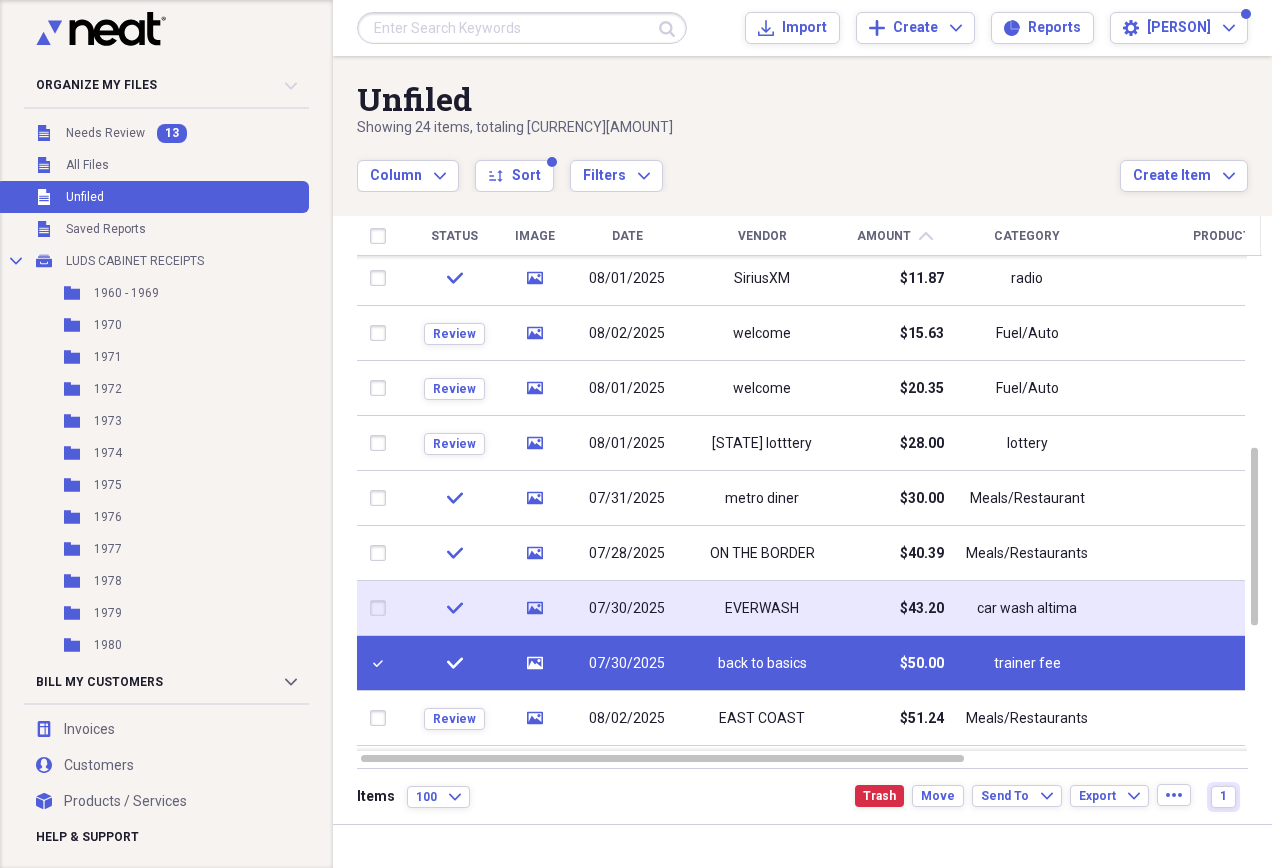 click at bounding box center (382, 608) 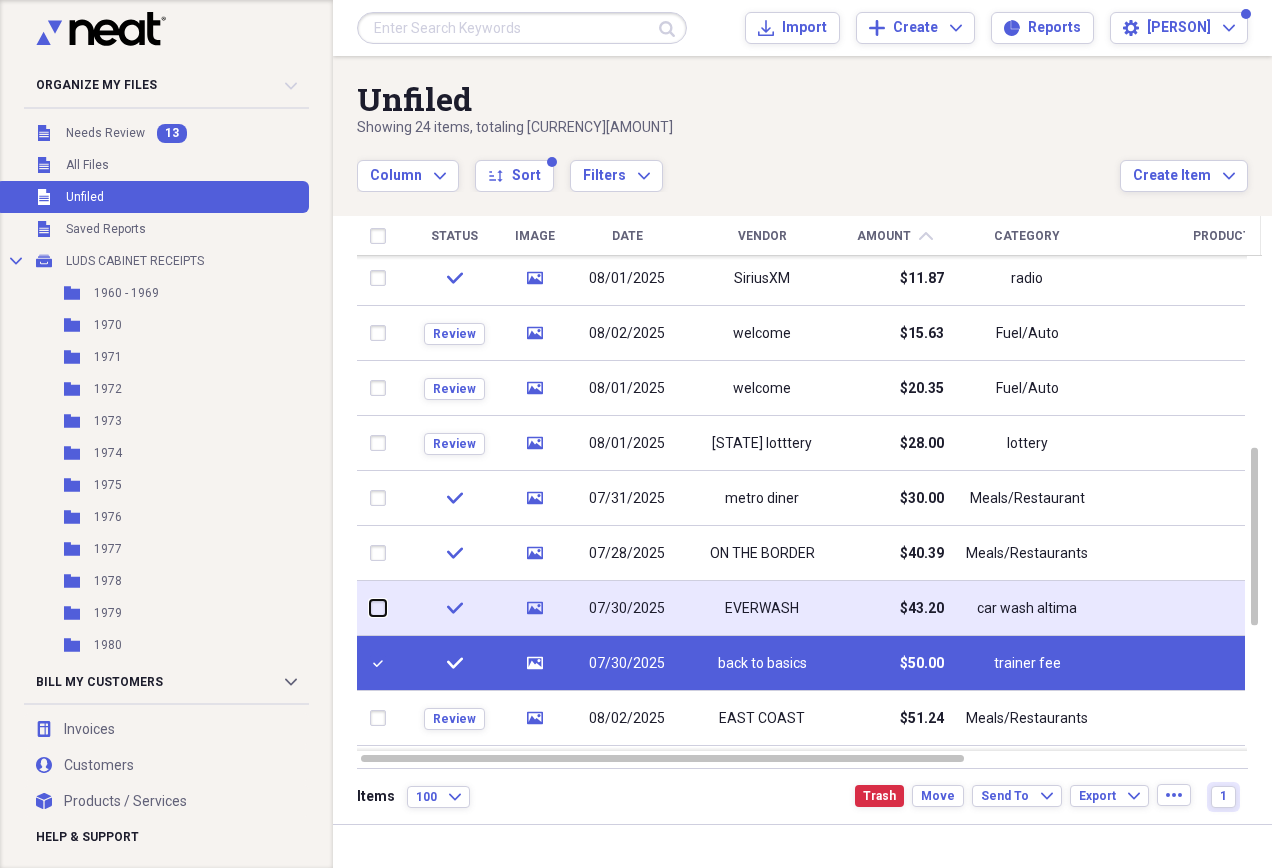 click at bounding box center [370, 608] 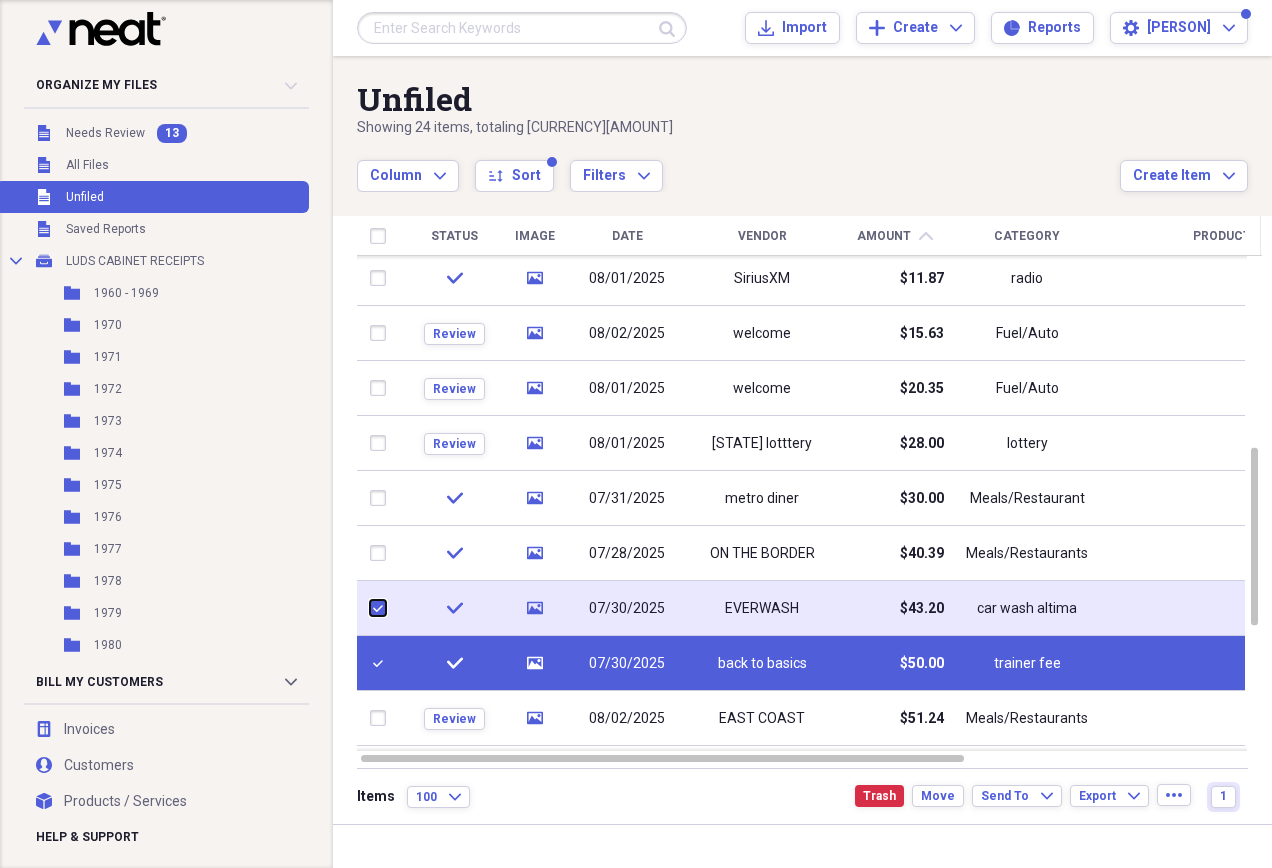 checkbox on "true" 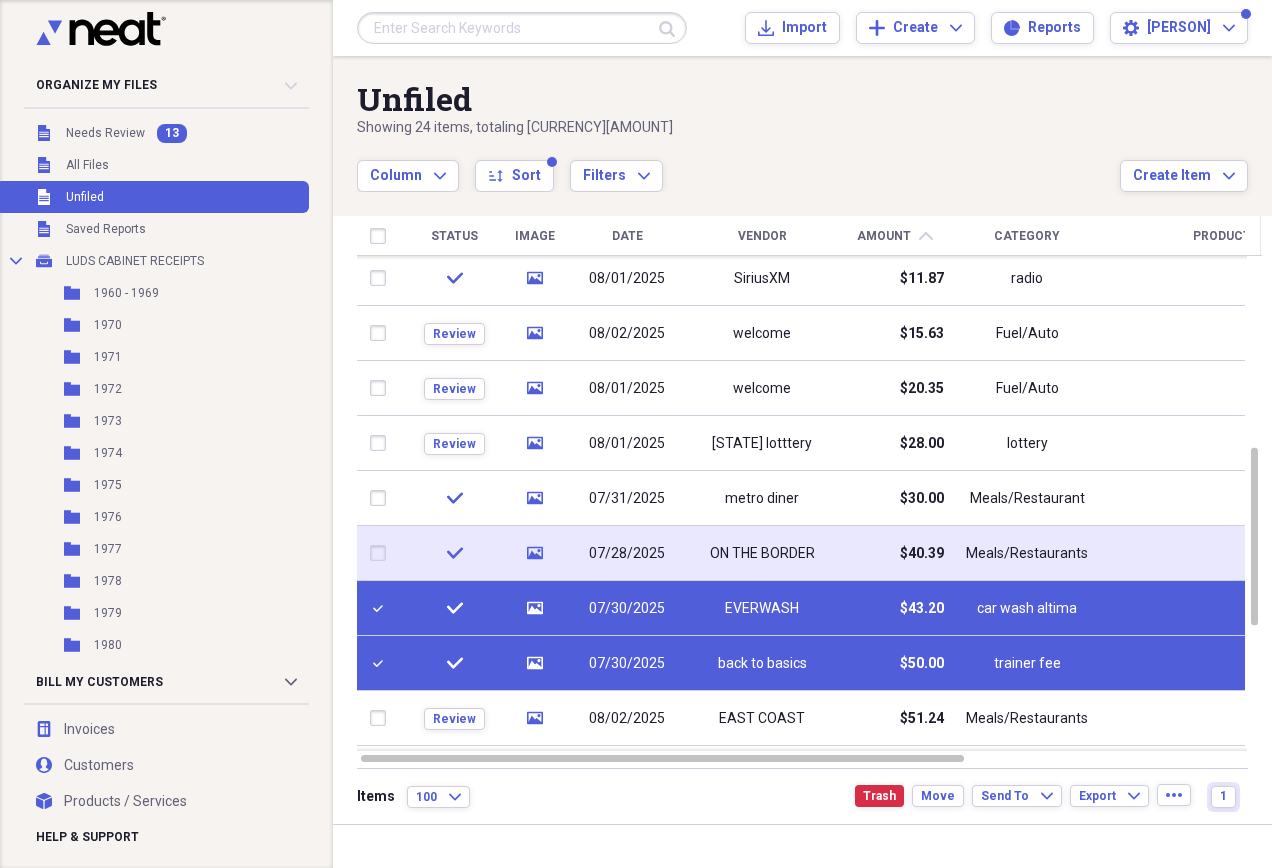 click at bounding box center (382, 553) 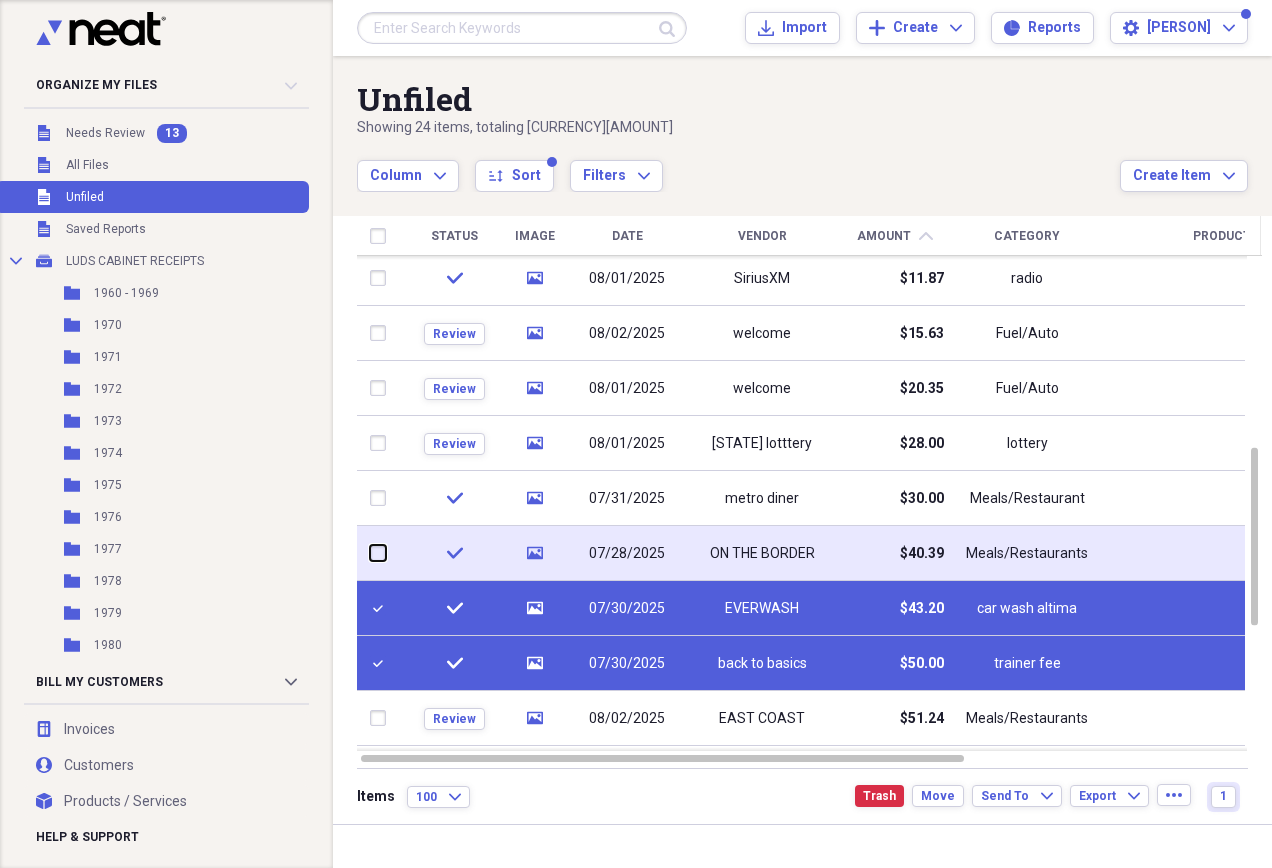 click at bounding box center [370, 553] 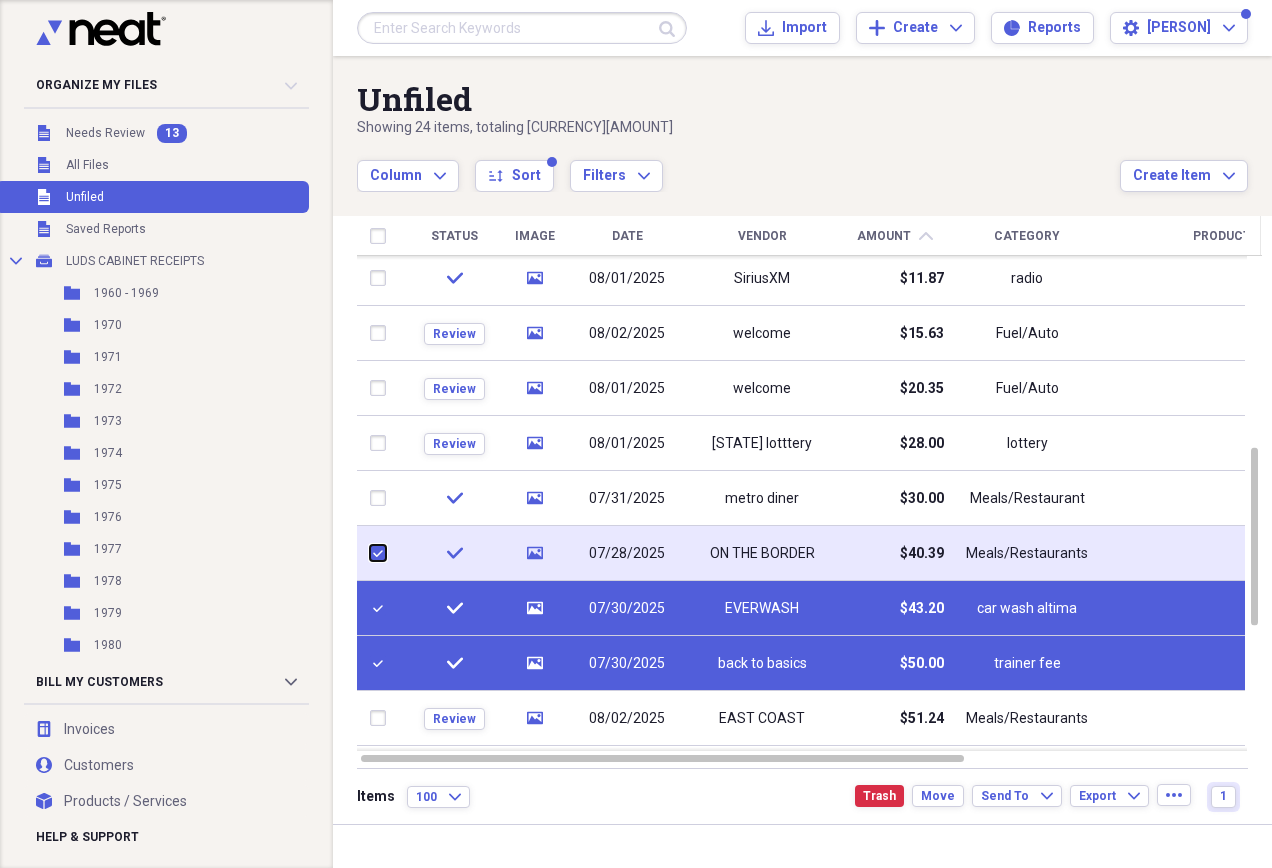 checkbox on "true" 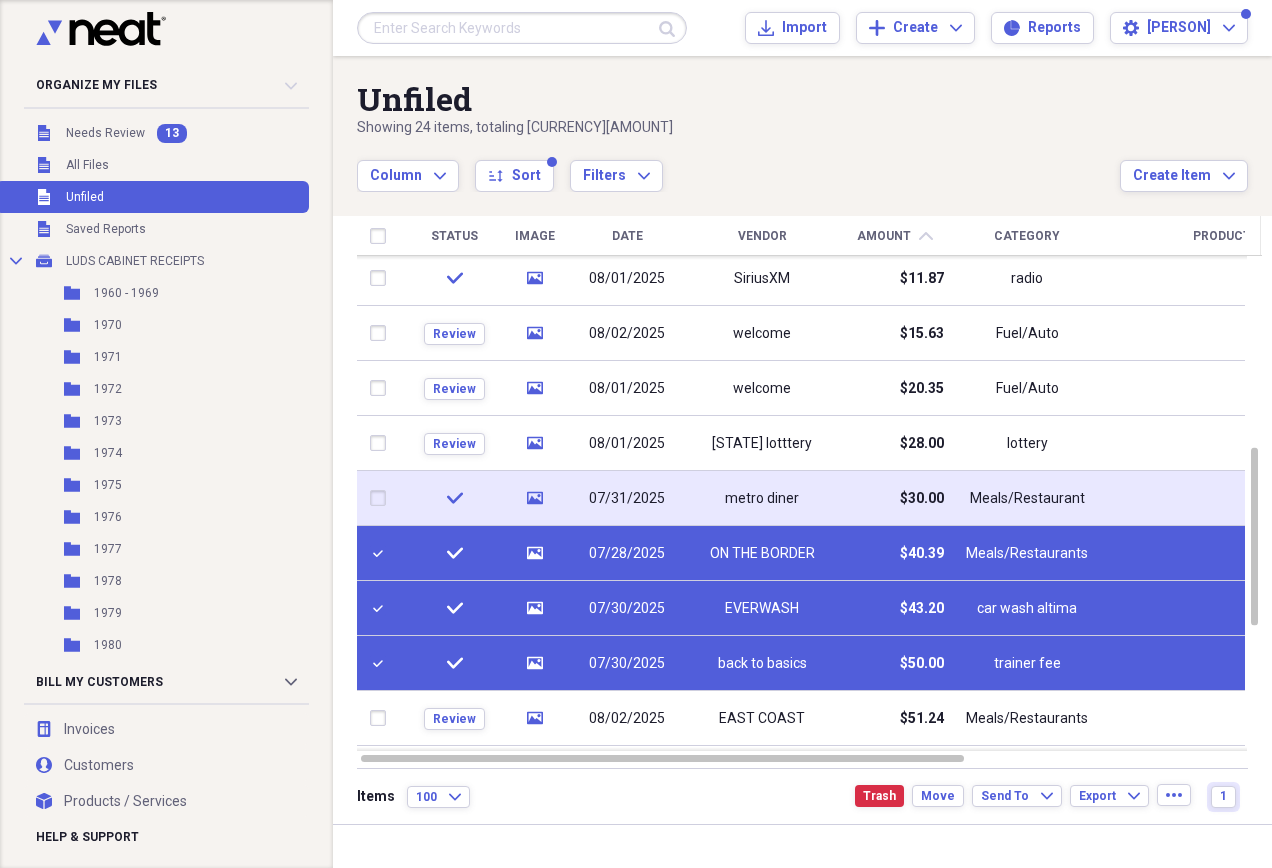 click at bounding box center [382, 498] 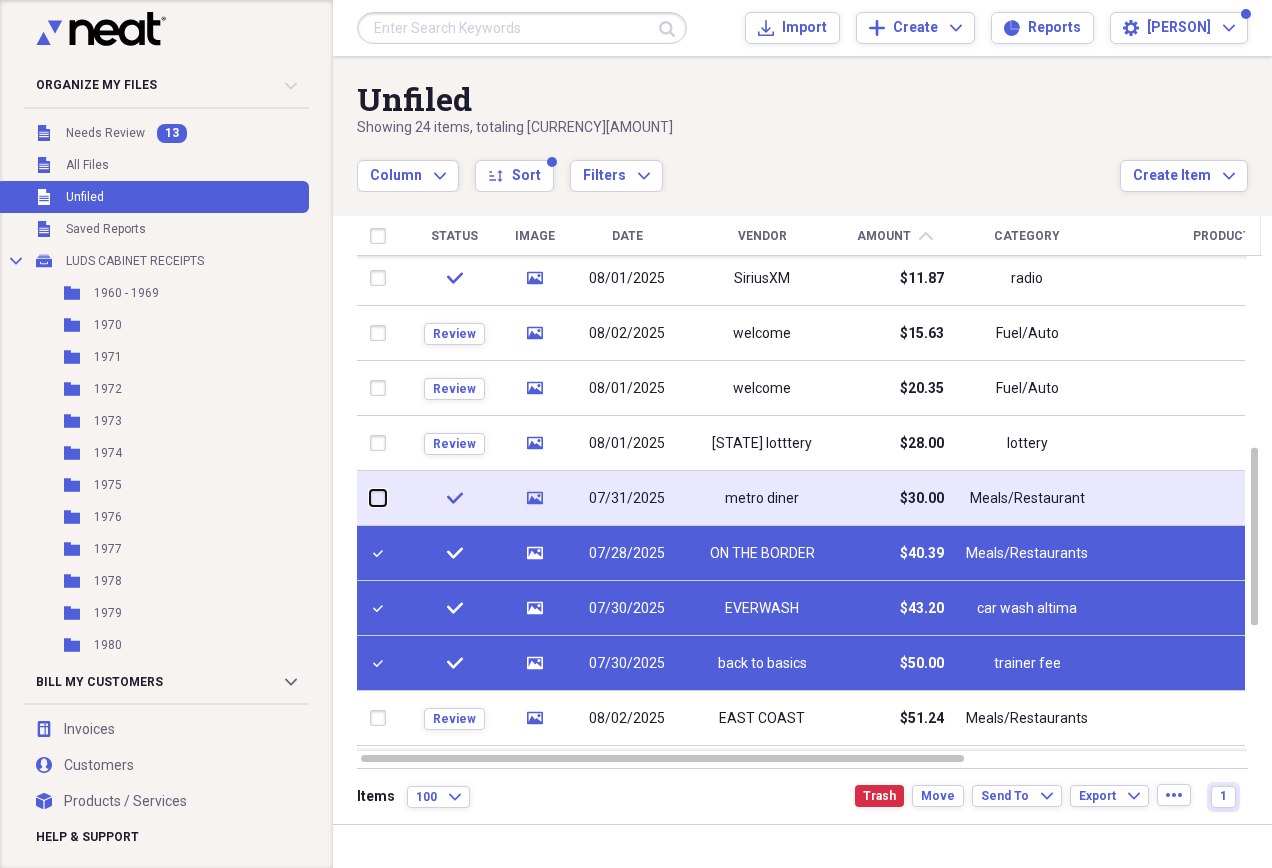 click at bounding box center [370, 498] 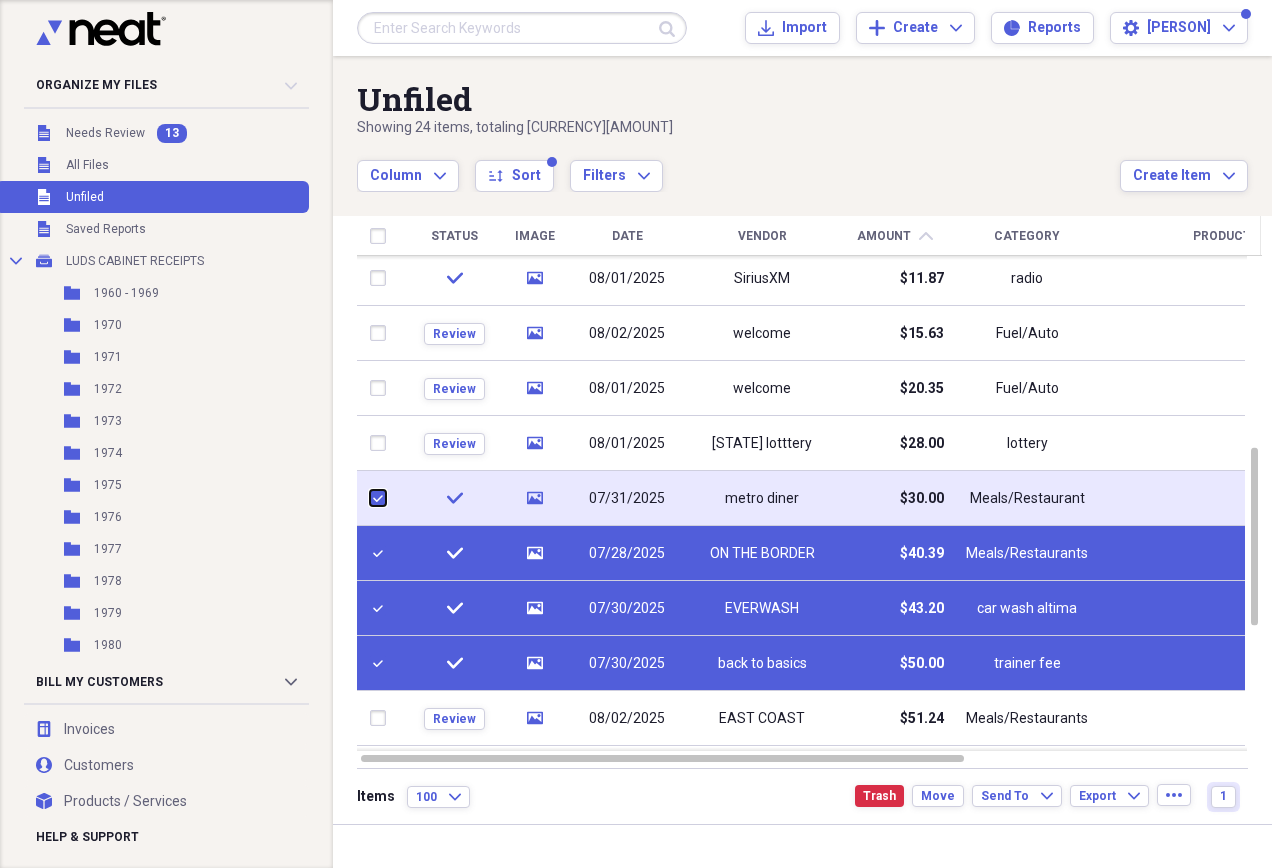 checkbox on "true" 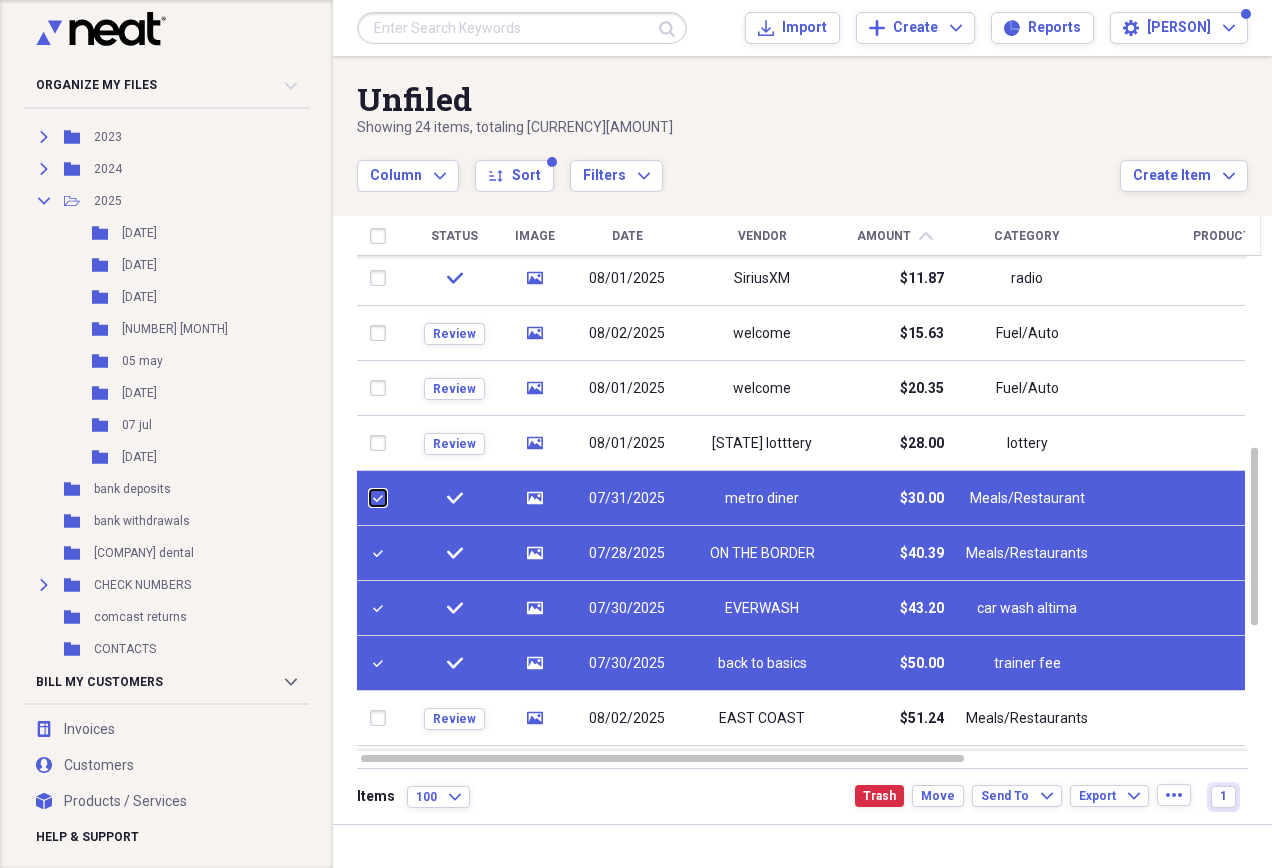 scroll, scrollTop: 1600, scrollLeft: 0, axis: vertical 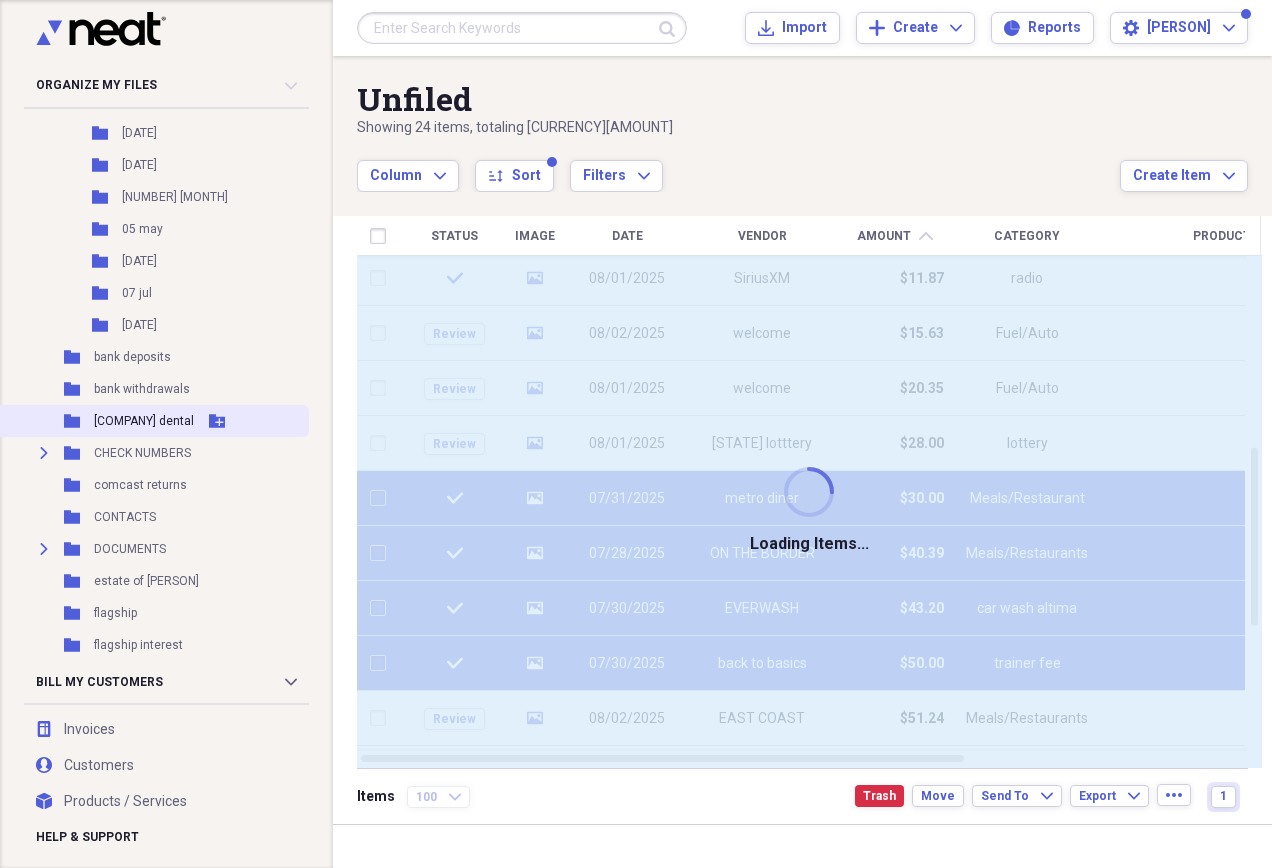 checkbox on "false" 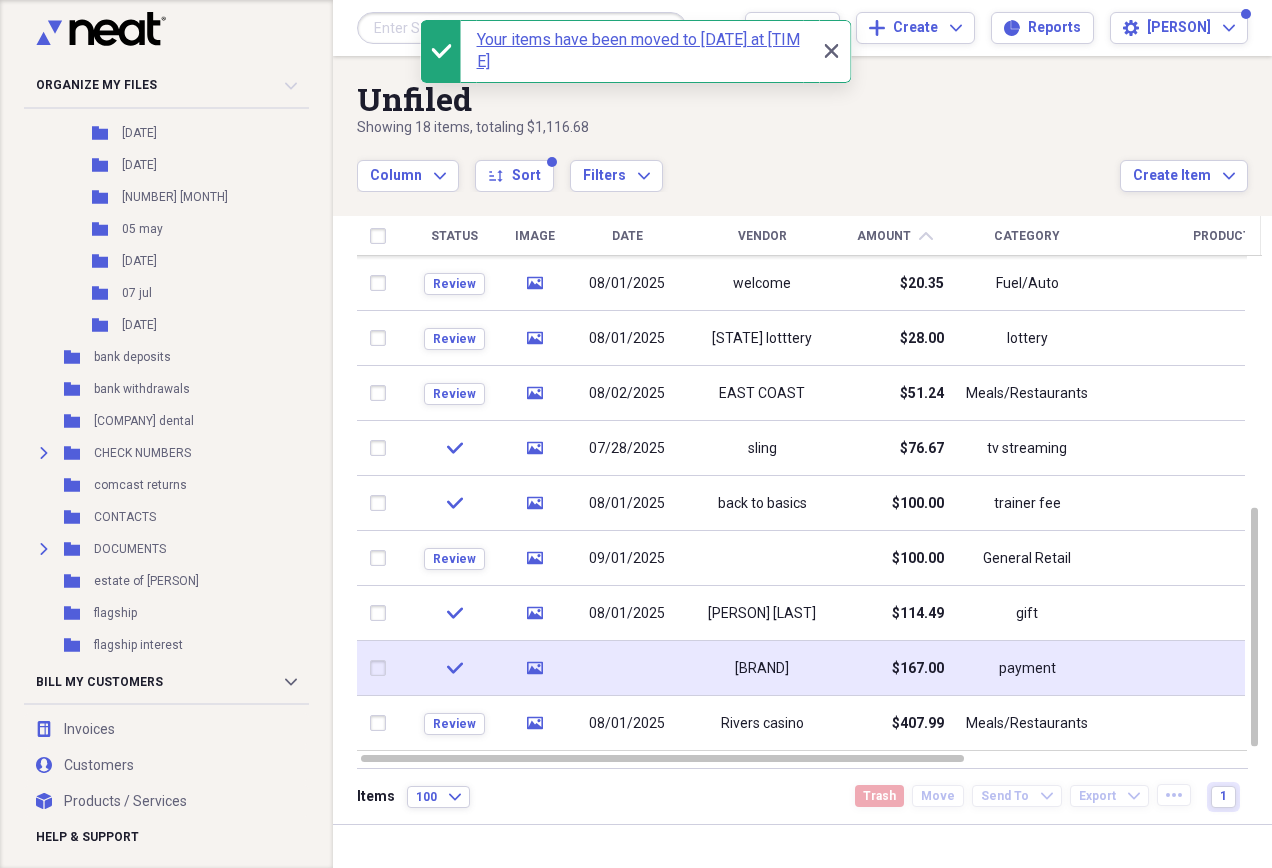 click at bounding box center [627, 668] 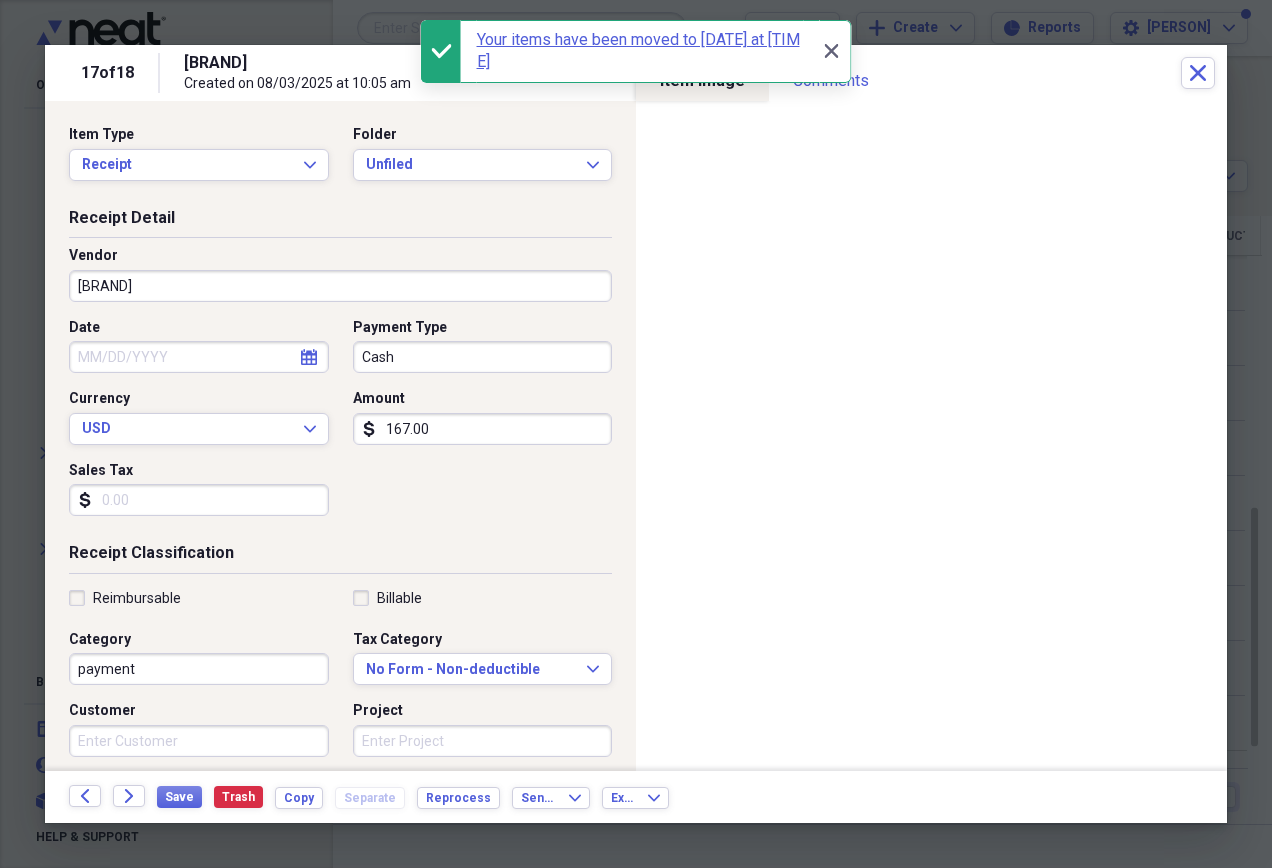 click 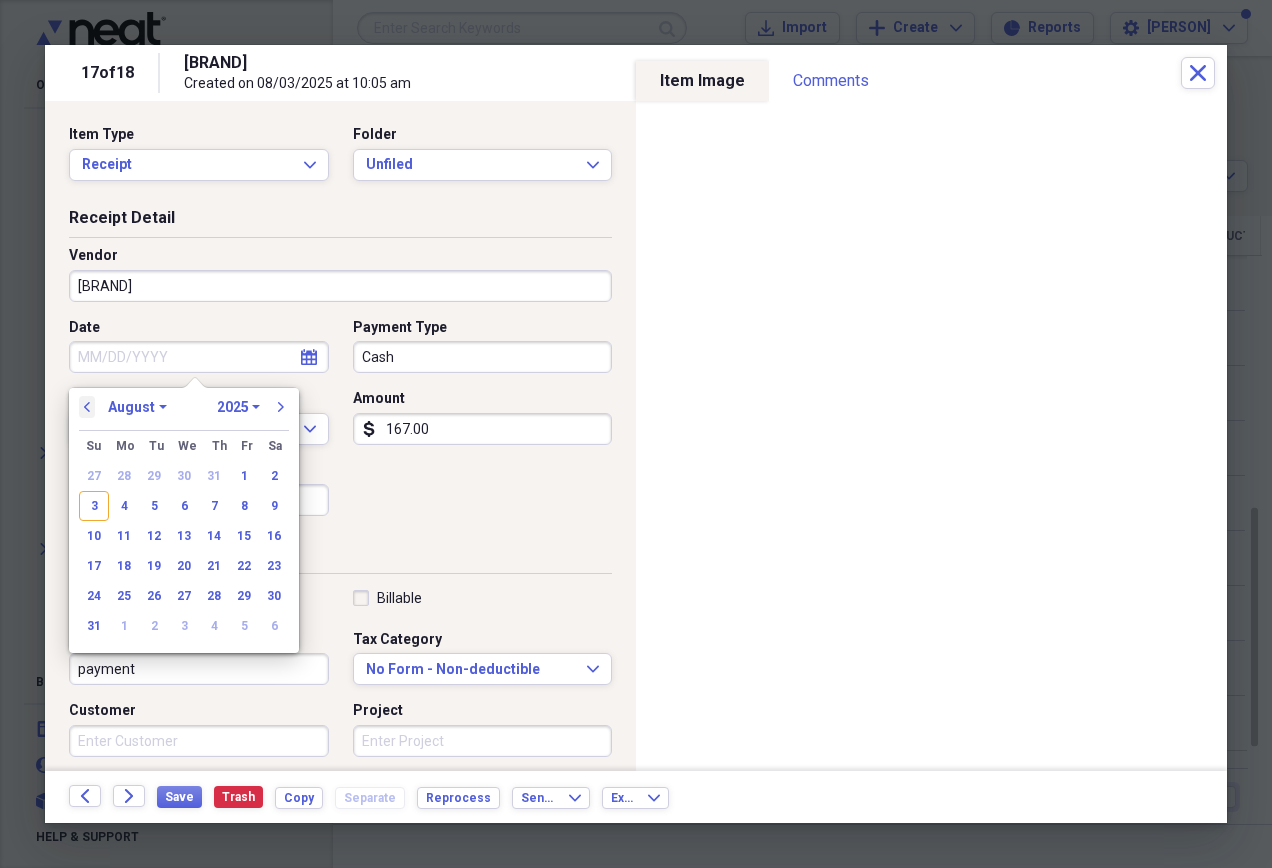 click on "previous" at bounding box center (87, 407) 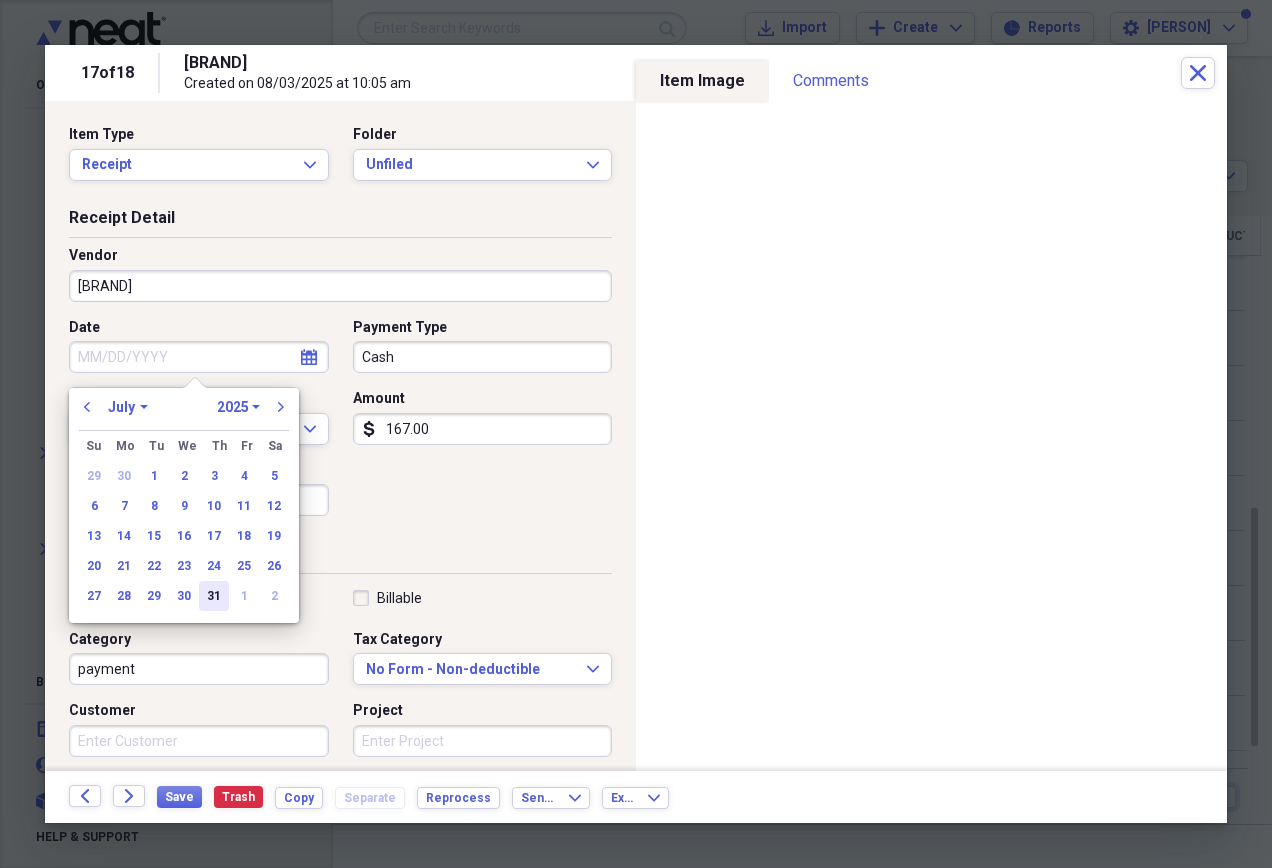 click on "31" at bounding box center (214, 596) 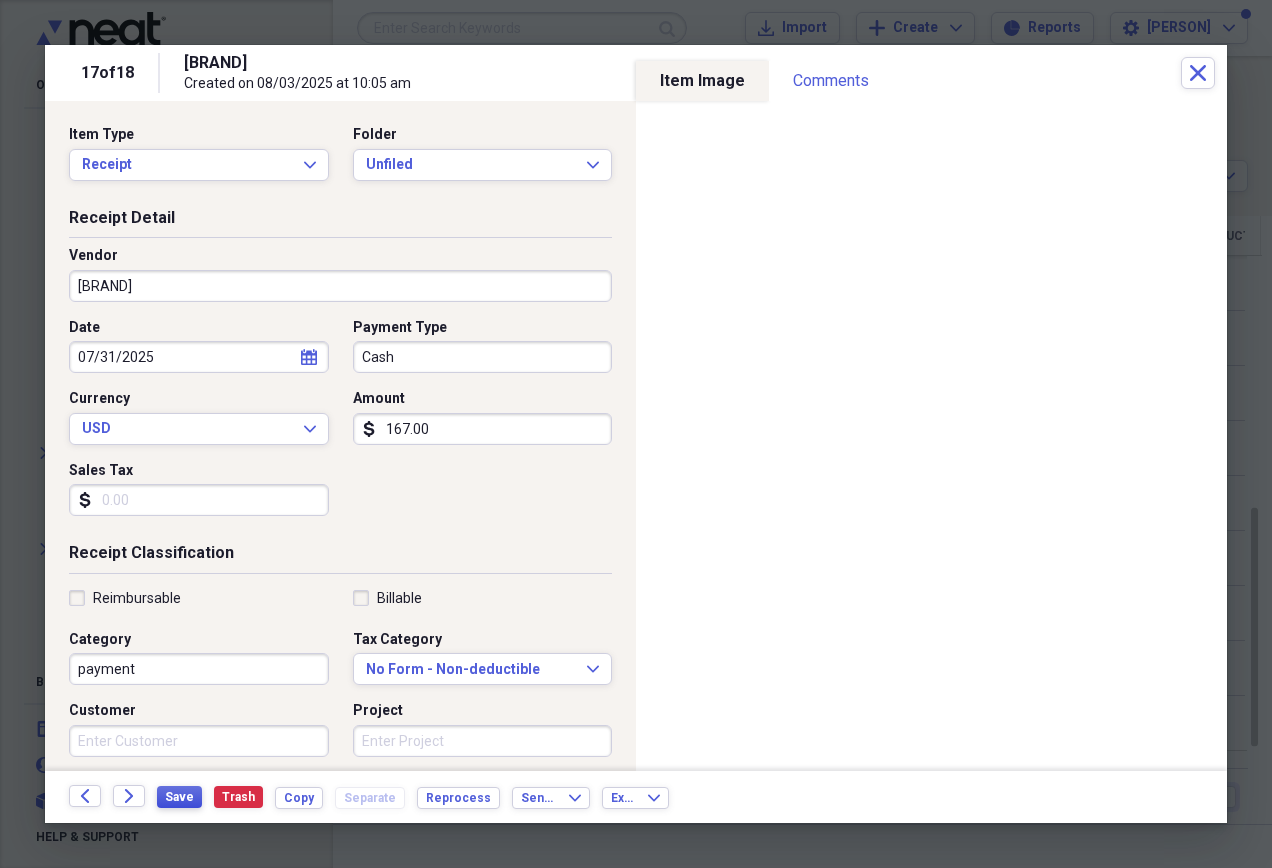 click on "Save" at bounding box center (179, 797) 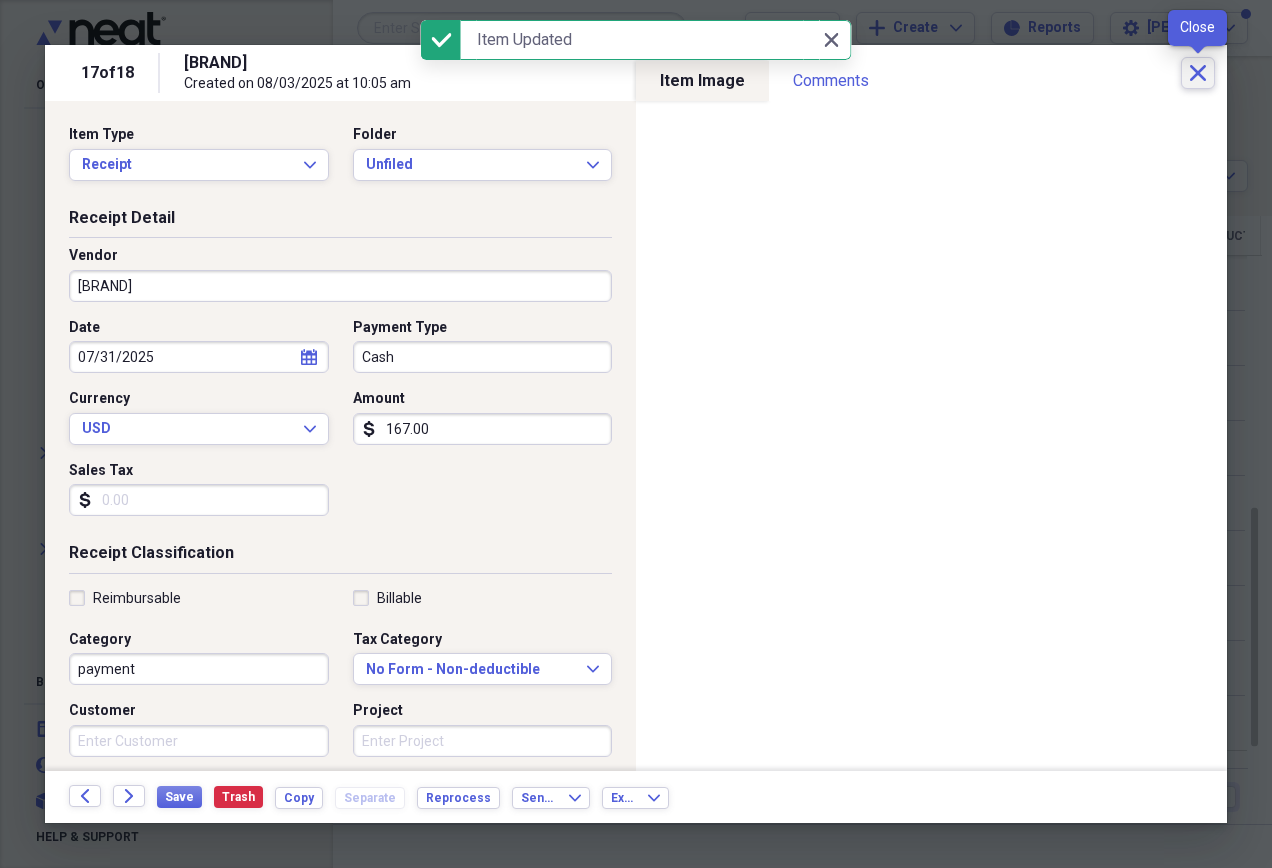 click on "Close" at bounding box center (1198, 73) 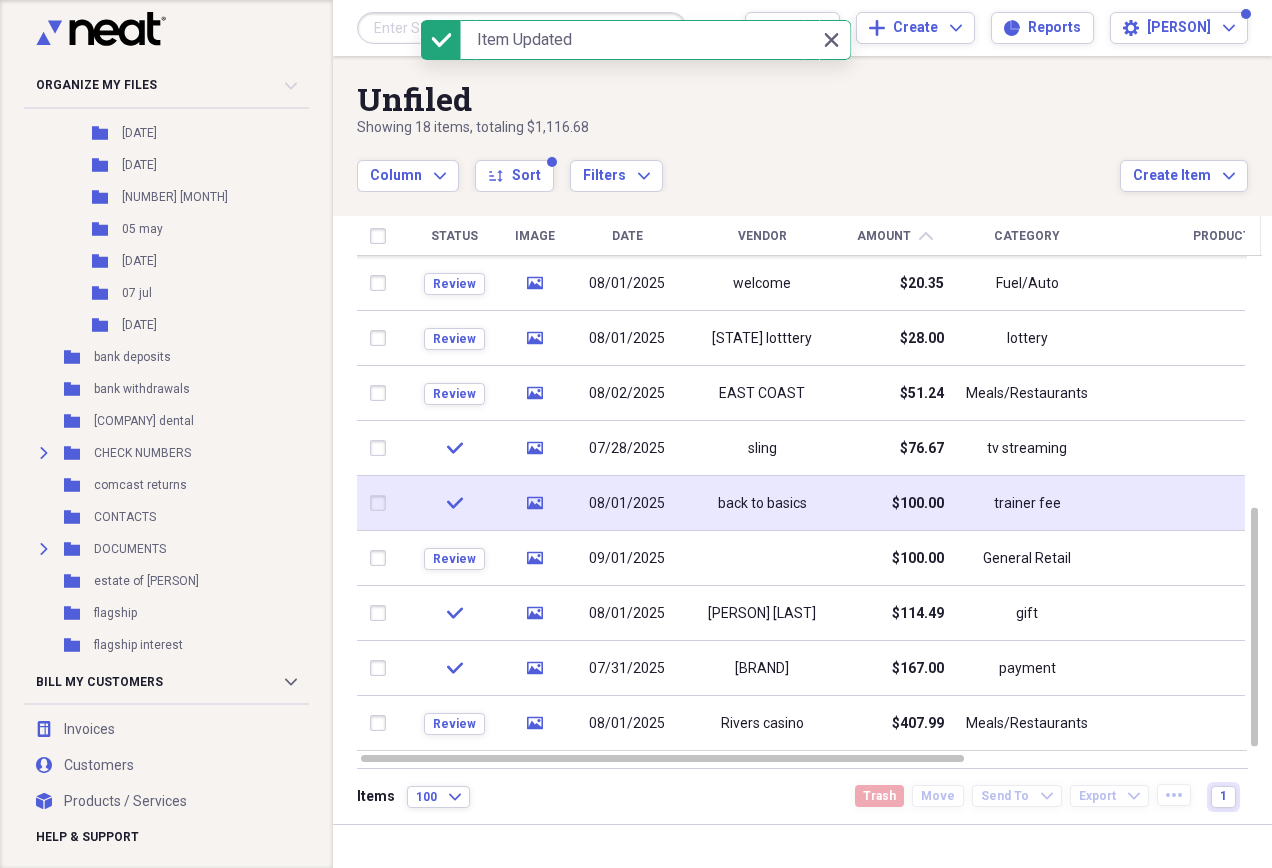 click at bounding box center (382, 503) 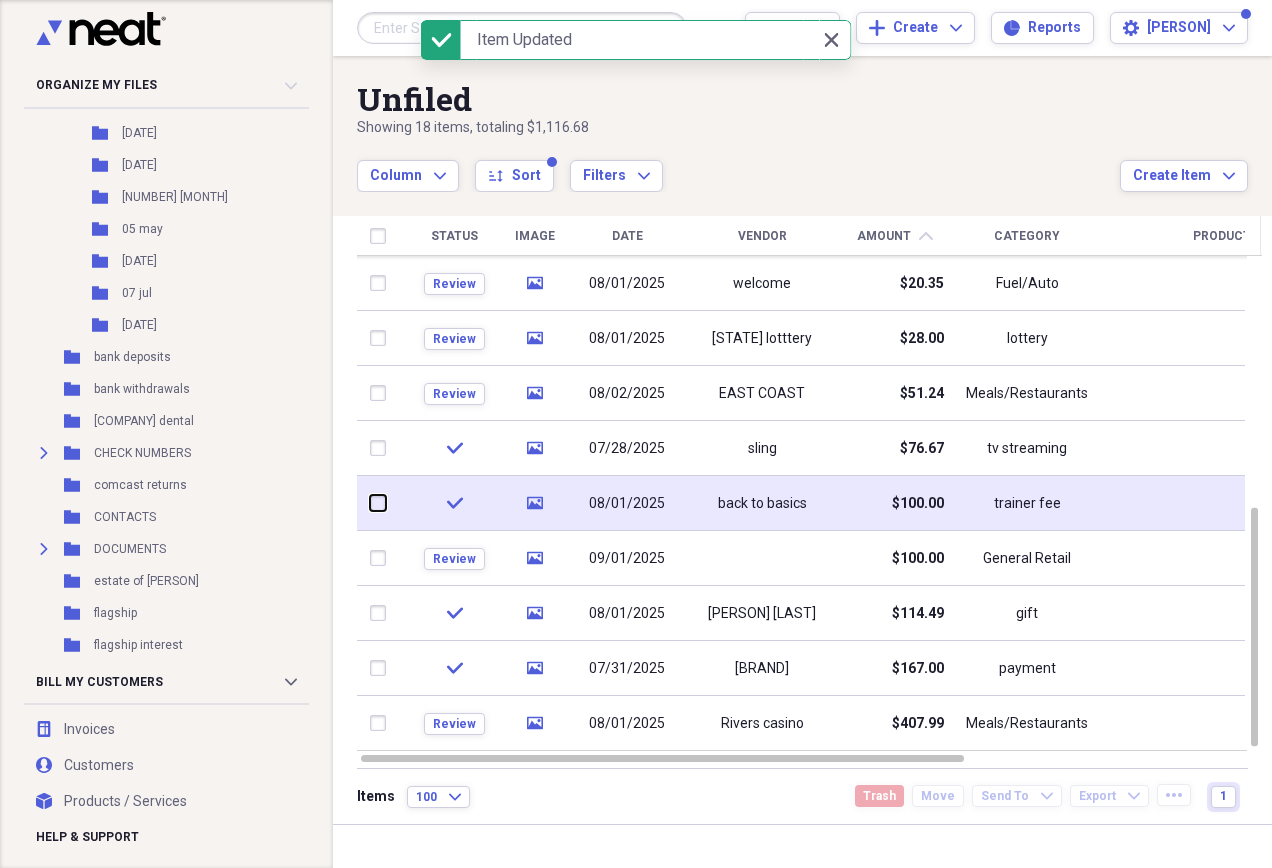 click at bounding box center [370, 503] 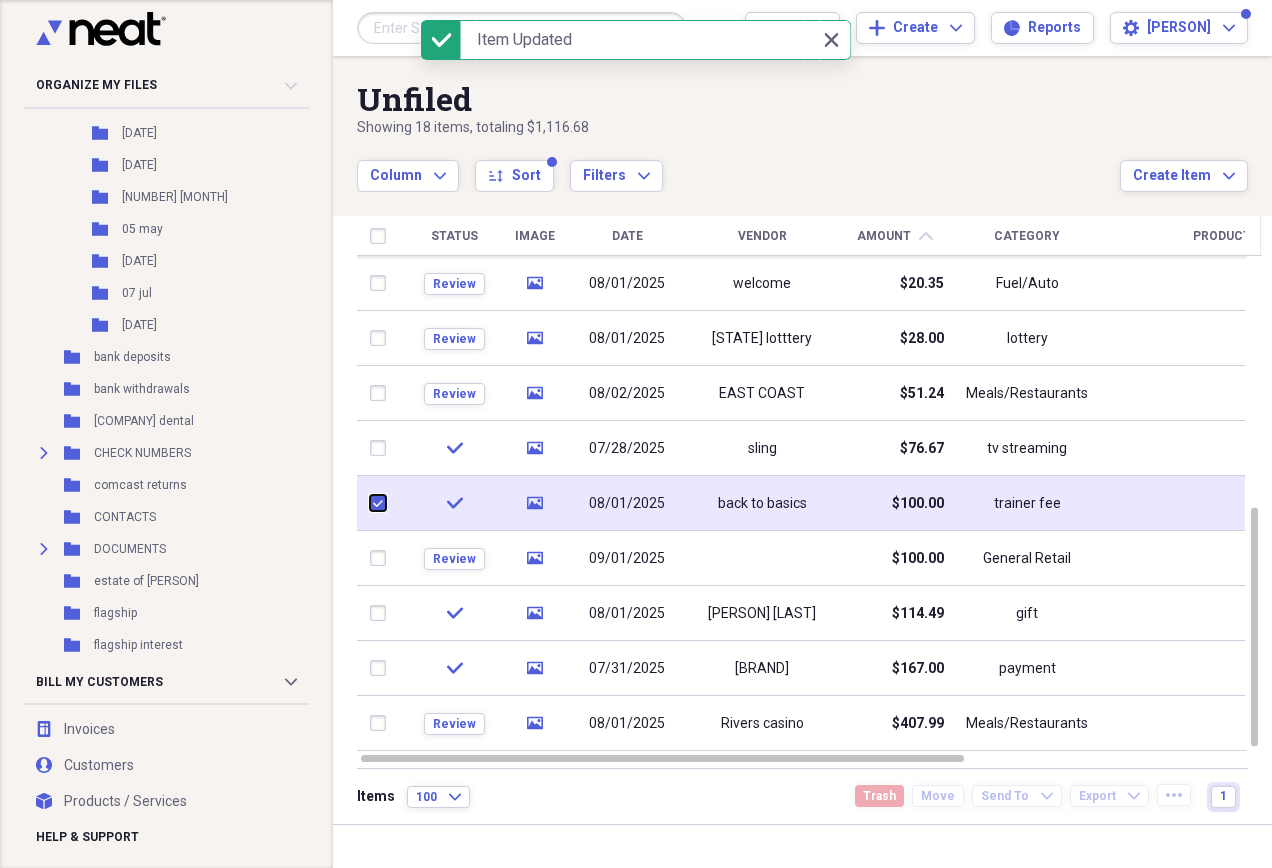 checkbox on "true" 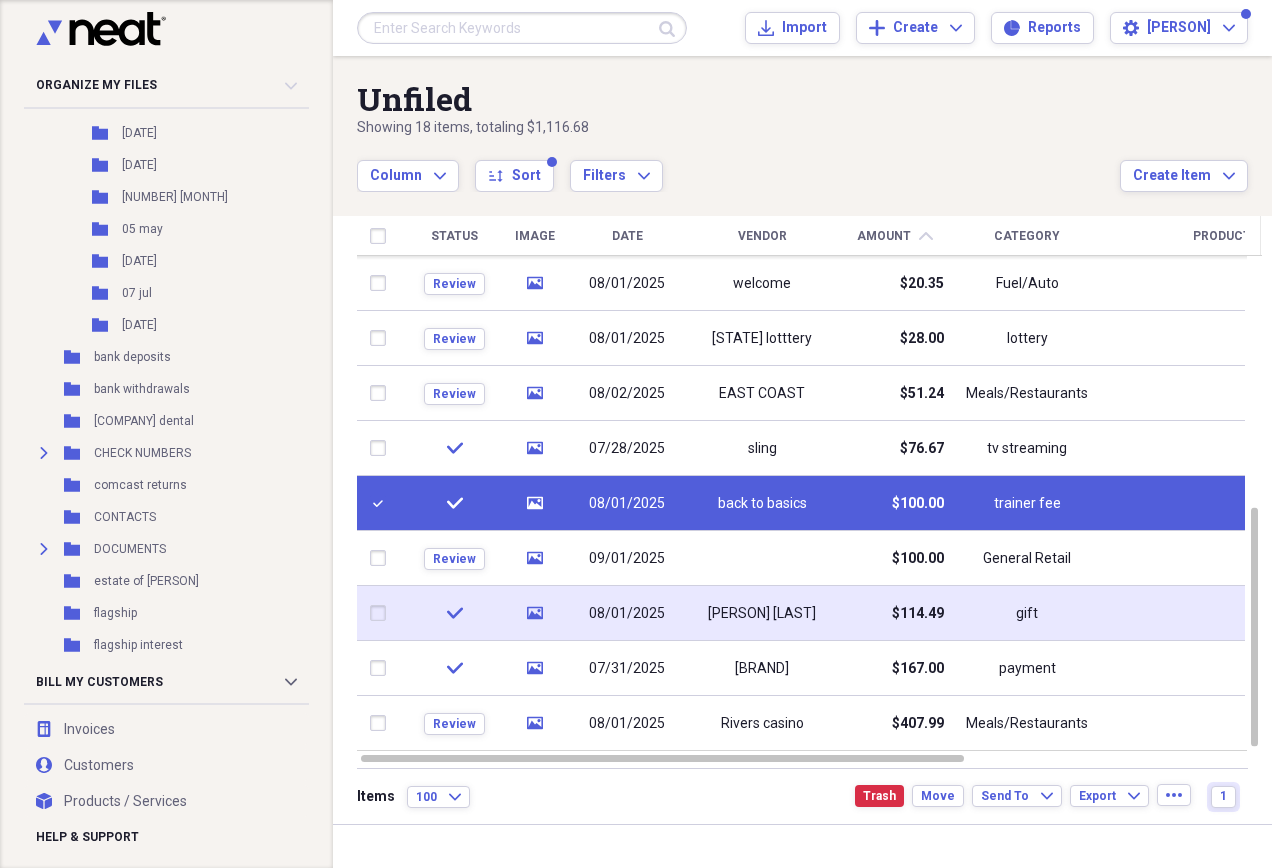 click at bounding box center (382, 613) 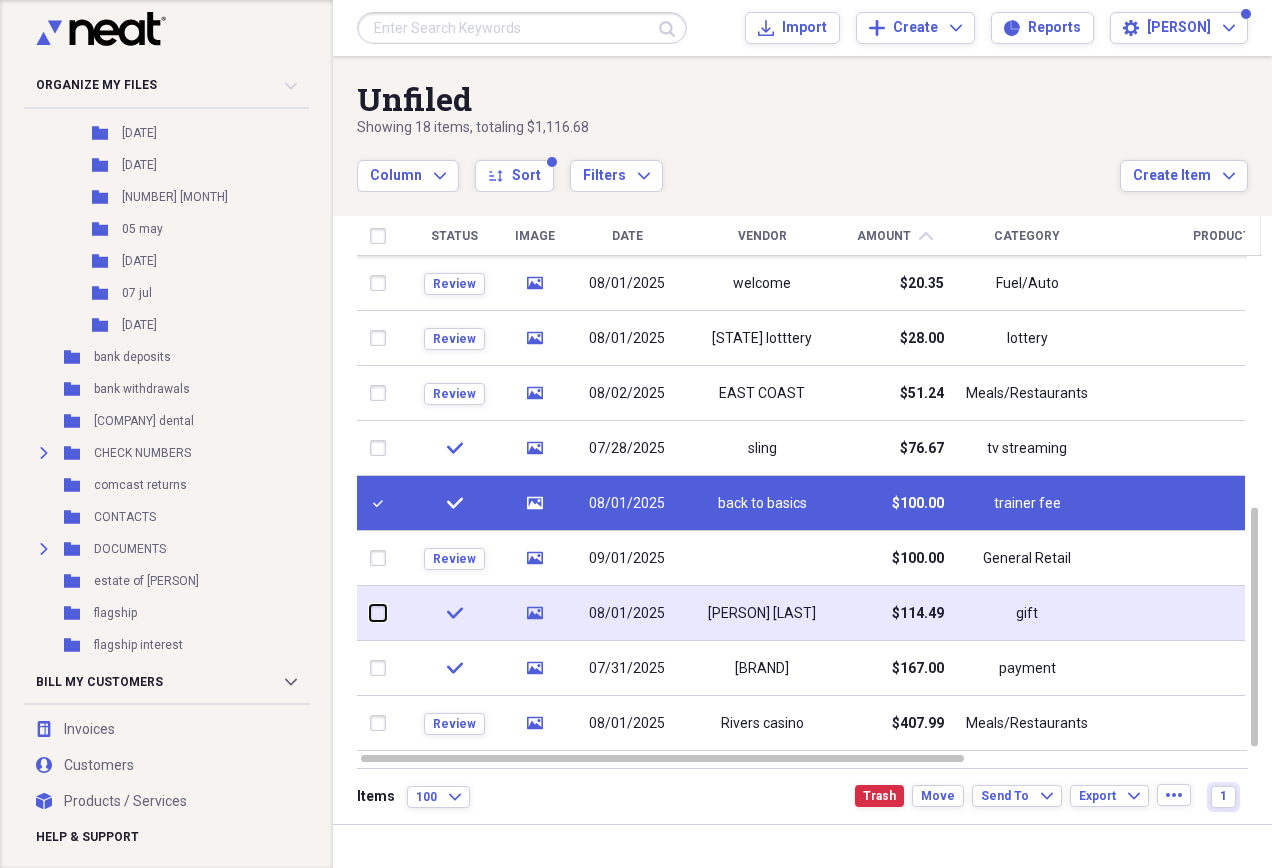 click at bounding box center (370, 613) 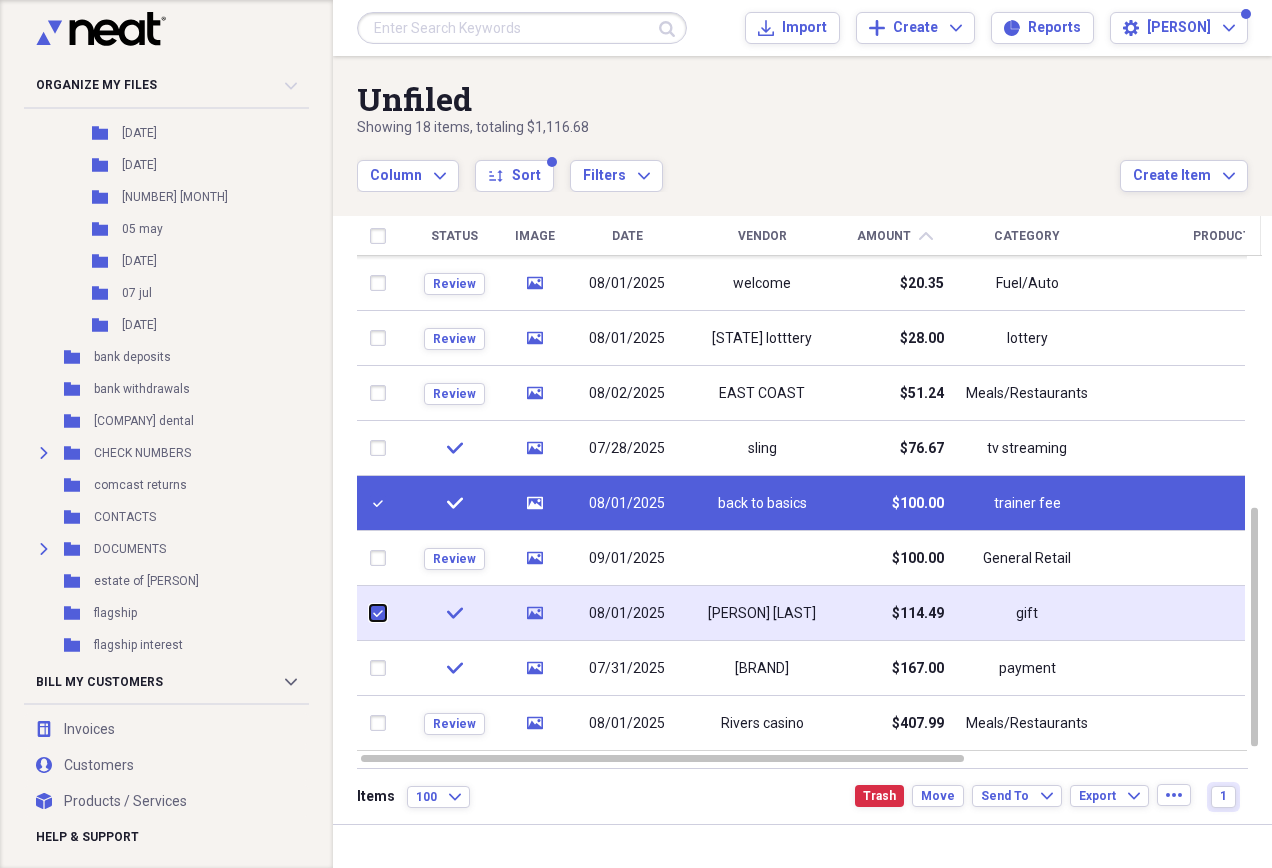checkbox on "true" 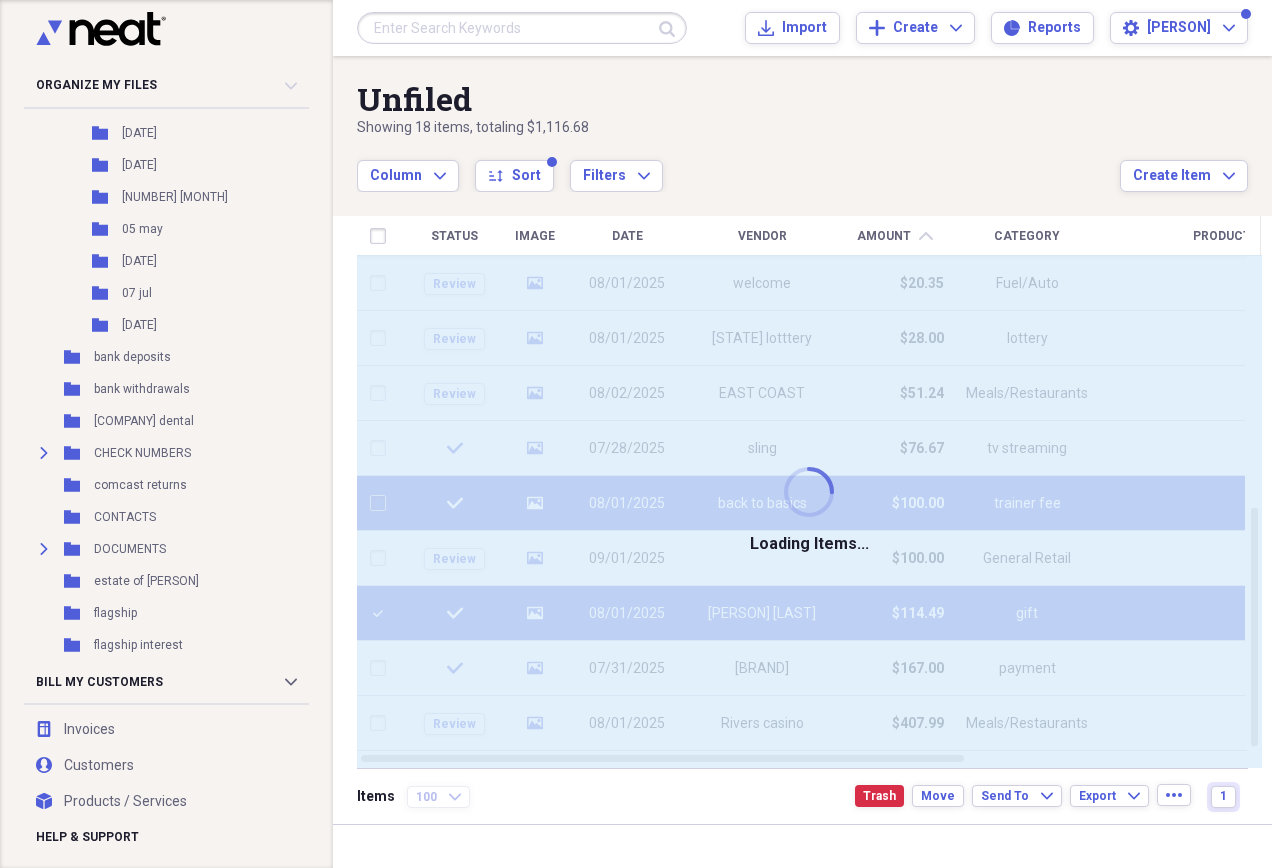 checkbox on "false" 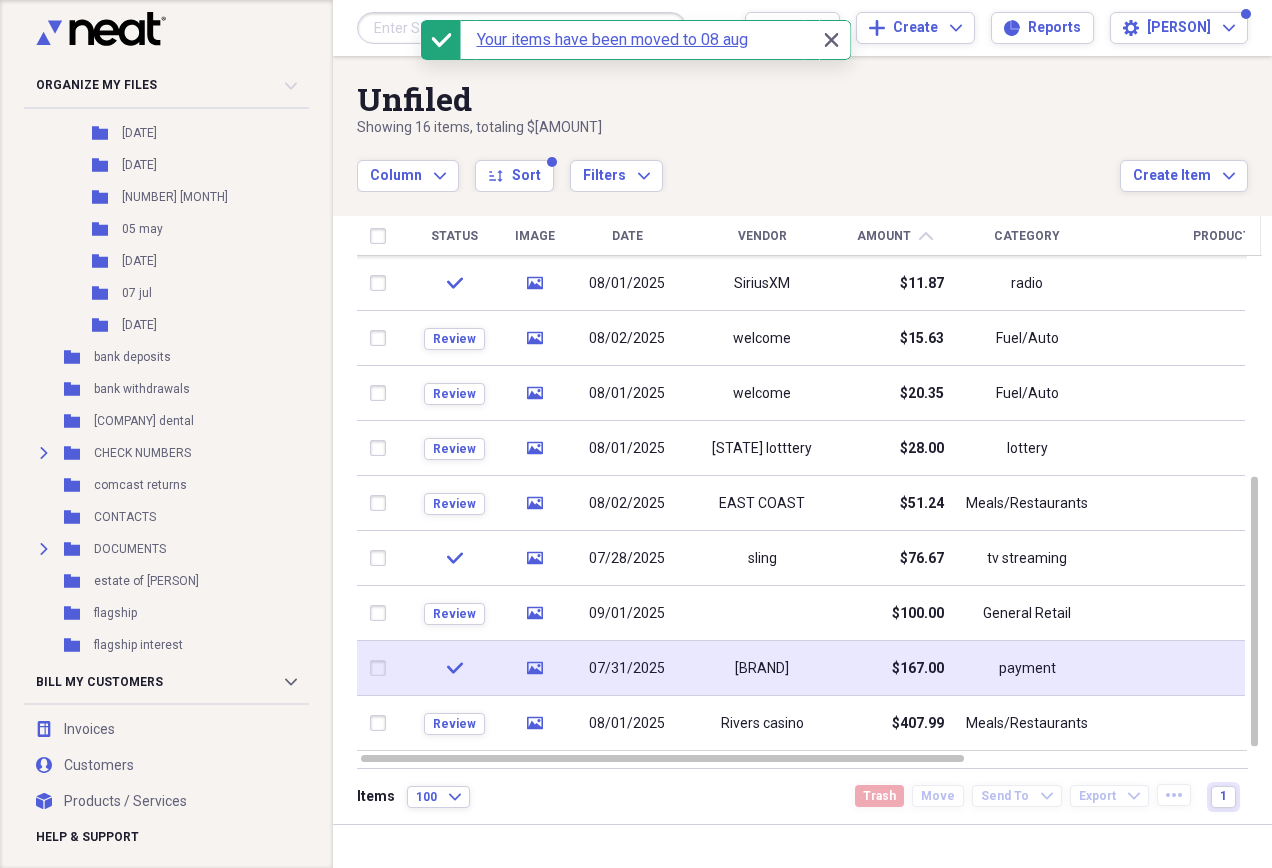 click at bounding box center [382, 668] 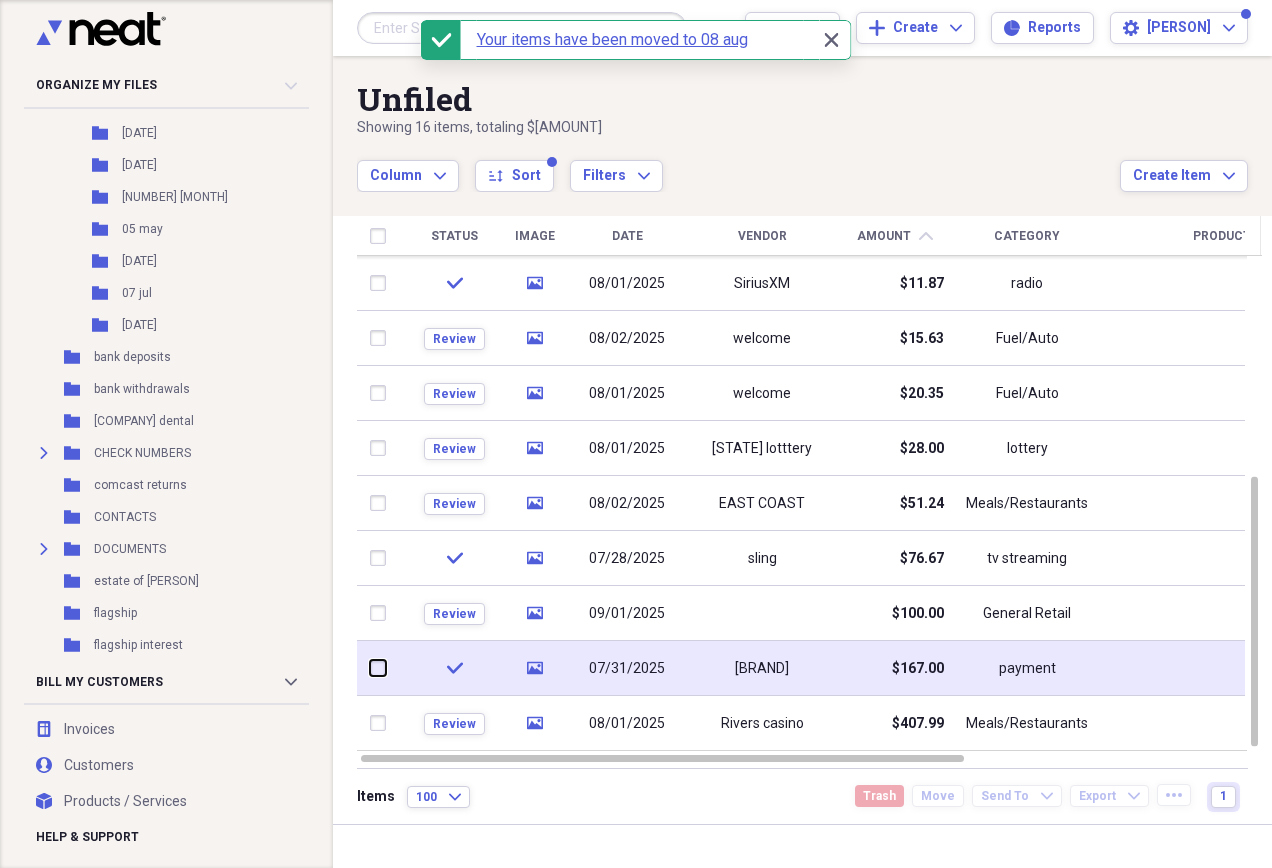 click at bounding box center [370, 668] 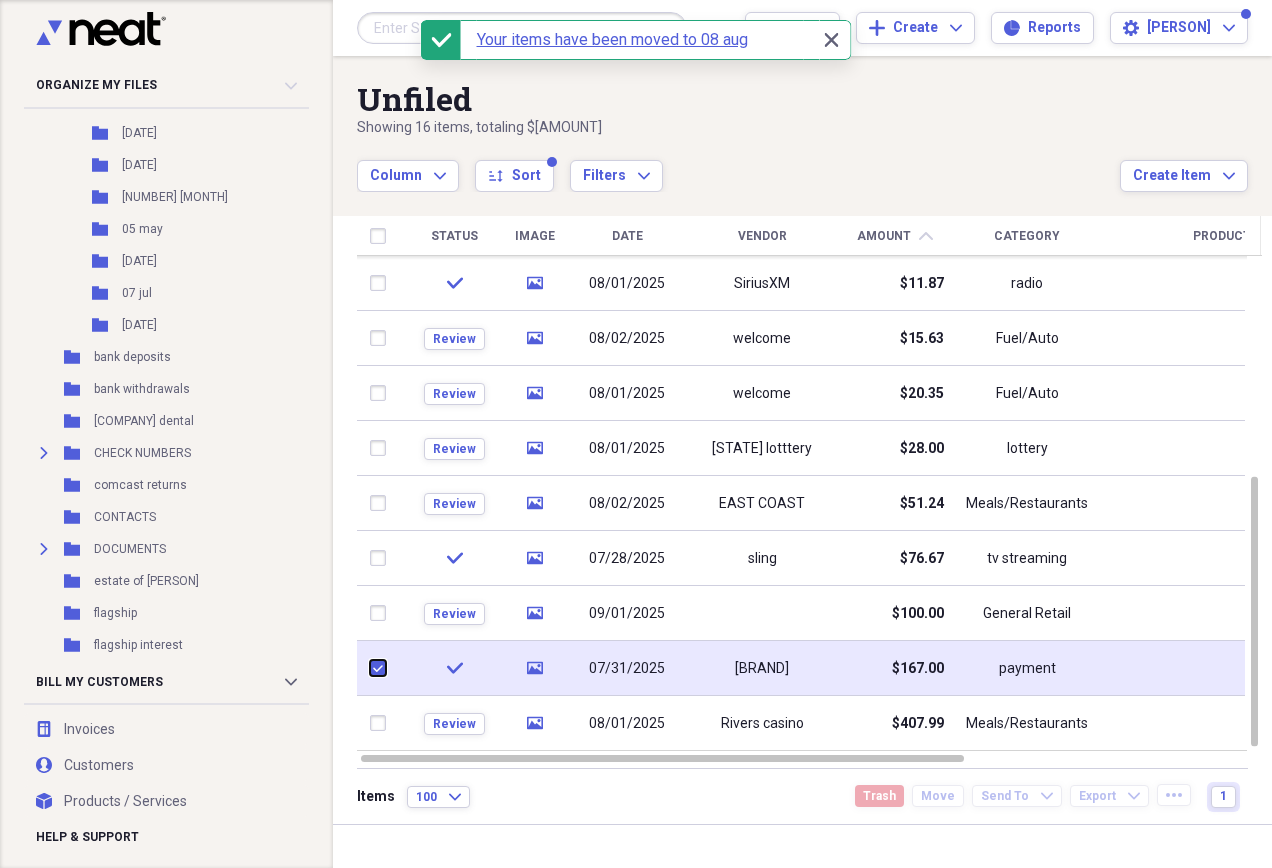 checkbox on "true" 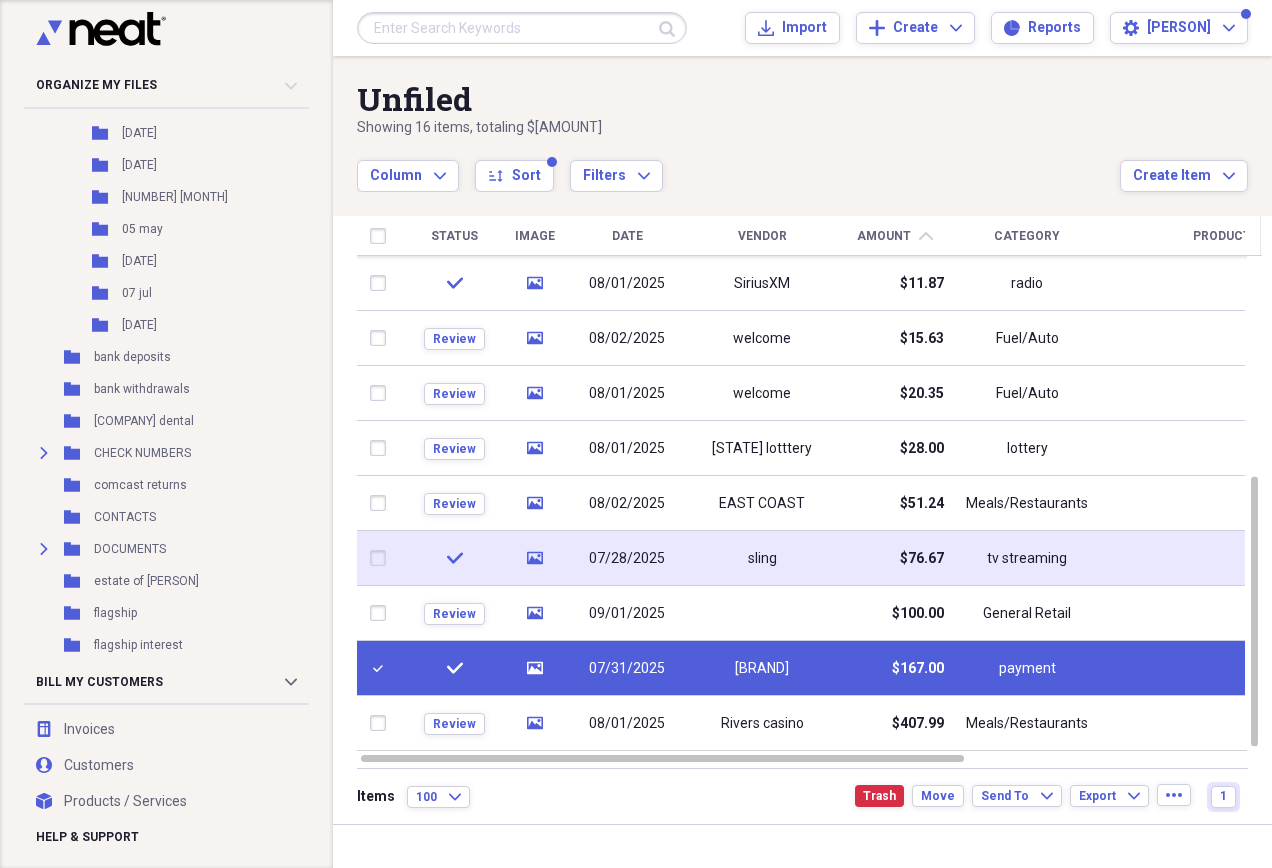 click at bounding box center (382, 558) 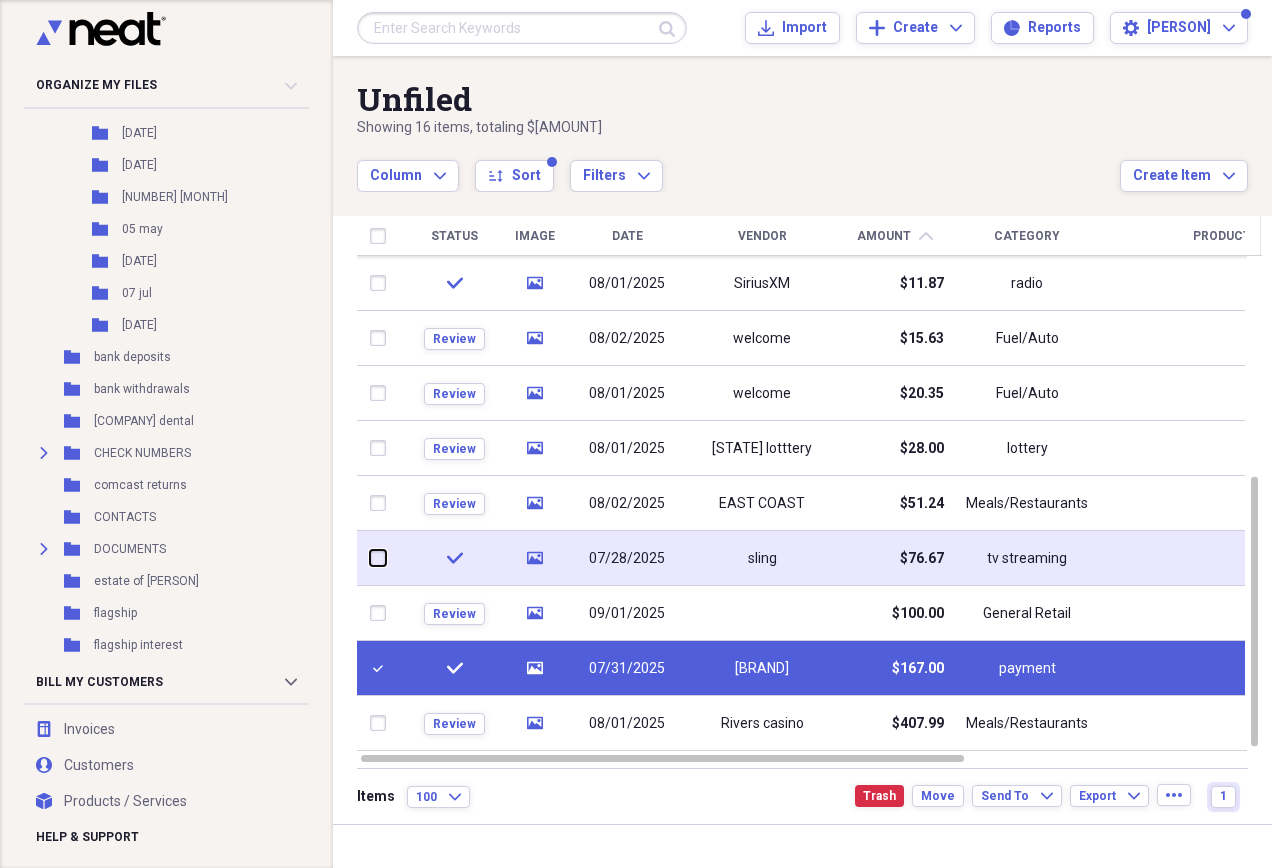 click at bounding box center [370, 558] 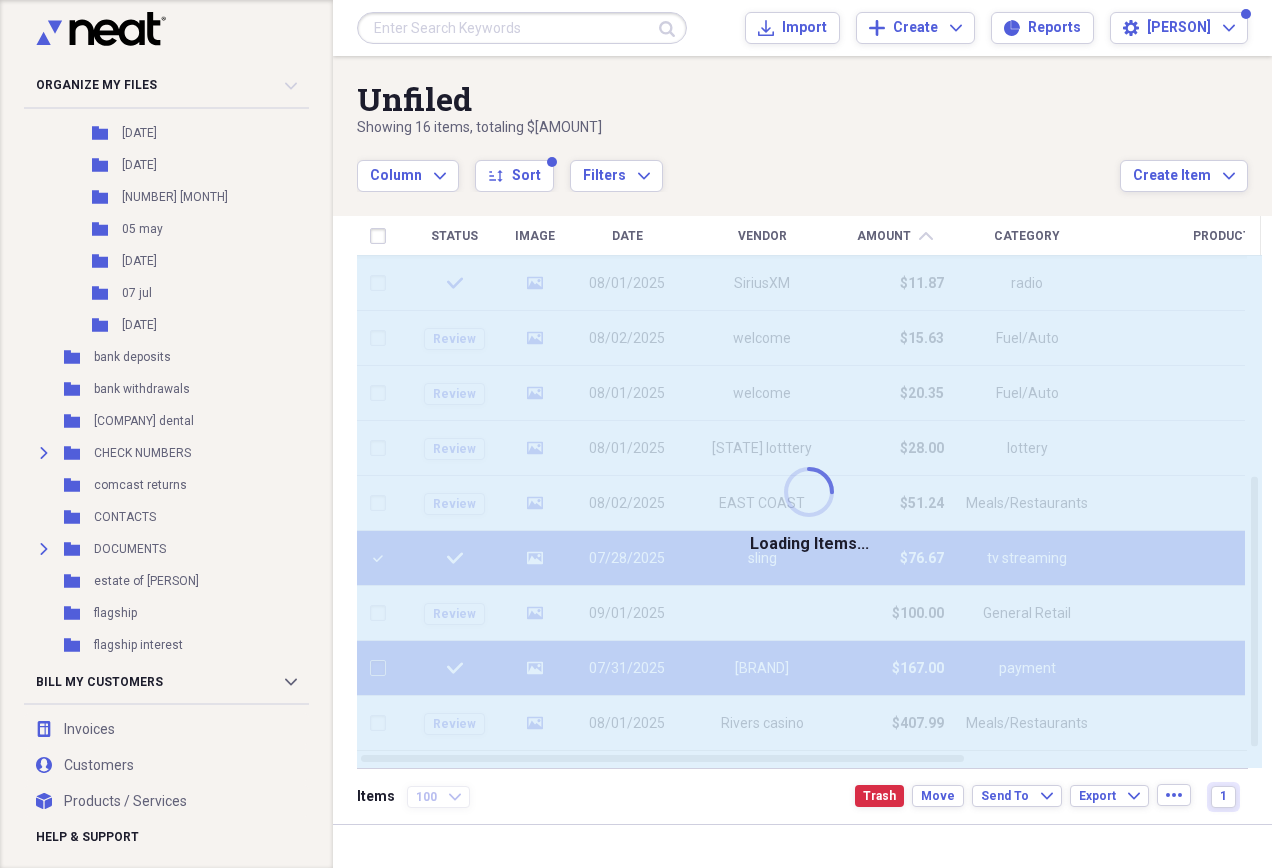 checkbox on "false" 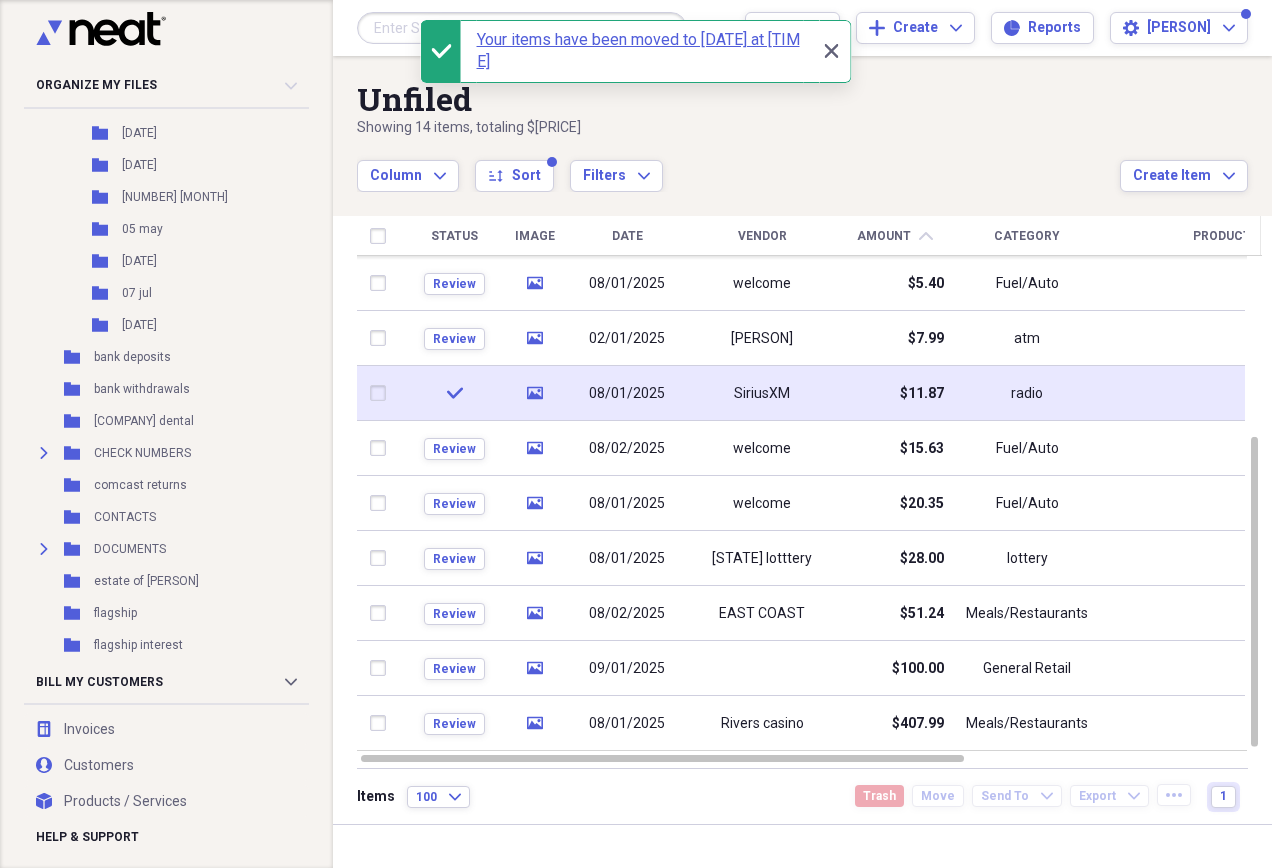 click at bounding box center (382, 393) 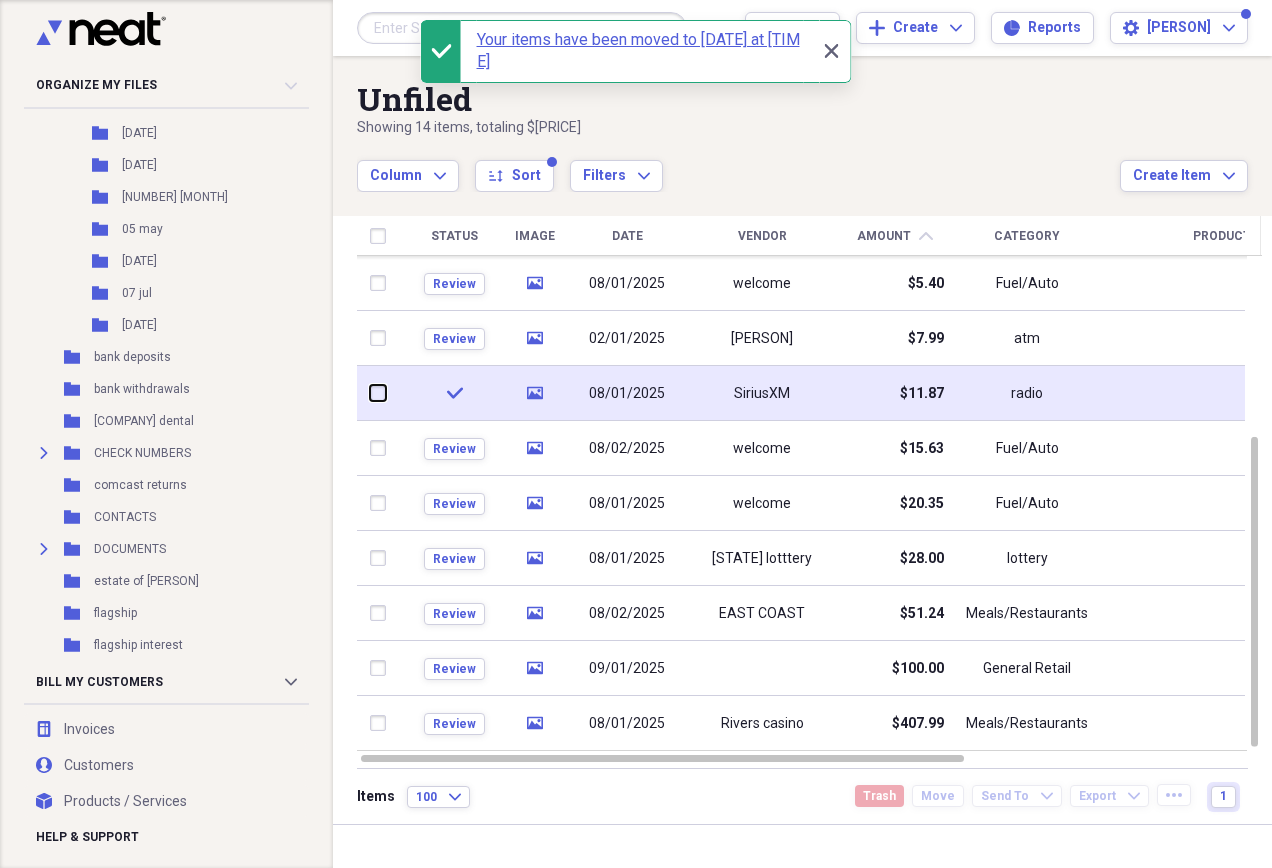 click at bounding box center (370, 393) 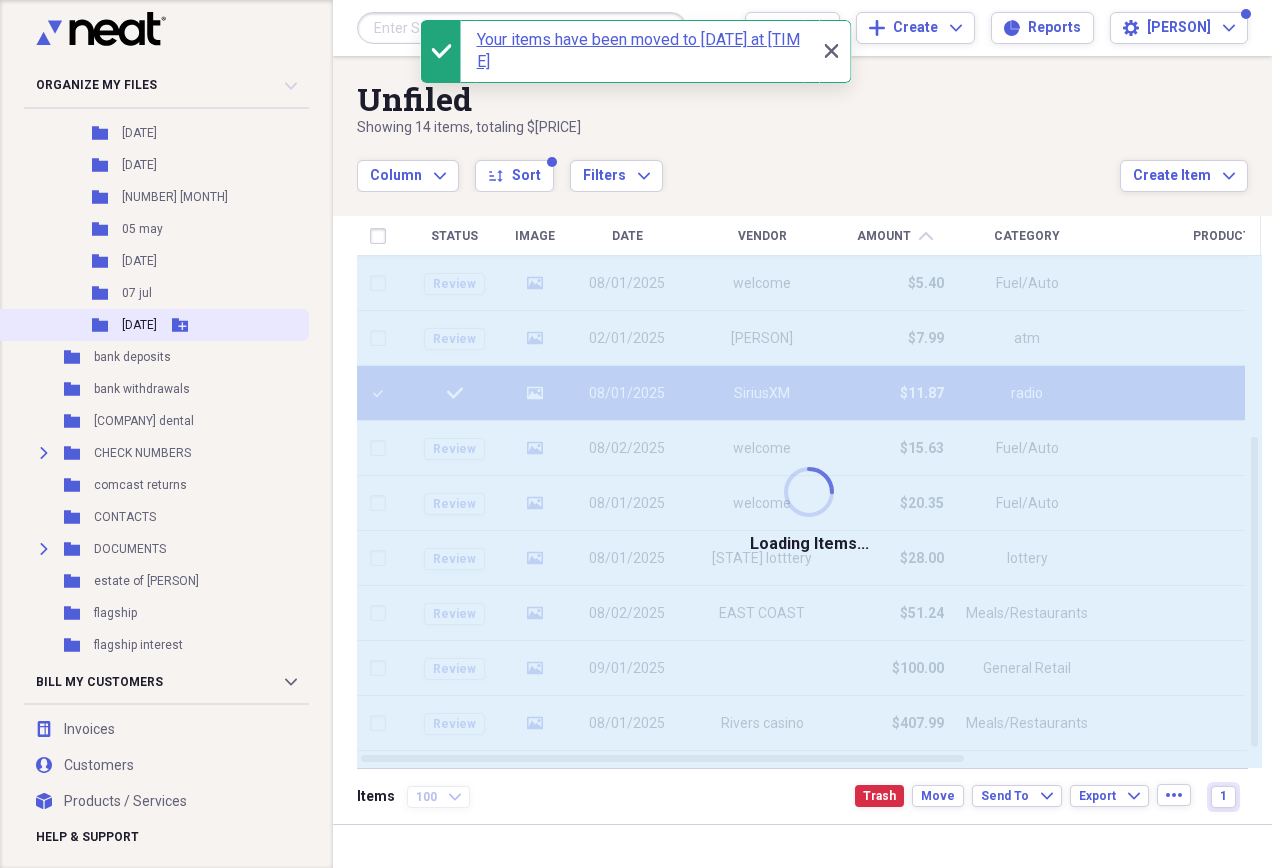 checkbox on "false" 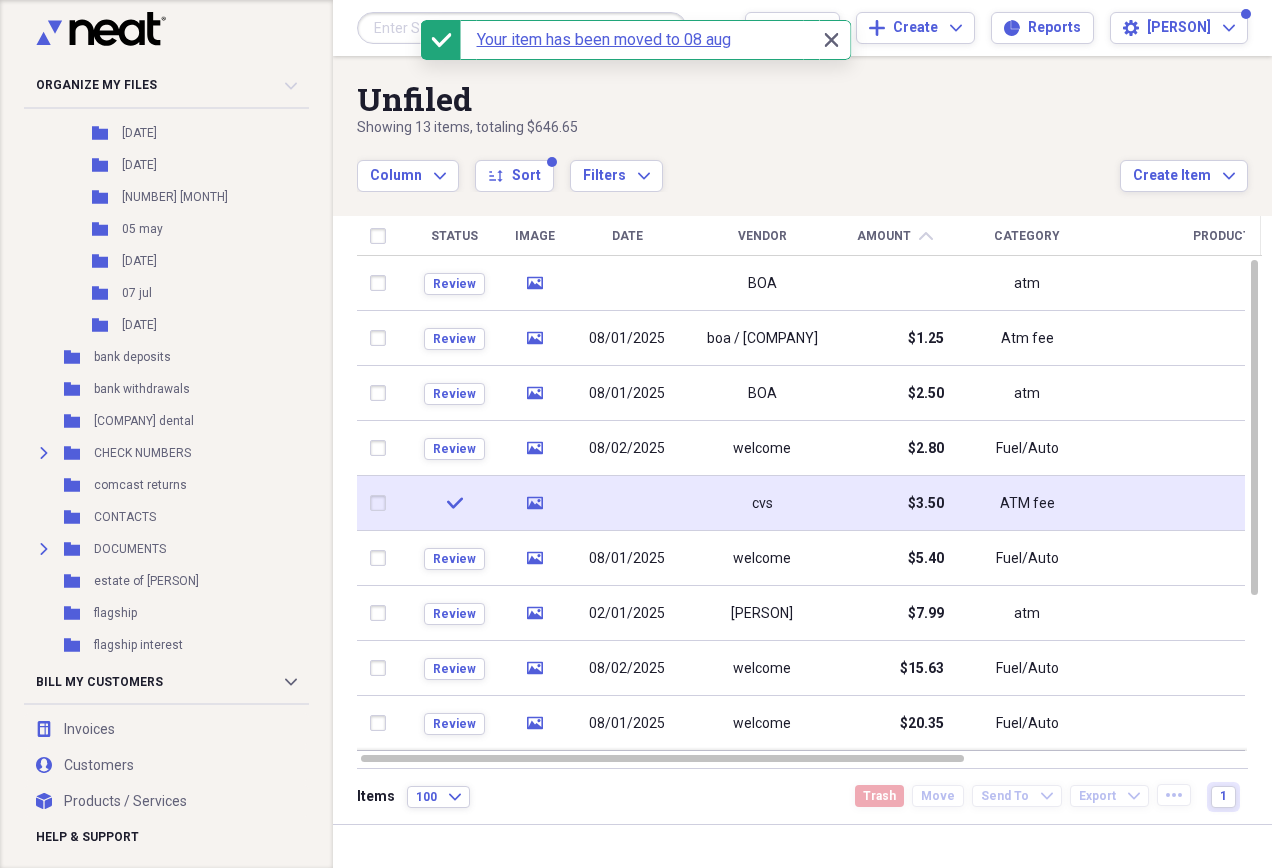 click at bounding box center (627, 503) 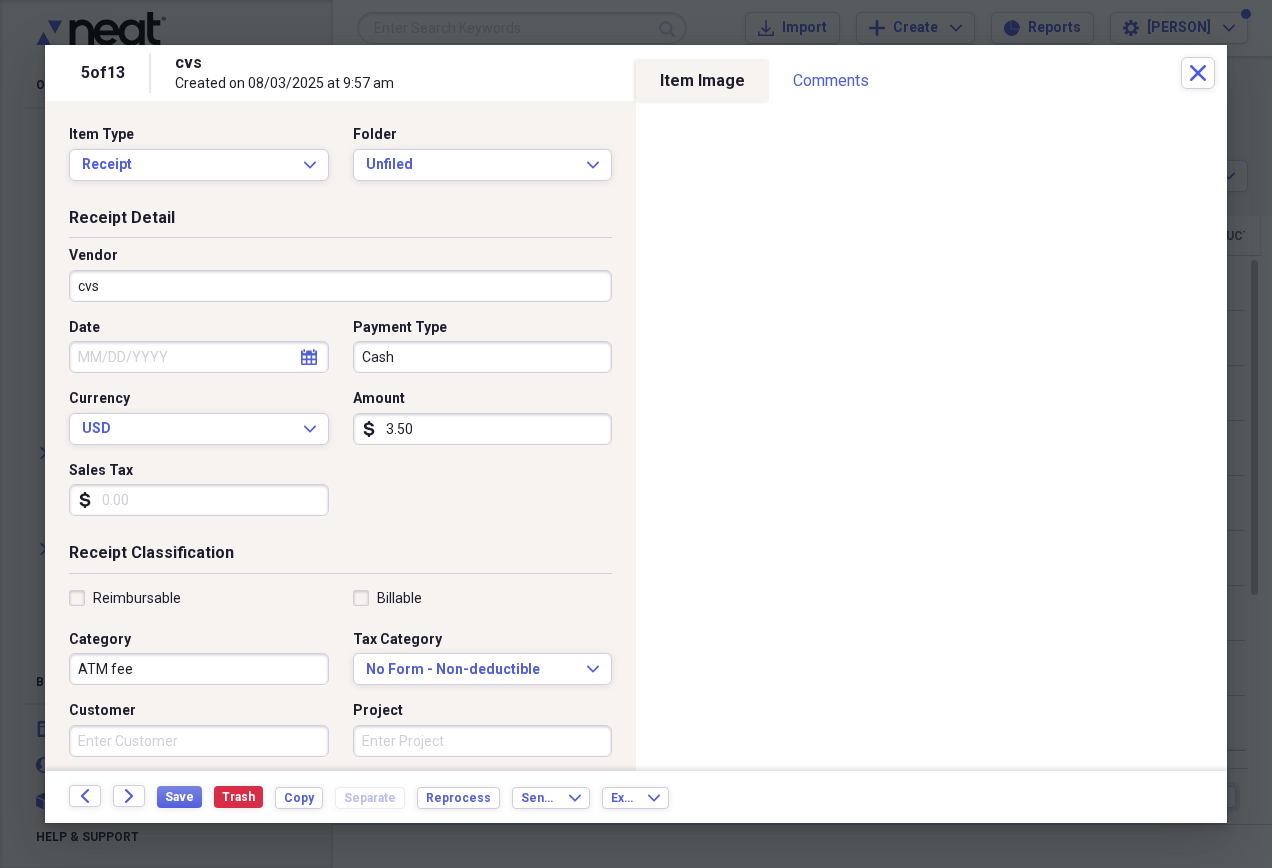 click on "calendar" 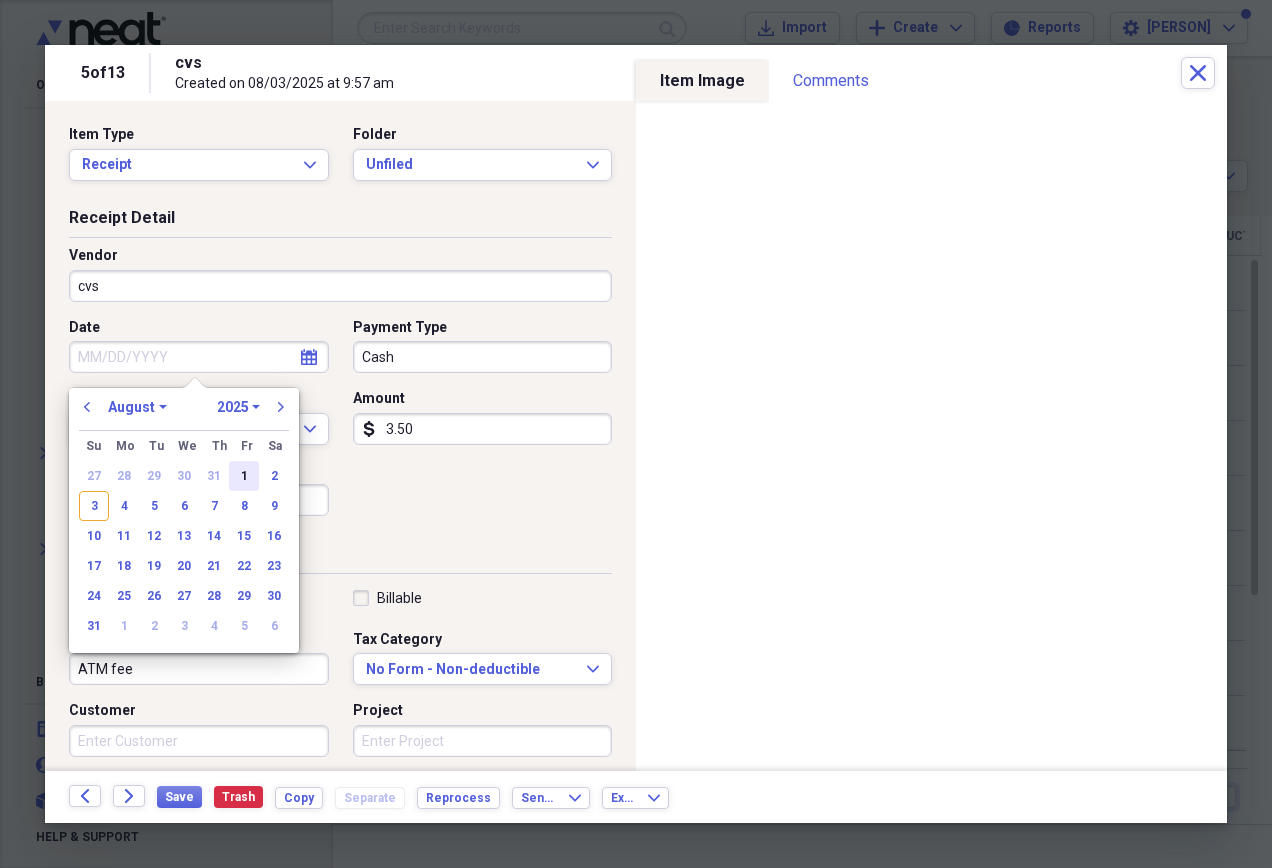 click on "1" at bounding box center [244, 476] 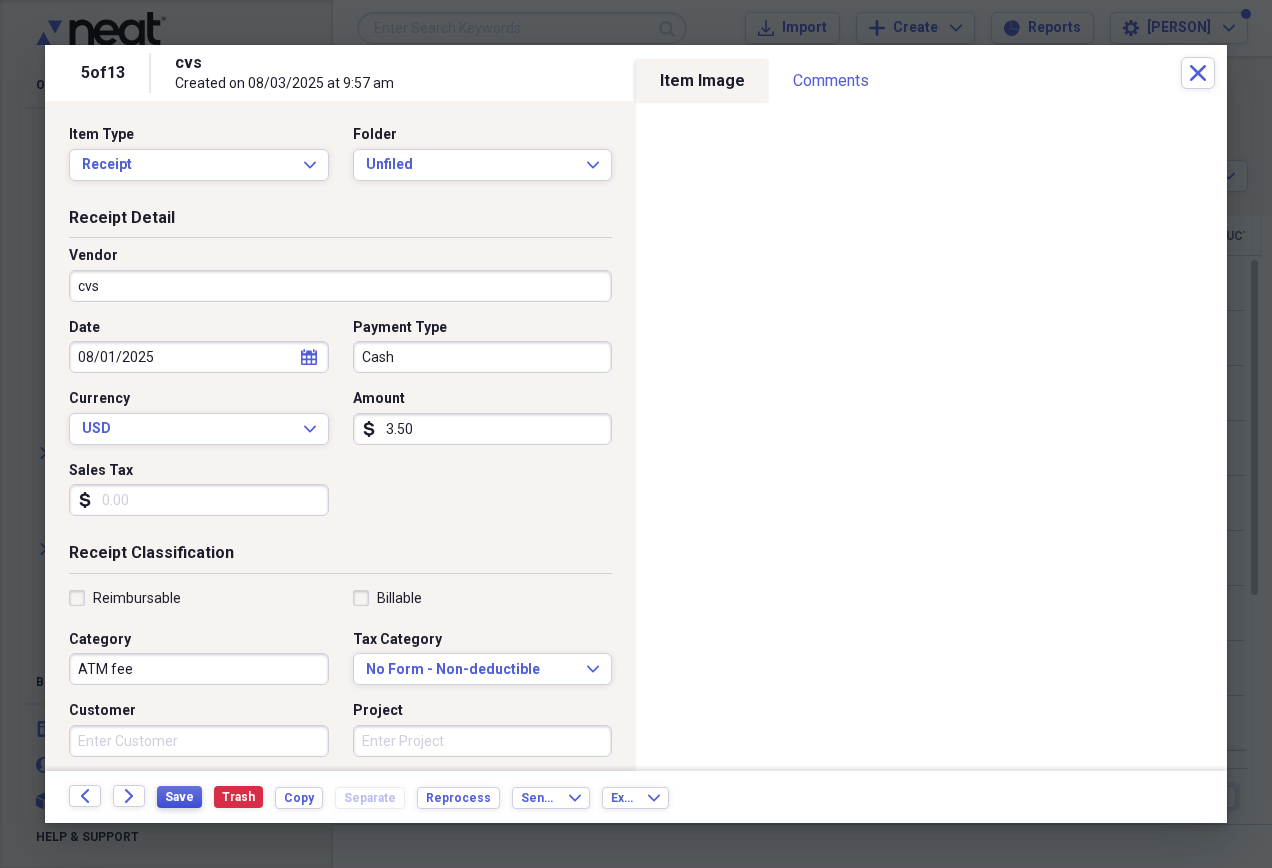 click on "Save" at bounding box center (179, 797) 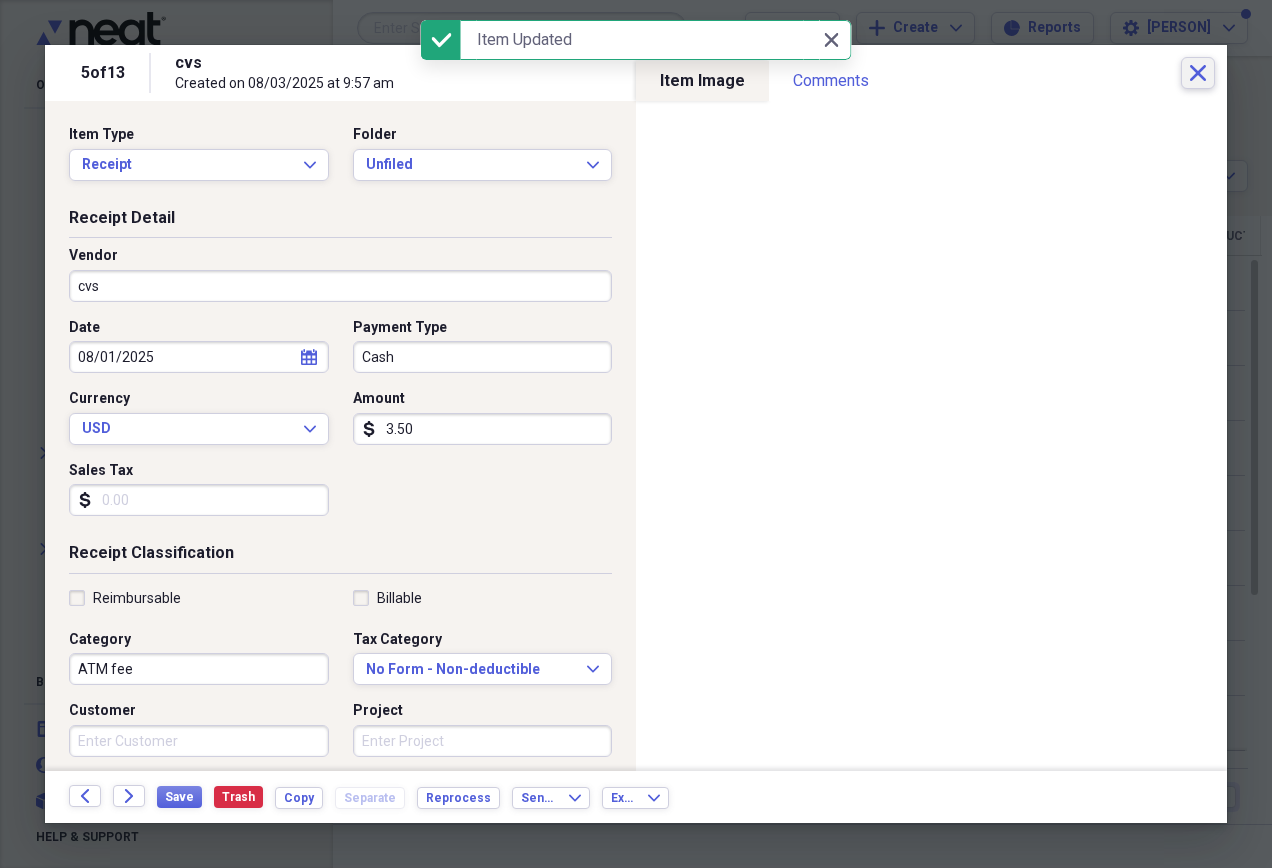 click 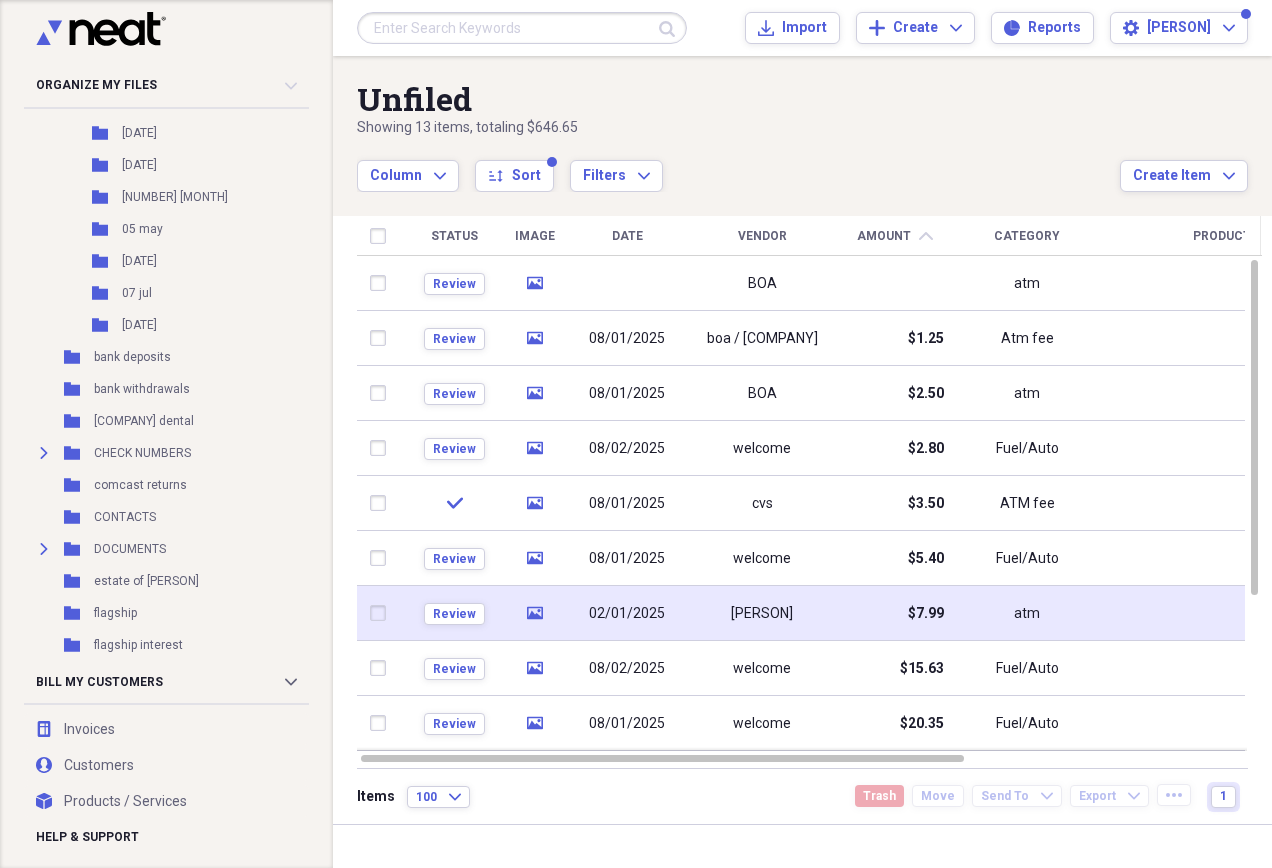 click on "[PERSON]" at bounding box center (762, 613) 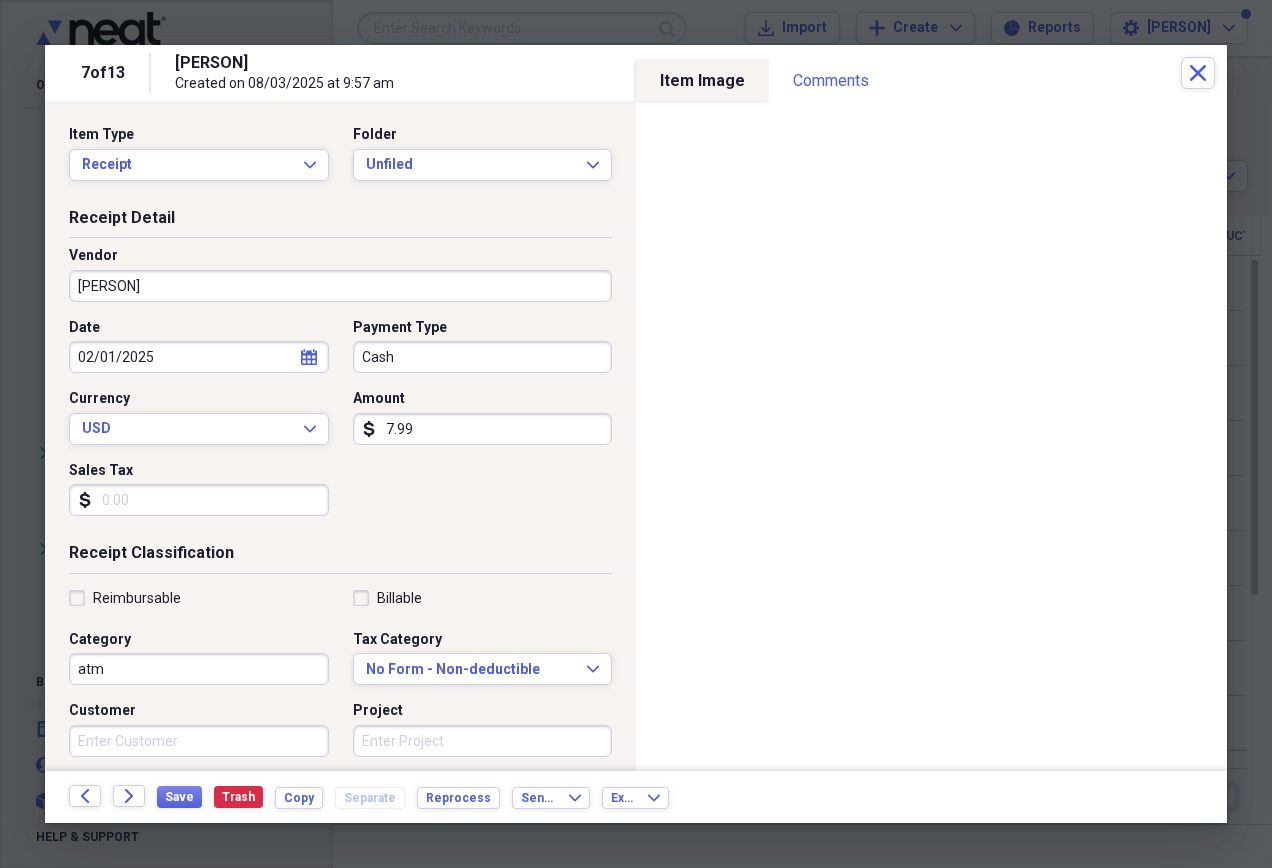click on "02/01/2025" at bounding box center [199, 357] 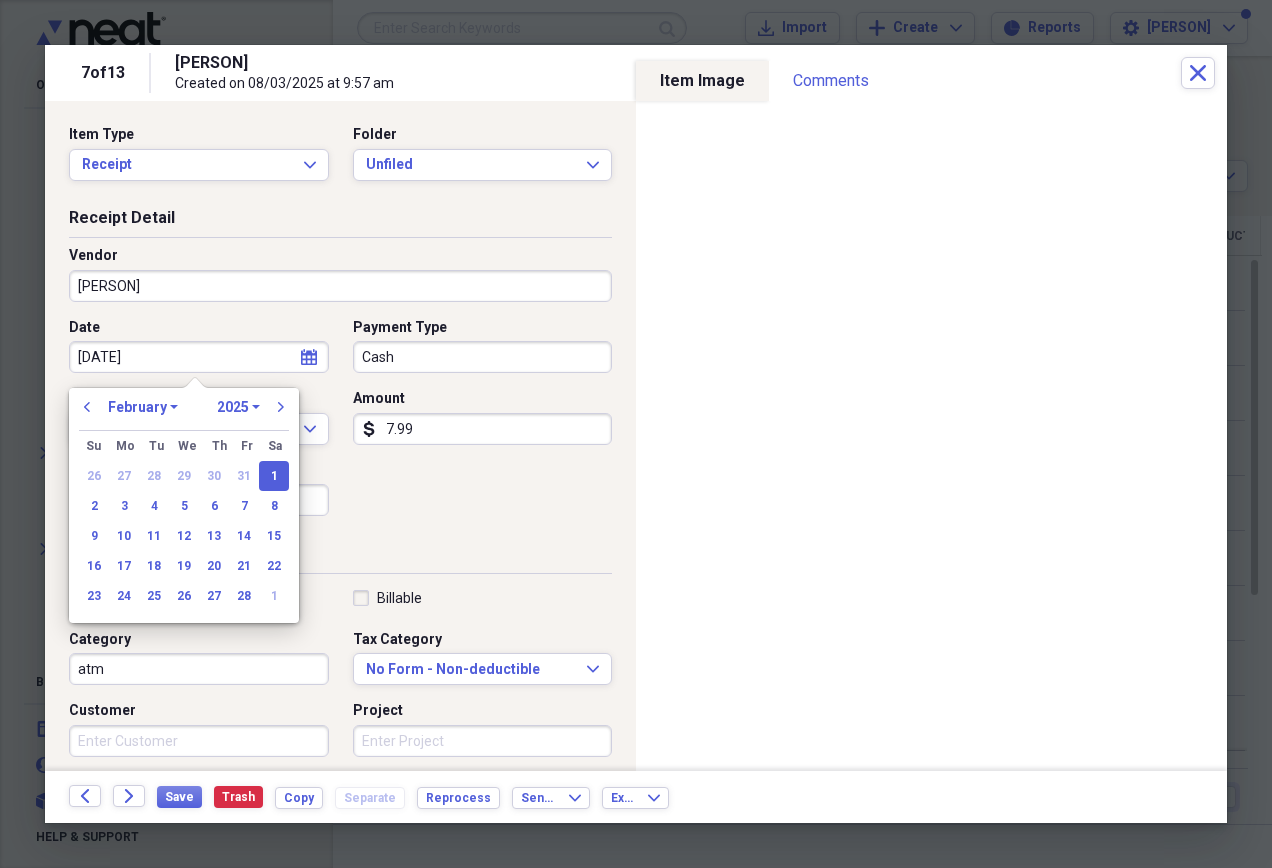 type on "08/01/2025" 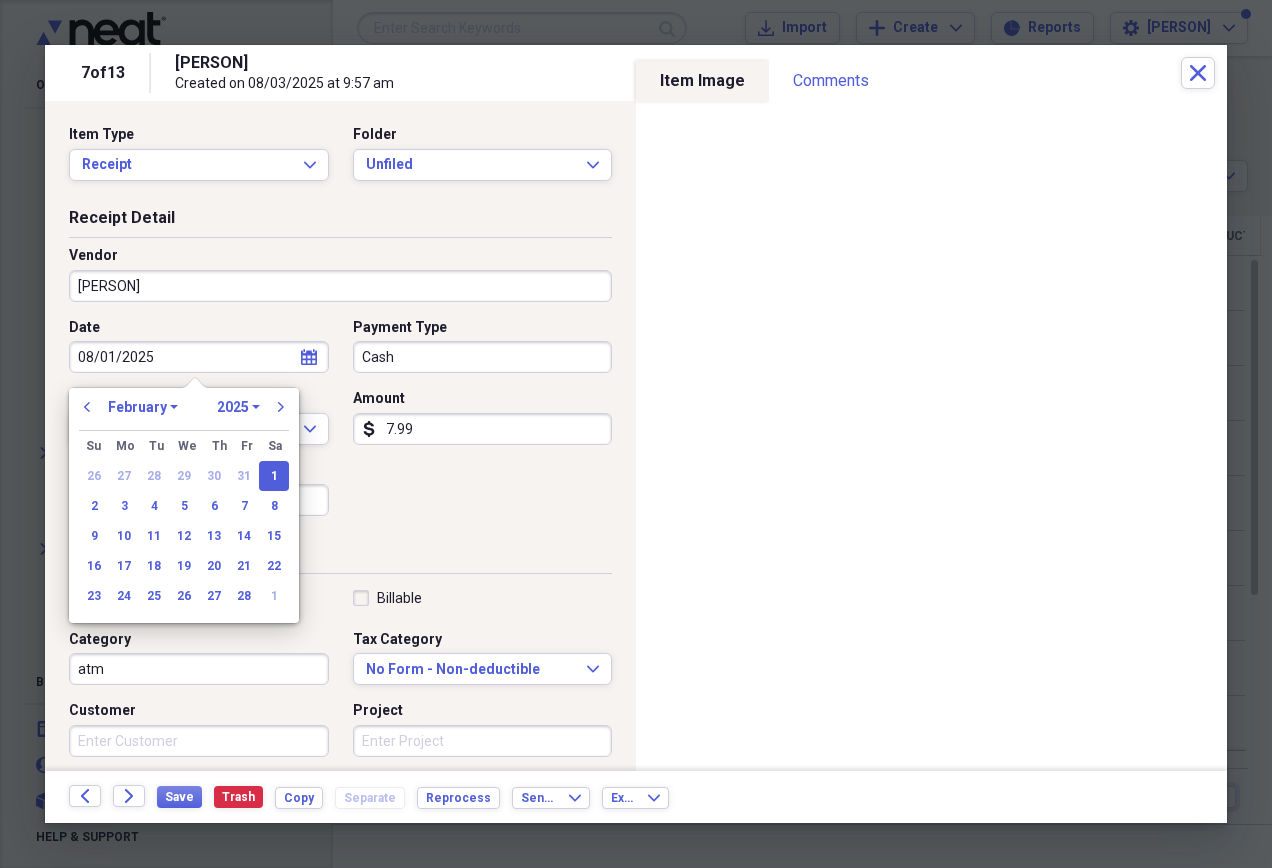 select on "7" 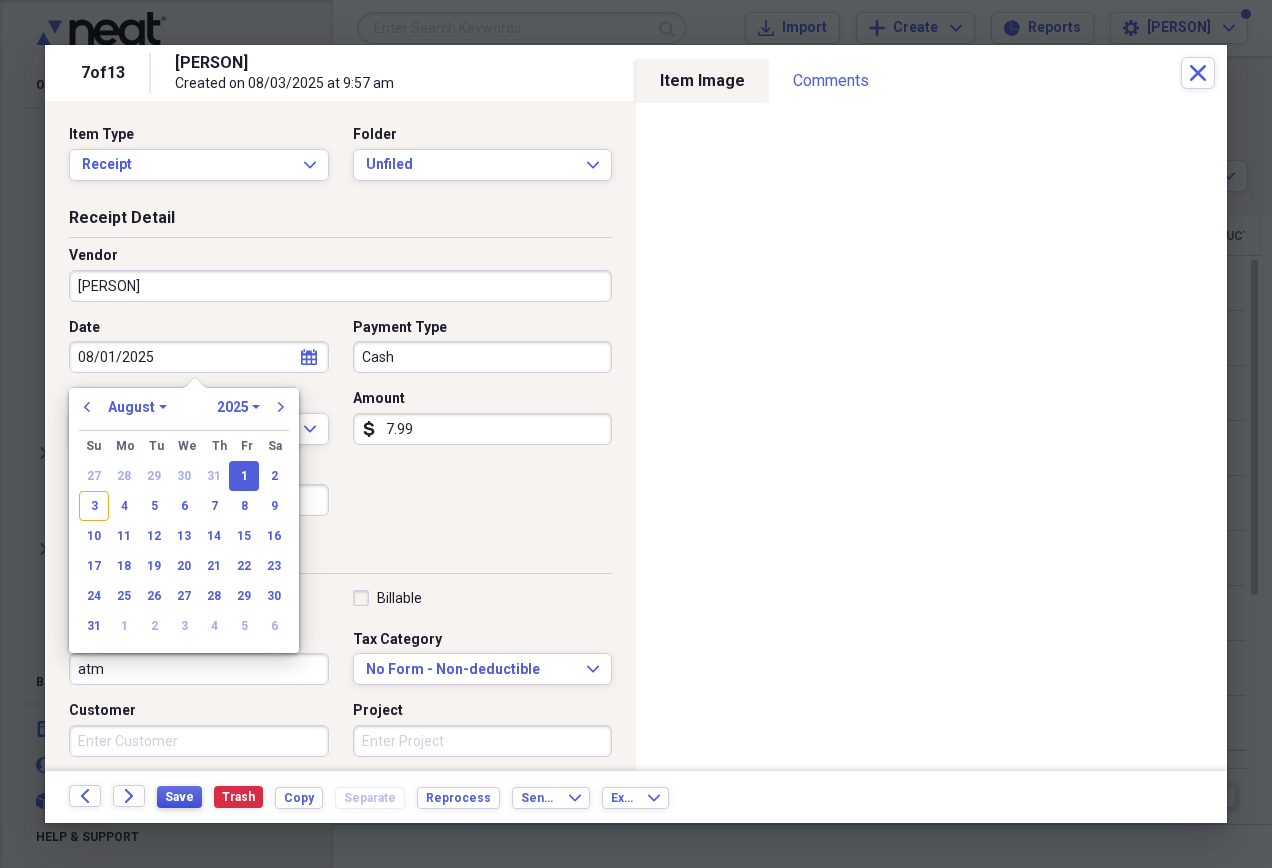 type on "08/01/2025" 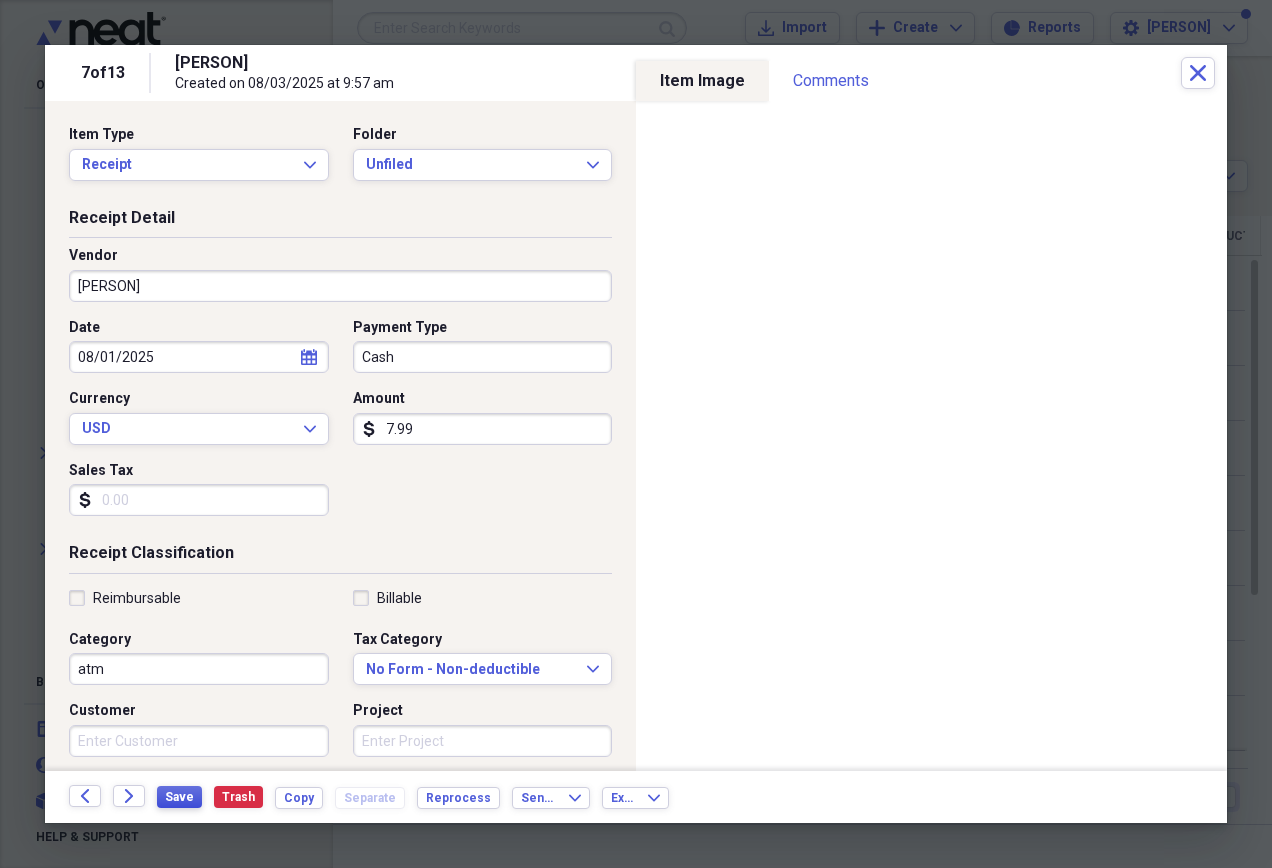 click on "Save" at bounding box center (179, 797) 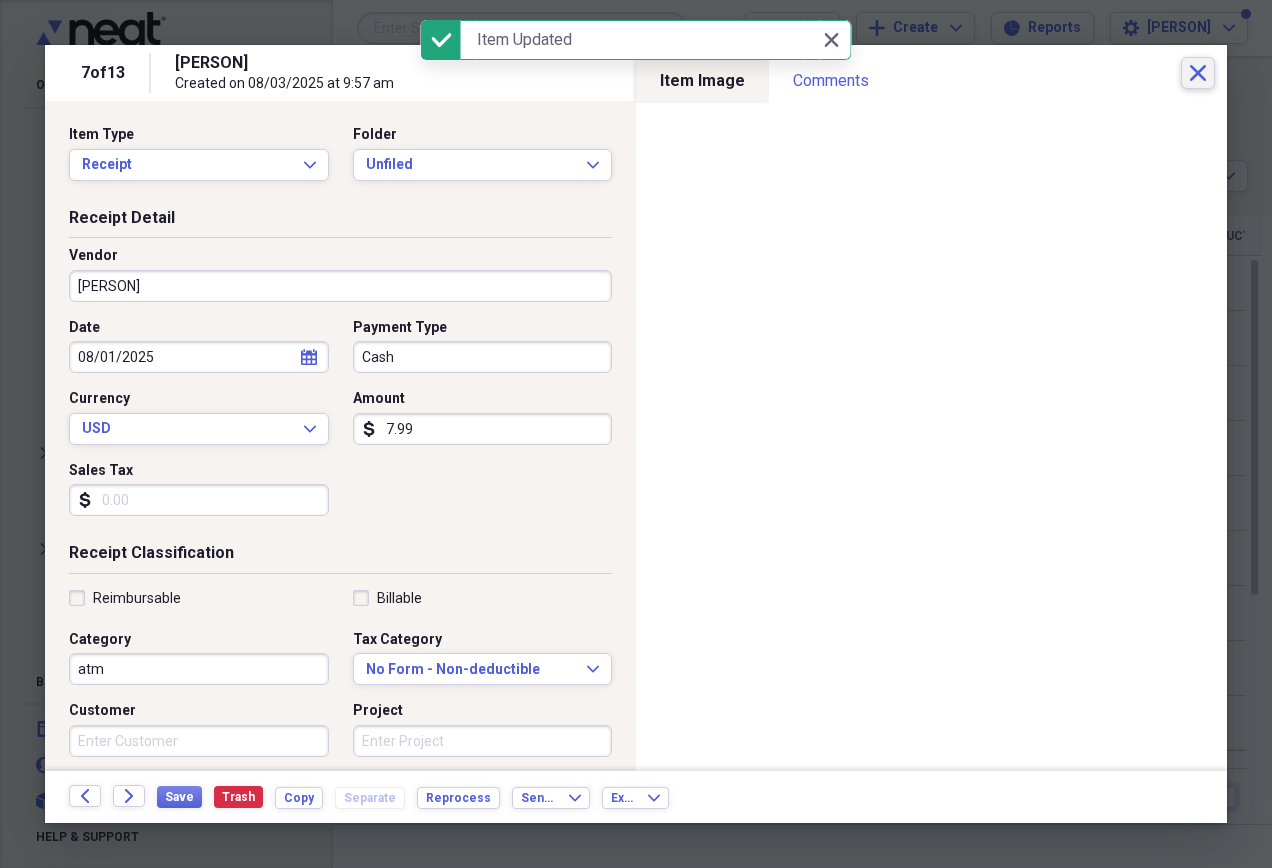 click 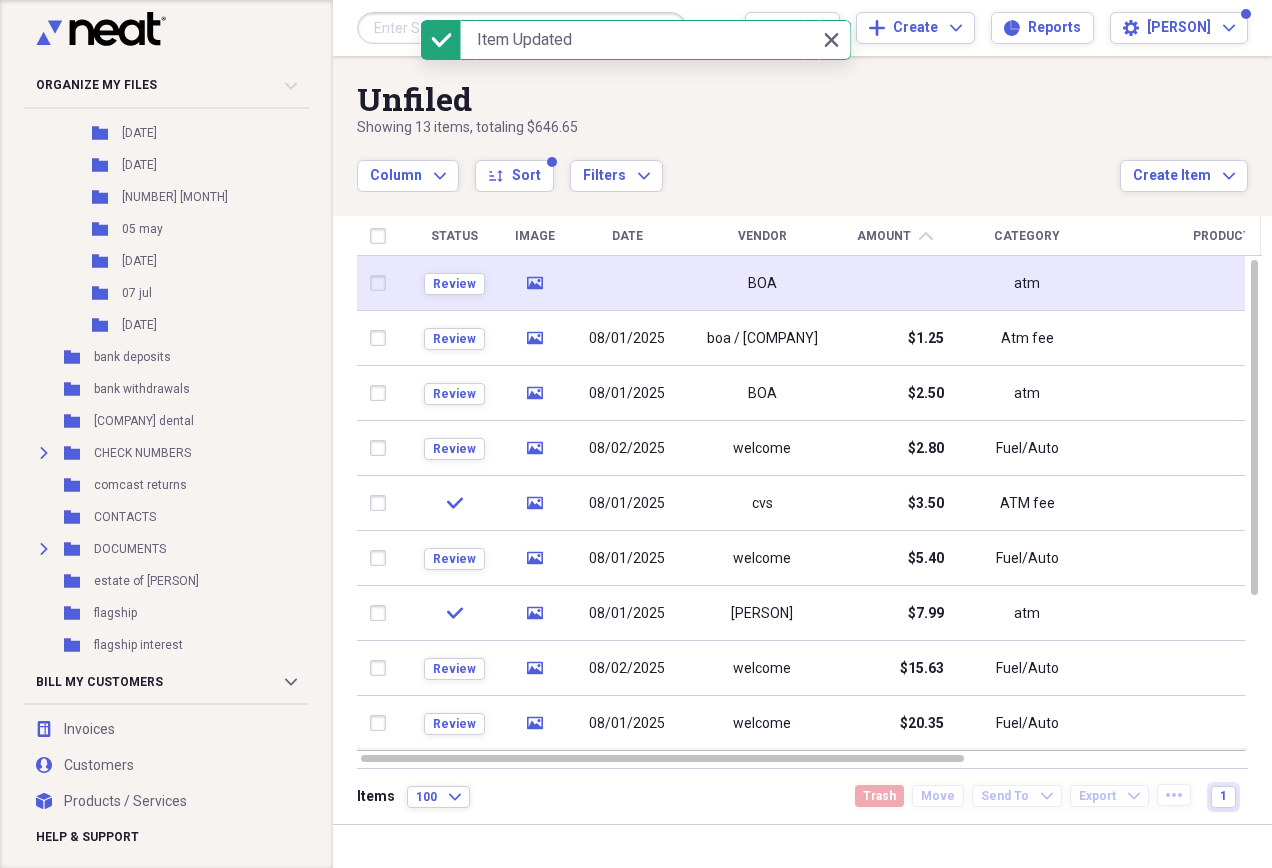 click at bounding box center [627, 283] 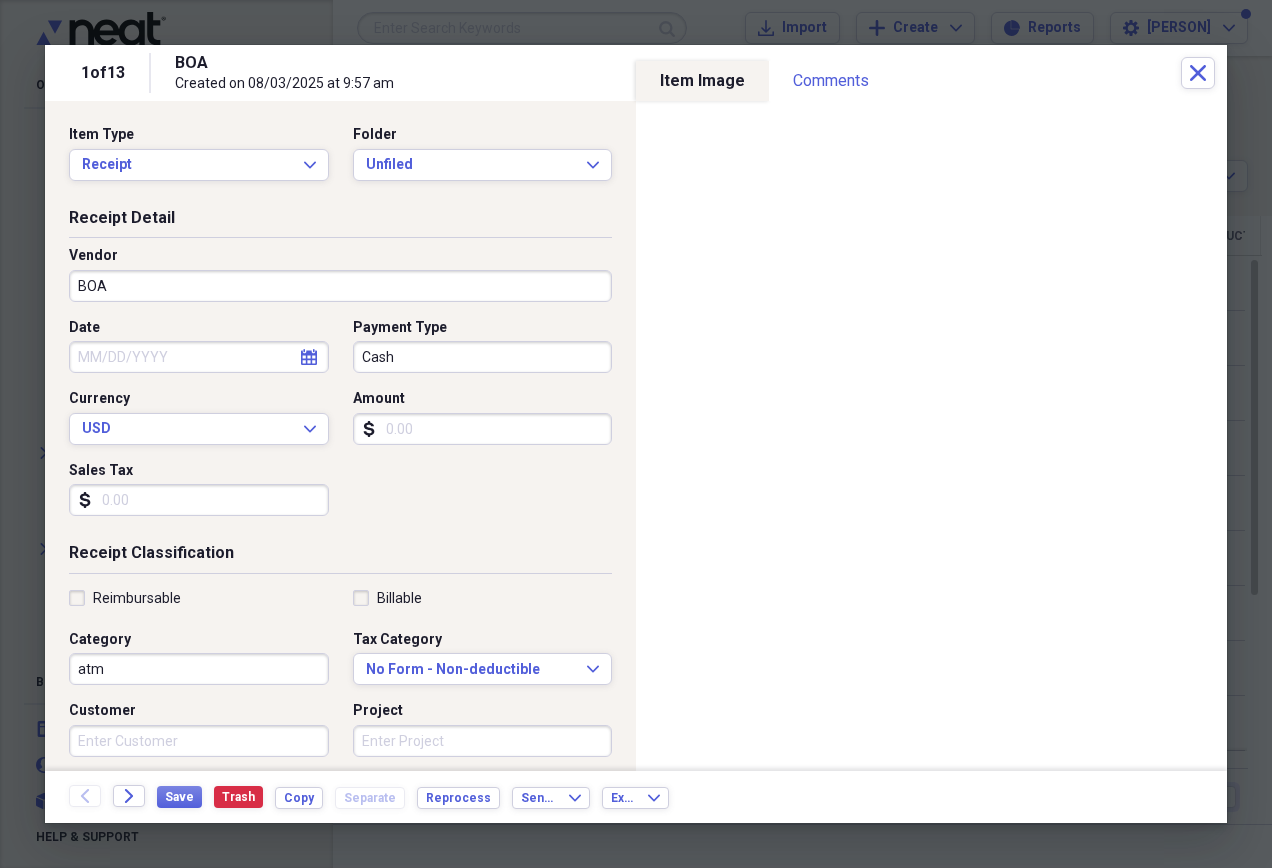 click on "BOA" at bounding box center [340, 286] 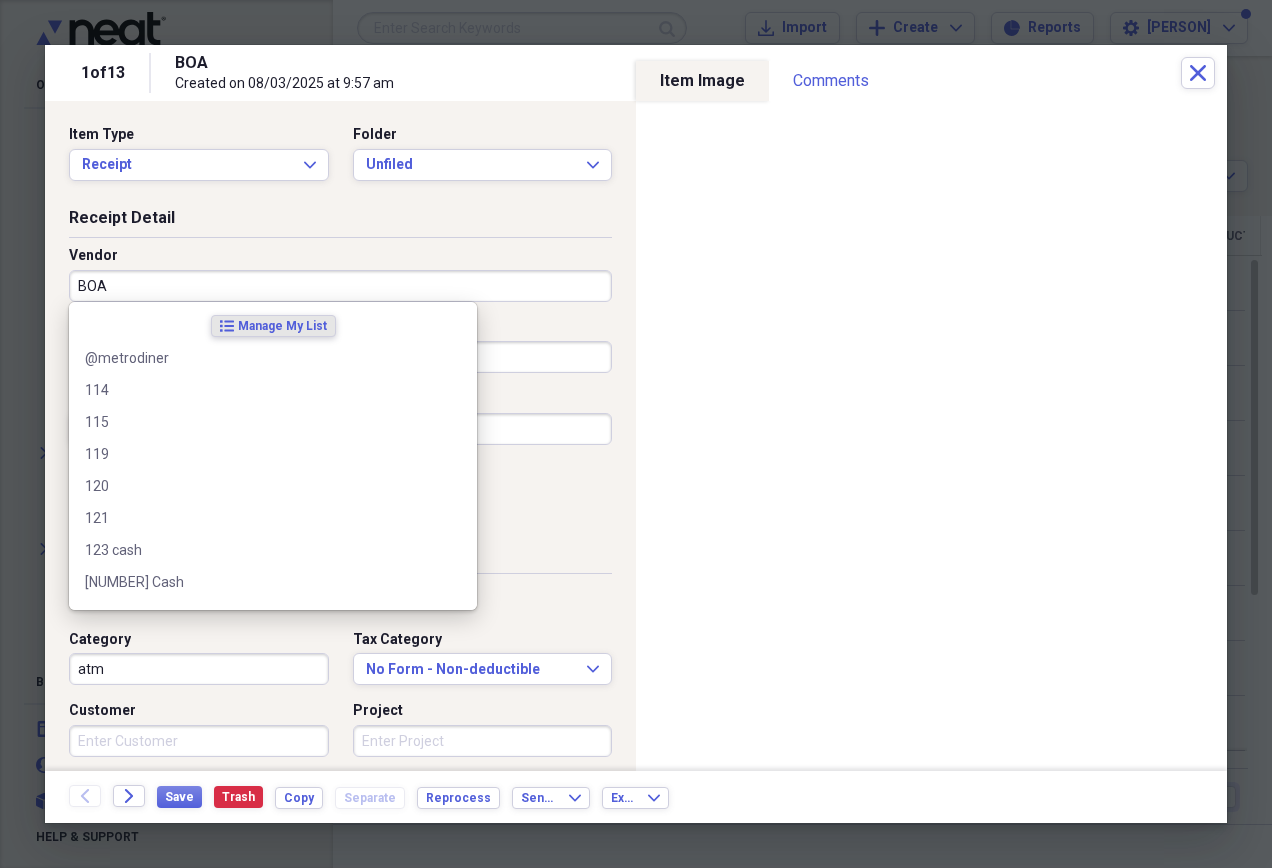 click on "BOA" at bounding box center [340, 286] 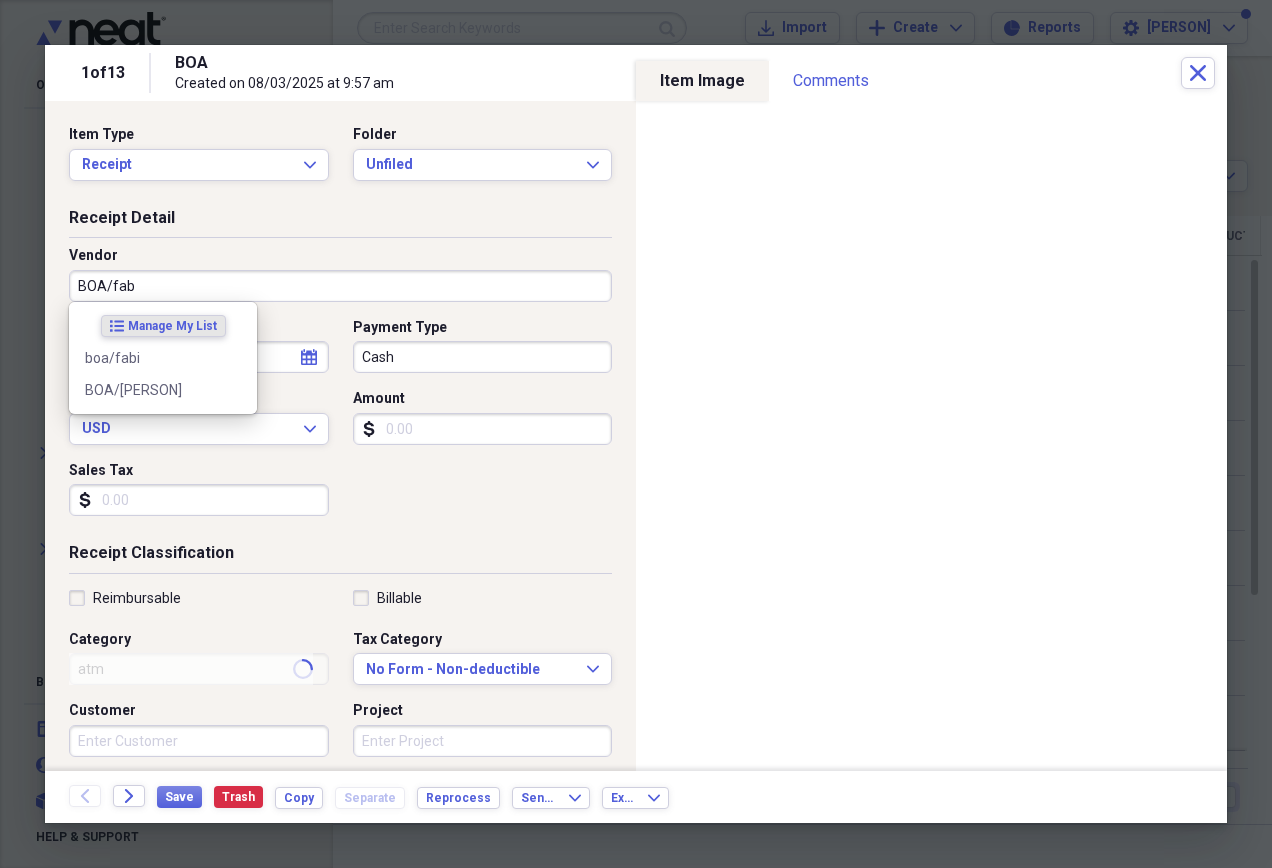 type on "BOA/[PERSON]" 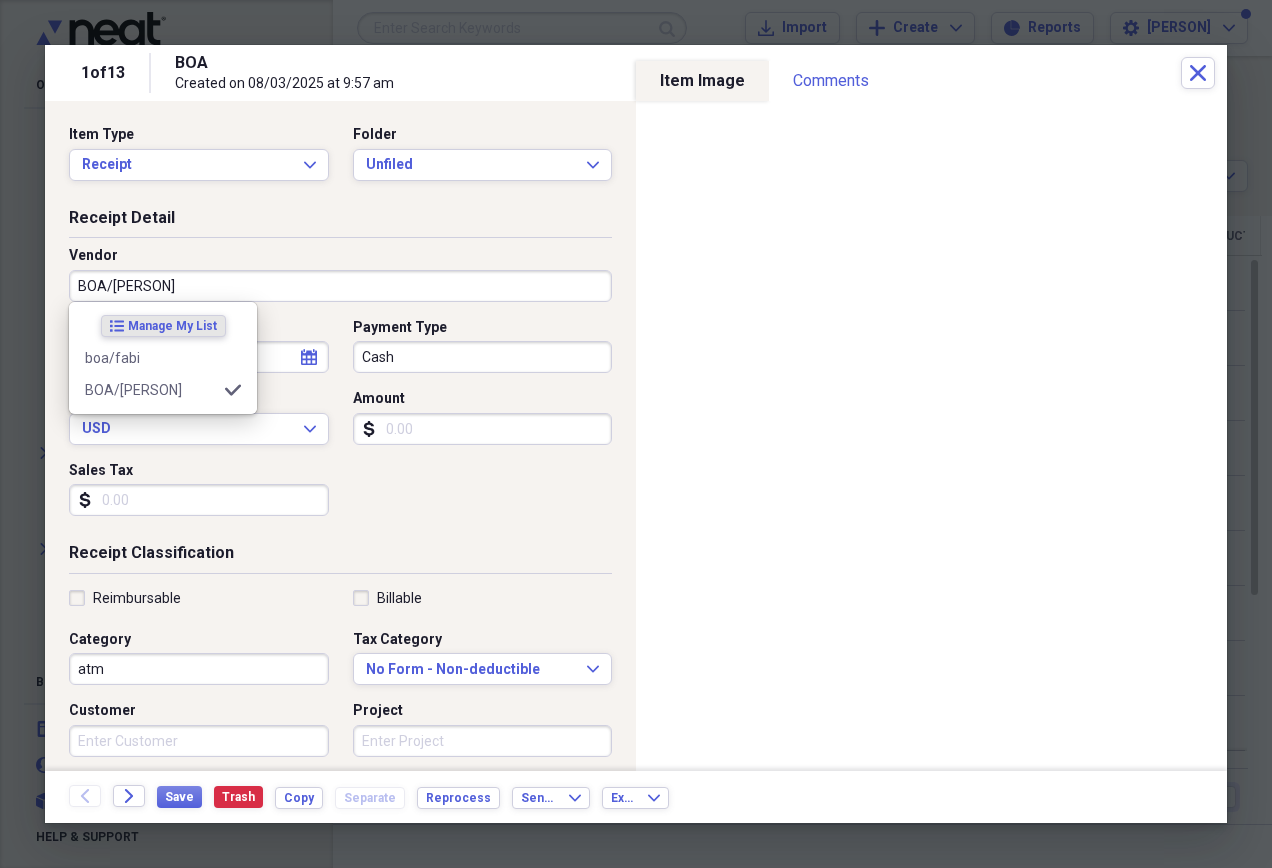 type on "atm fee" 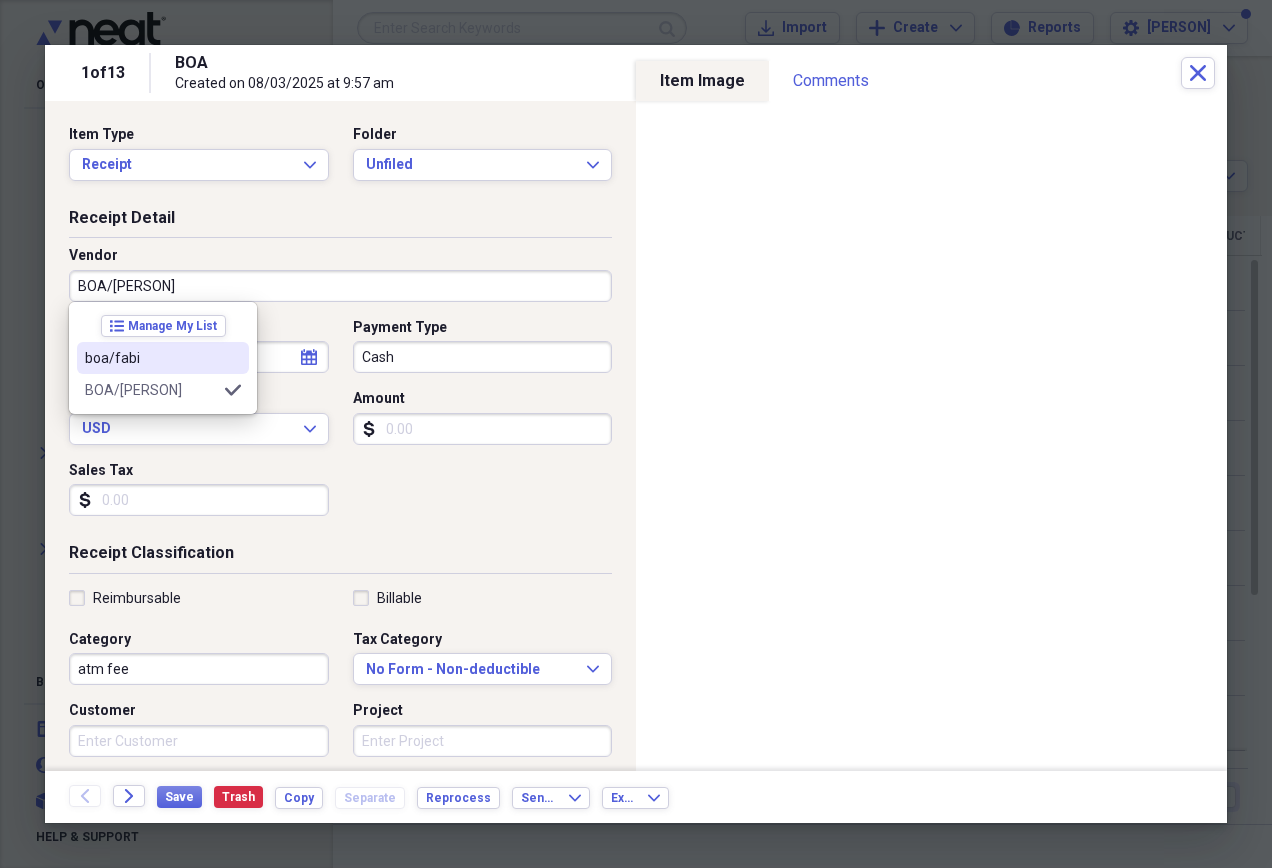 click on "boa/fabi" at bounding box center (151, 358) 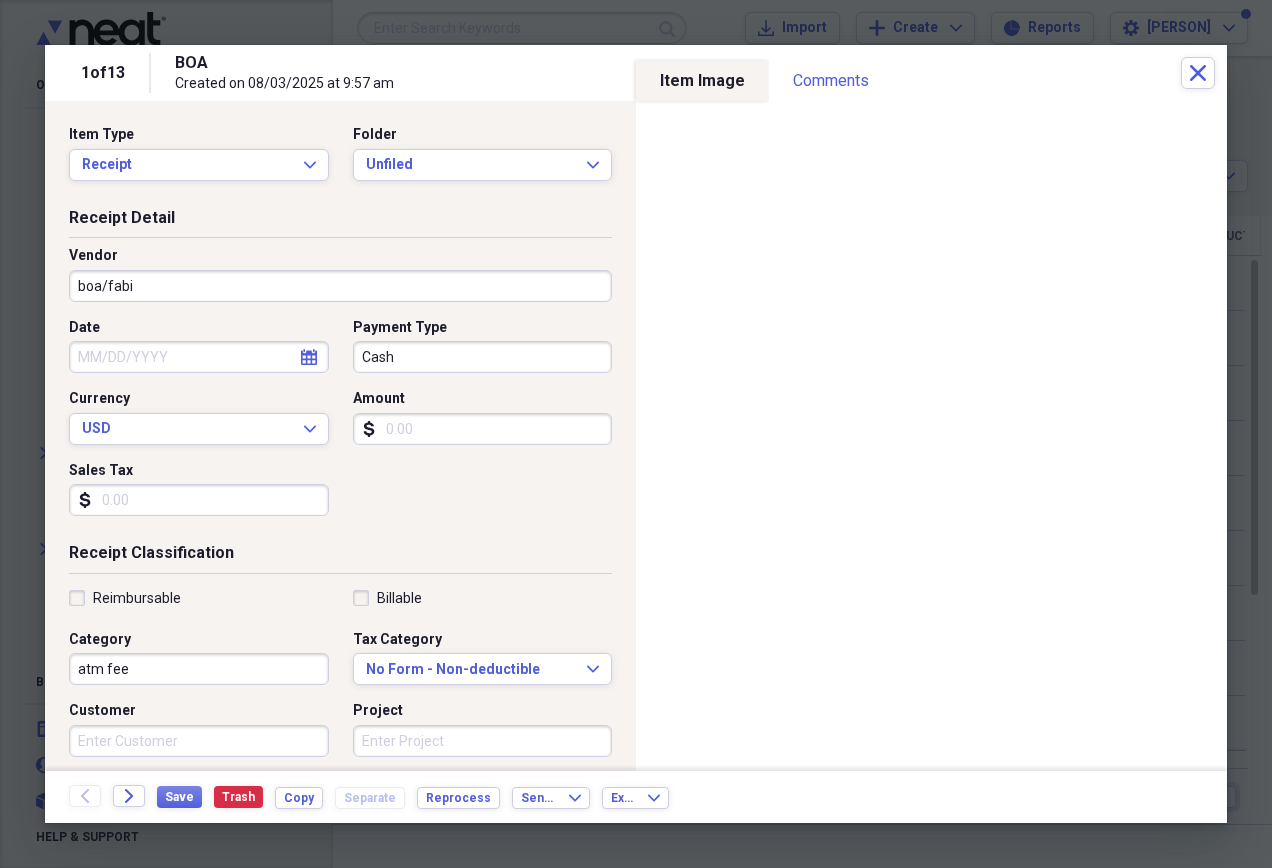 click on "Amount" at bounding box center (483, 429) 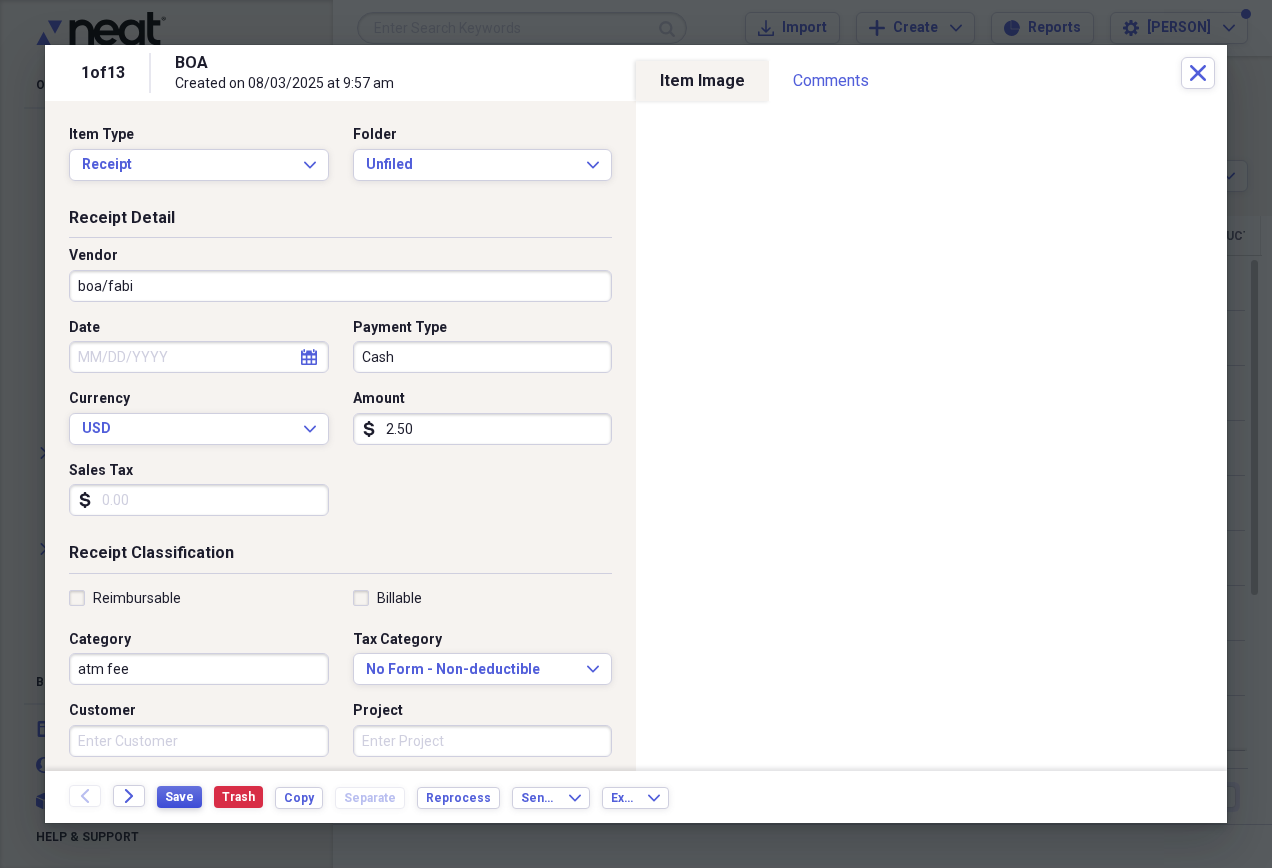 type on "2.50" 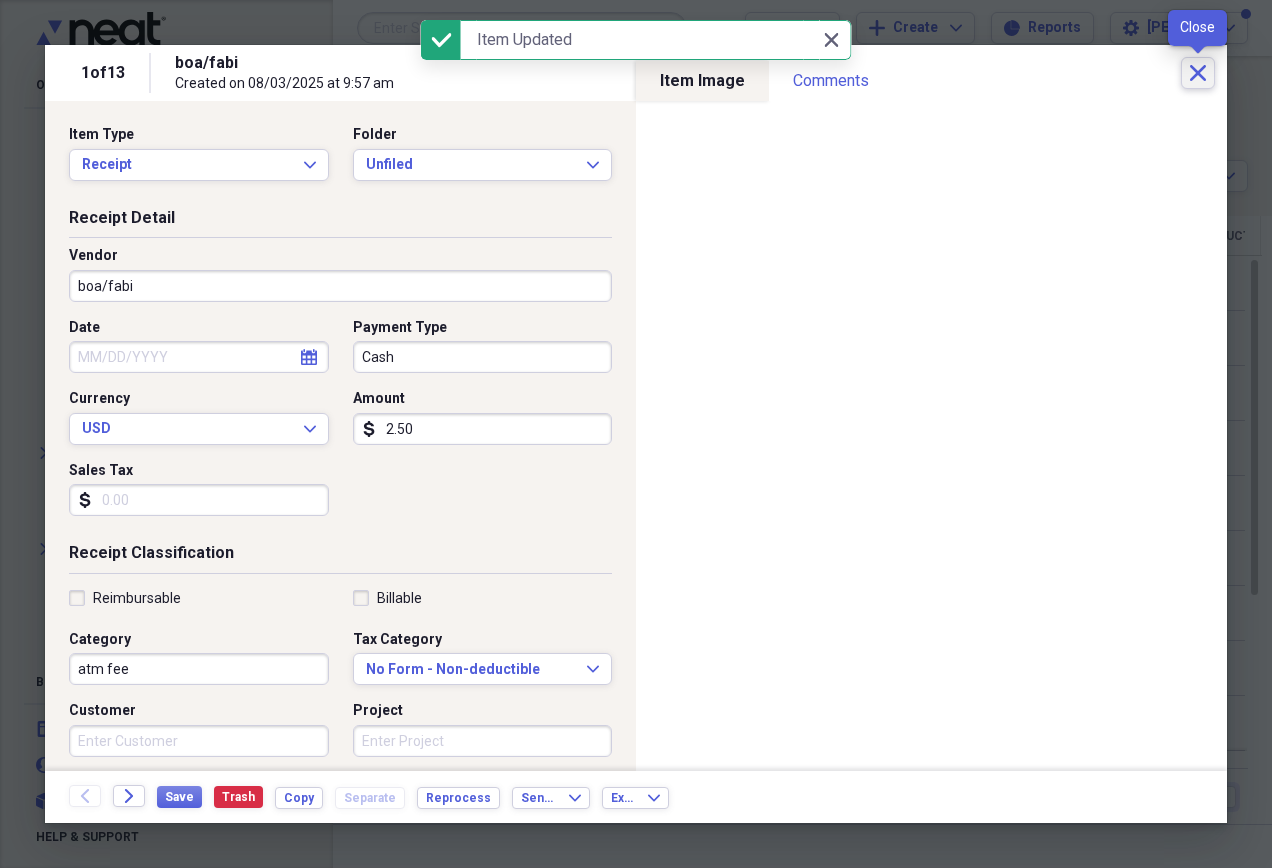 click 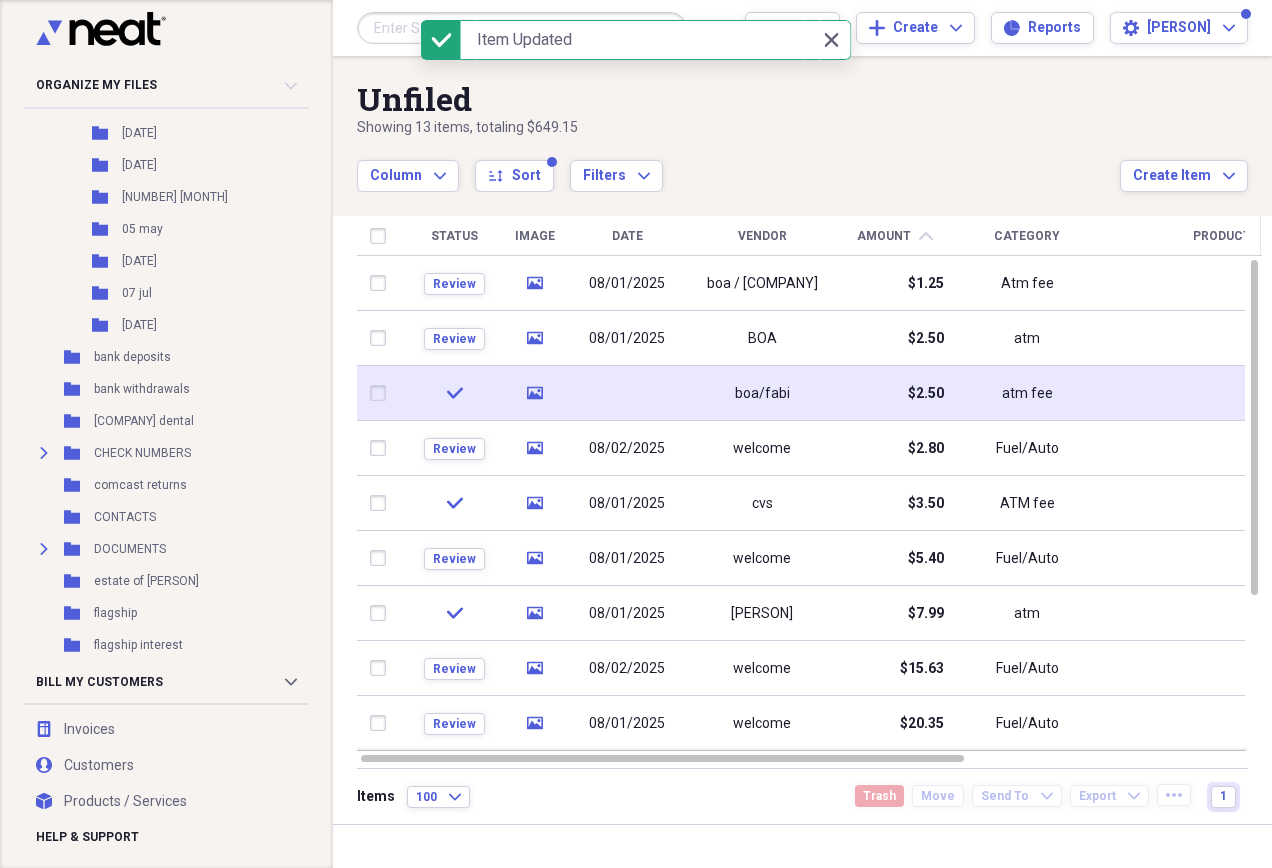 click at bounding box center (627, 393) 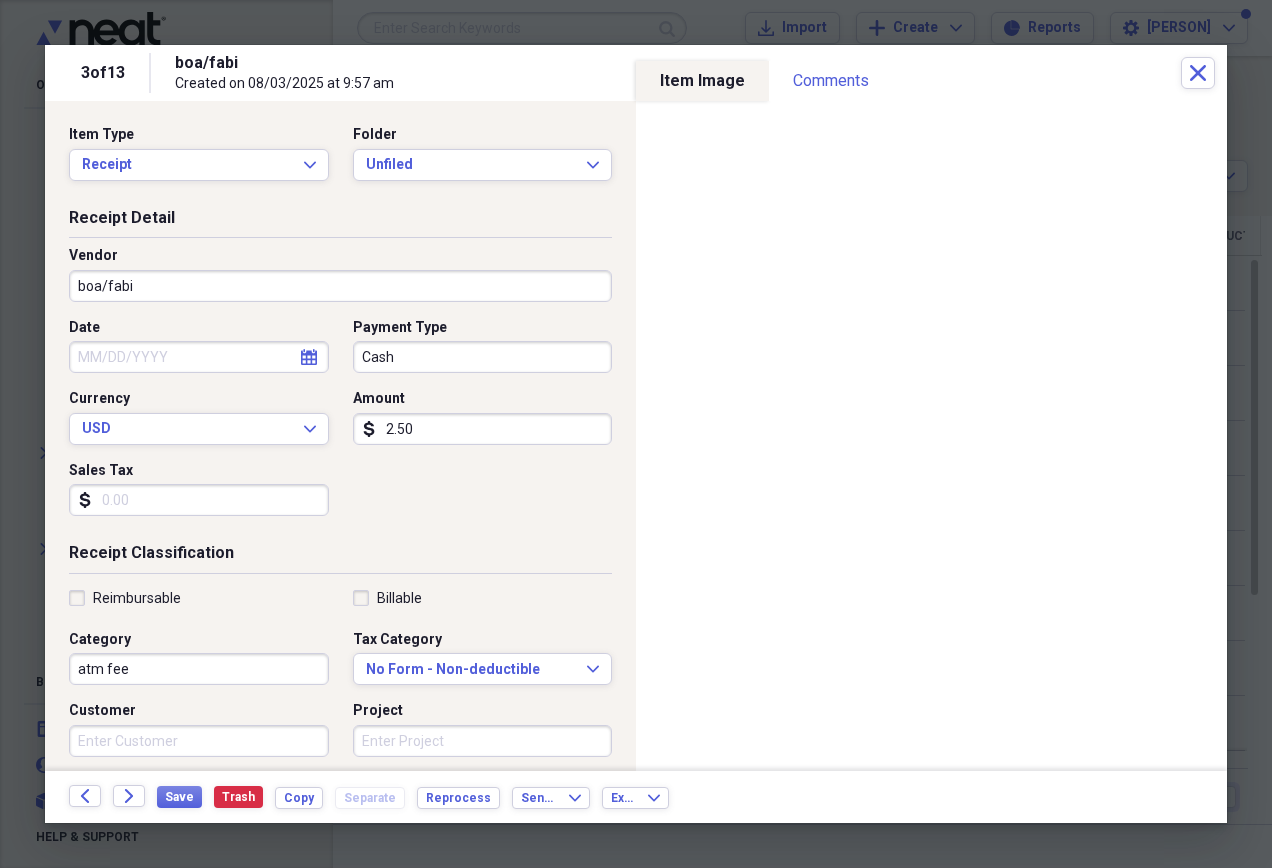 click on "calendar" 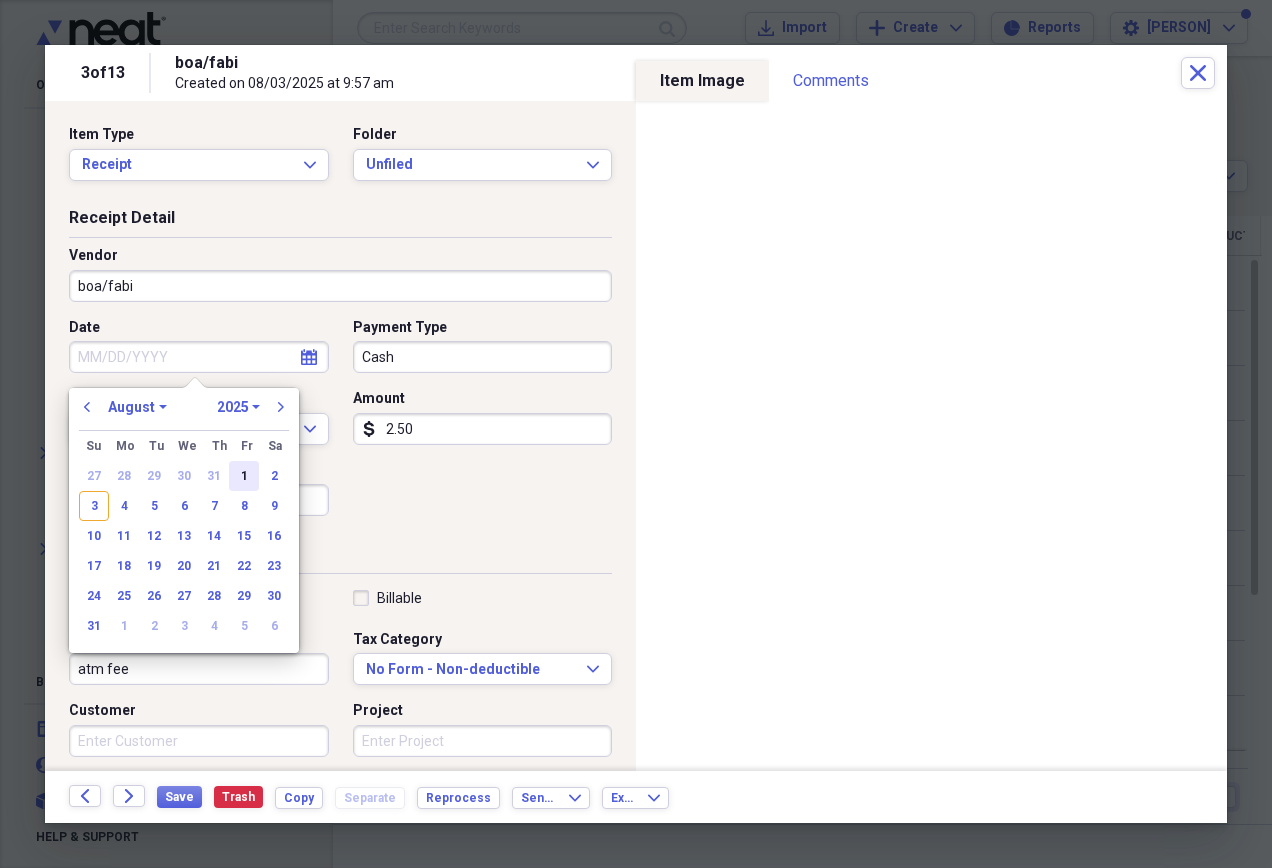 click on "1" at bounding box center [244, 476] 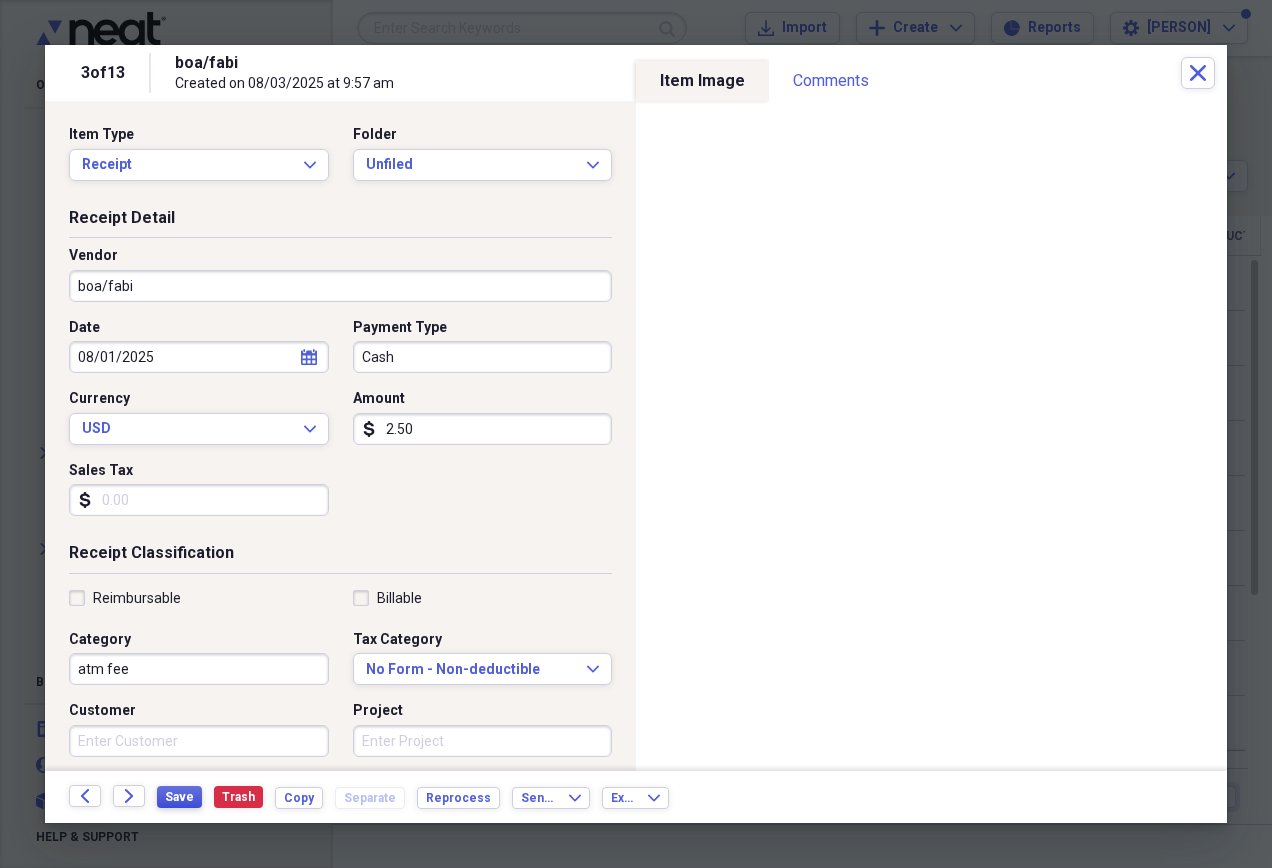 click on "Save" at bounding box center (179, 797) 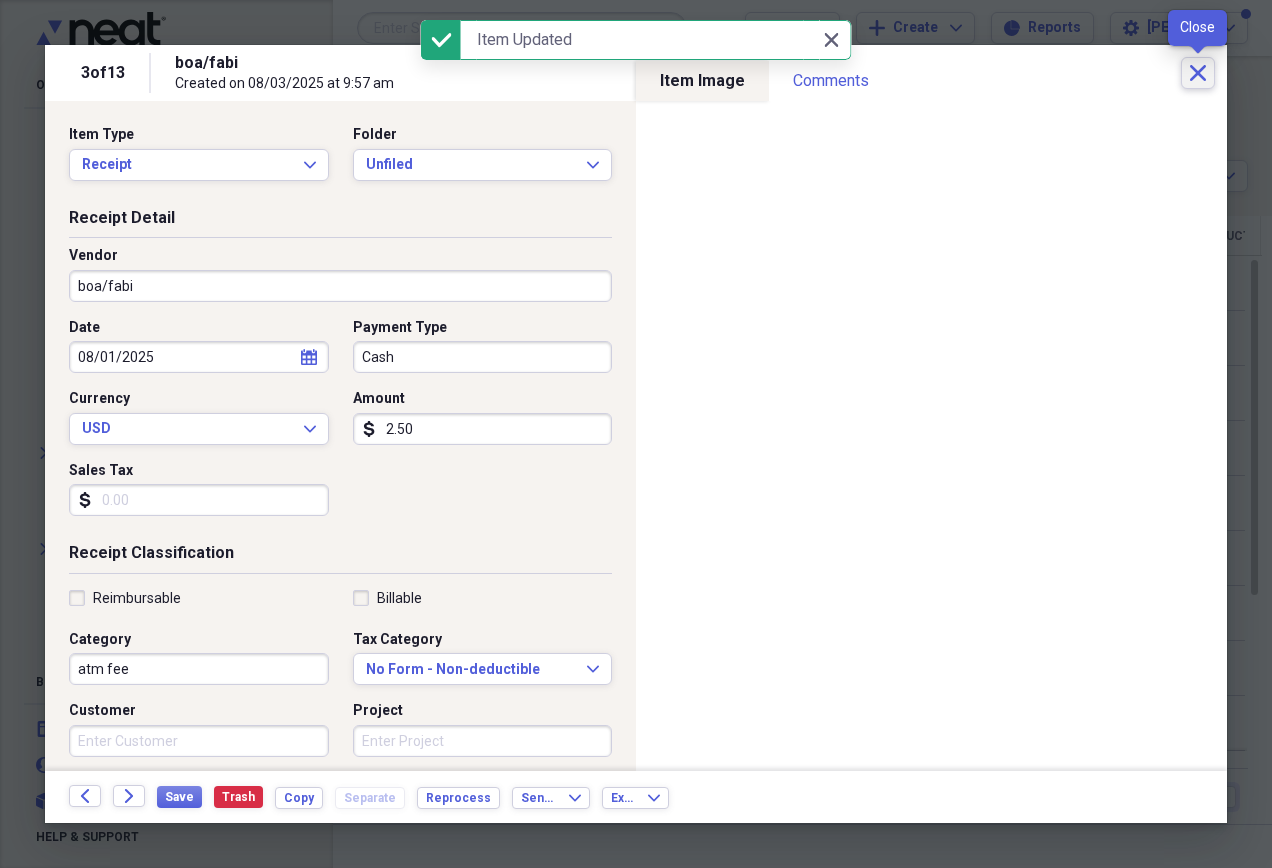 click on "Close" 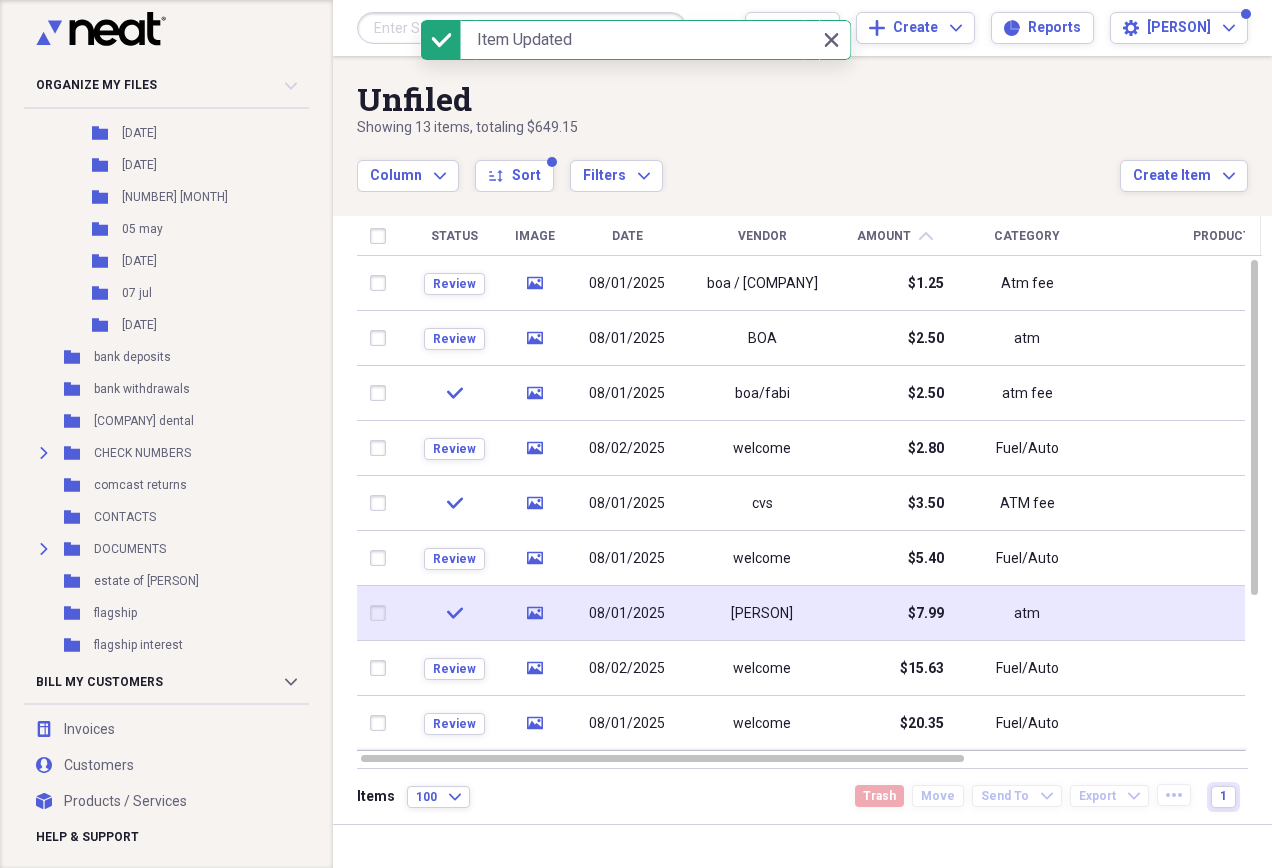 click at bounding box center (382, 613) 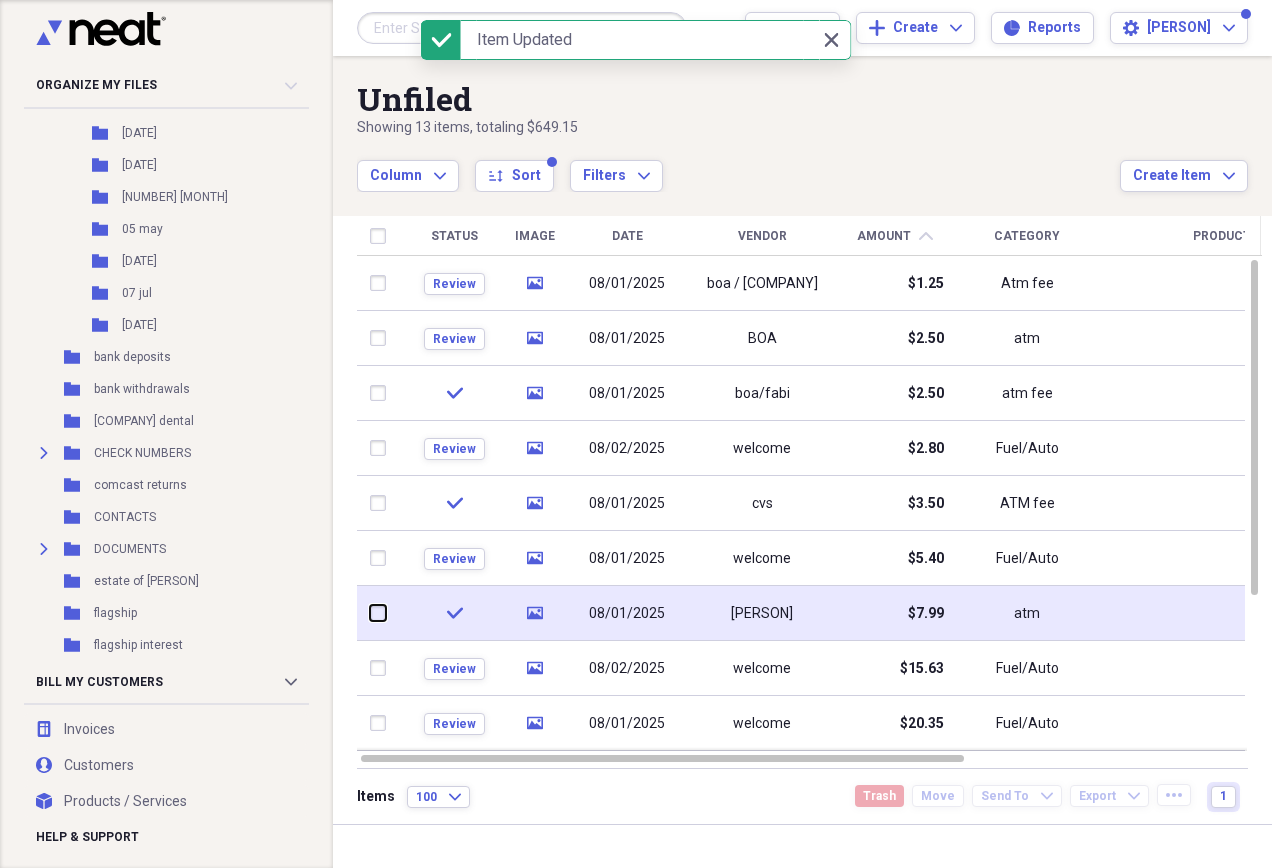 click at bounding box center [370, 613] 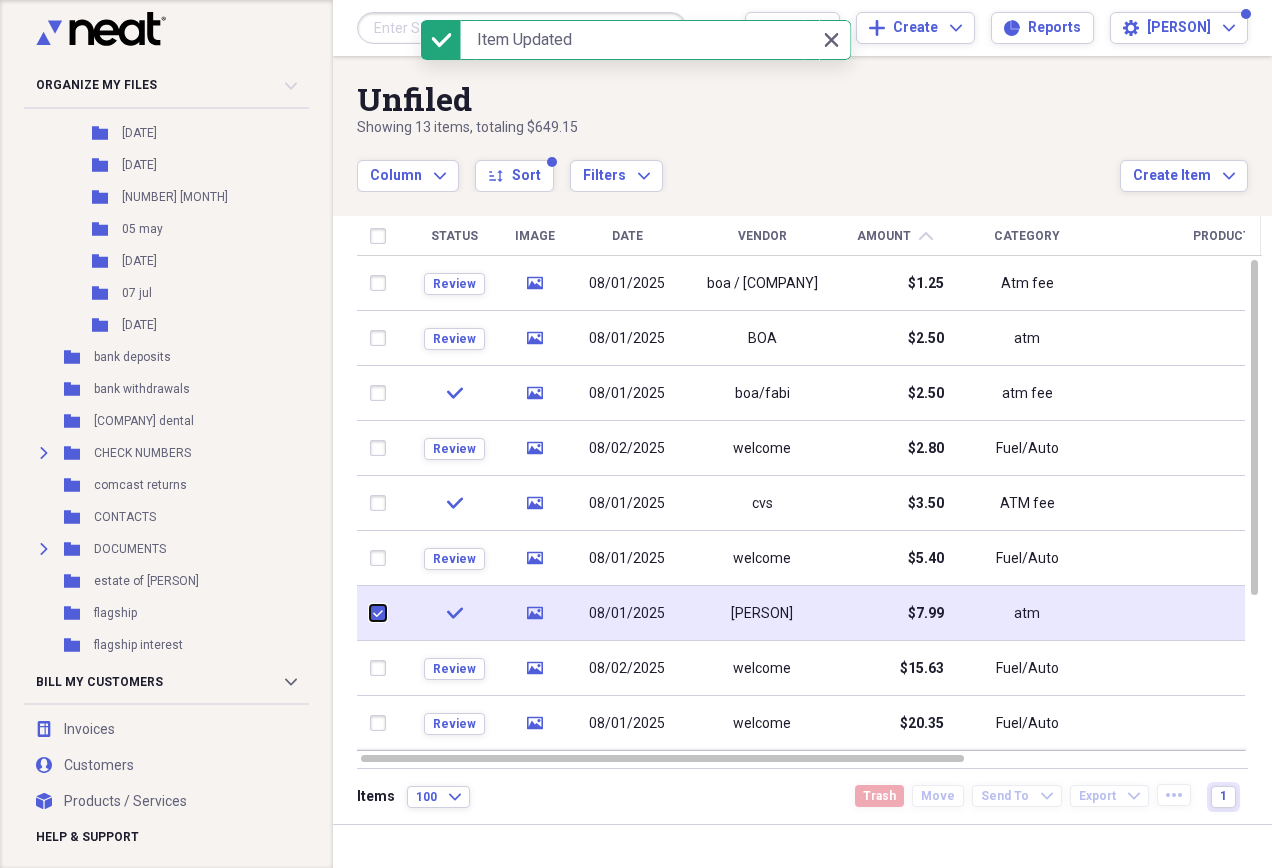 checkbox on "true" 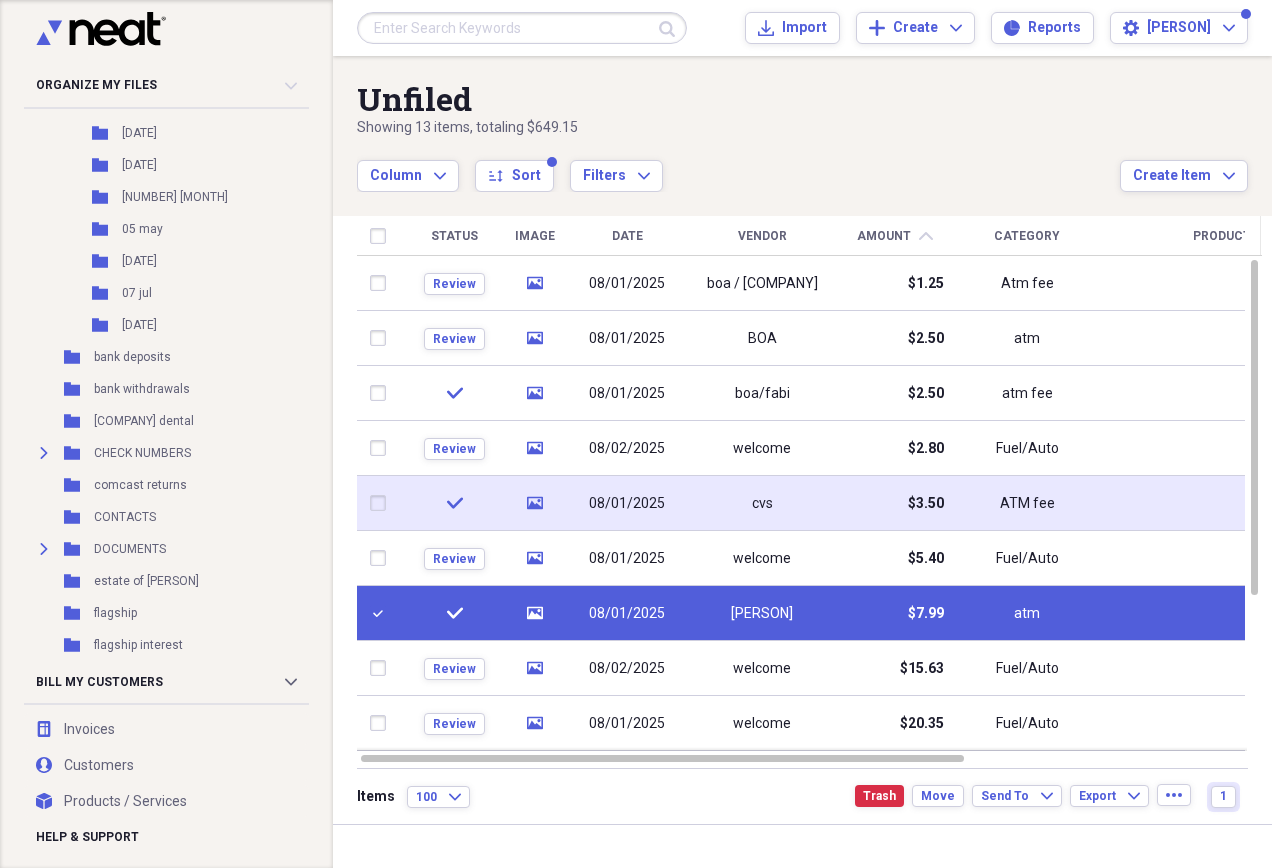 click at bounding box center [382, 503] 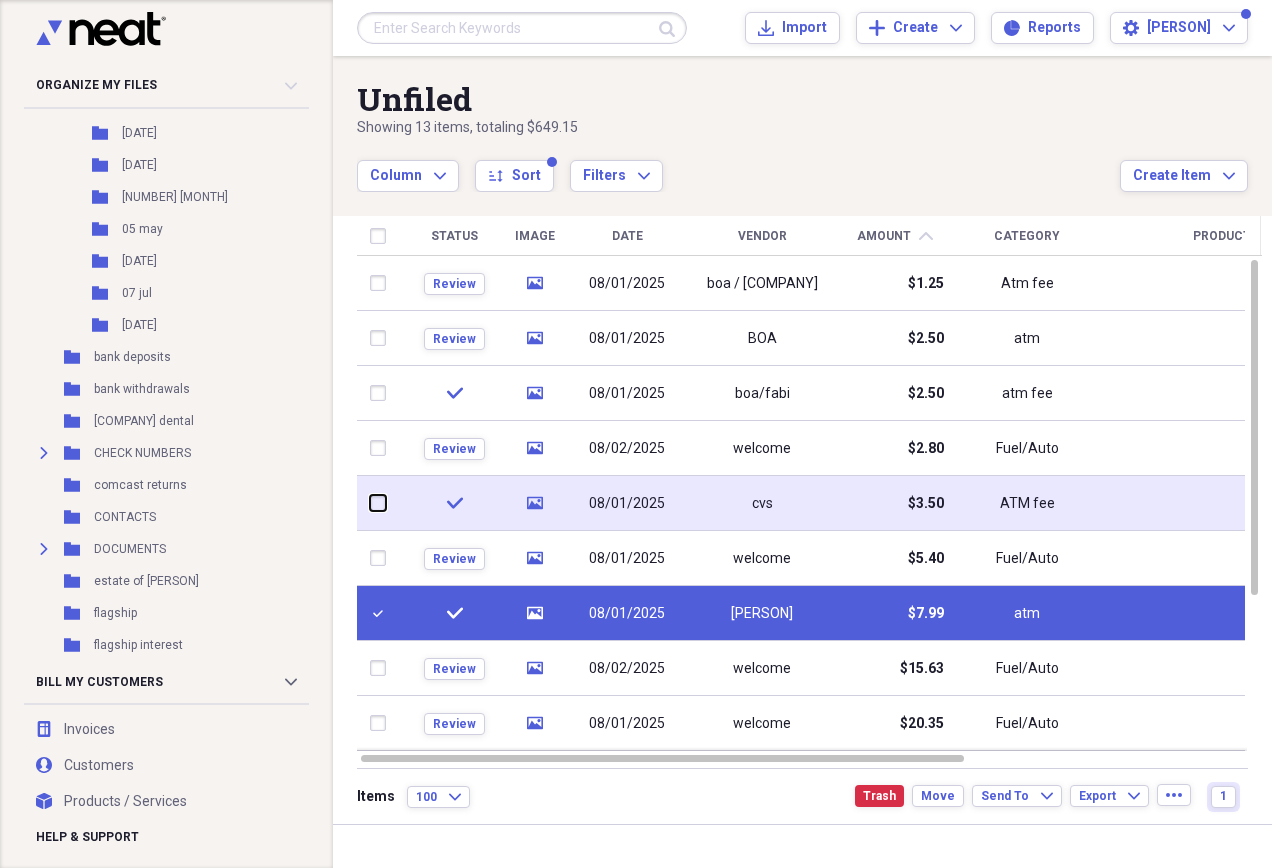 click at bounding box center [370, 503] 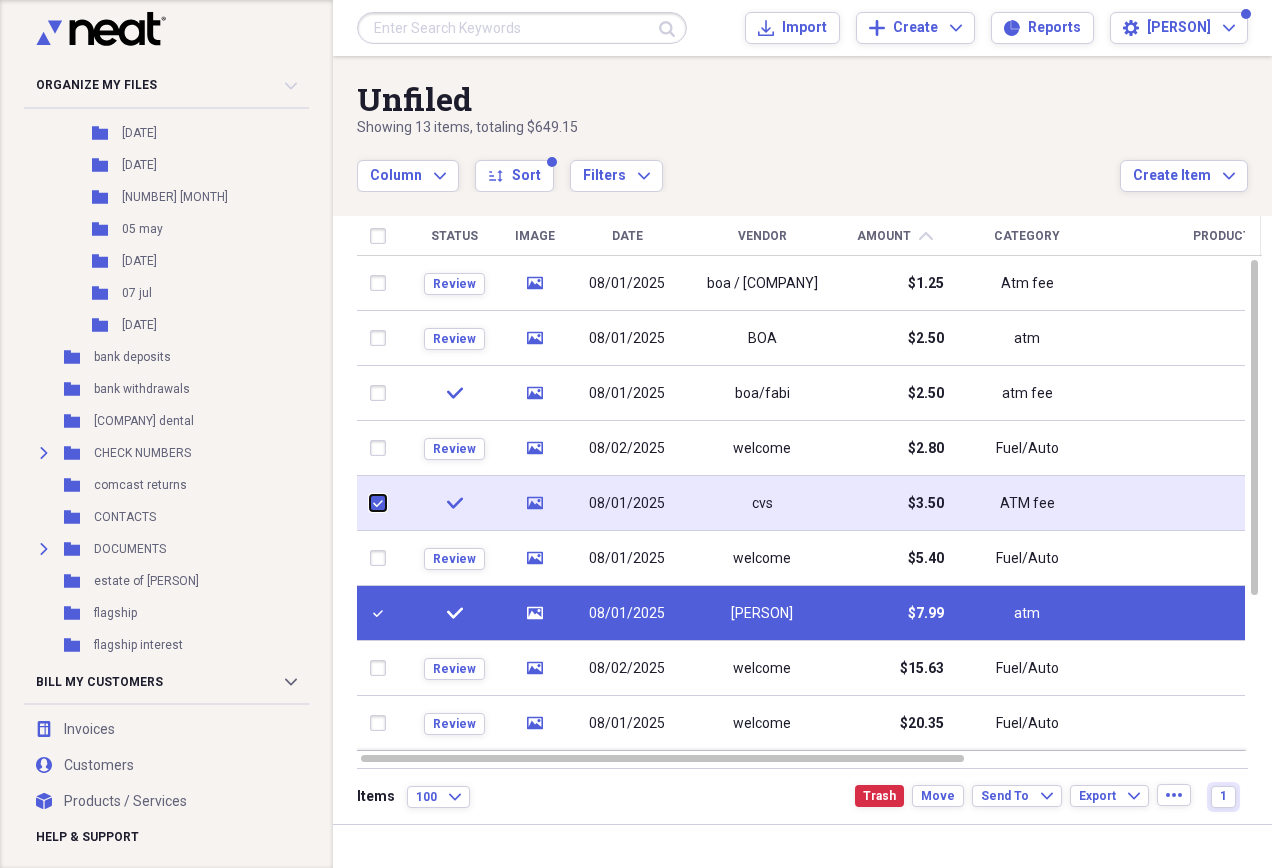 checkbox on "true" 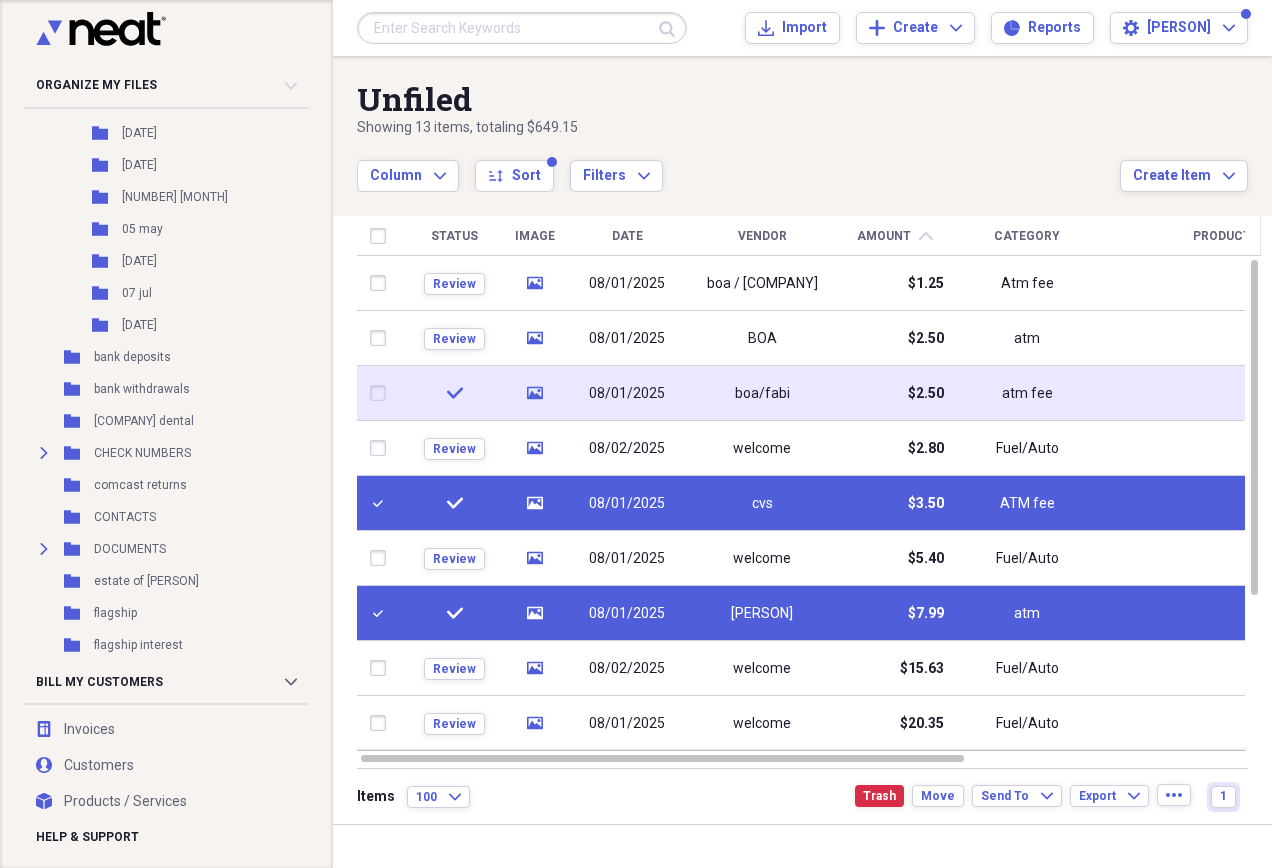 click at bounding box center [382, 393] 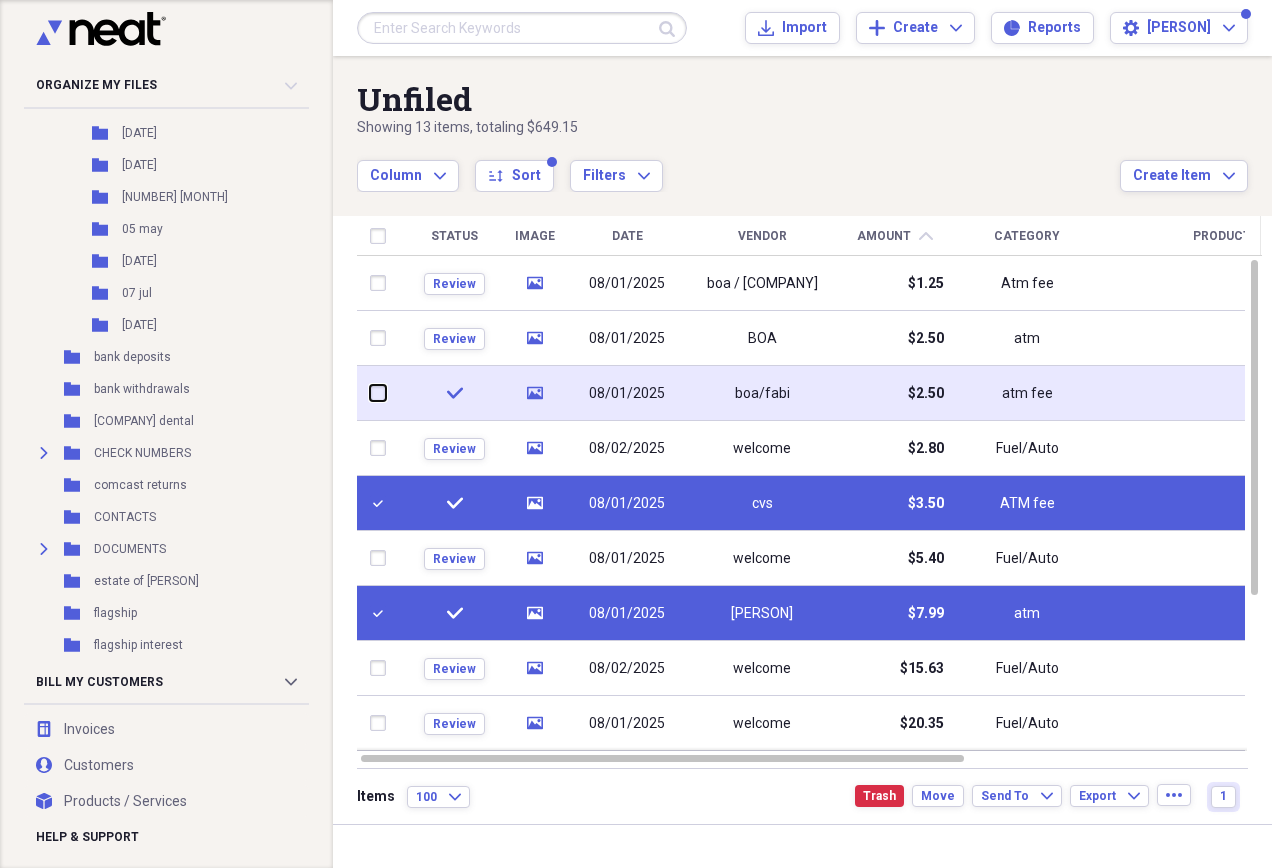 click at bounding box center (370, 393) 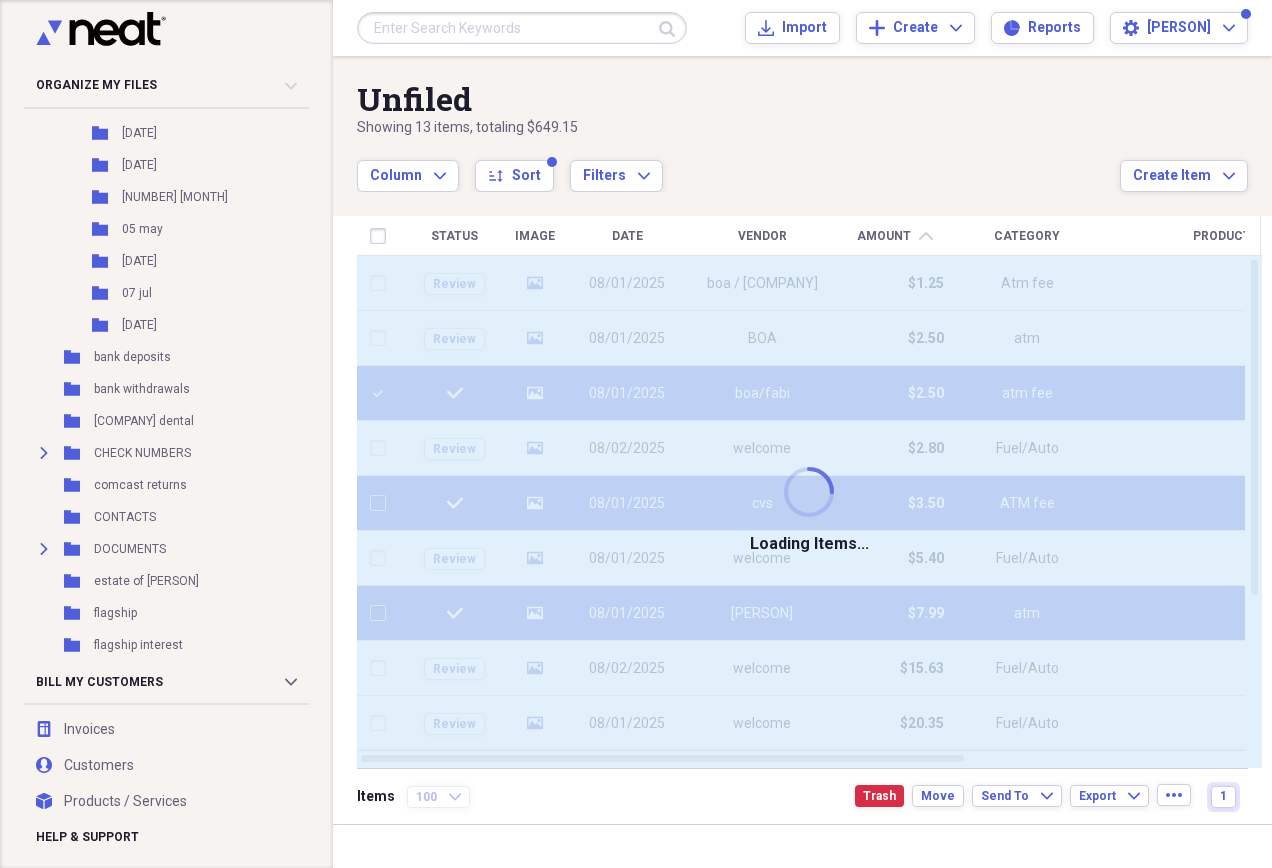 checkbox on "false" 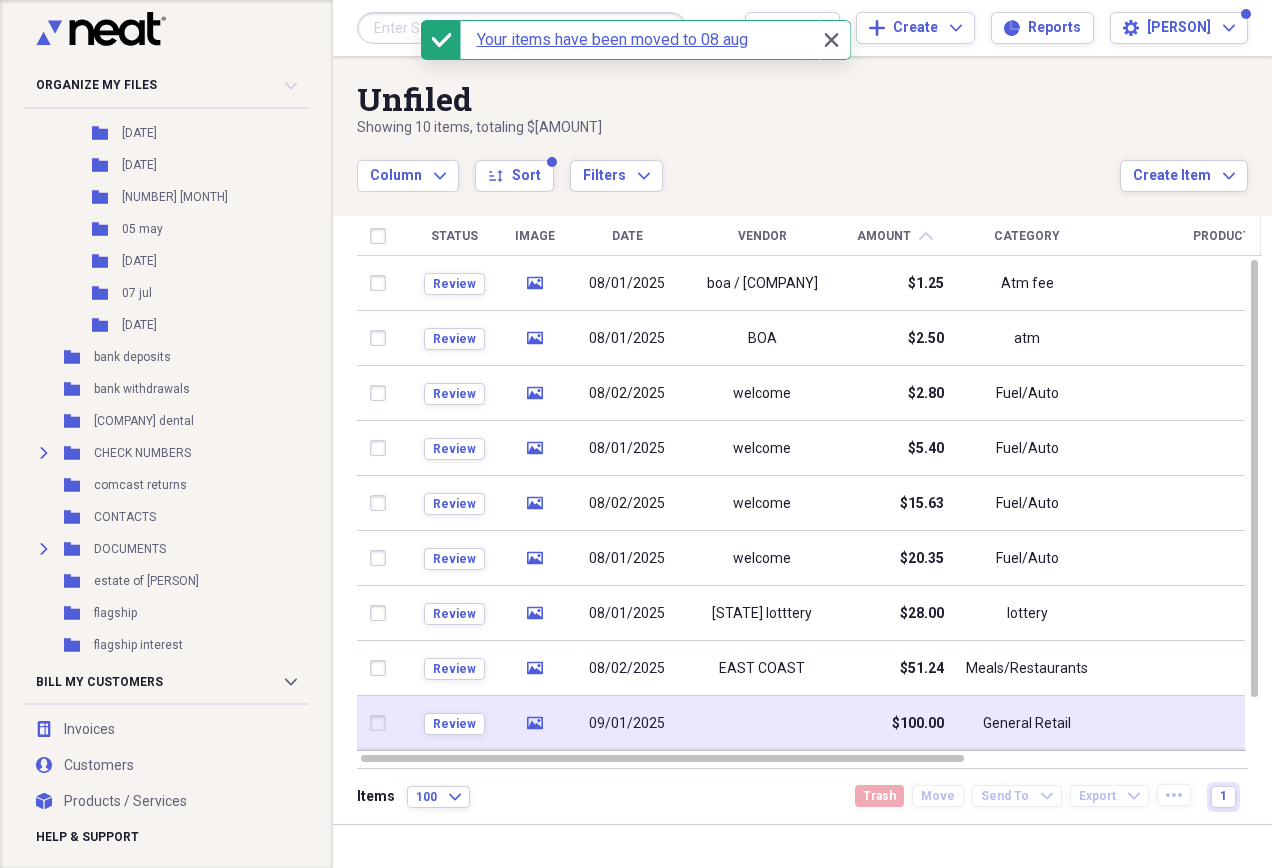 click at bounding box center [762, 723] 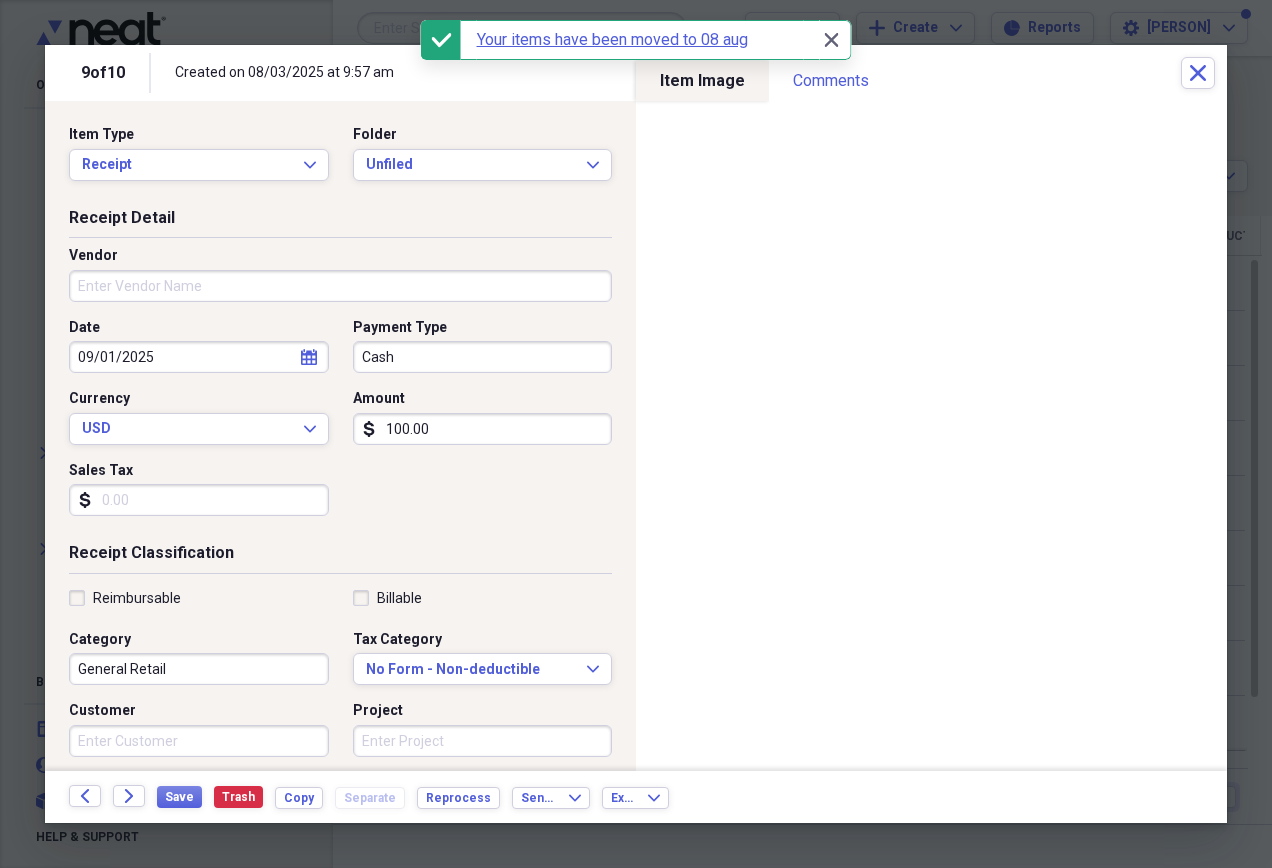 click on "Vendor" at bounding box center [340, 286] 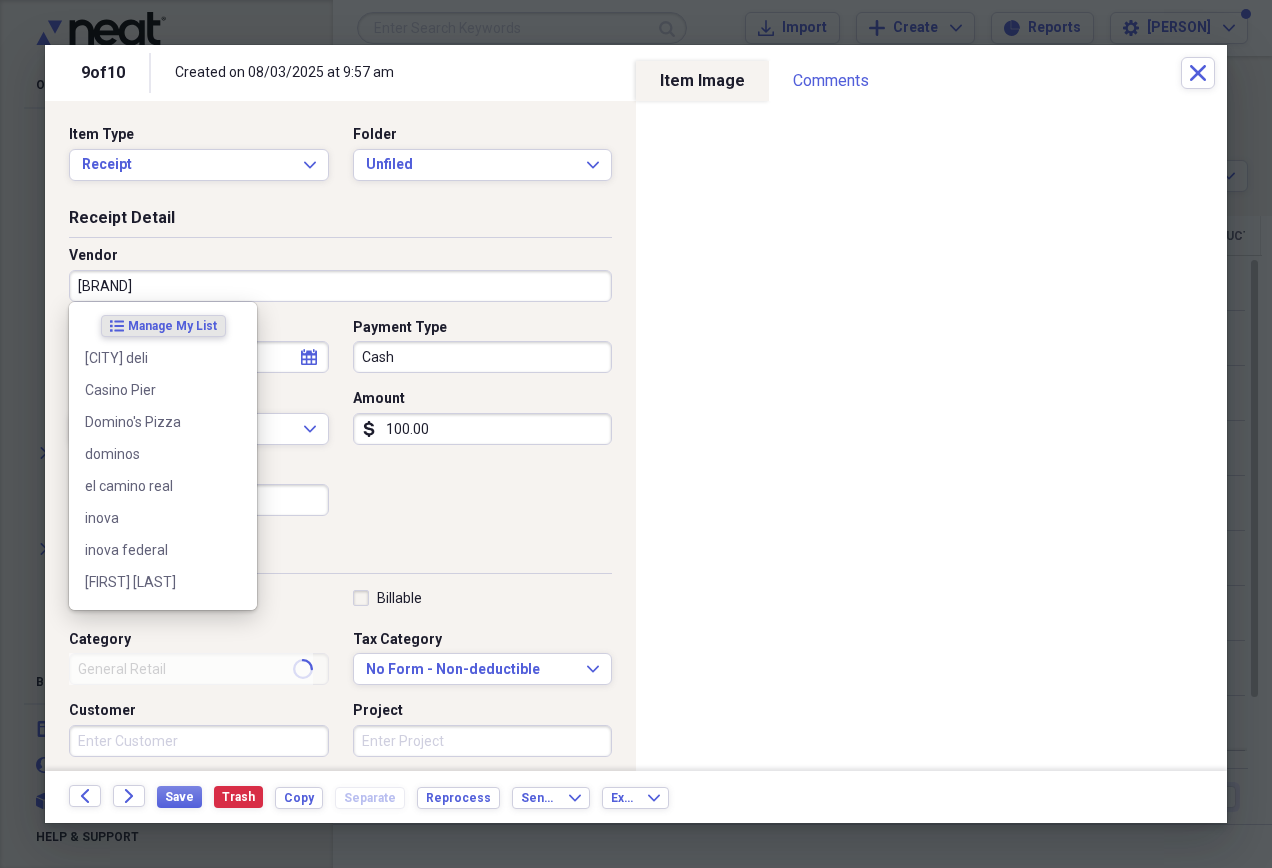 type on "inova" 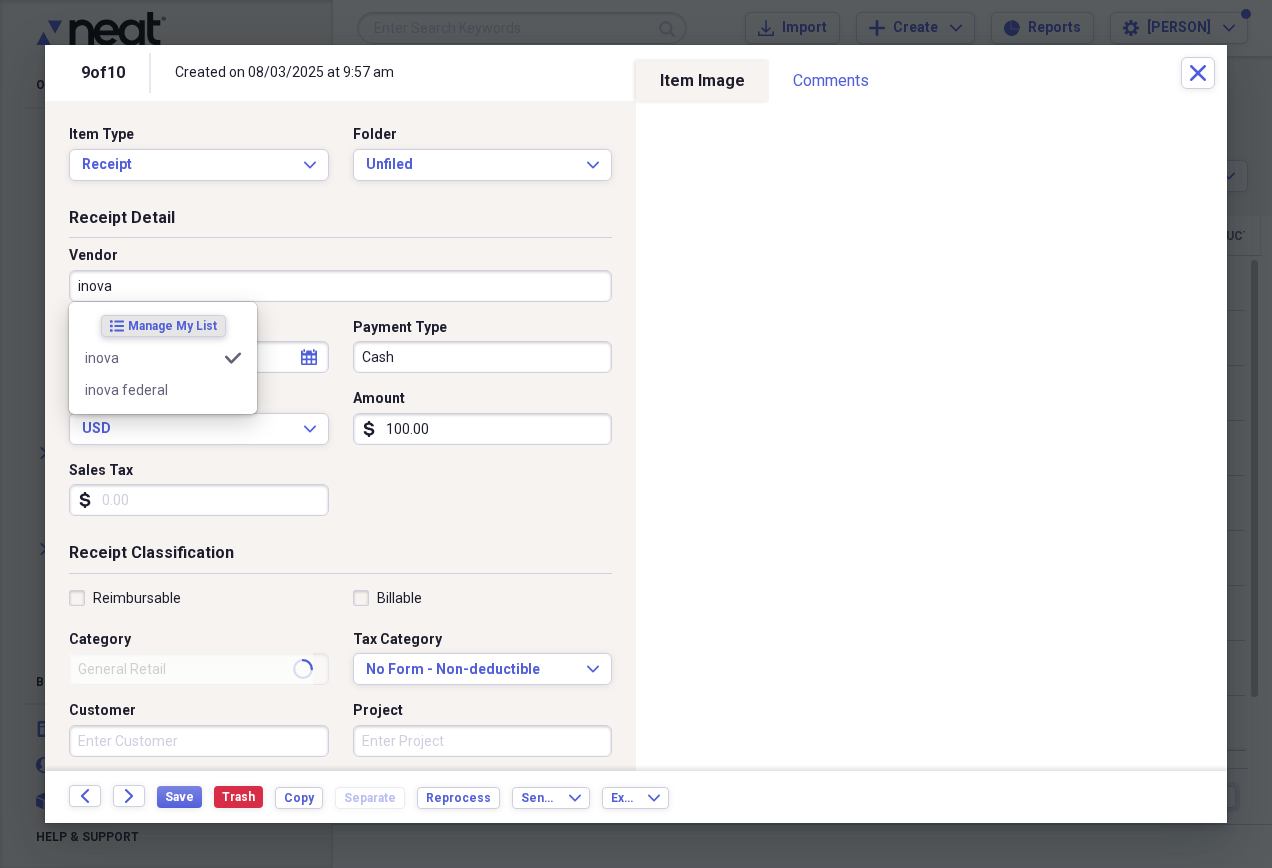 type on "Payment" 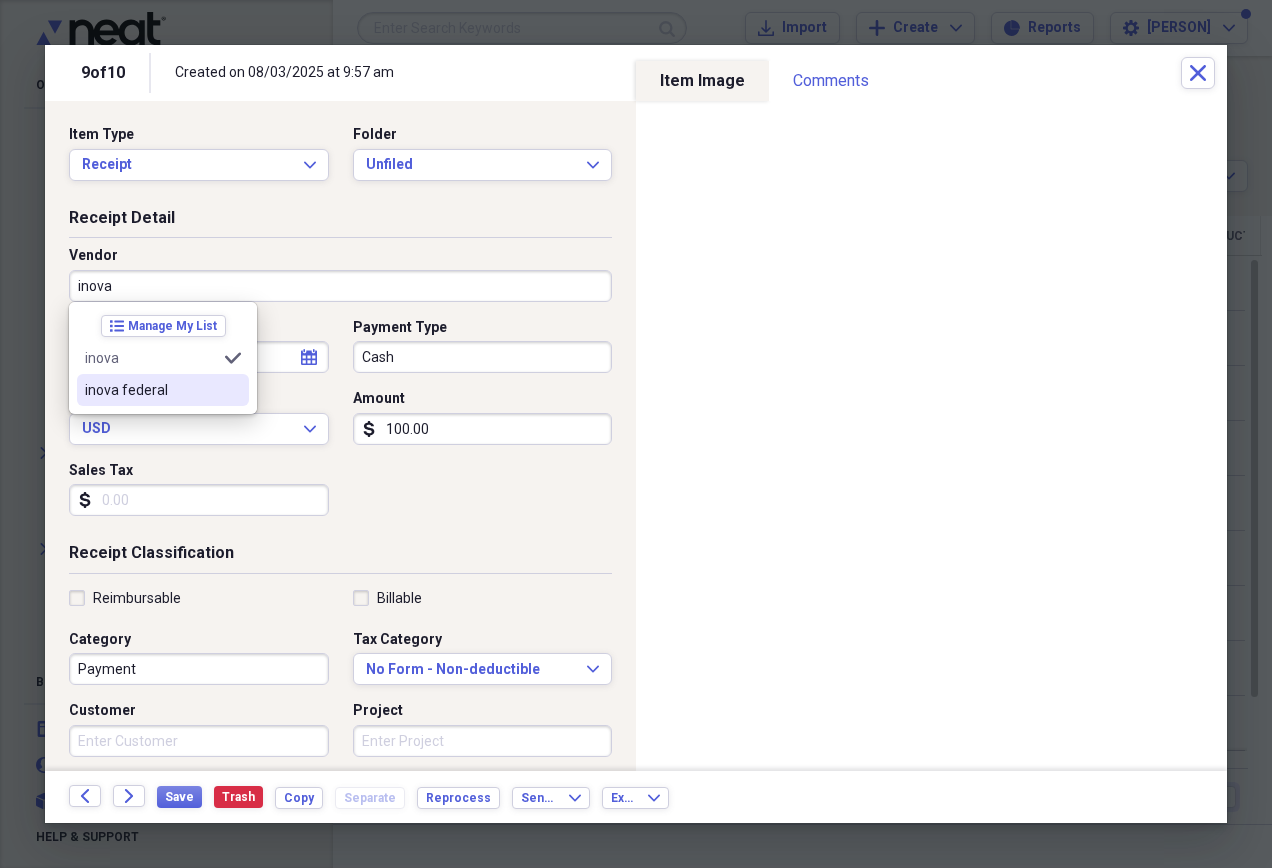 click on "inova federal" at bounding box center (151, 390) 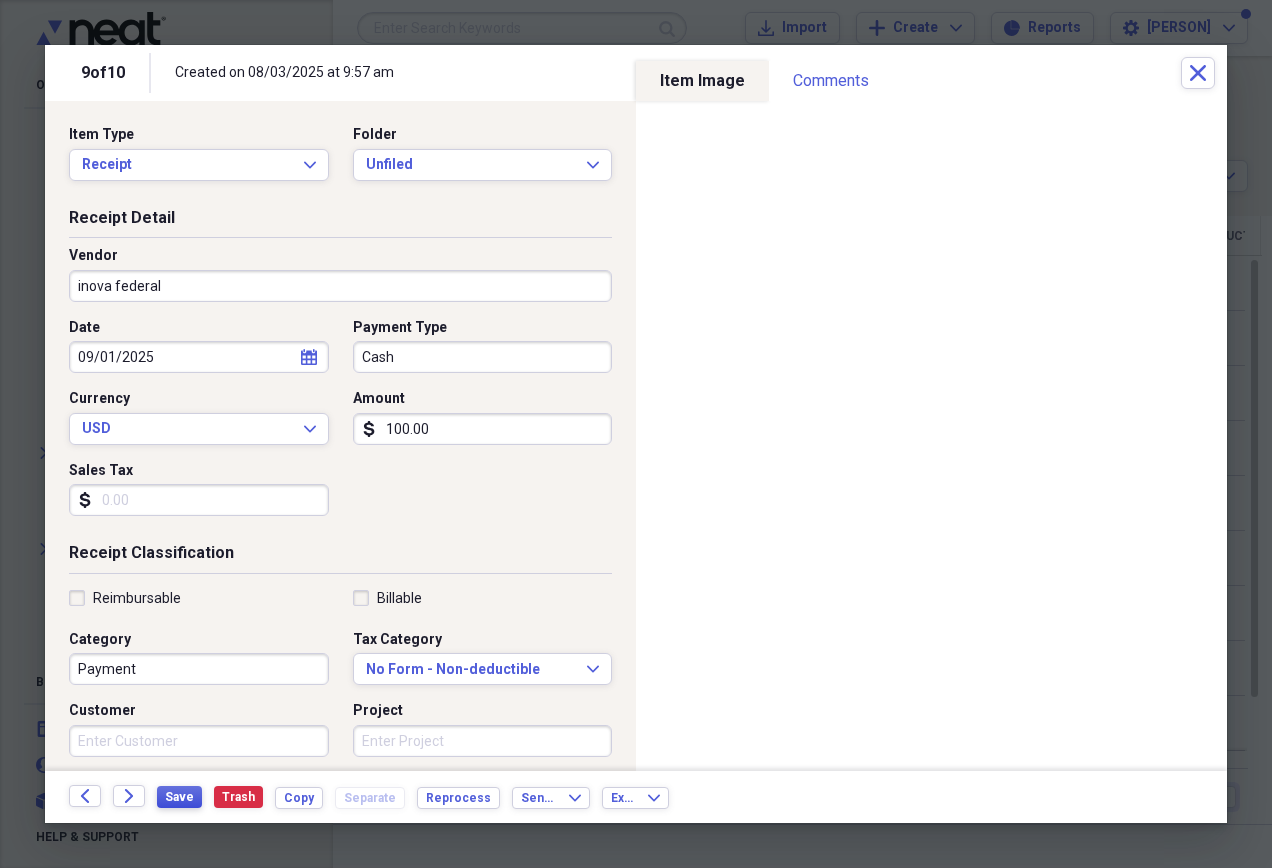 click on "Save" at bounding box center (179, 797) 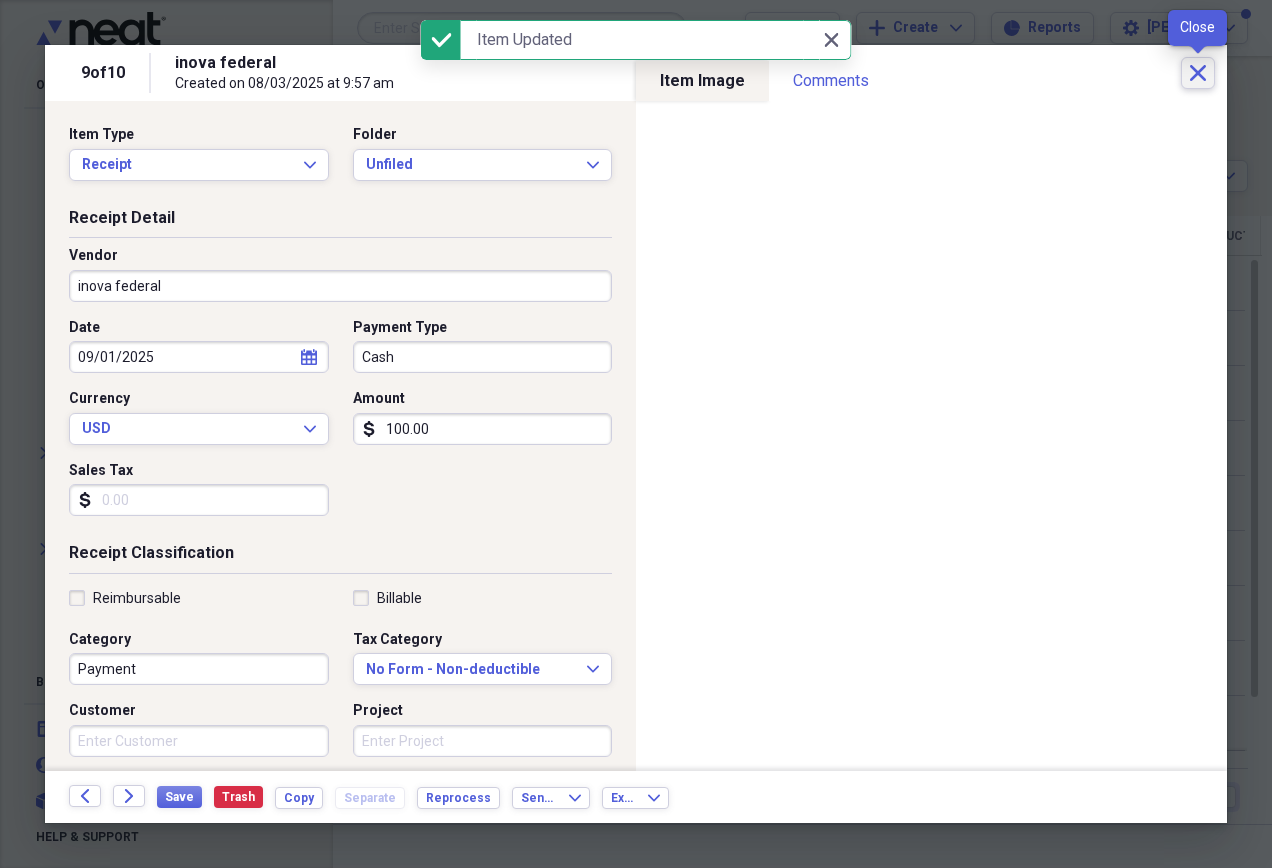 click on "Close" at bounding box center [1198, 73] 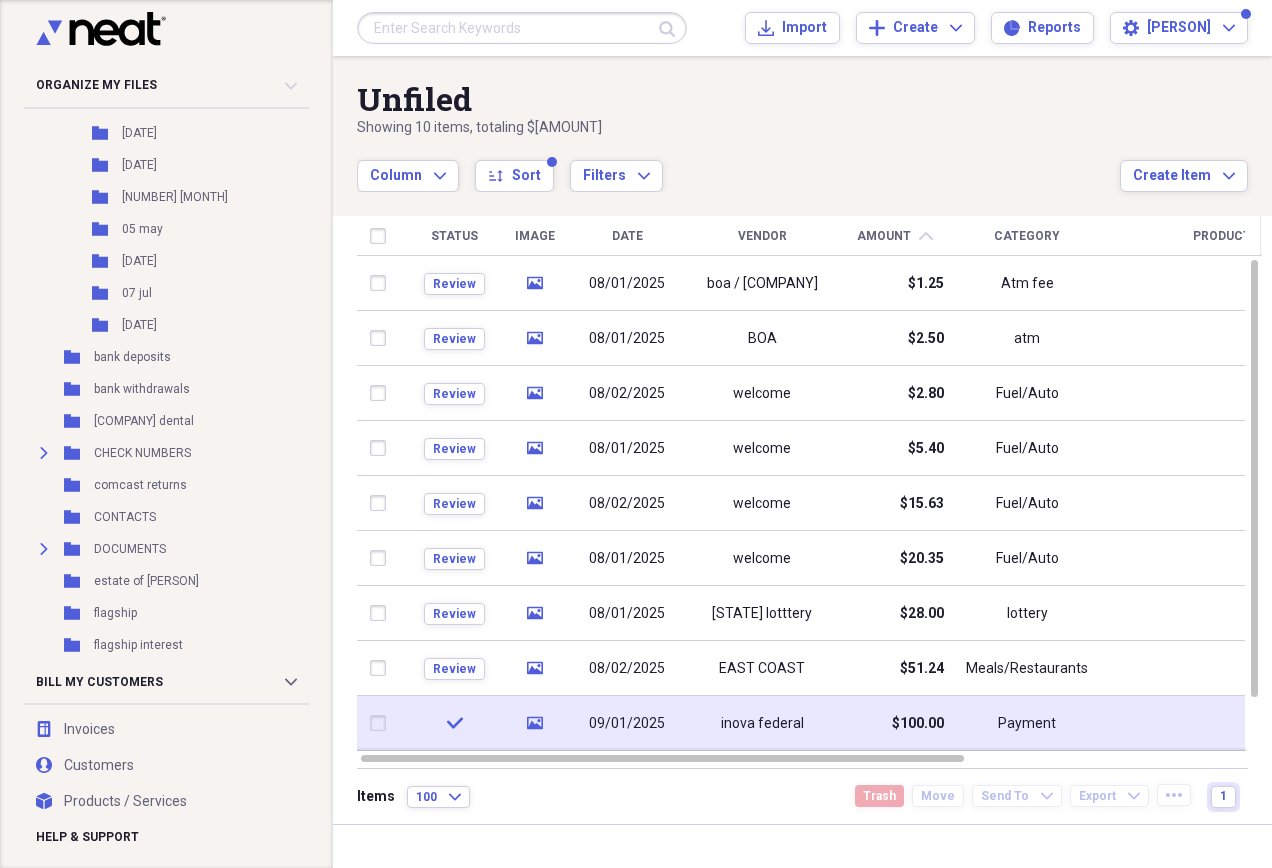click on "inova federal" at bounding box center (762, 723) 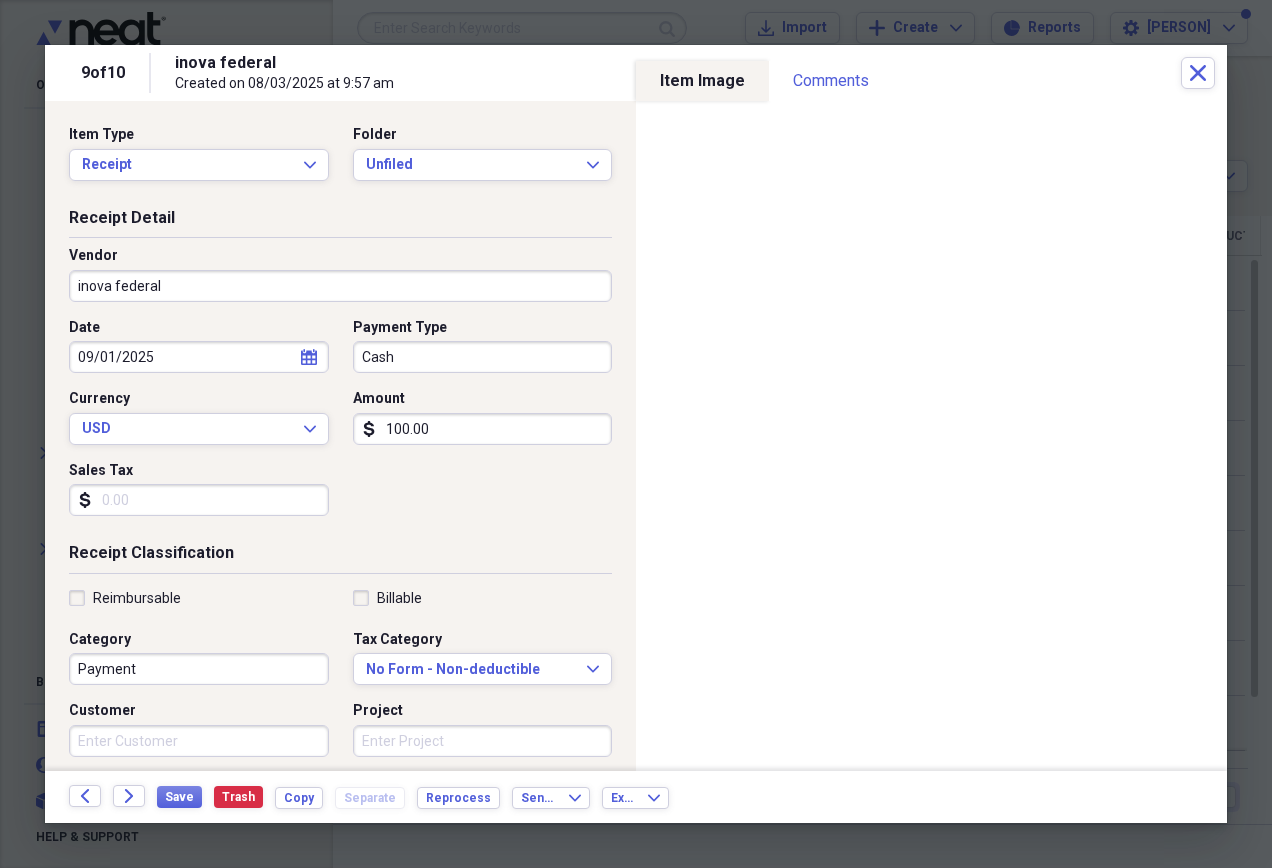 select on "8" 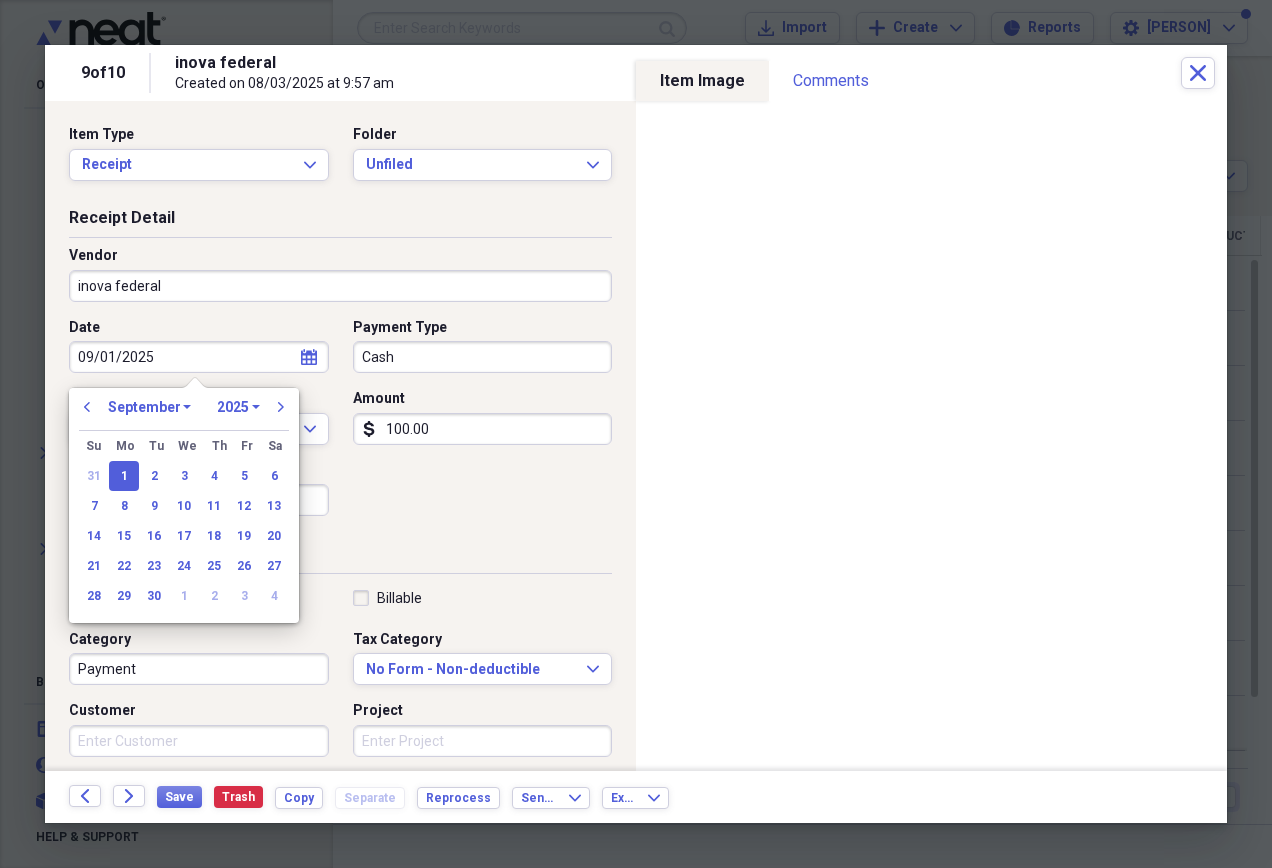 click on "09/01/2025" at bounding box center [199, 357] 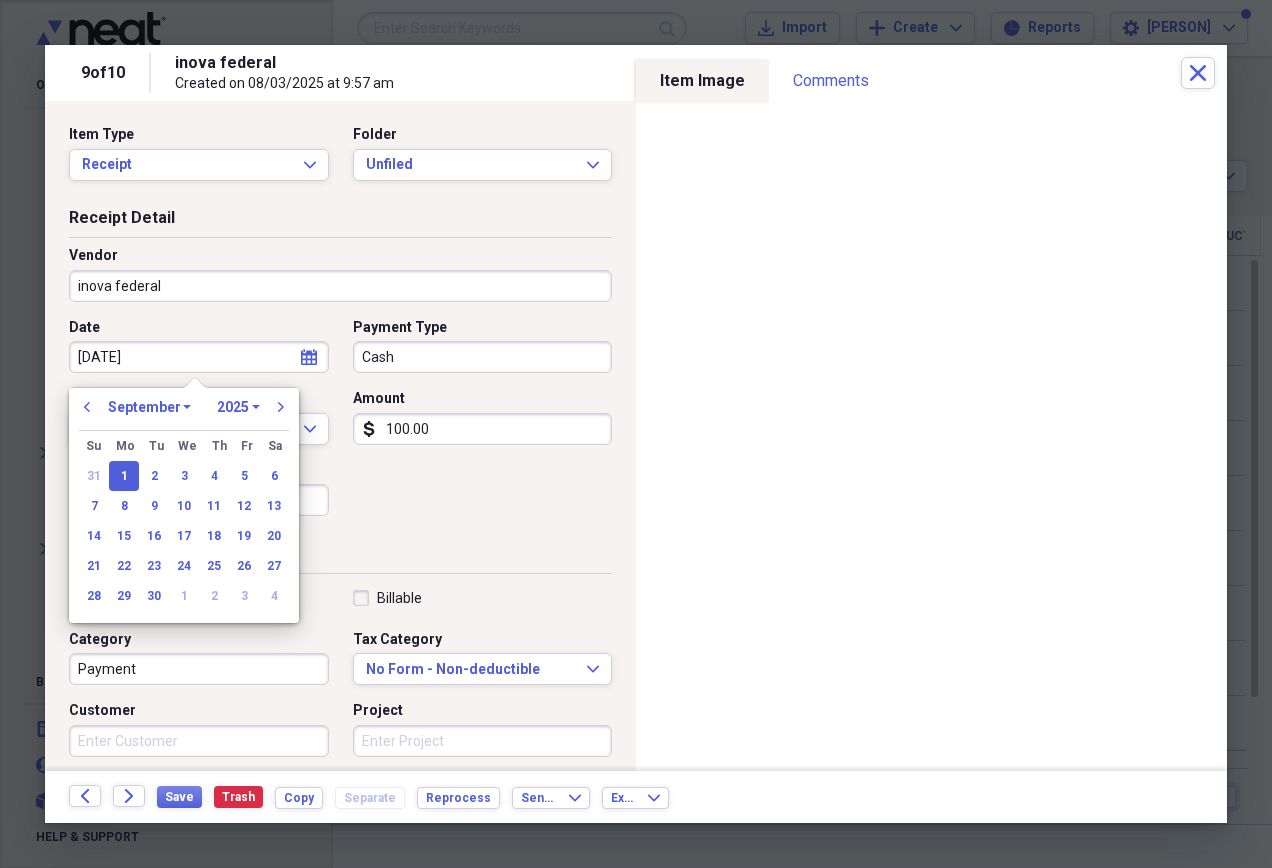 type on "08/01/2025" 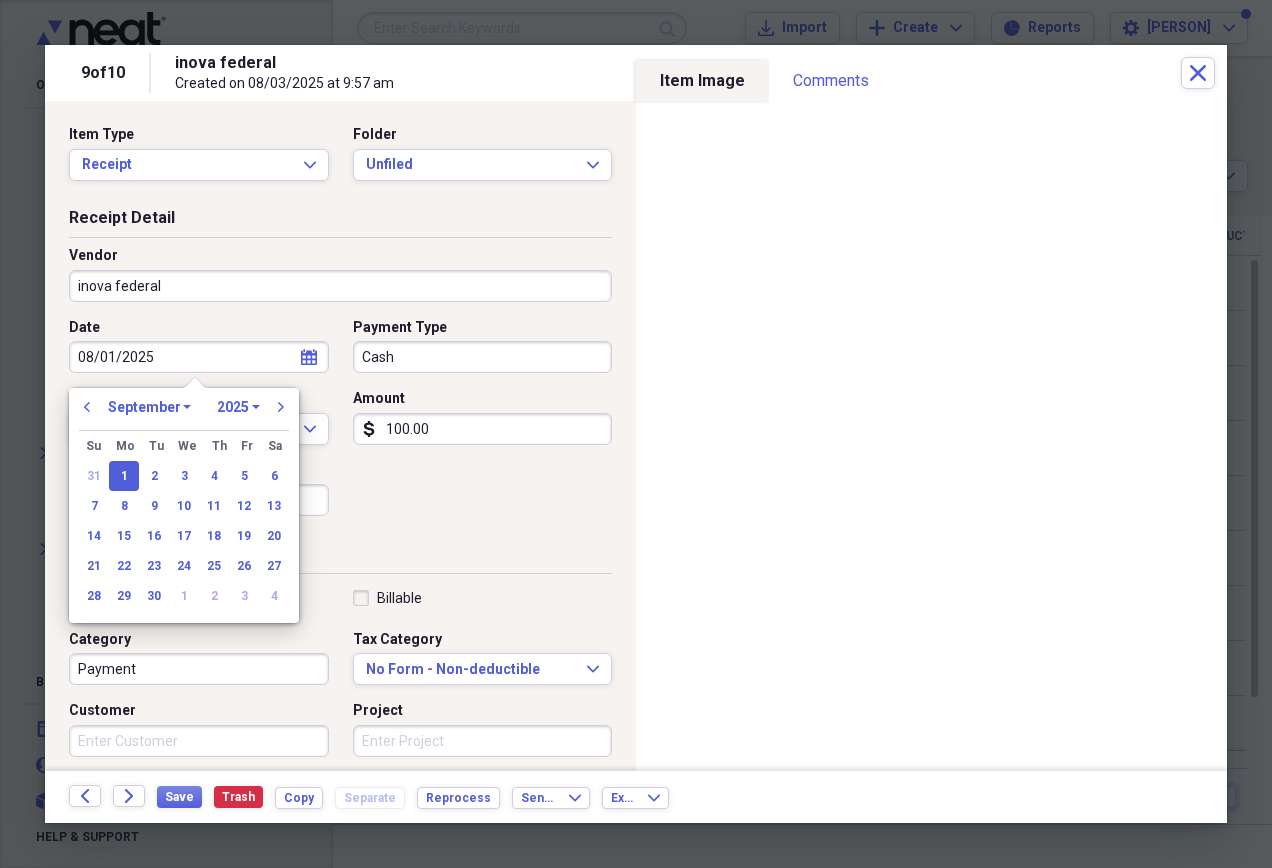 select on "7" 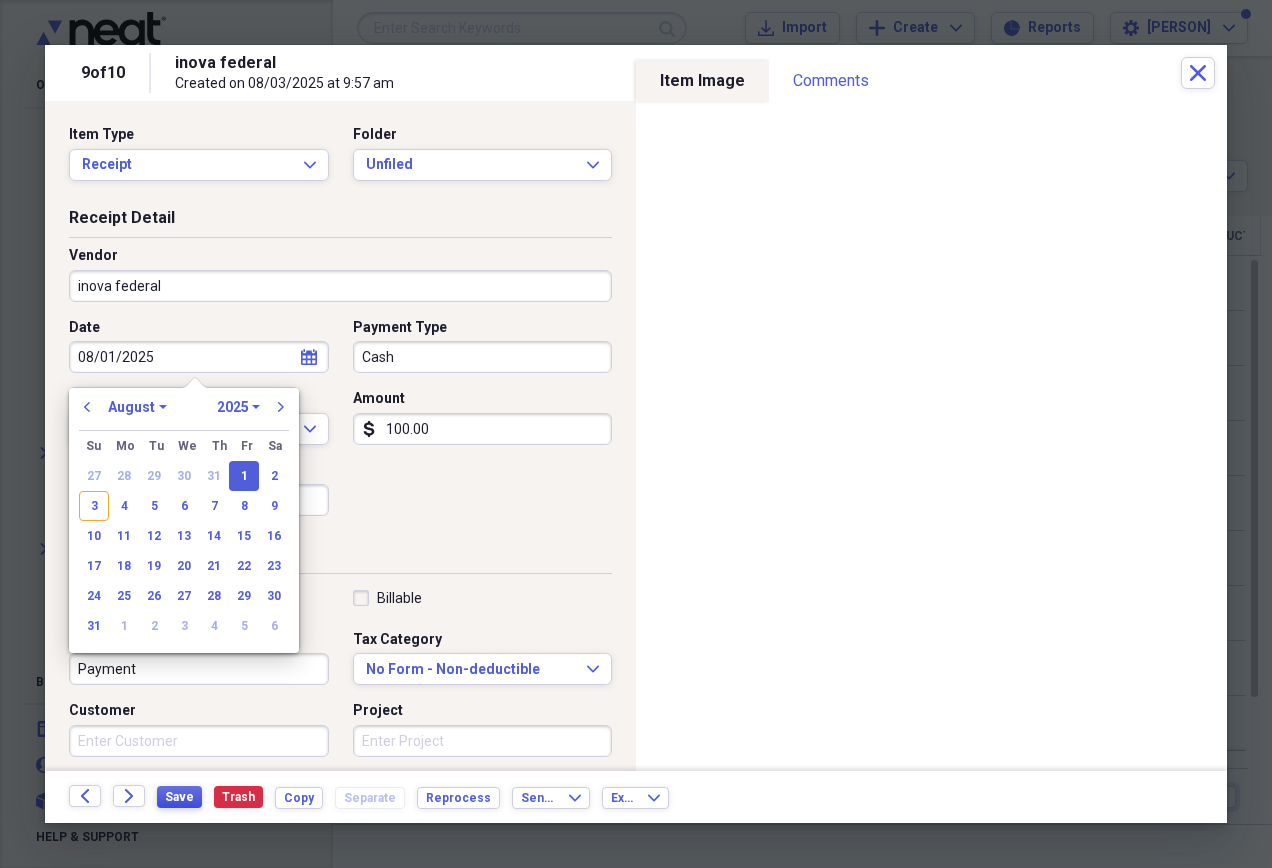 type on "08/01/2025" 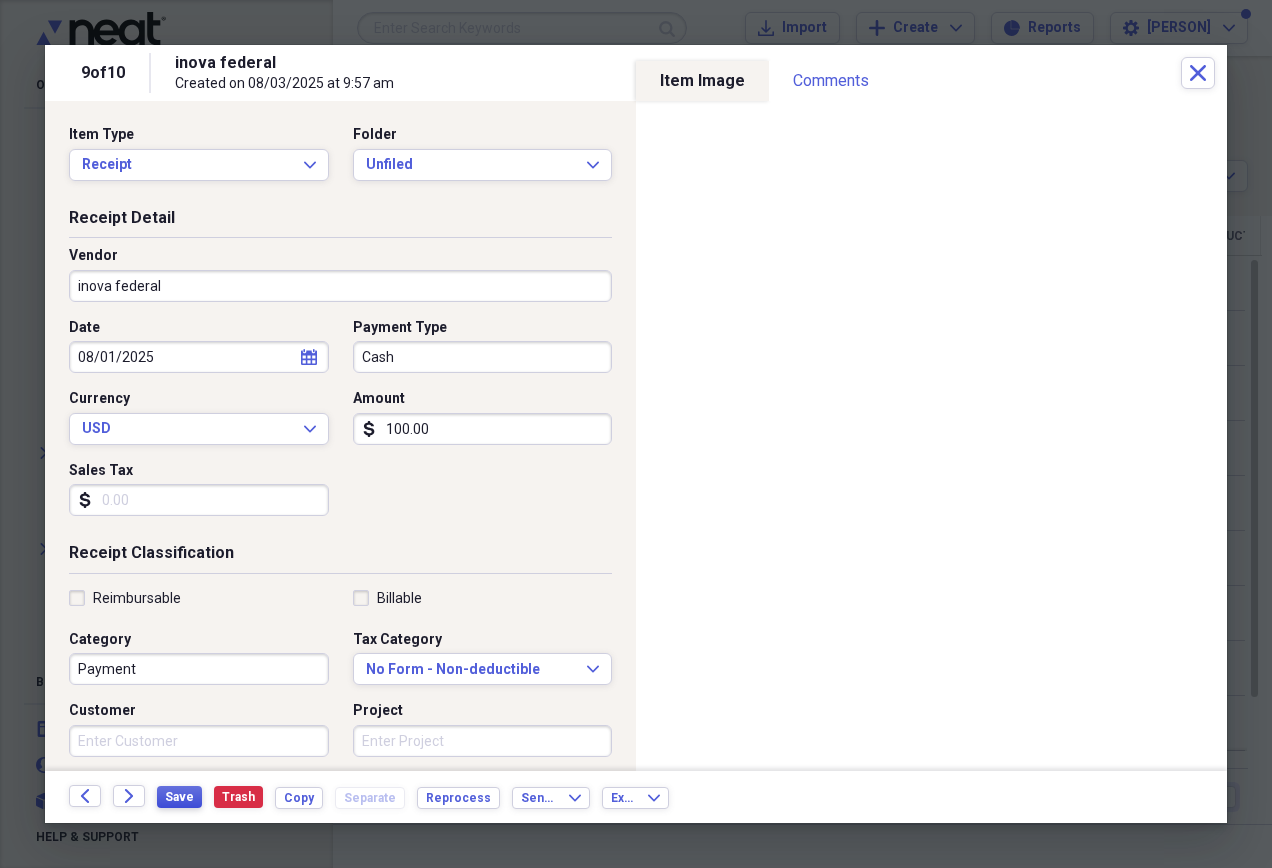 click on "Save" at bounding box center (179, 797) 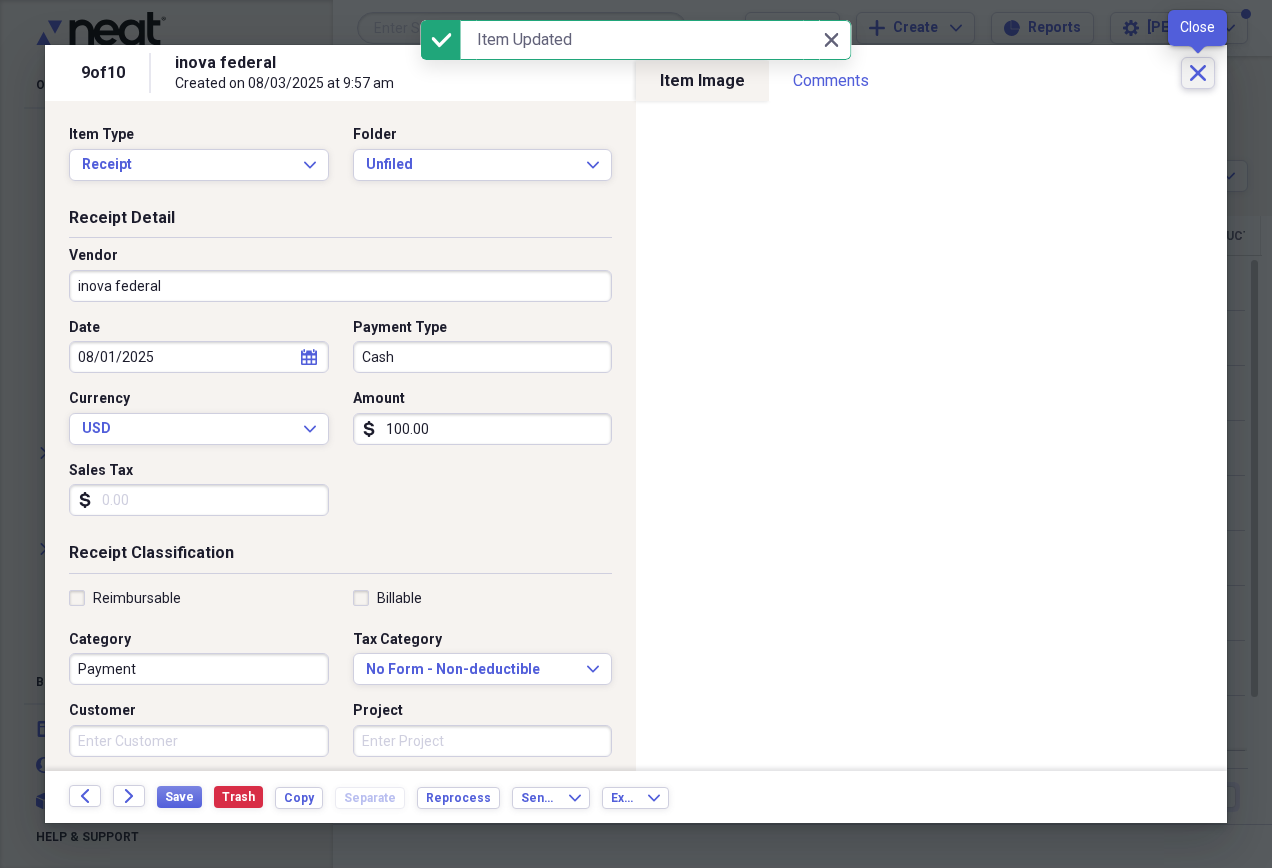 click 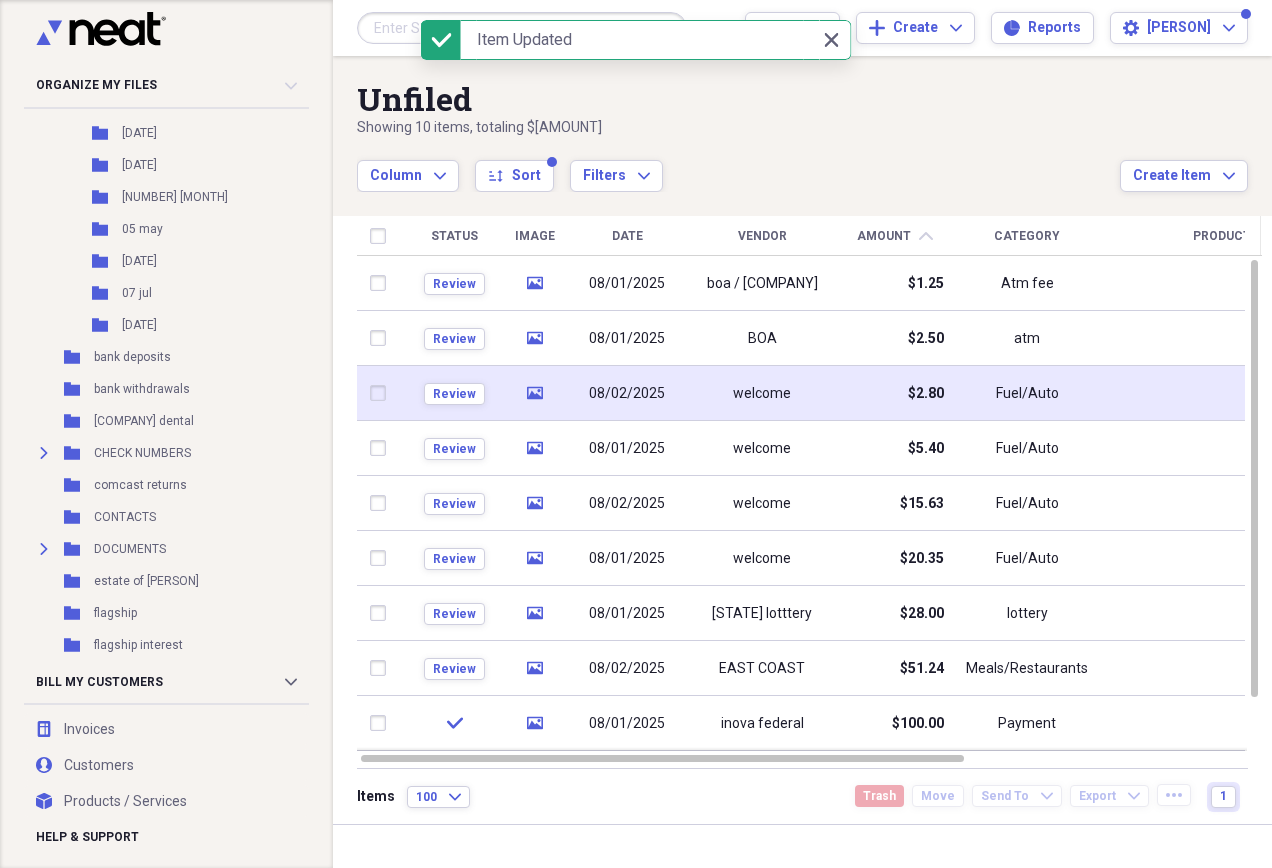 click on "$2.80" at bounding box center (894, 393) 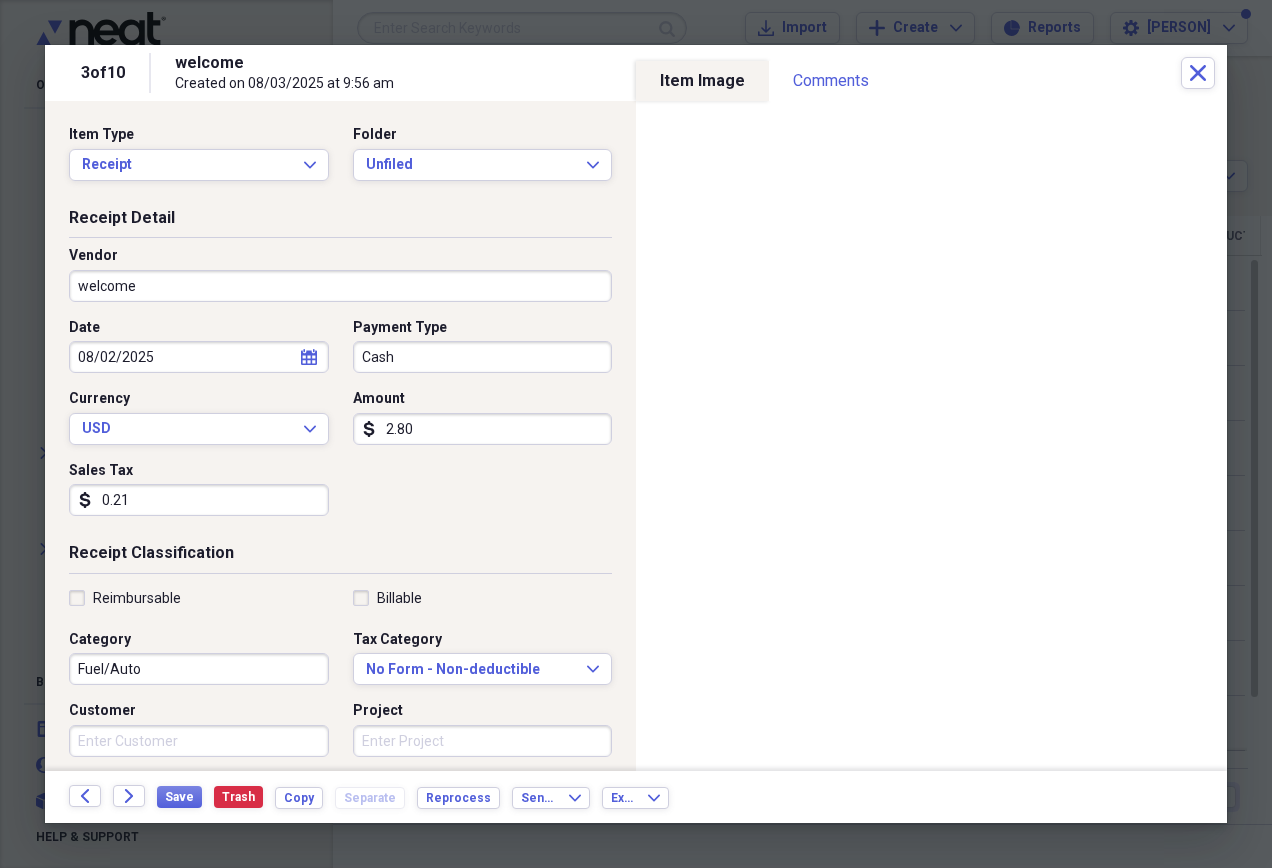 click on "welcome" at bounding box center (340, 286) 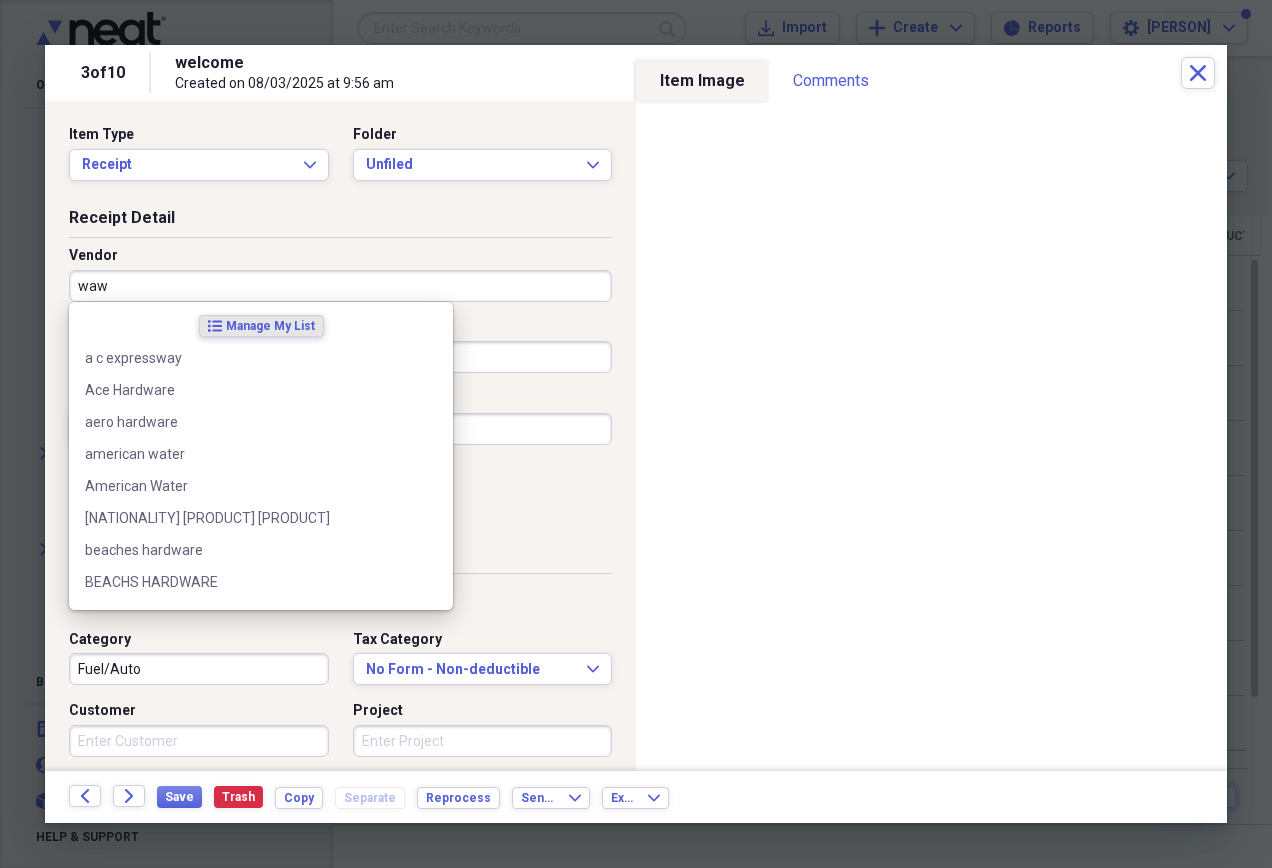 type on "wawa" 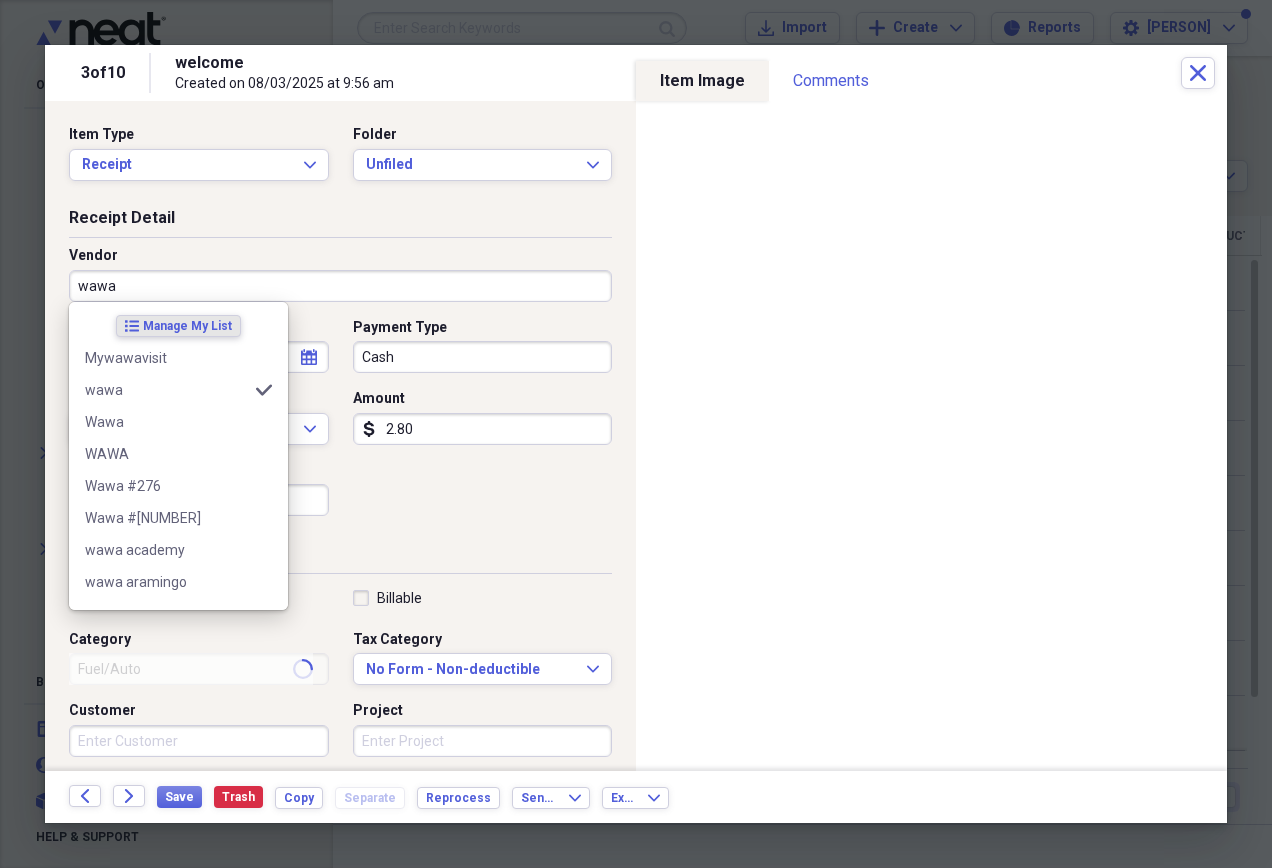 type on "food" 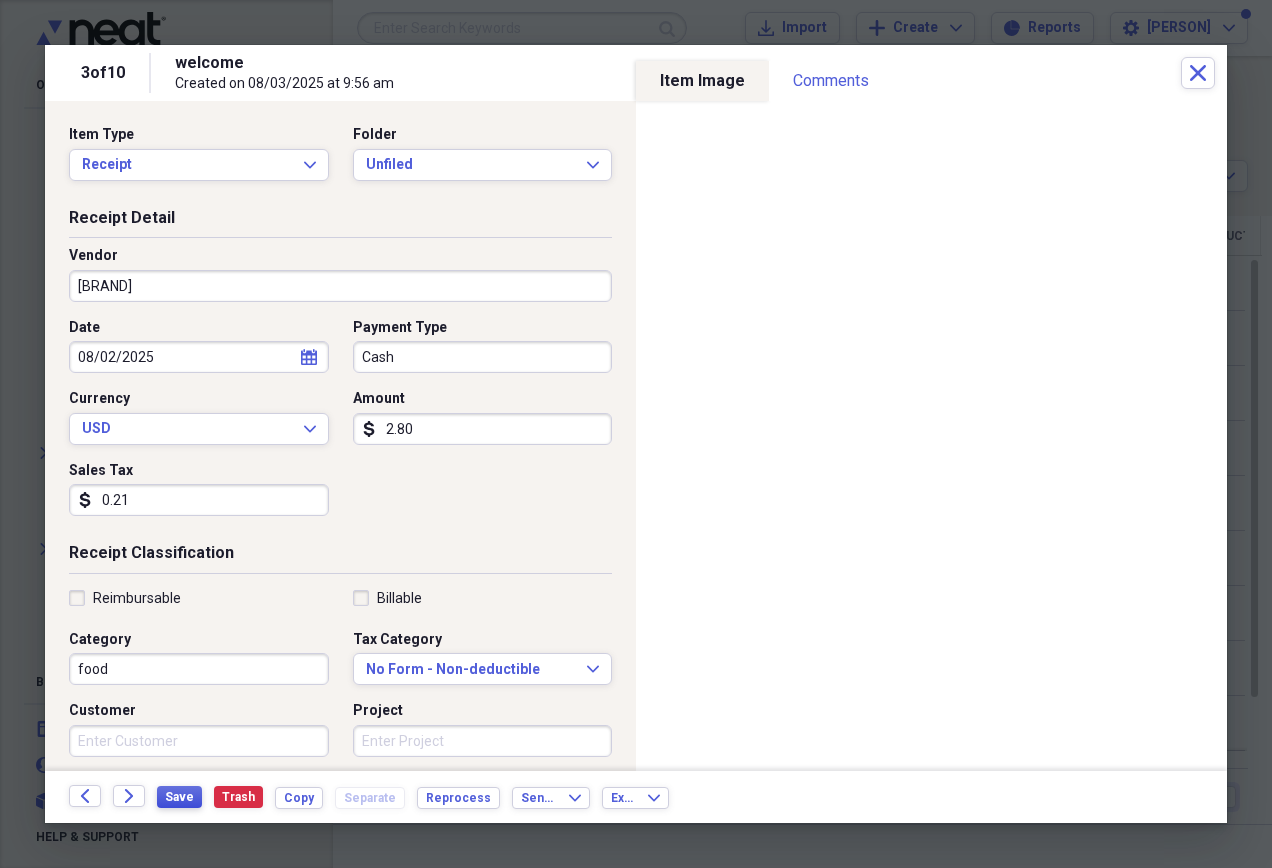 type on "[BRAND]" 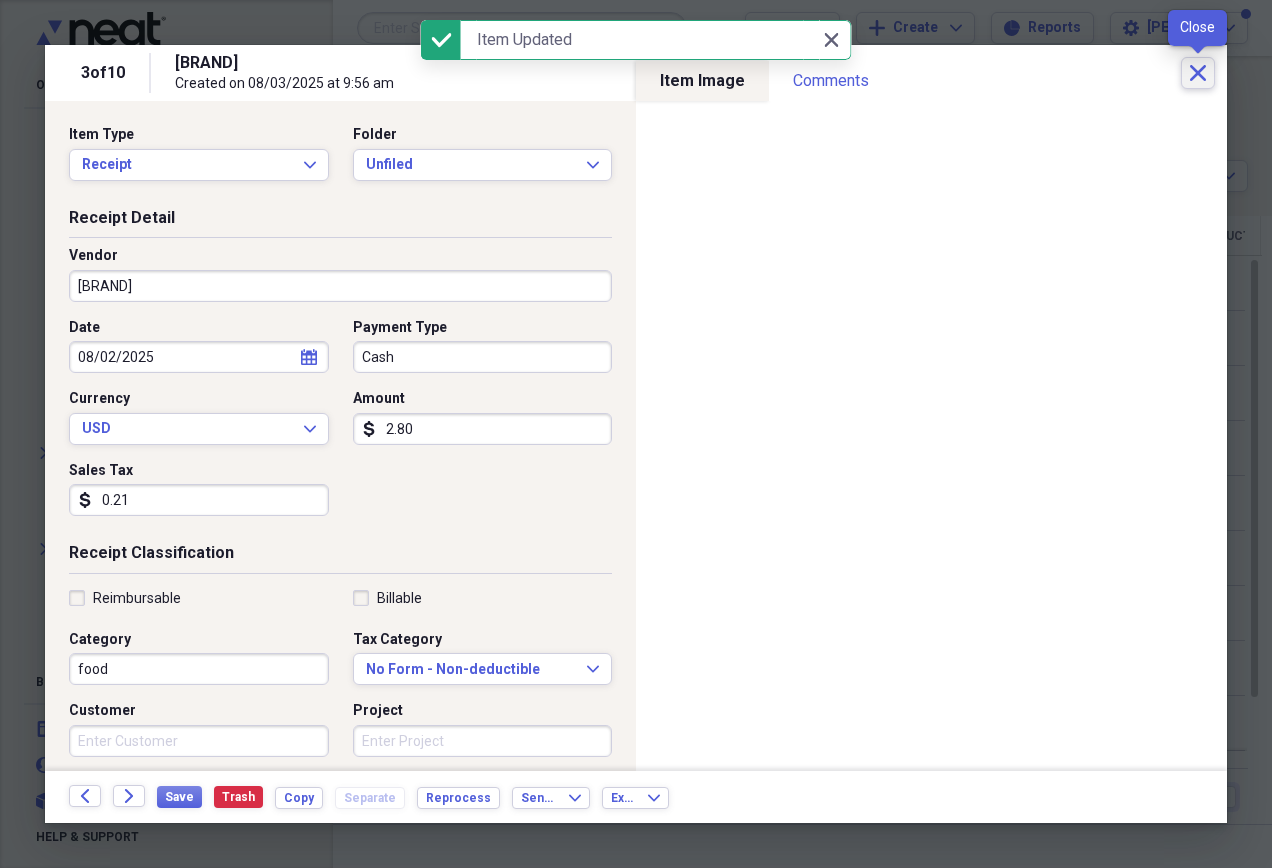 click 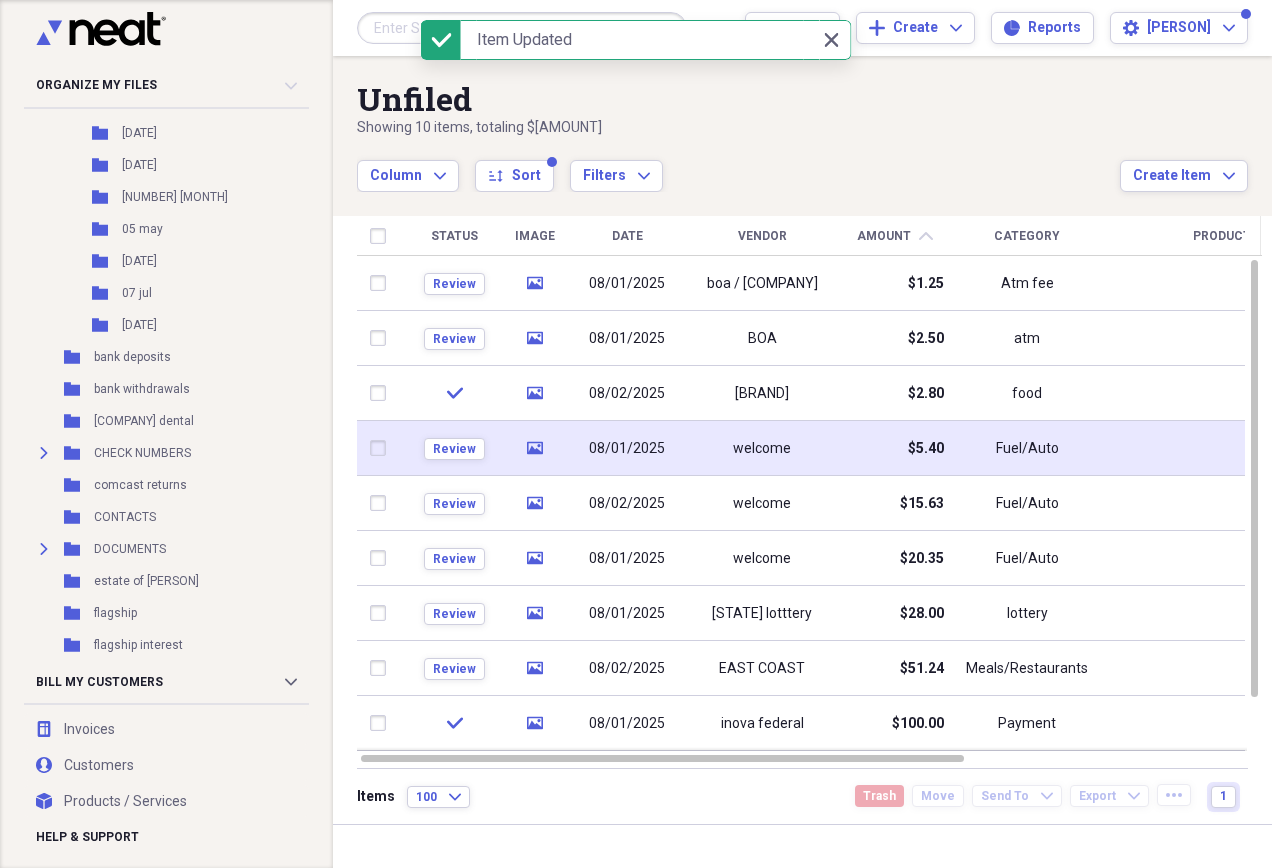 click on "$5.40" at bounding box center [894, 448] 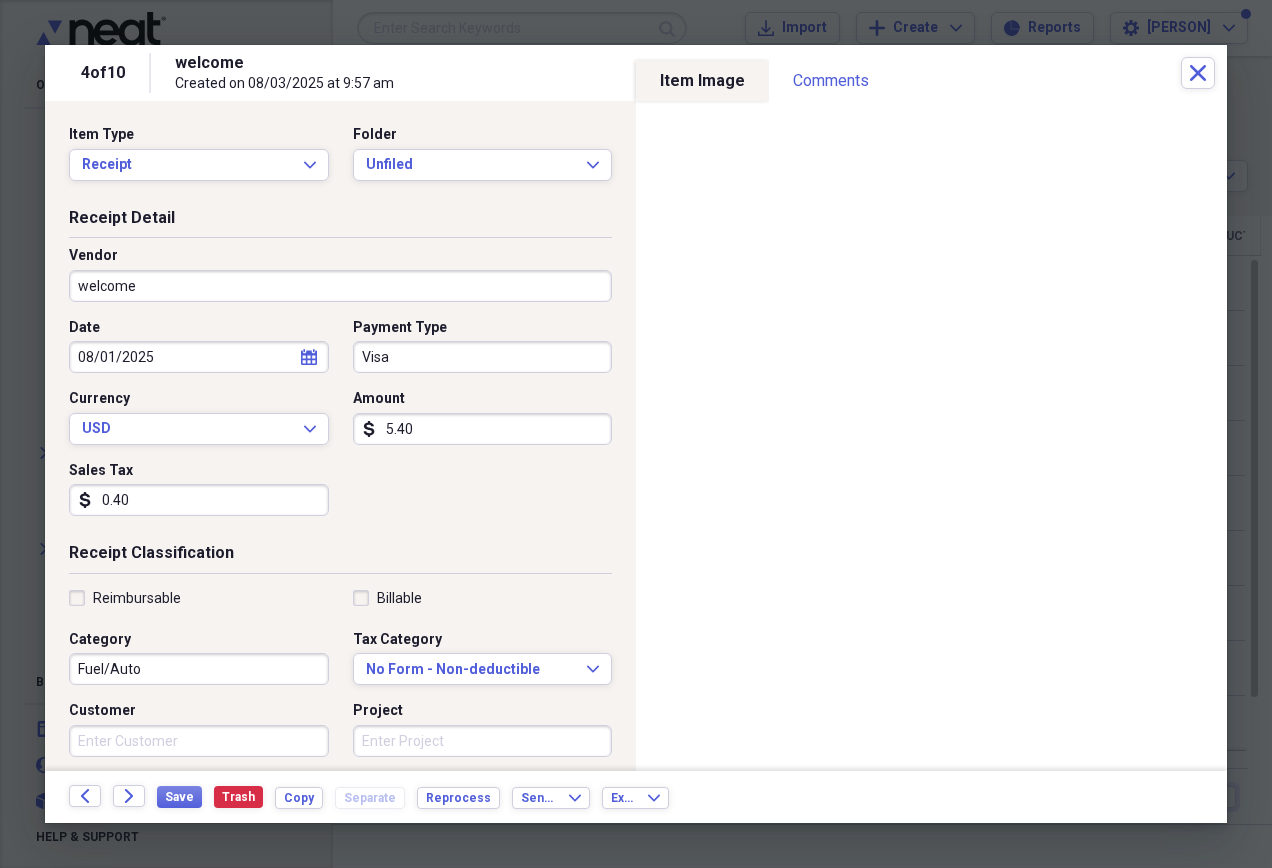 click on "welcome" at bounding box center [340, 286] 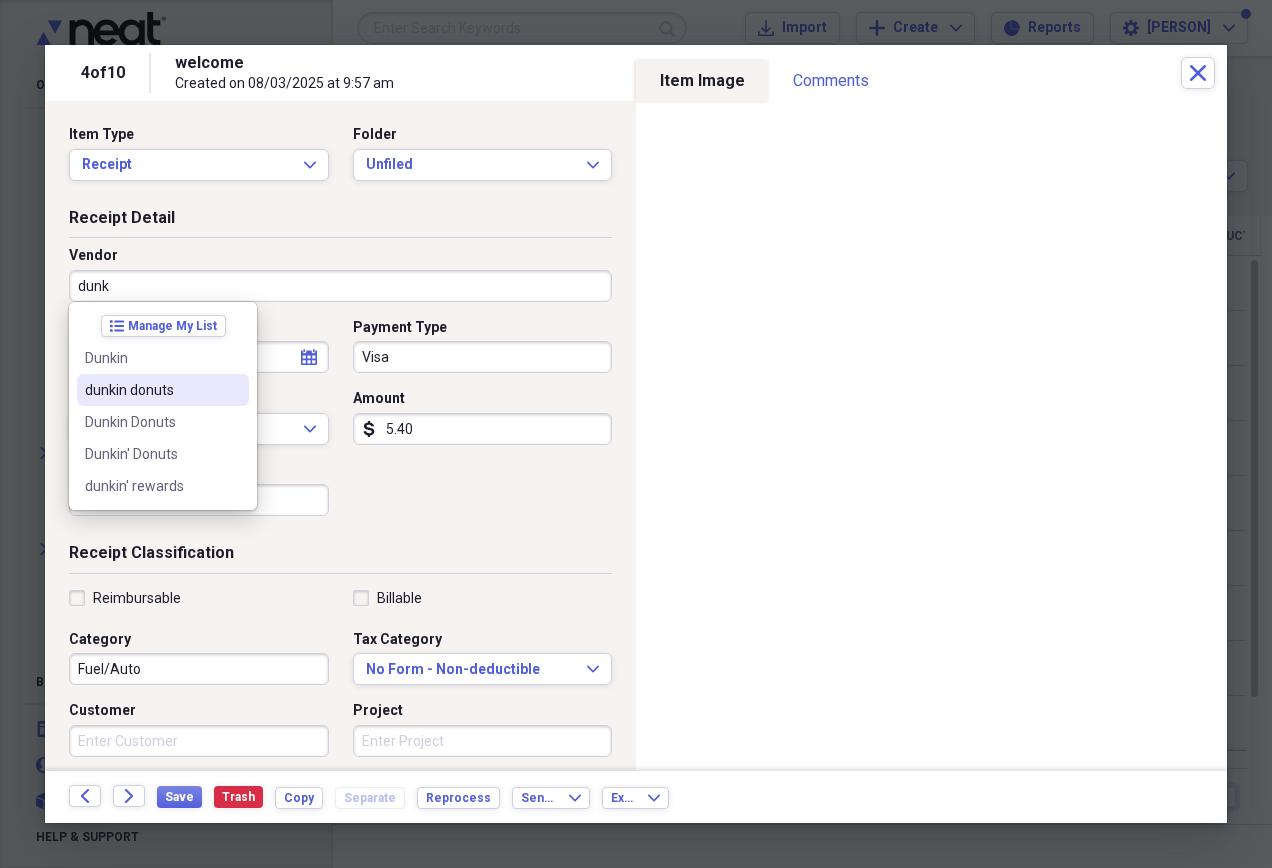 click on "dunkin donuts" at bounding box center (151, 390) 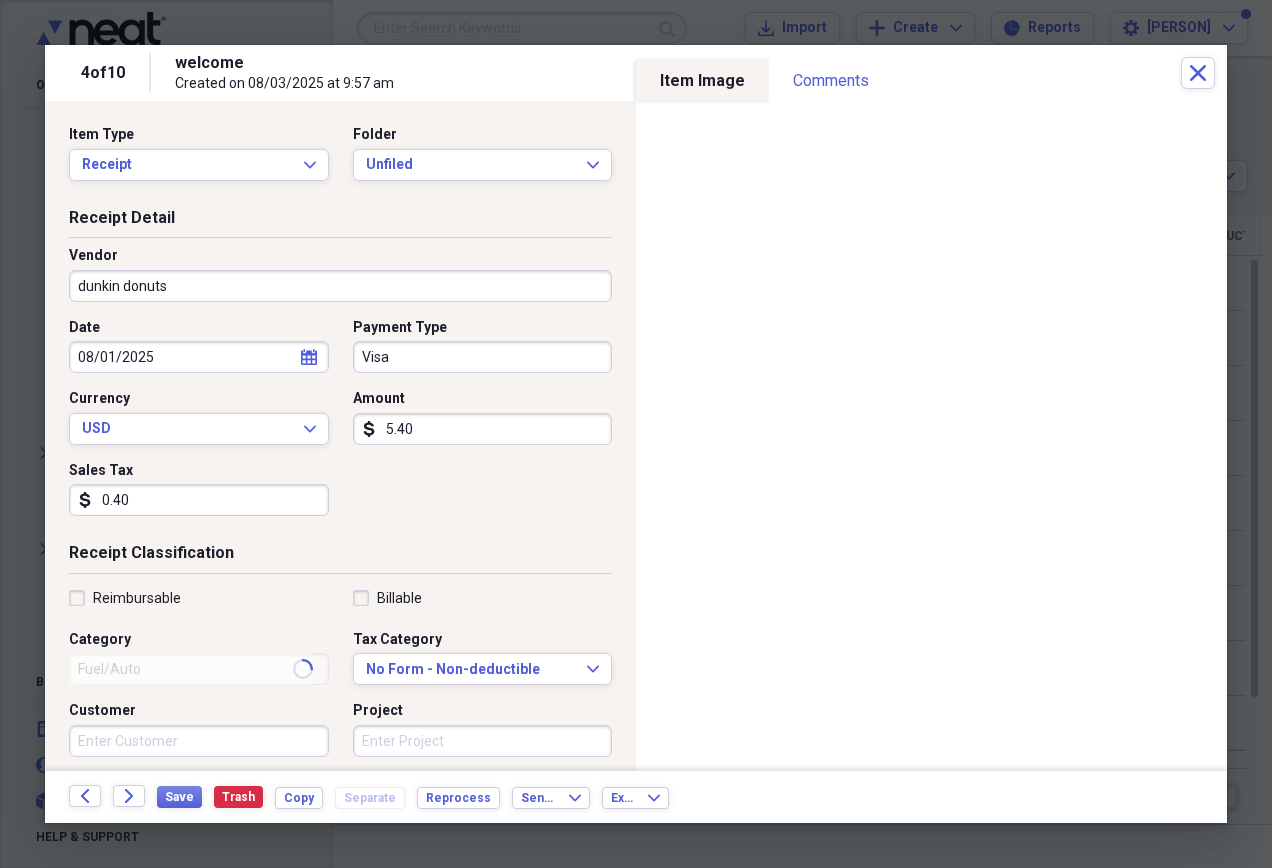 type on "Meals/Restaurants" 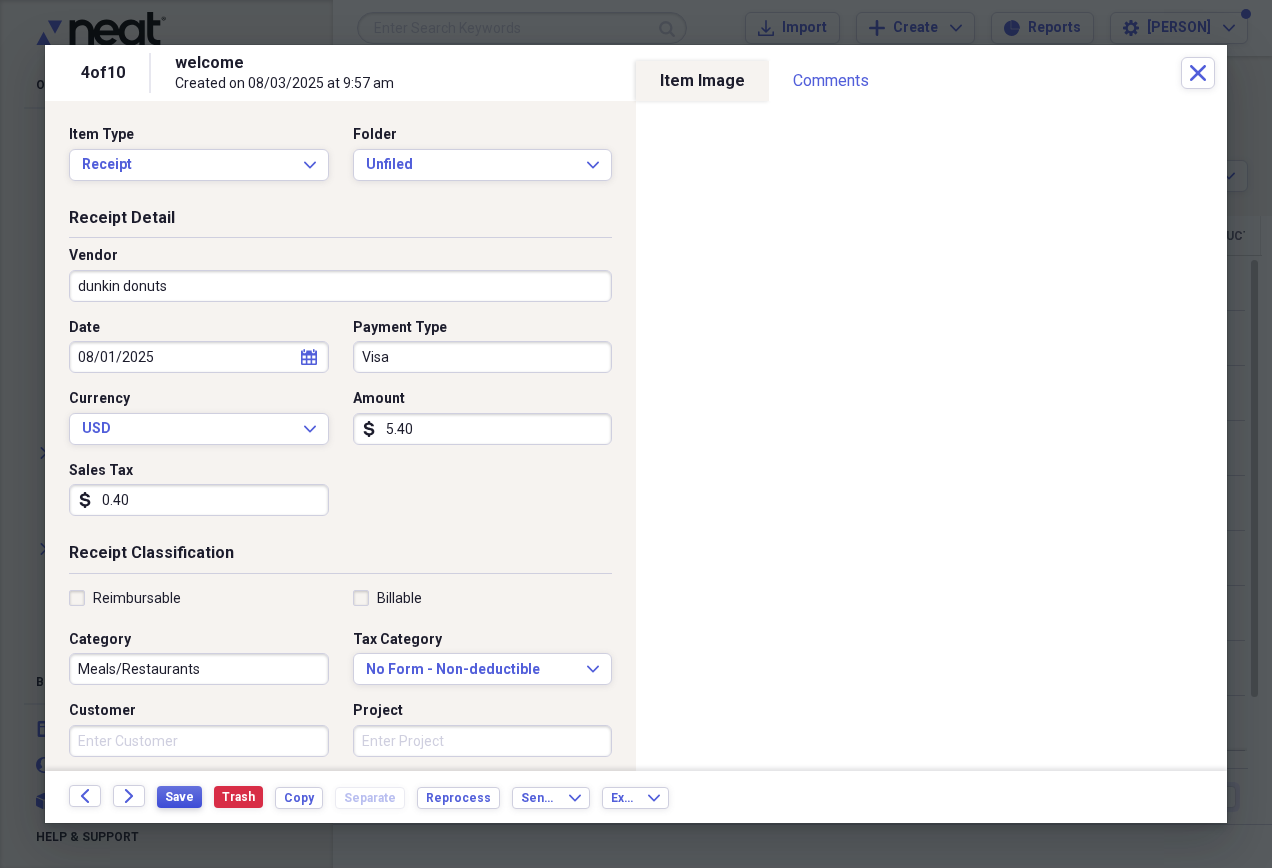 click on "Save" at bounding box center (179, 797) 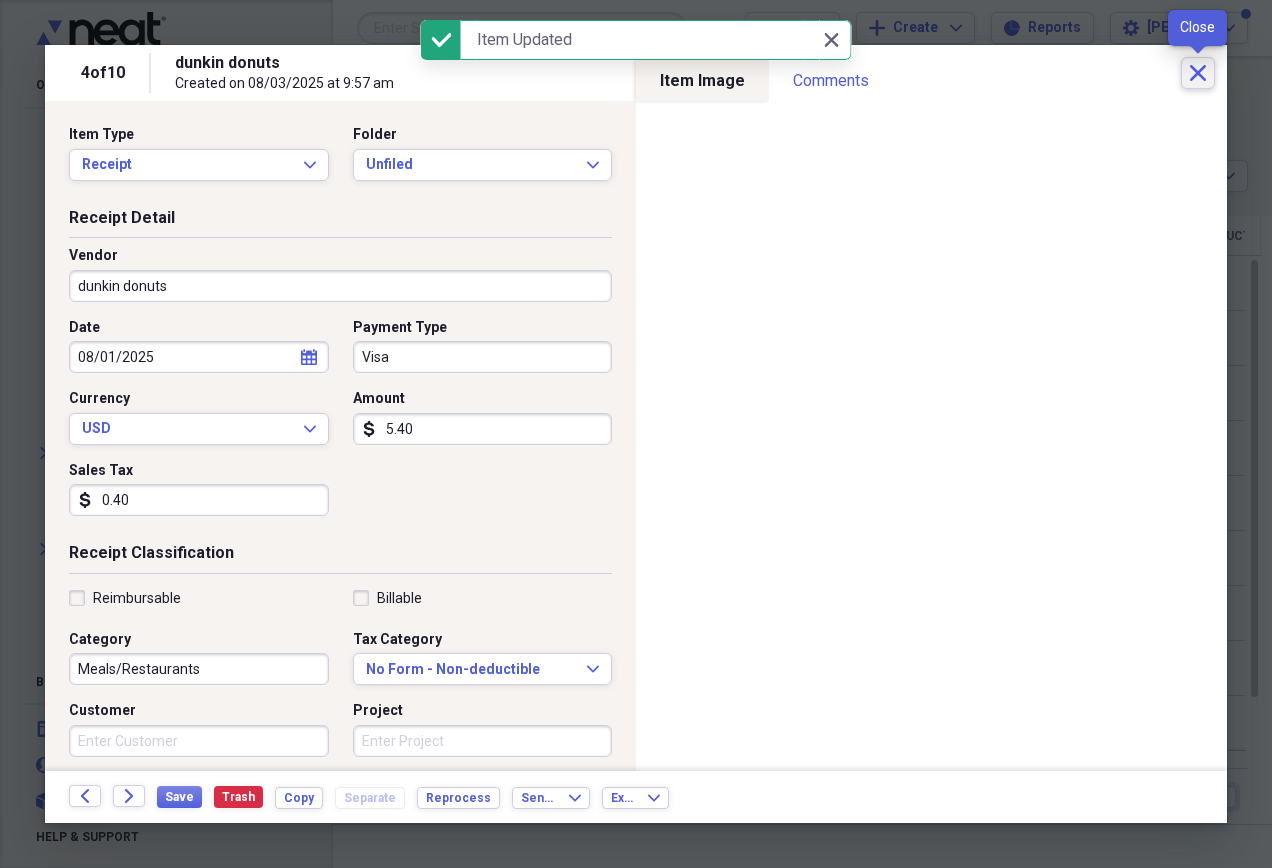 click on "Close" 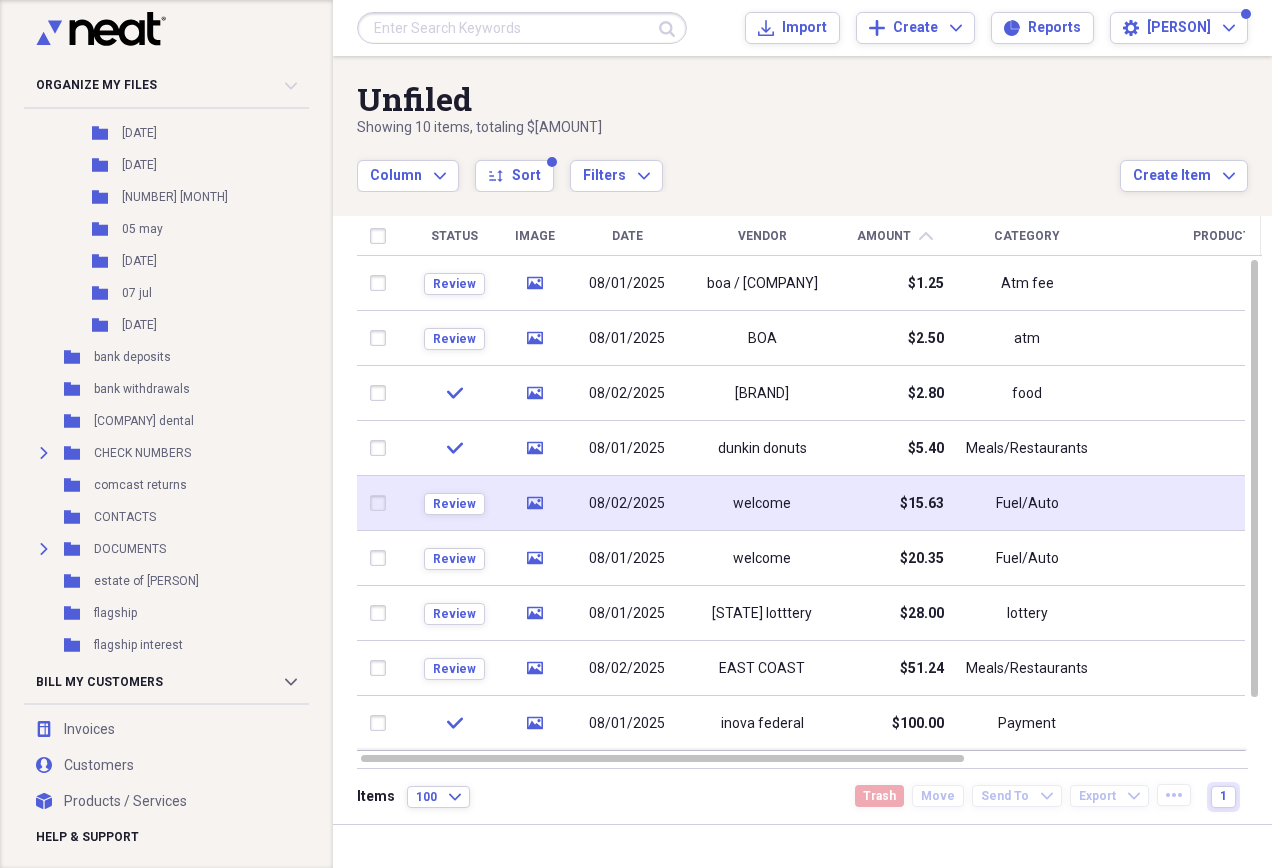 click on "Fuel/Auto" at bounding box center [1027, 503] 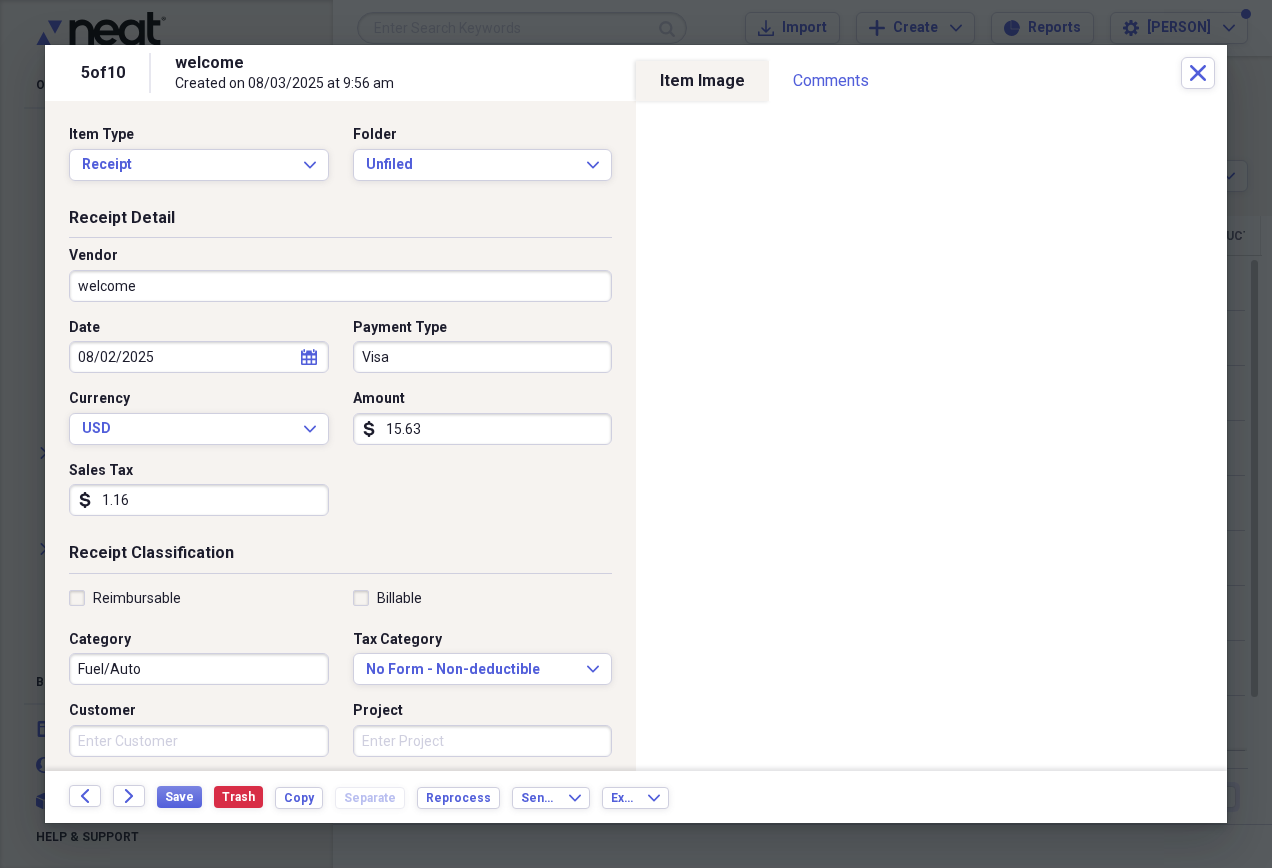 click on "welcome" at bounding box center (340, 286) 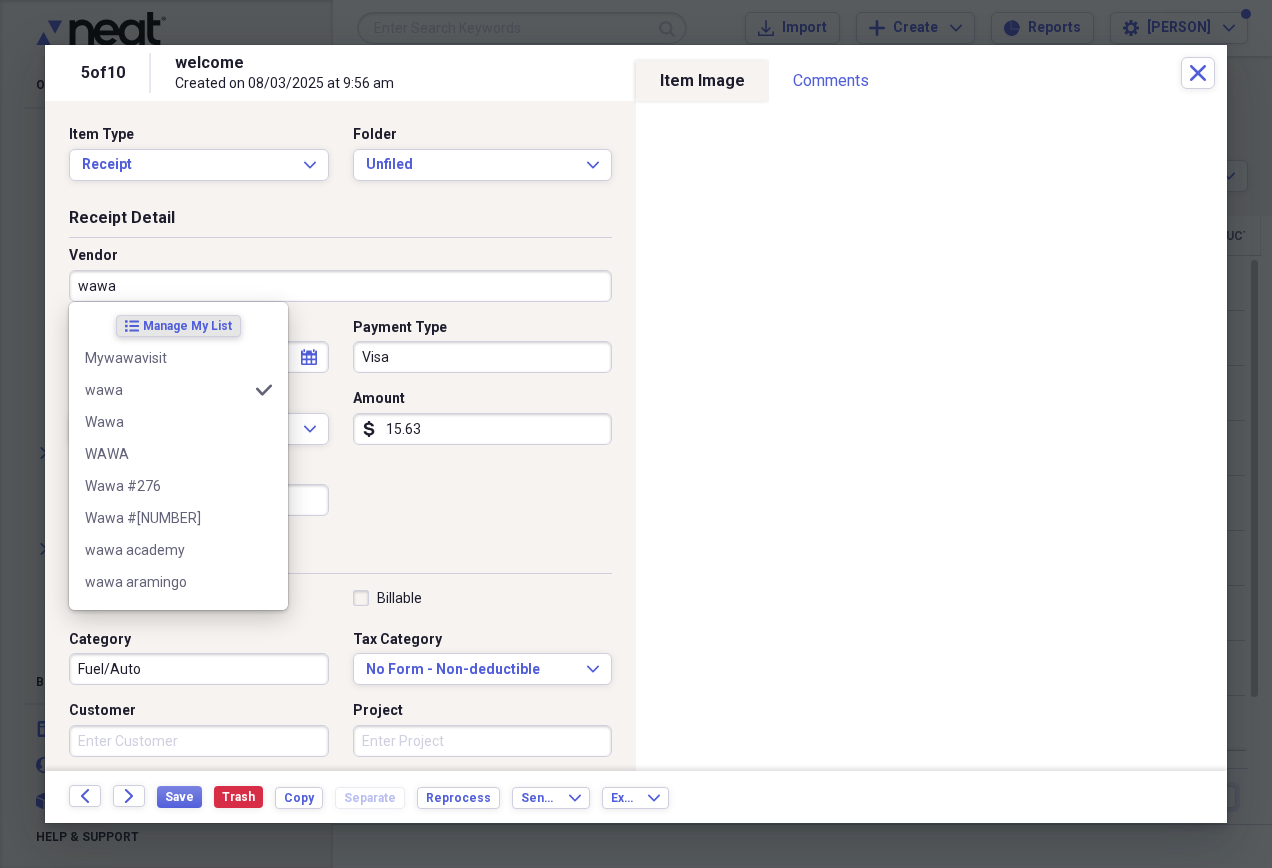 type on "wawa" 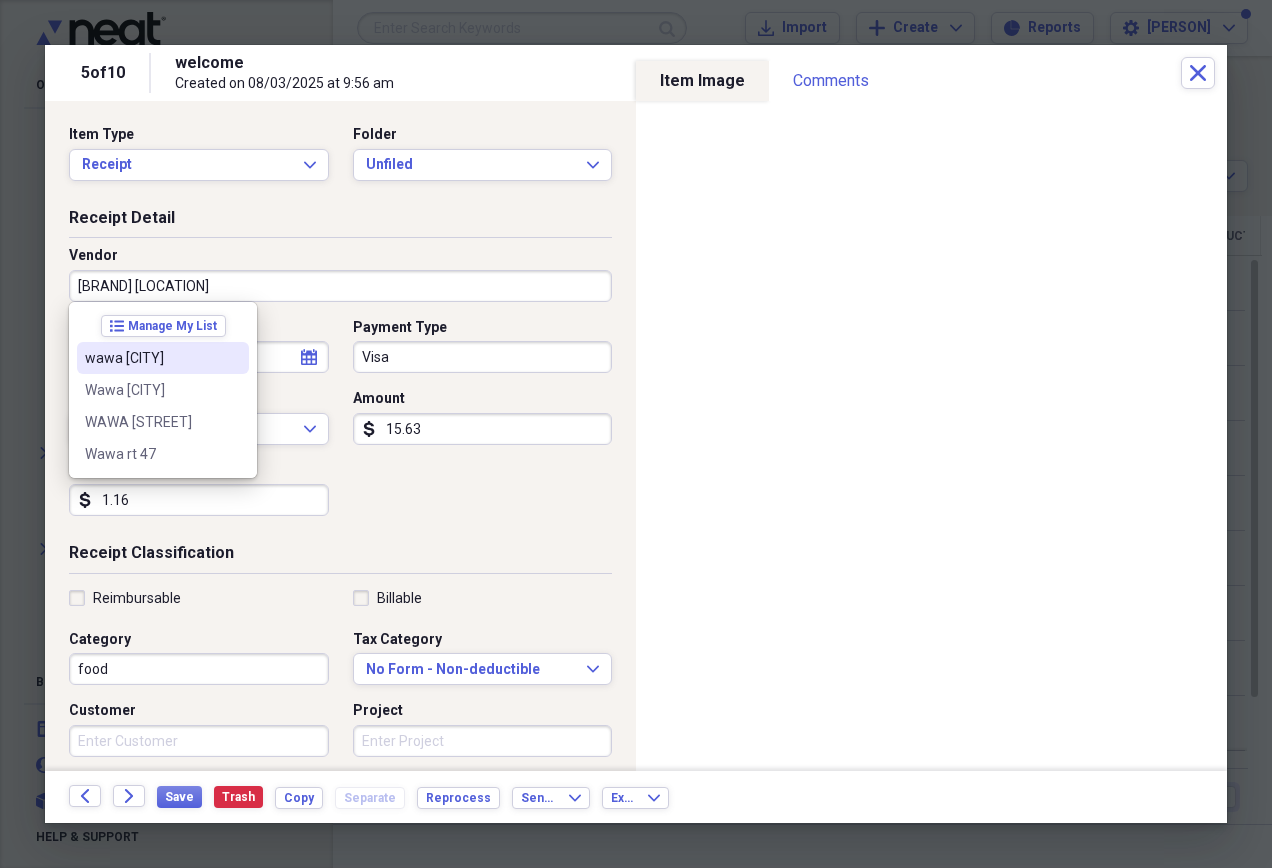 click on "wawa [CITY]" at bounding box center [151, 358] 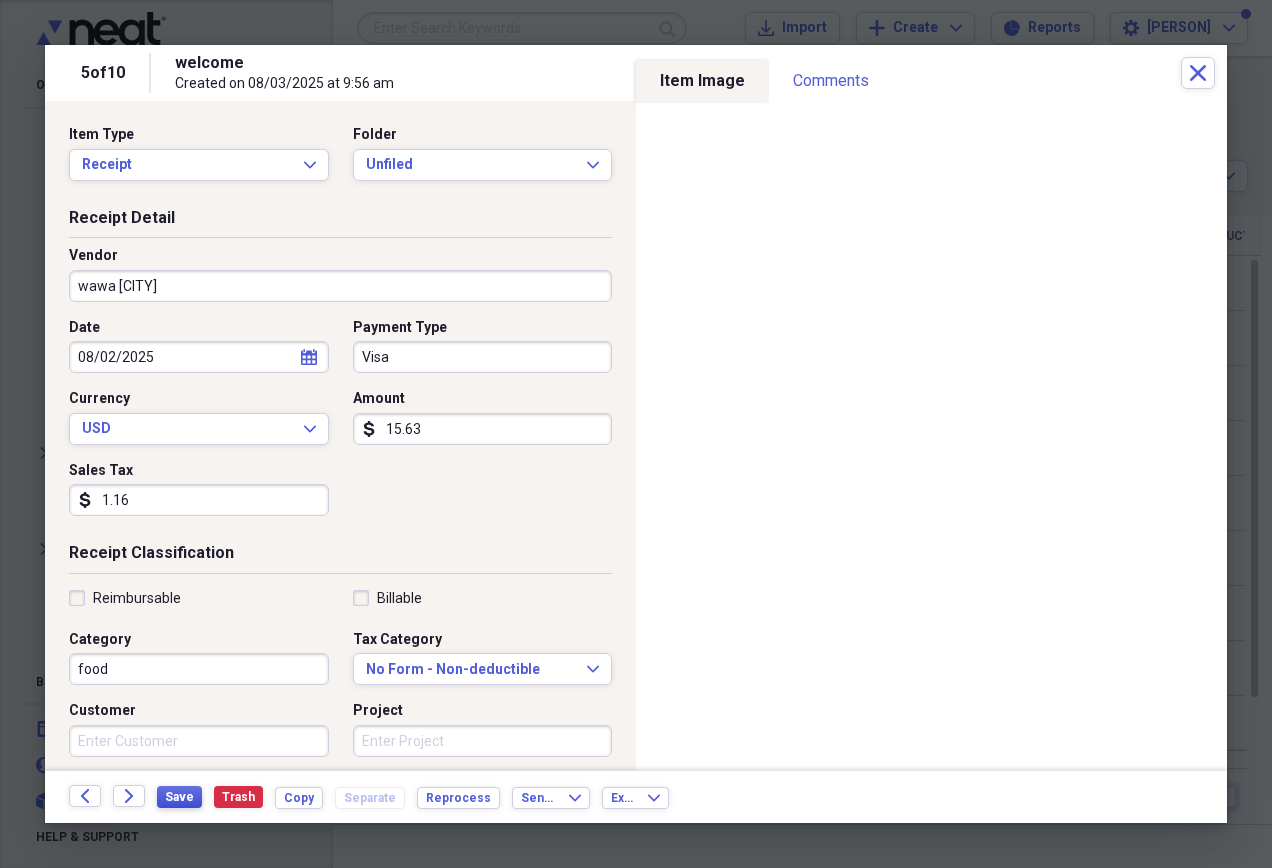 click on "Save" at bounding box center [179, 797] 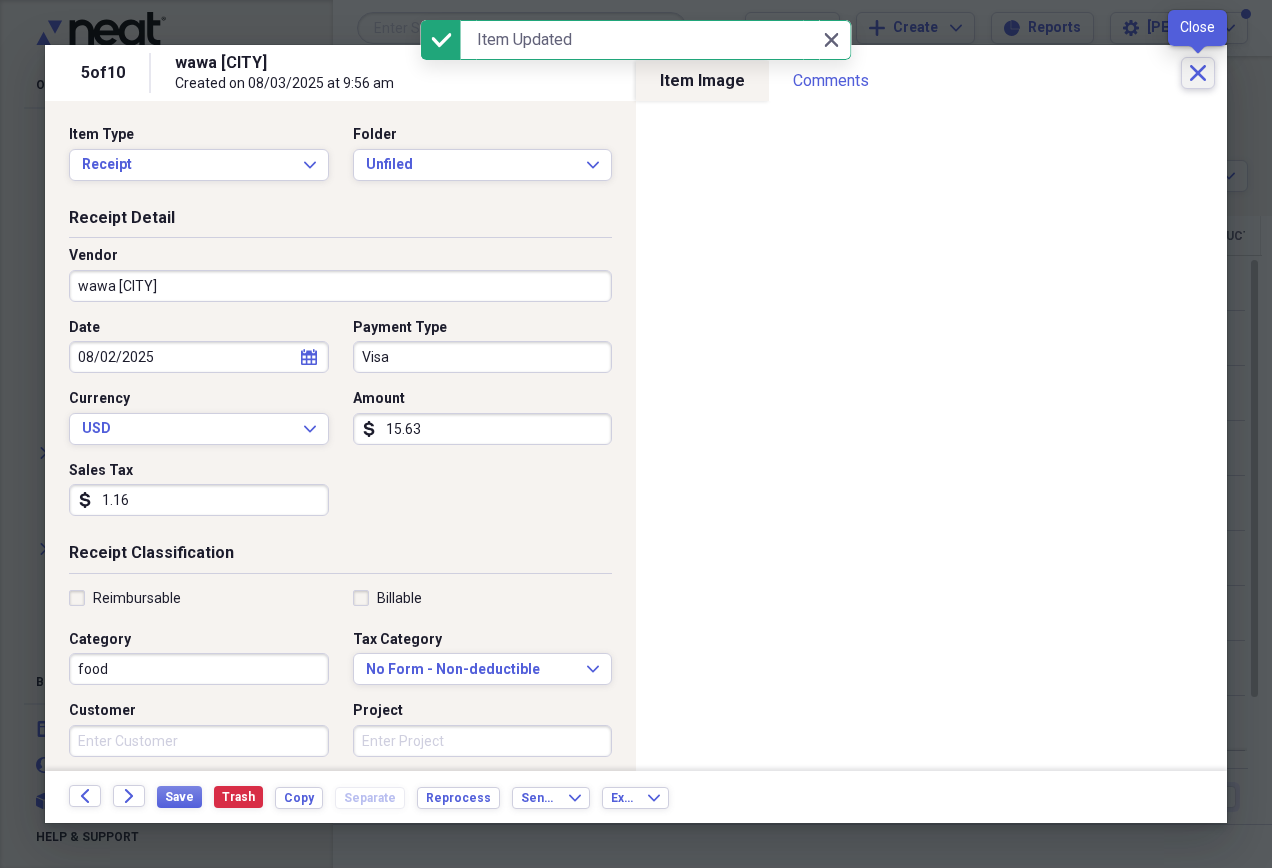 click on "Close" 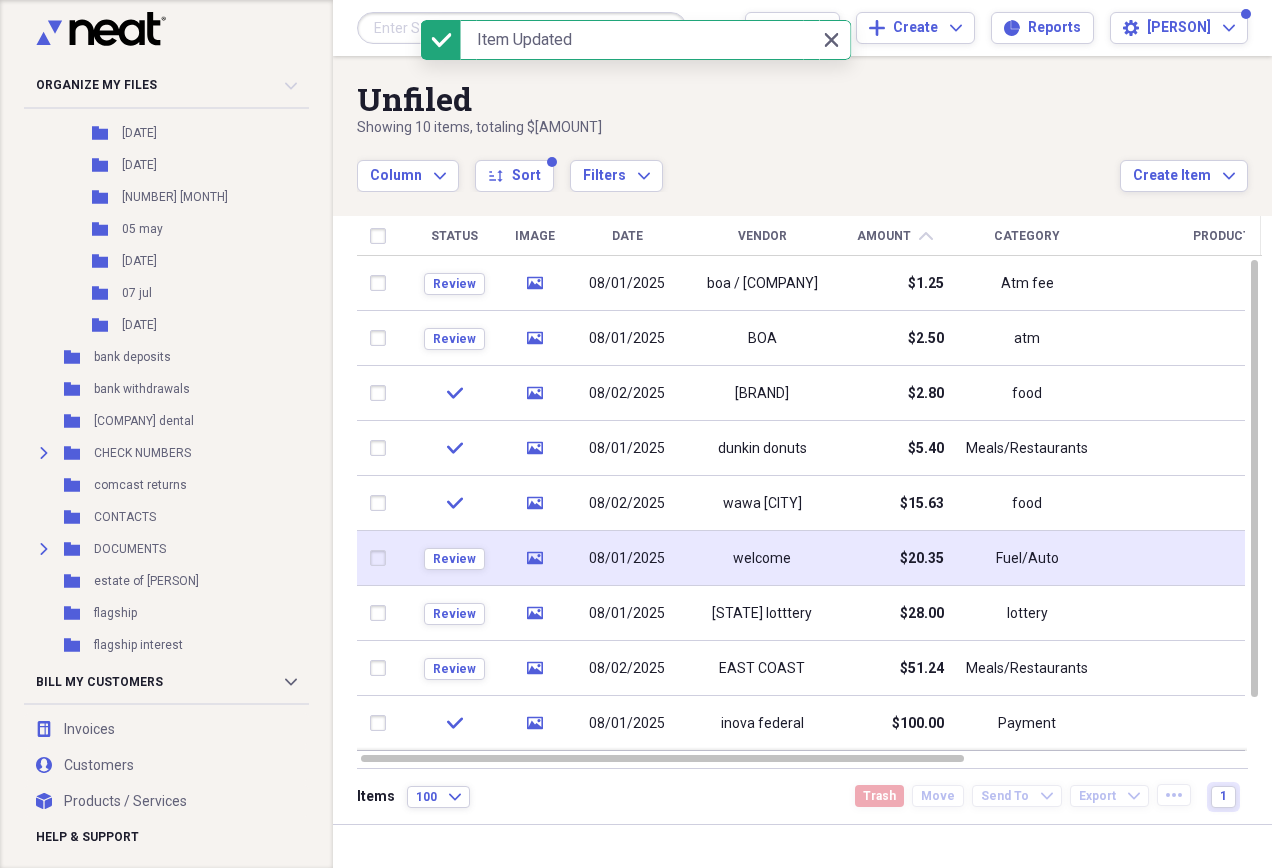 click on "Fuel/Auto" at bounding box center (1027, 558) 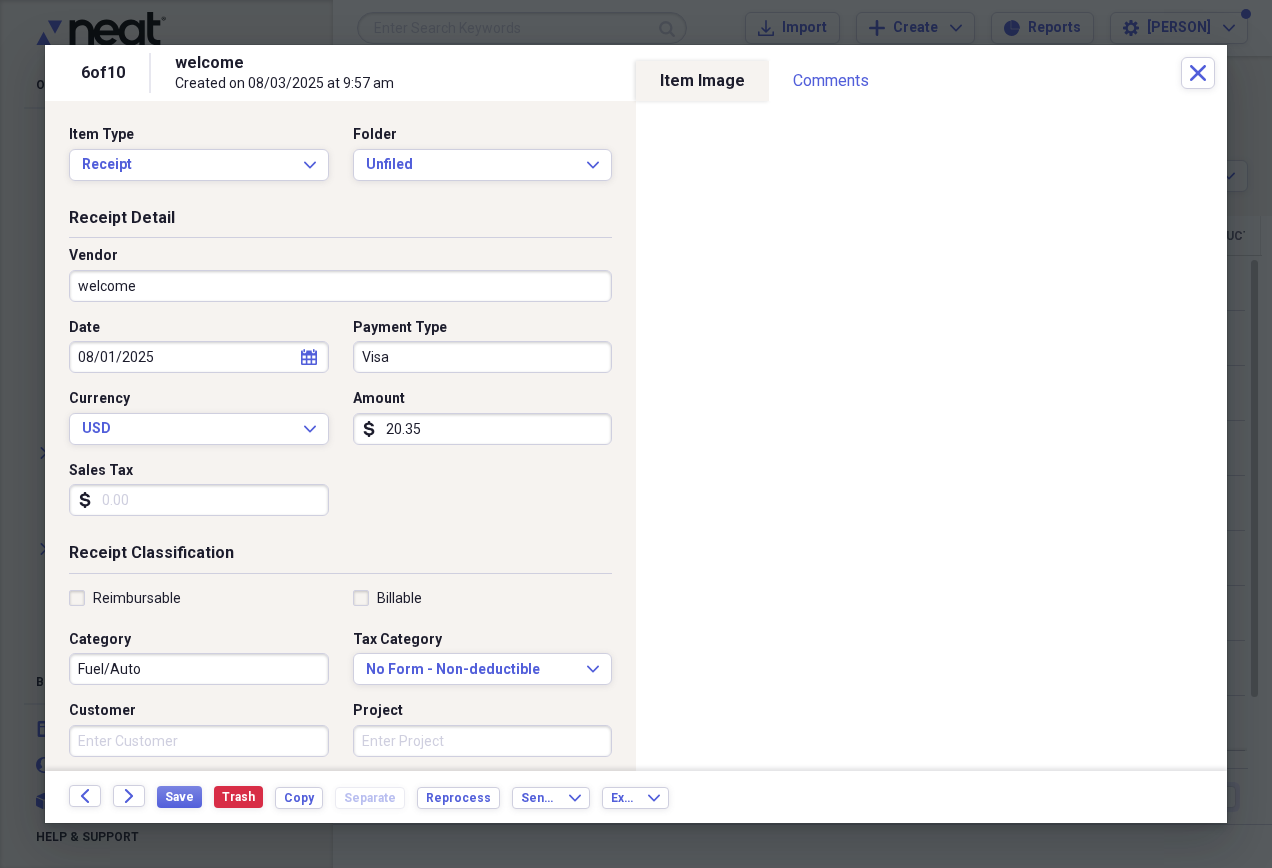 click on "welcome" at bounding box center [340, 286] 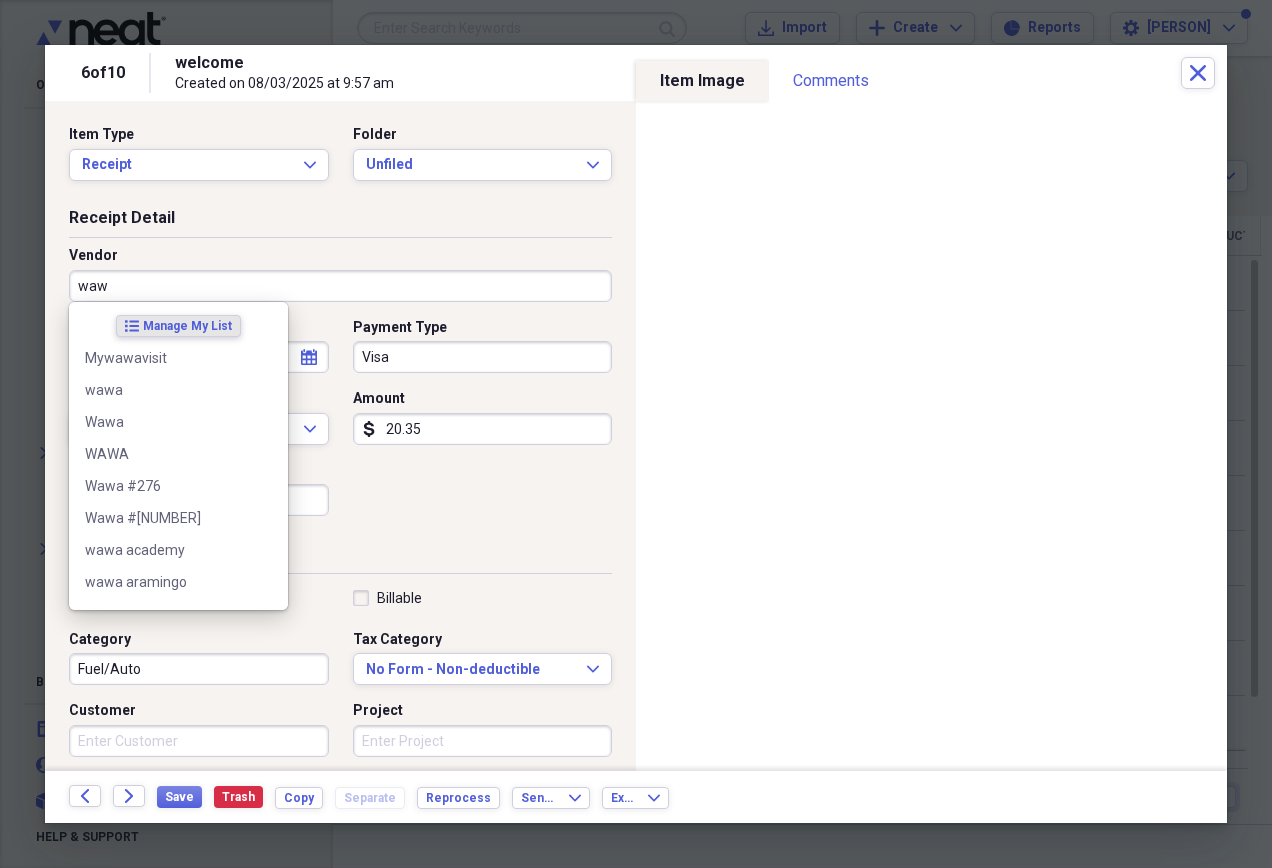 type on "wawa" 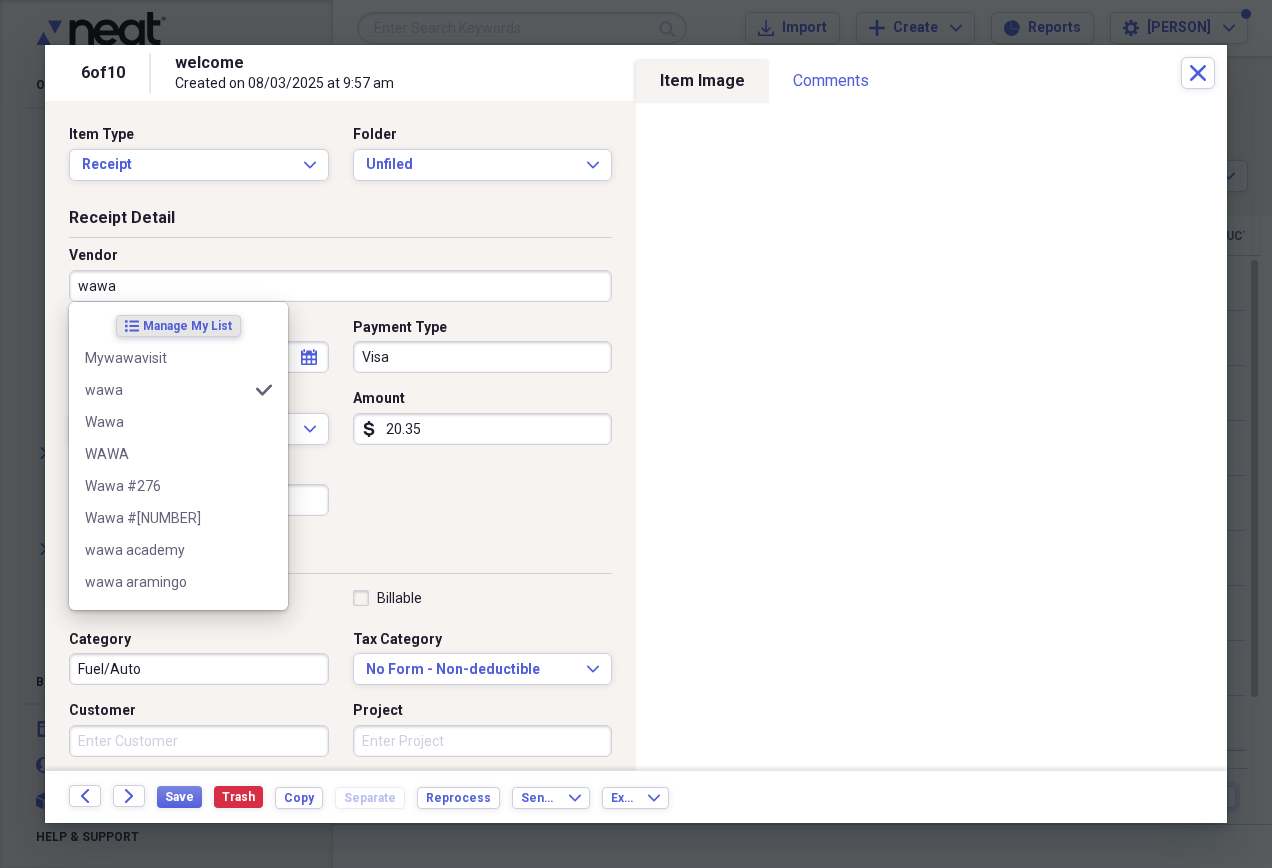 type on "food" 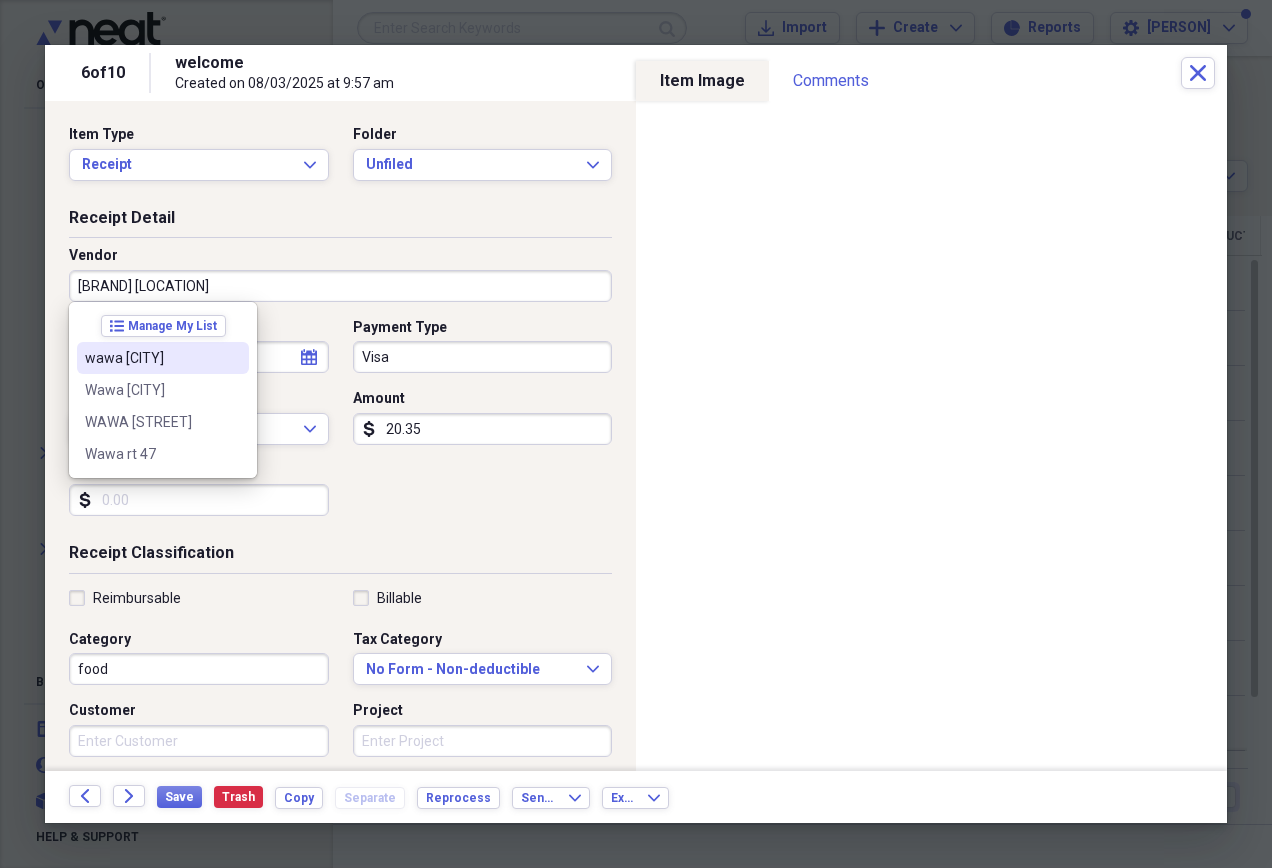 click on "wawa [CITY]" at bounding box center [151, 358] 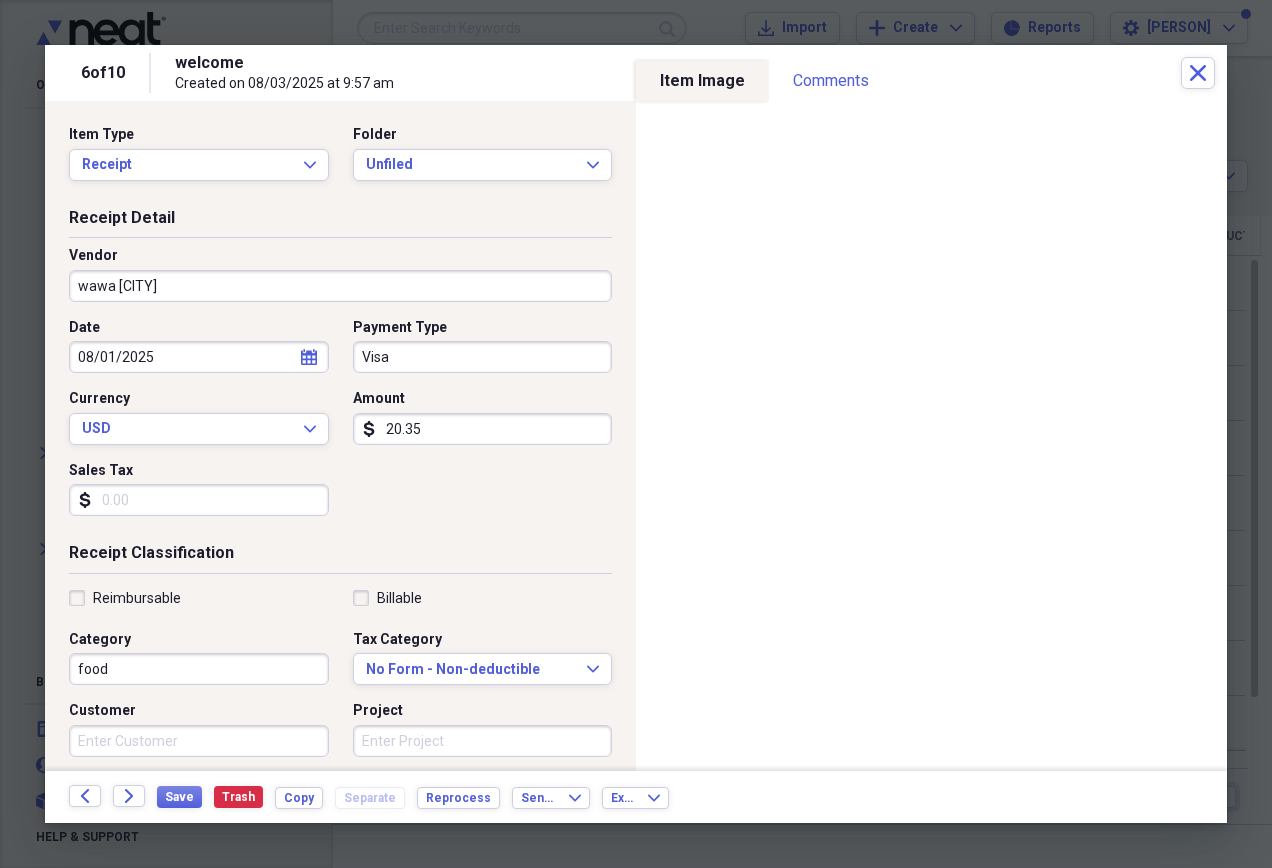 click on "20.35" at bounding box center (483, 429) 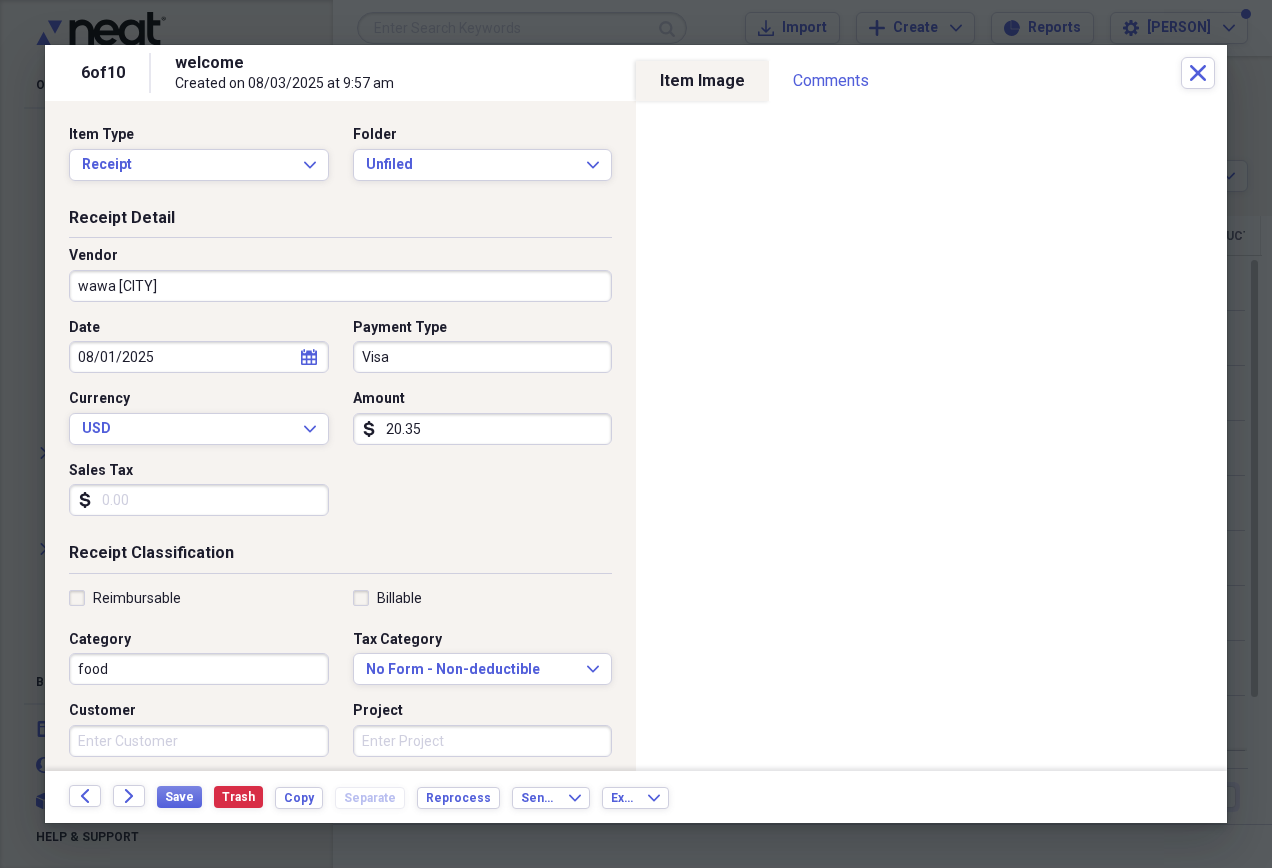 type on "0.04" 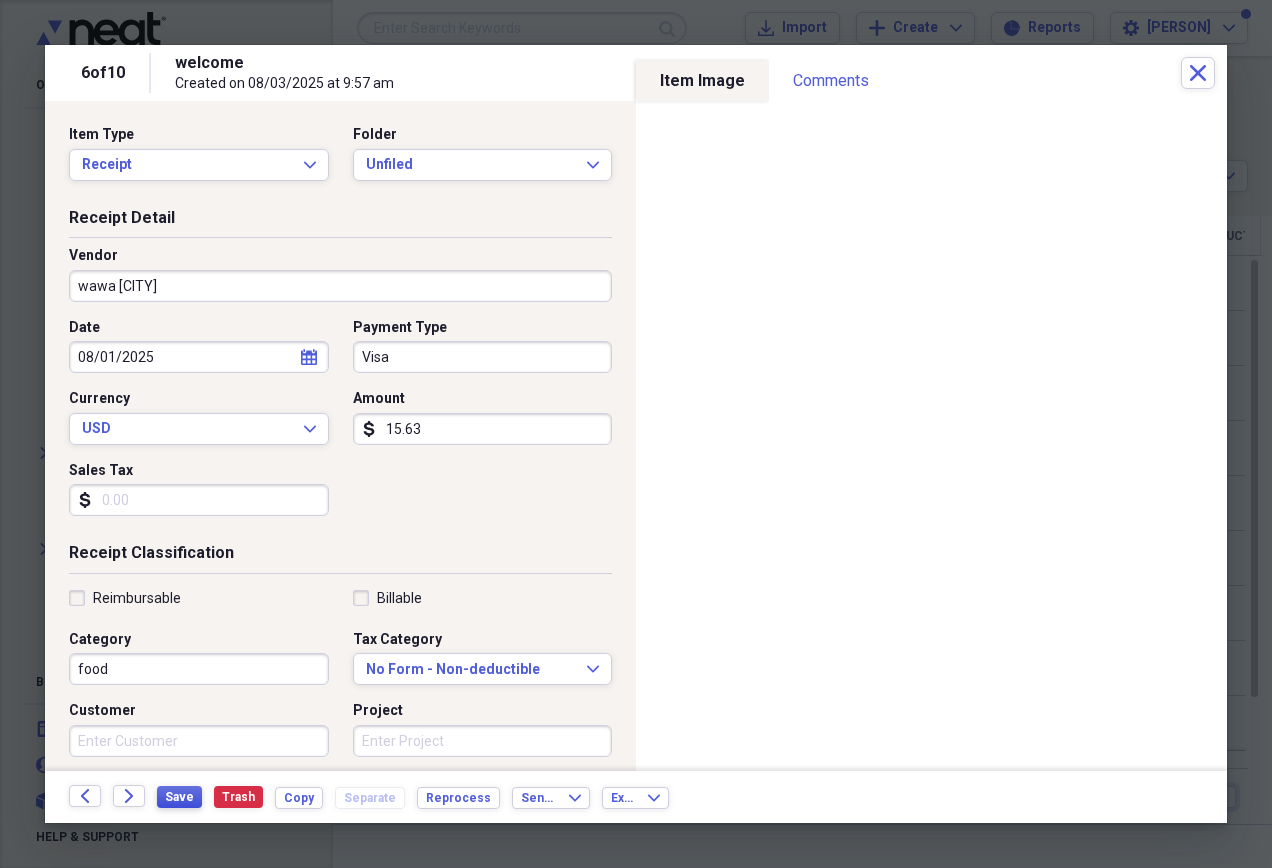 type on "15.63" 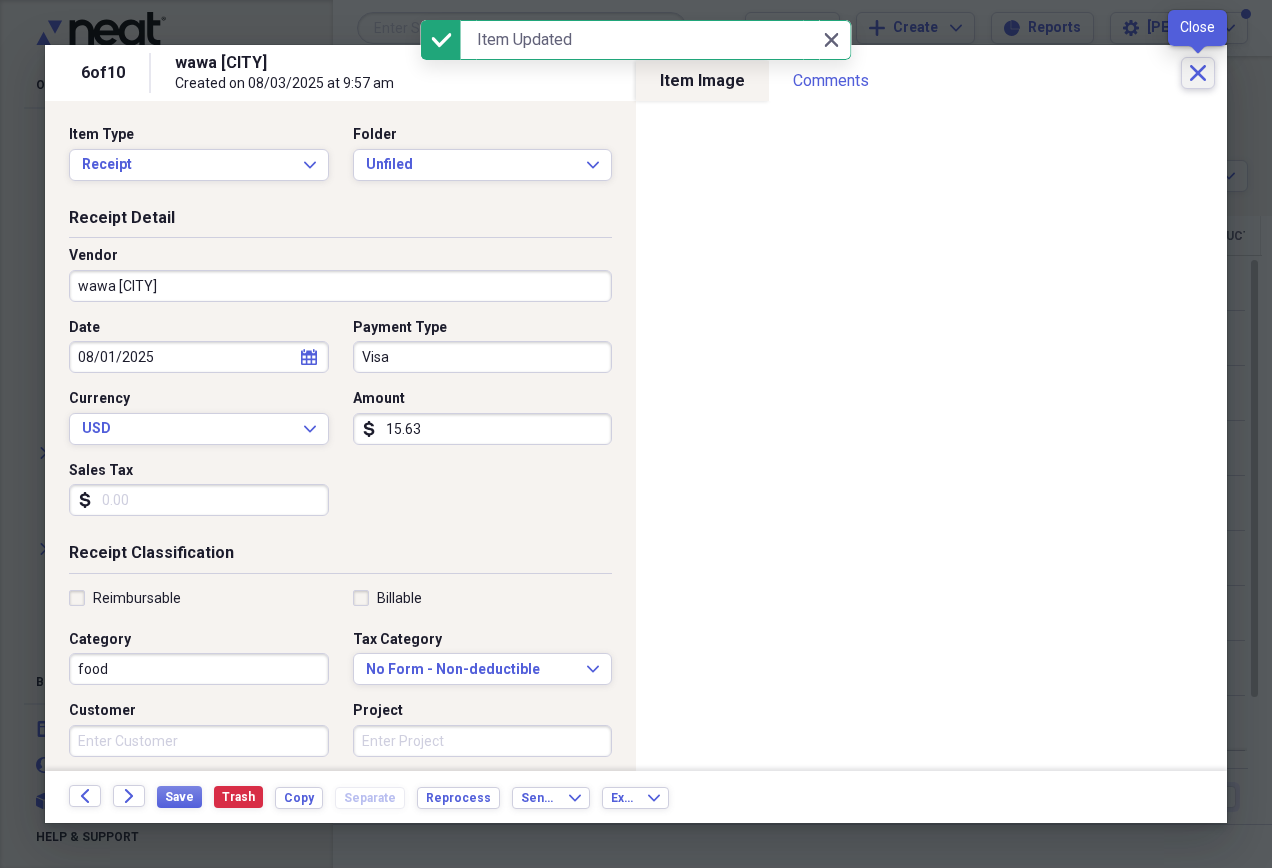 click on "Close" 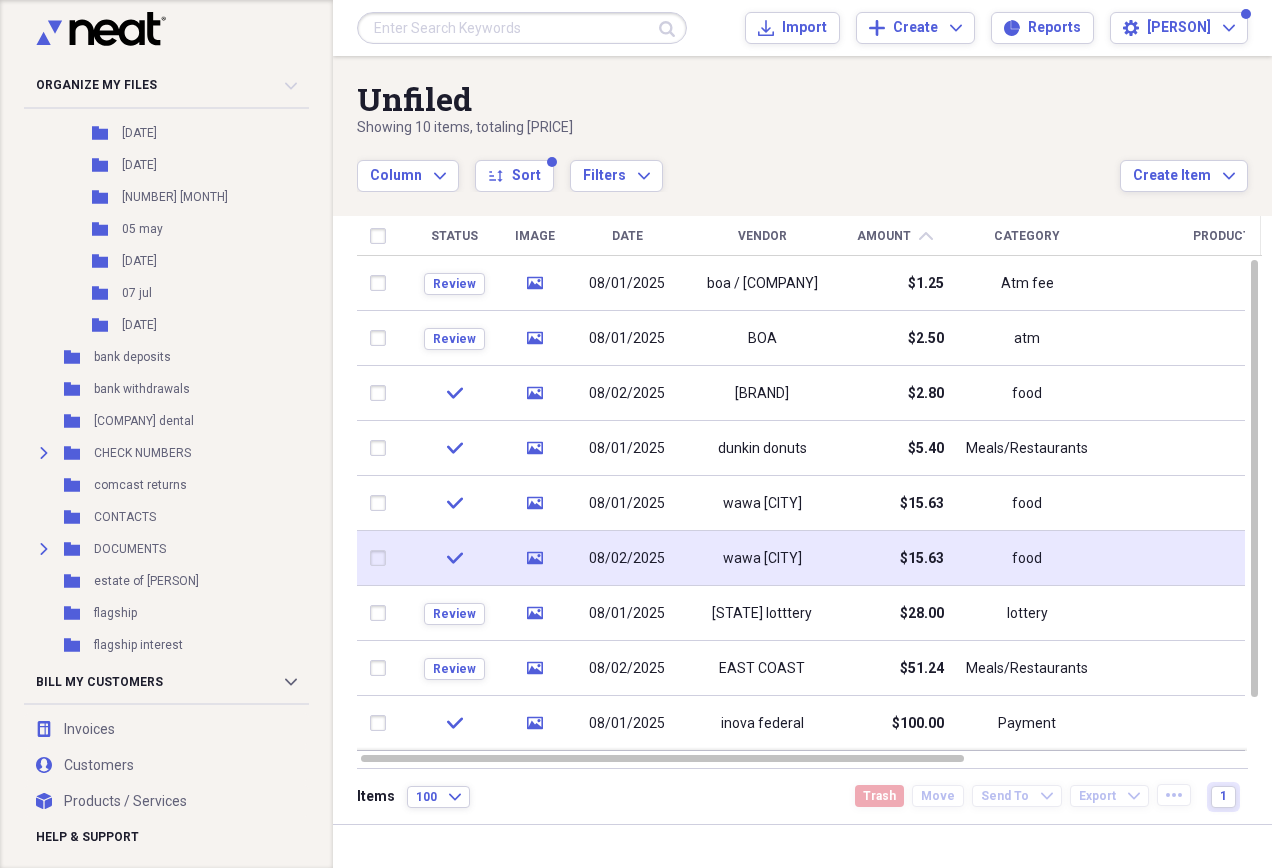 click at bounding box center (382, 558) 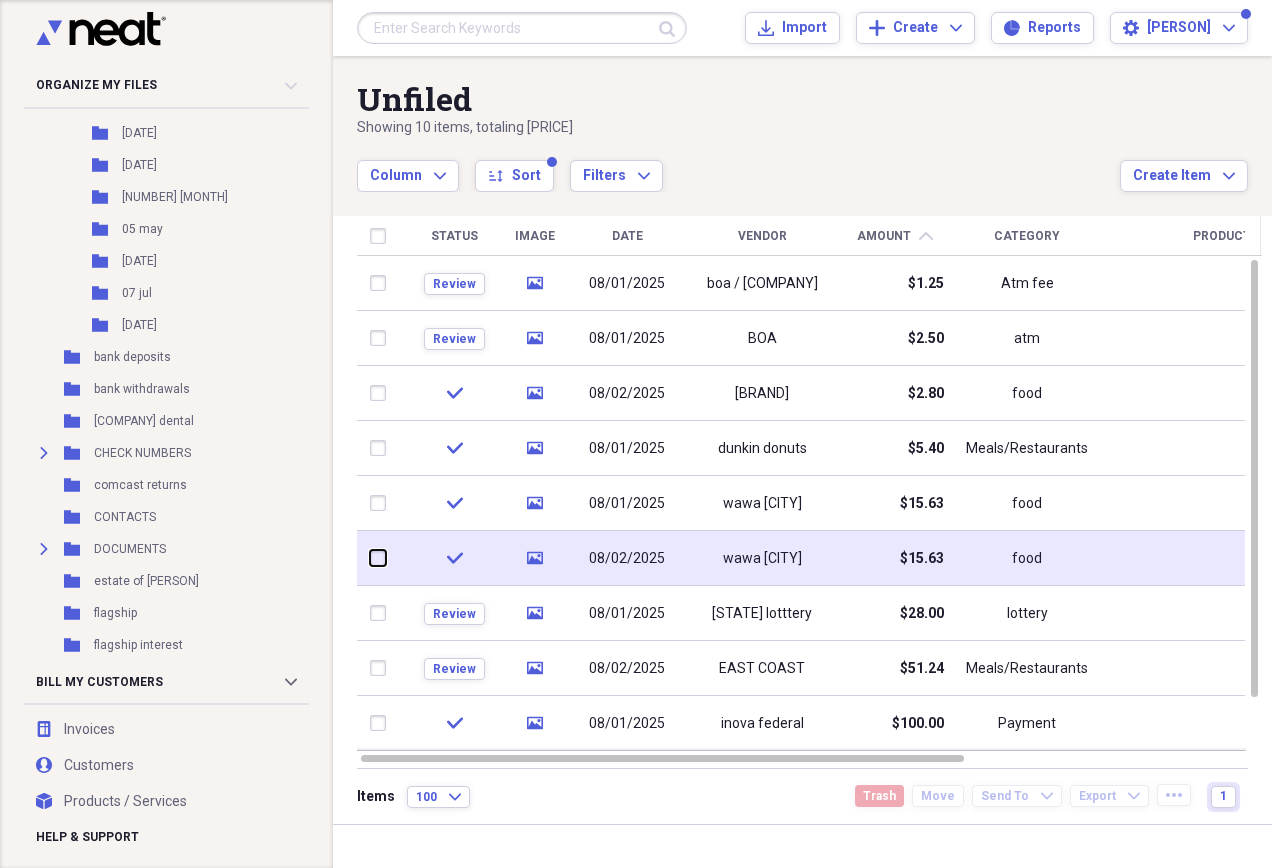 click at bounding box center [370, 558] 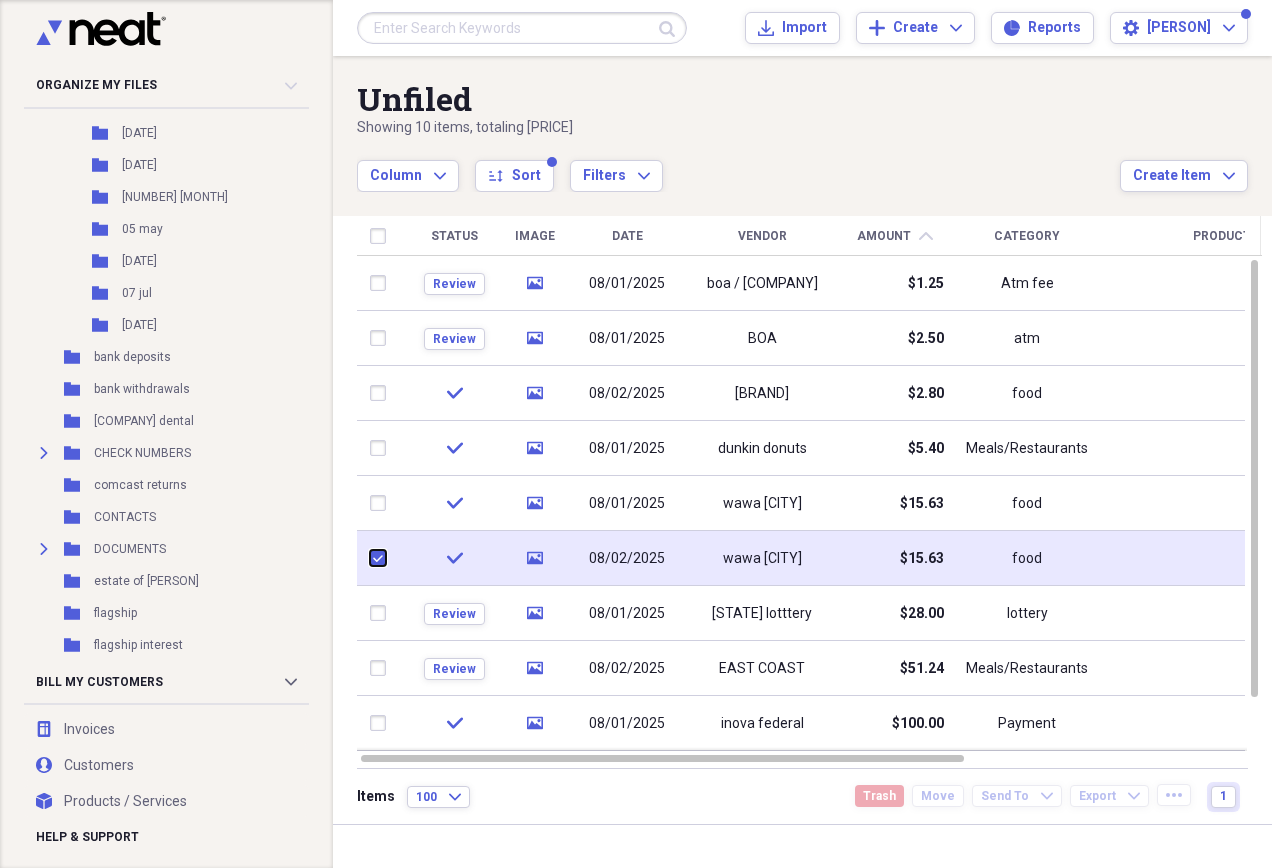 checkbox on "true" 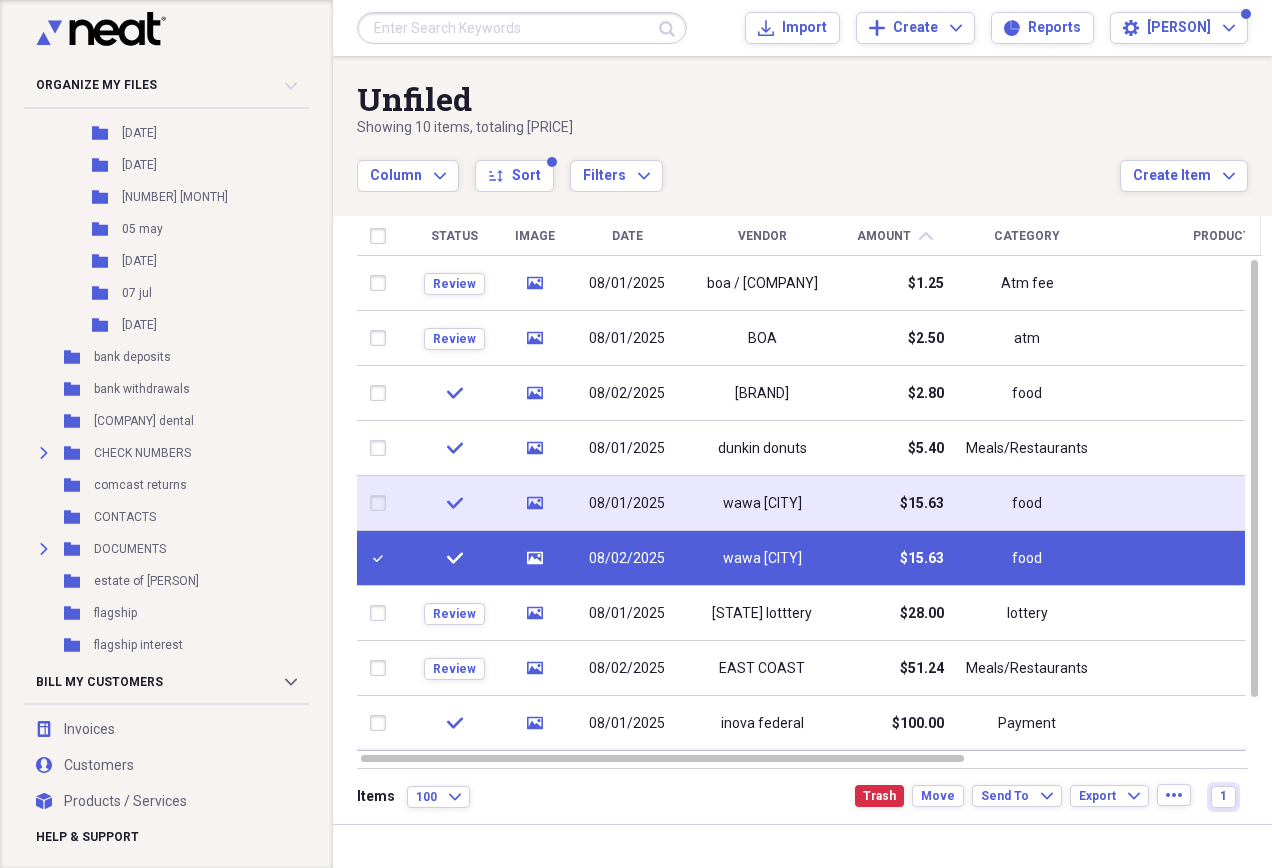 click at bounding box center [382, 503] 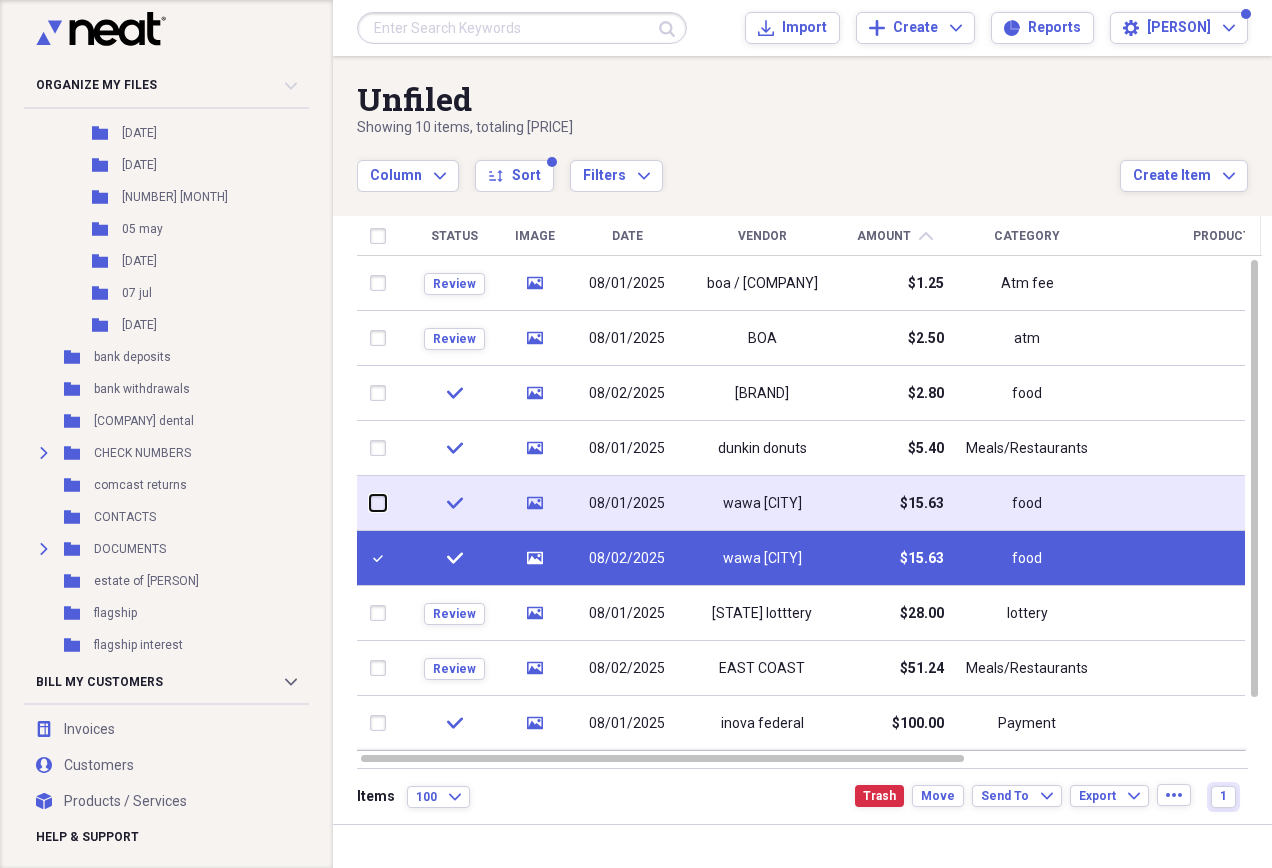 click at bounding box center [370, 503] 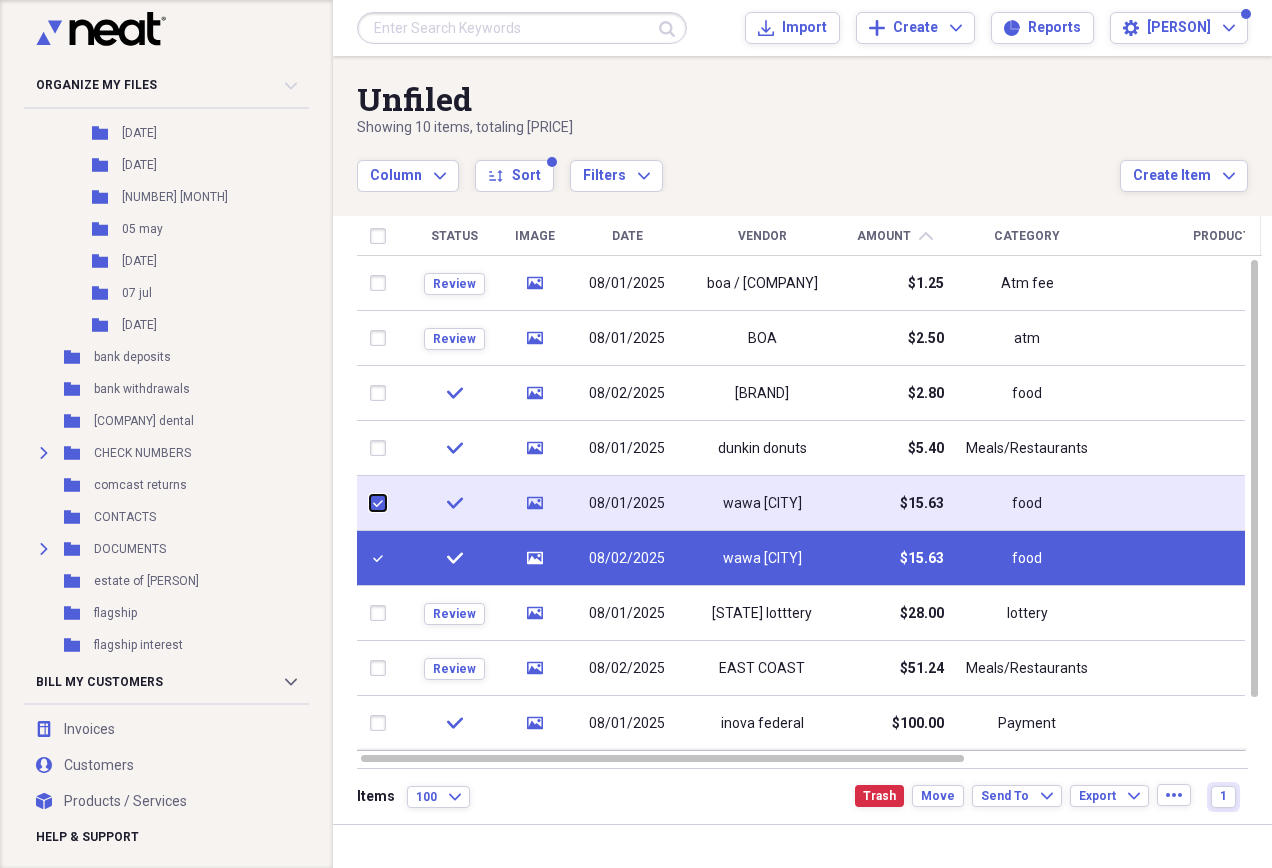 checkbox on "true" 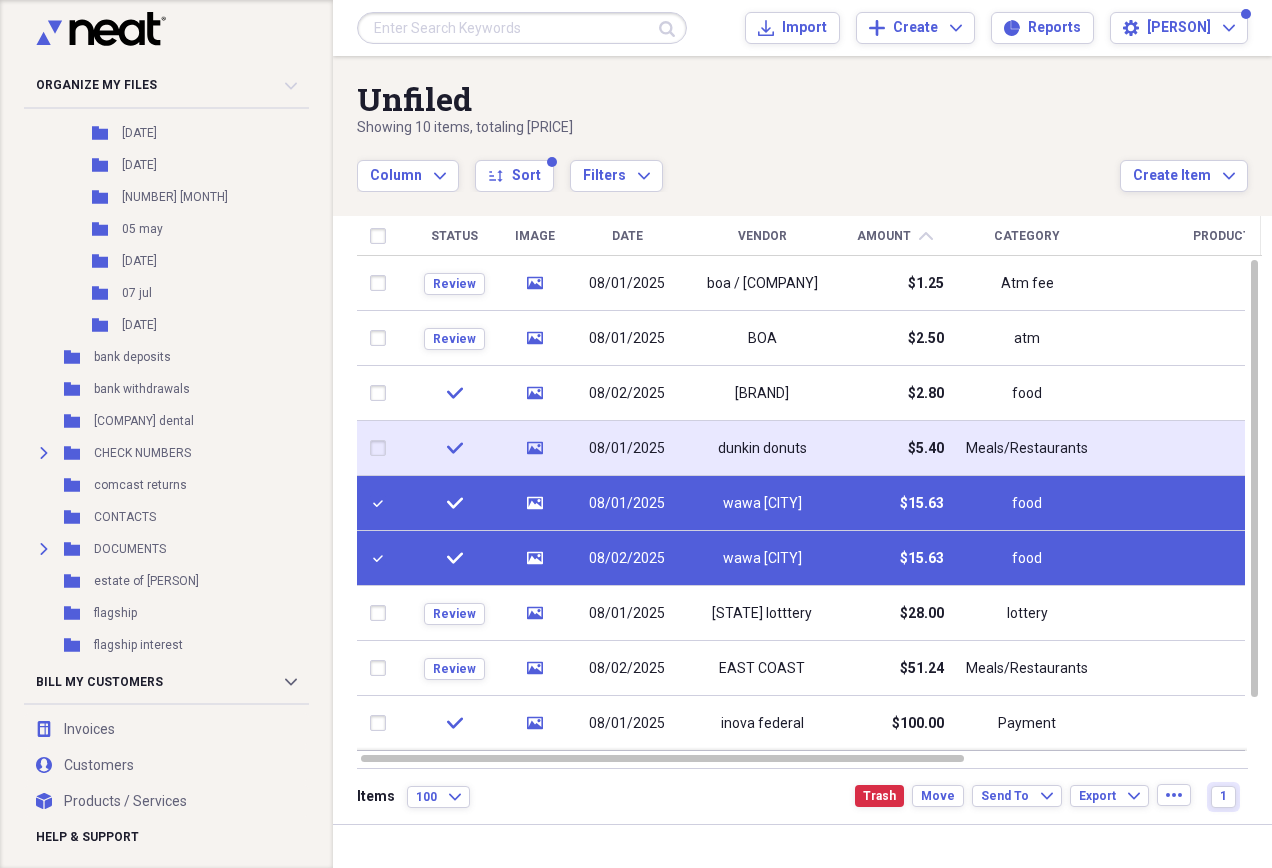 click at bounding box center (382, 448) 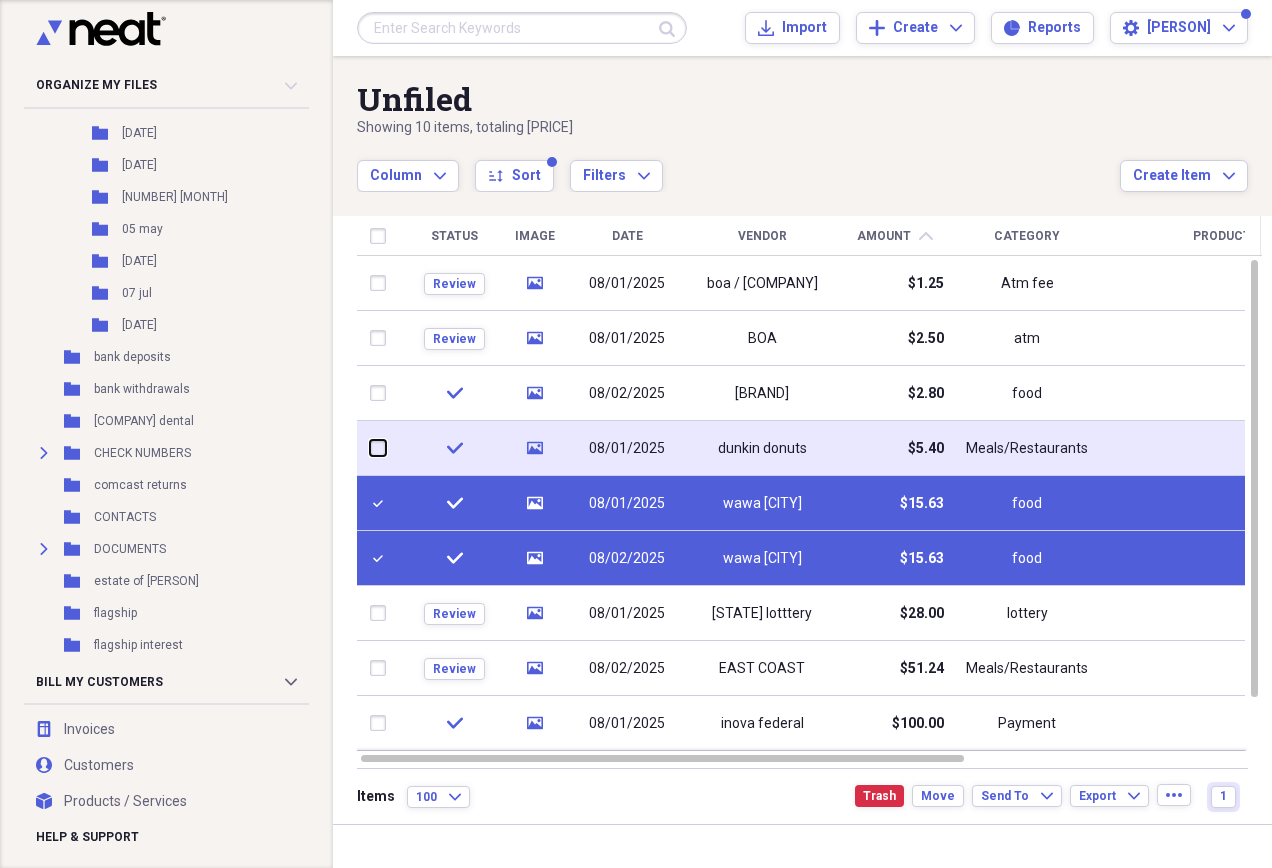 click at bounding box center (370, 448) 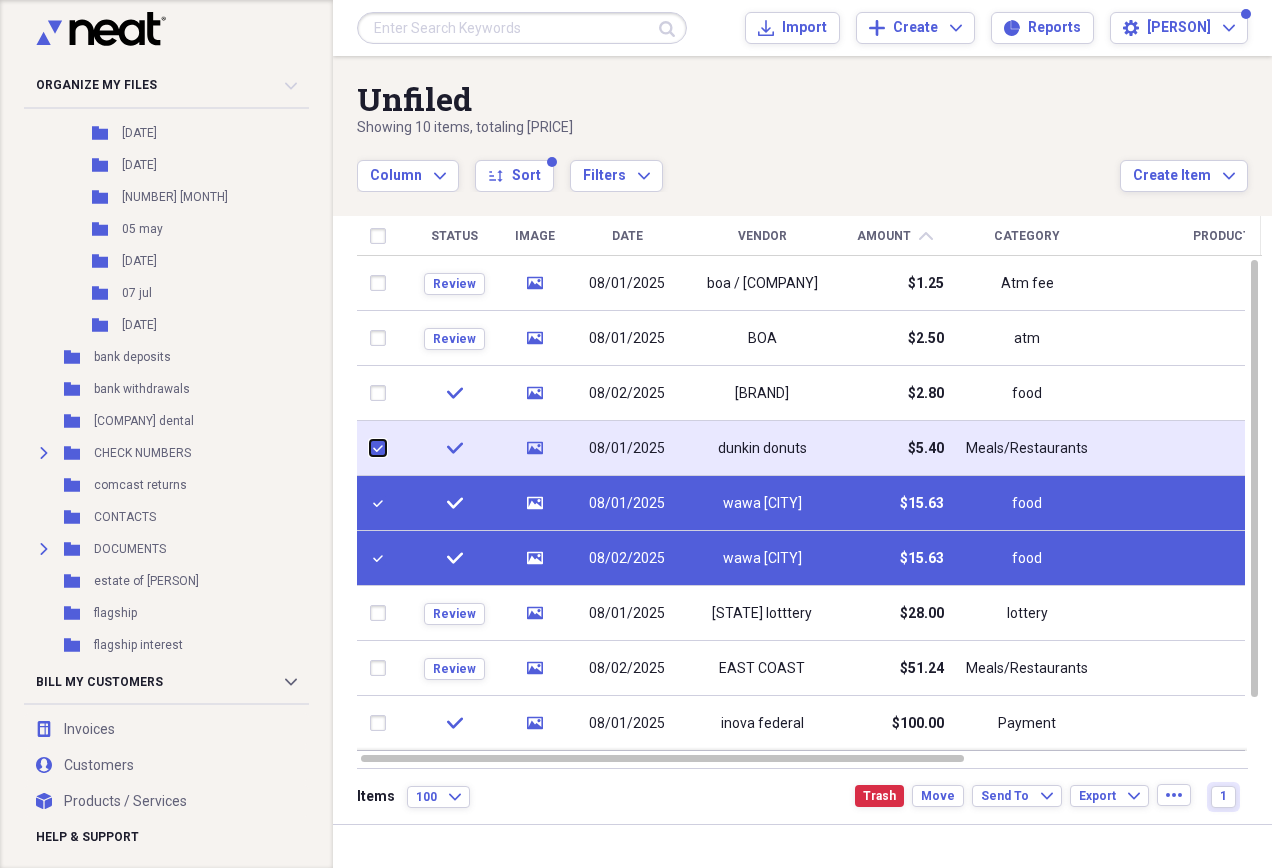 checkbox on "true" 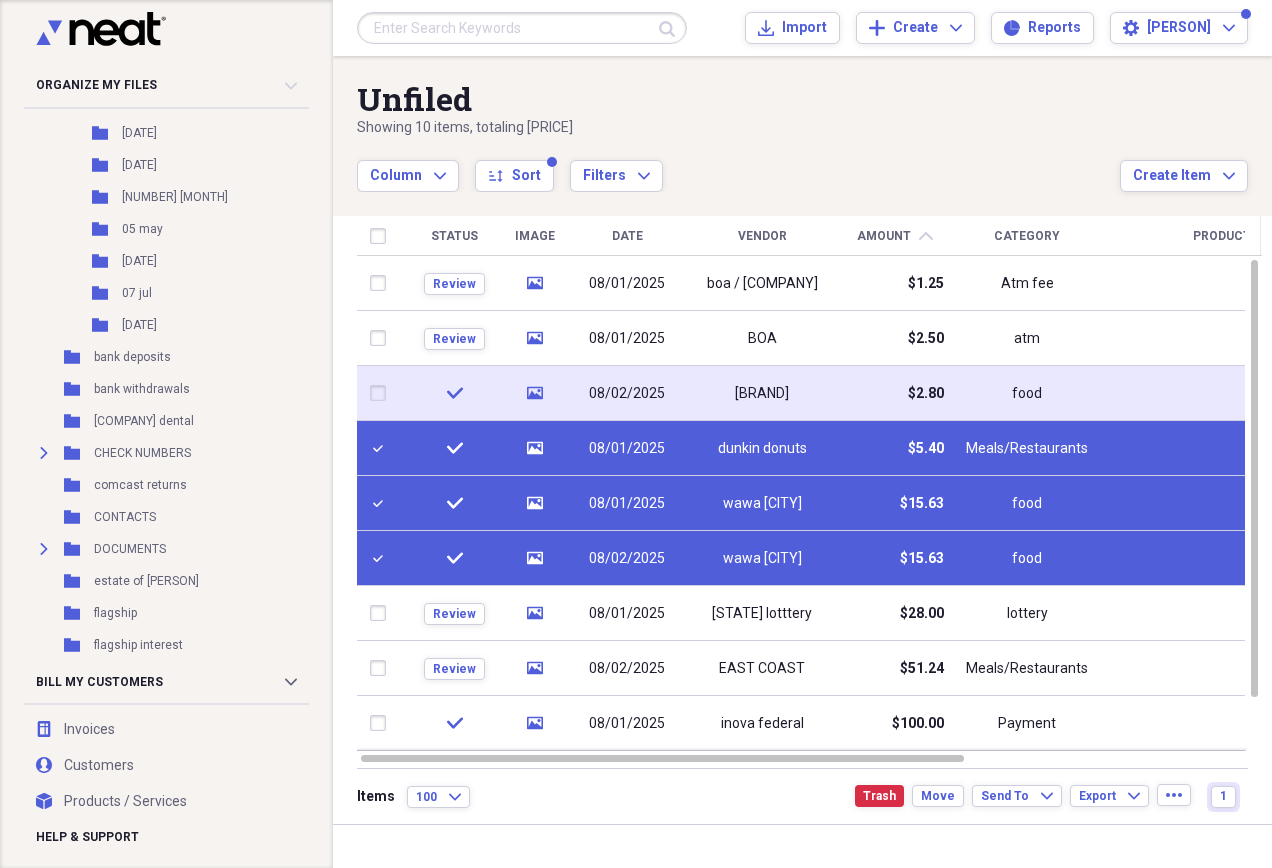 click at bounding box center [382, 393] 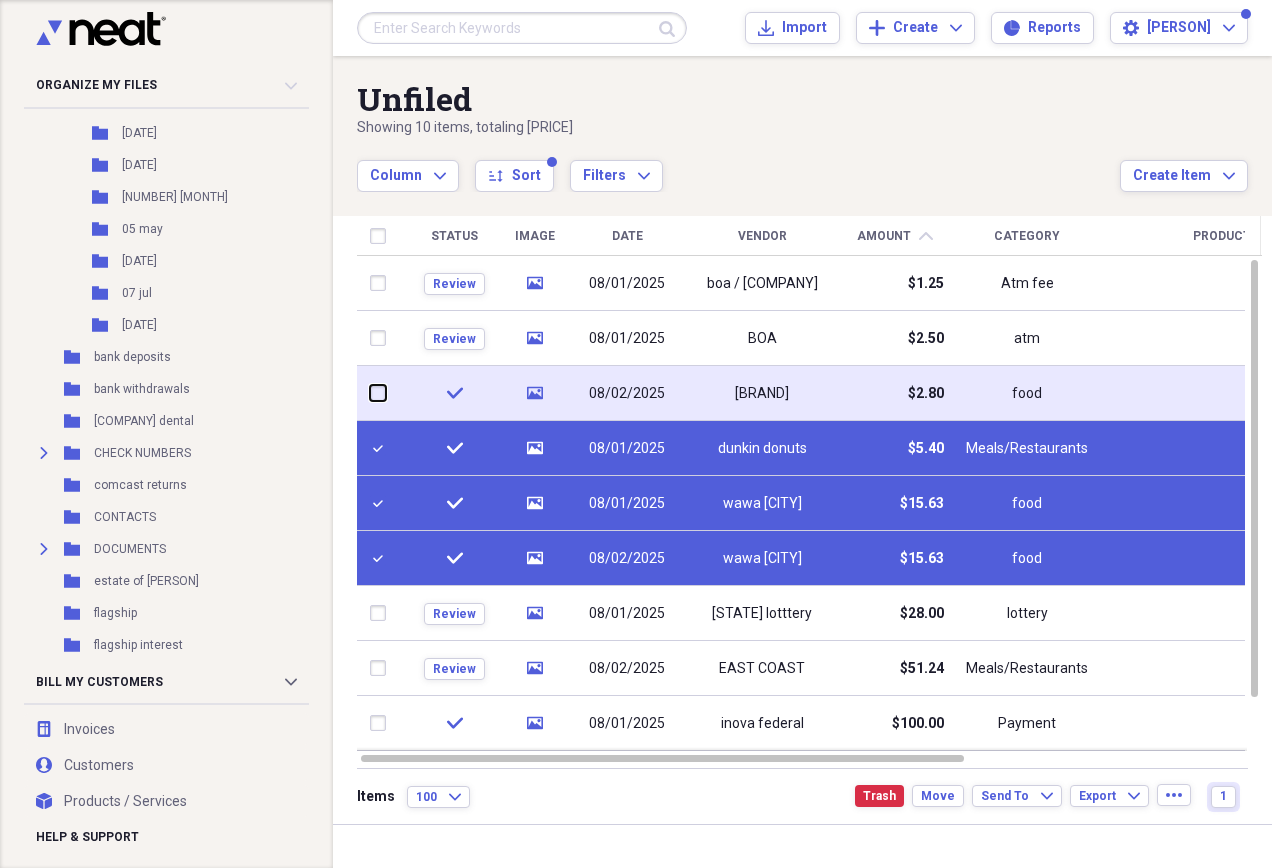 click at bounding box center [370, 393] 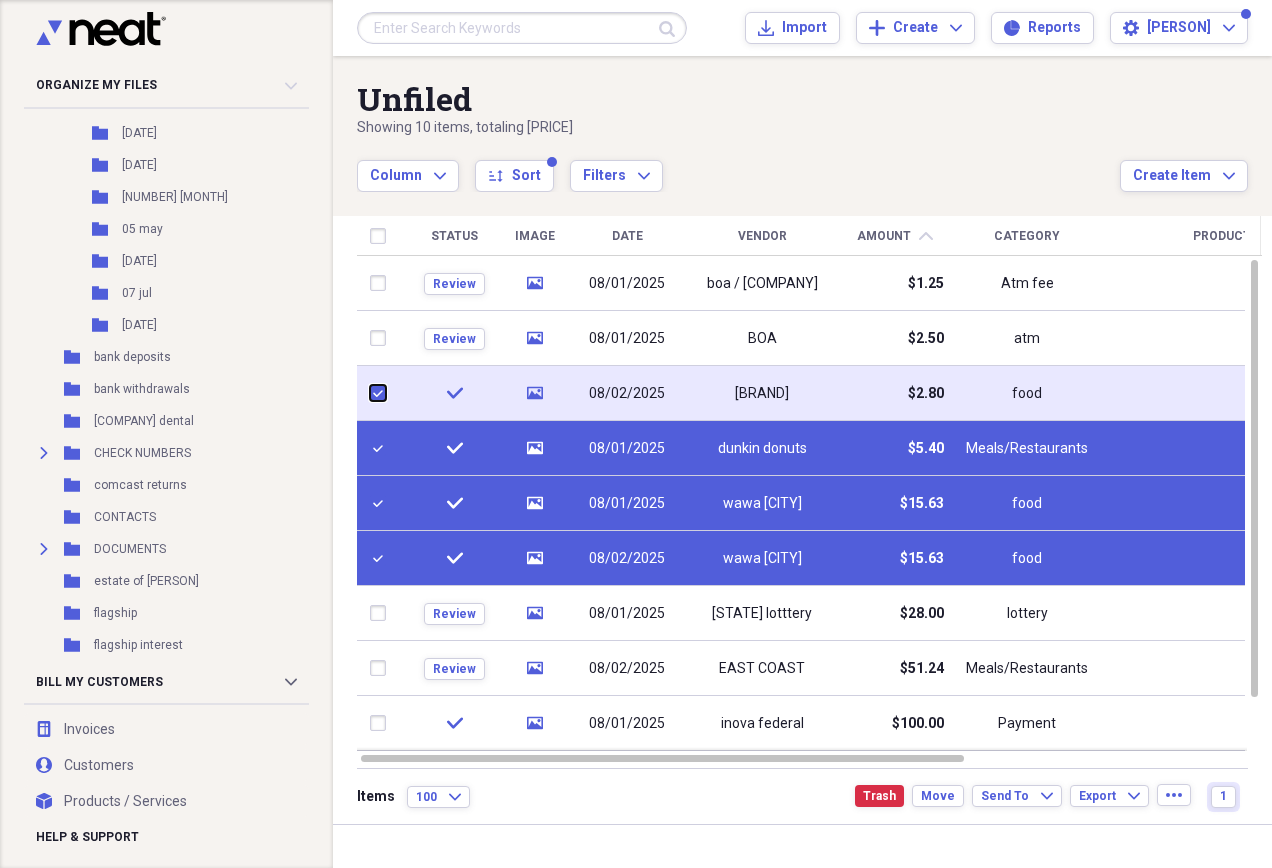 checkbox on "true" 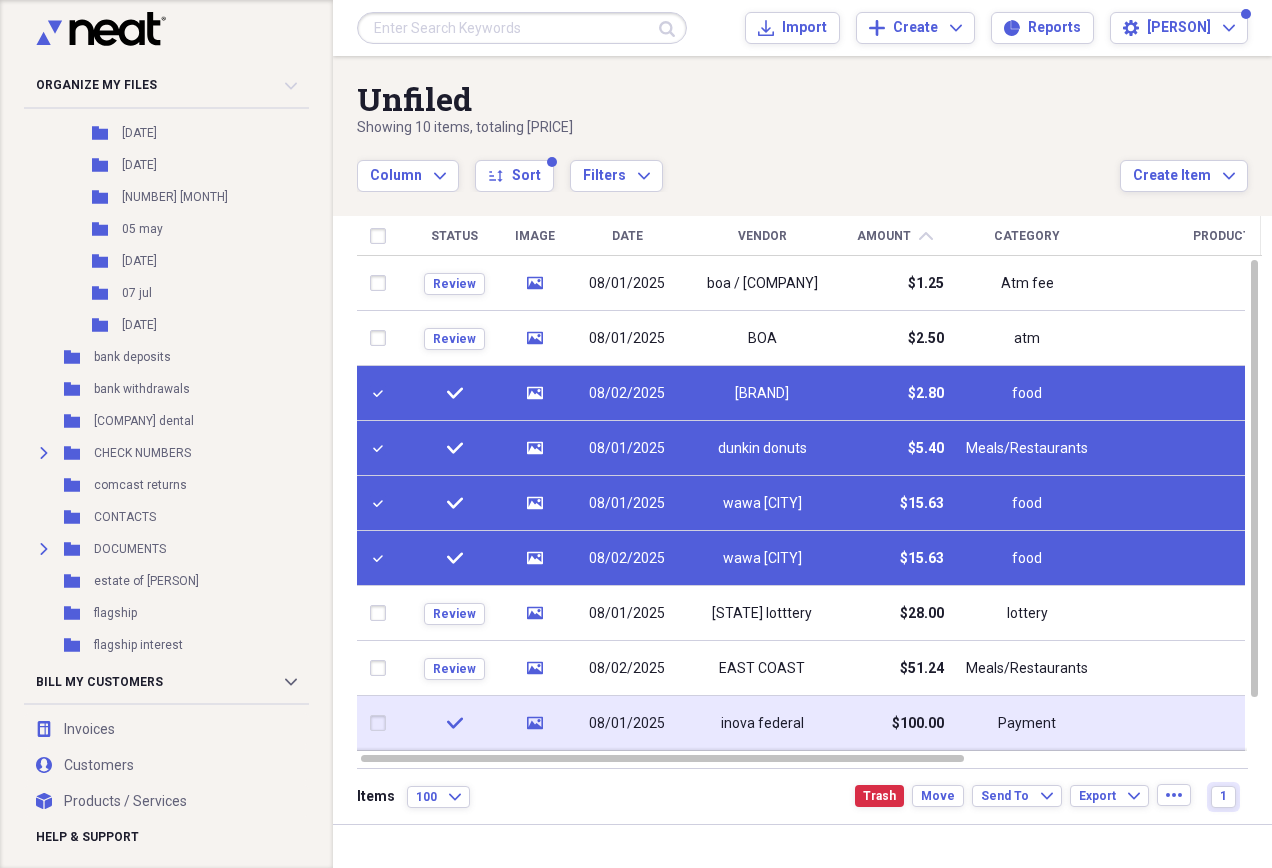 click at bounding box center (382, 723) 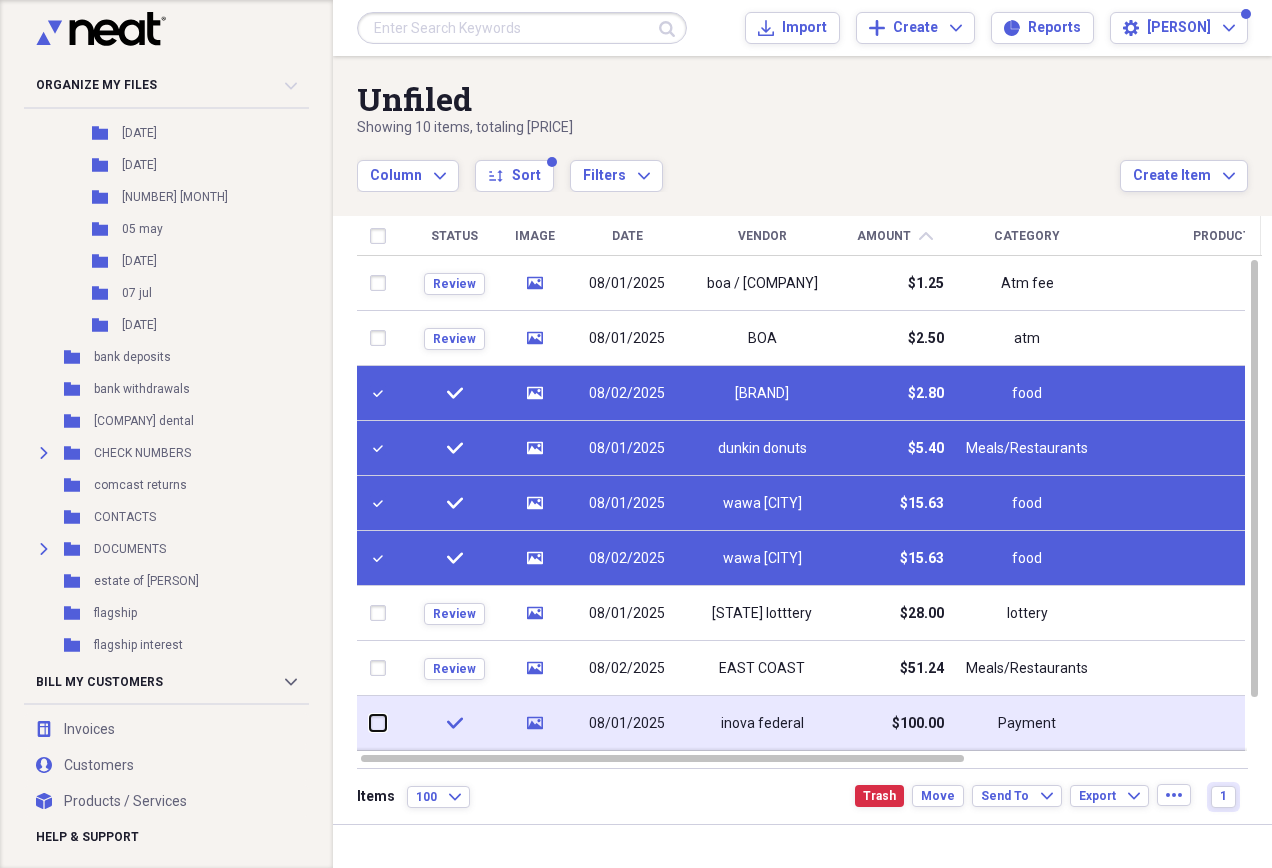click at bounding box center (370, 723) 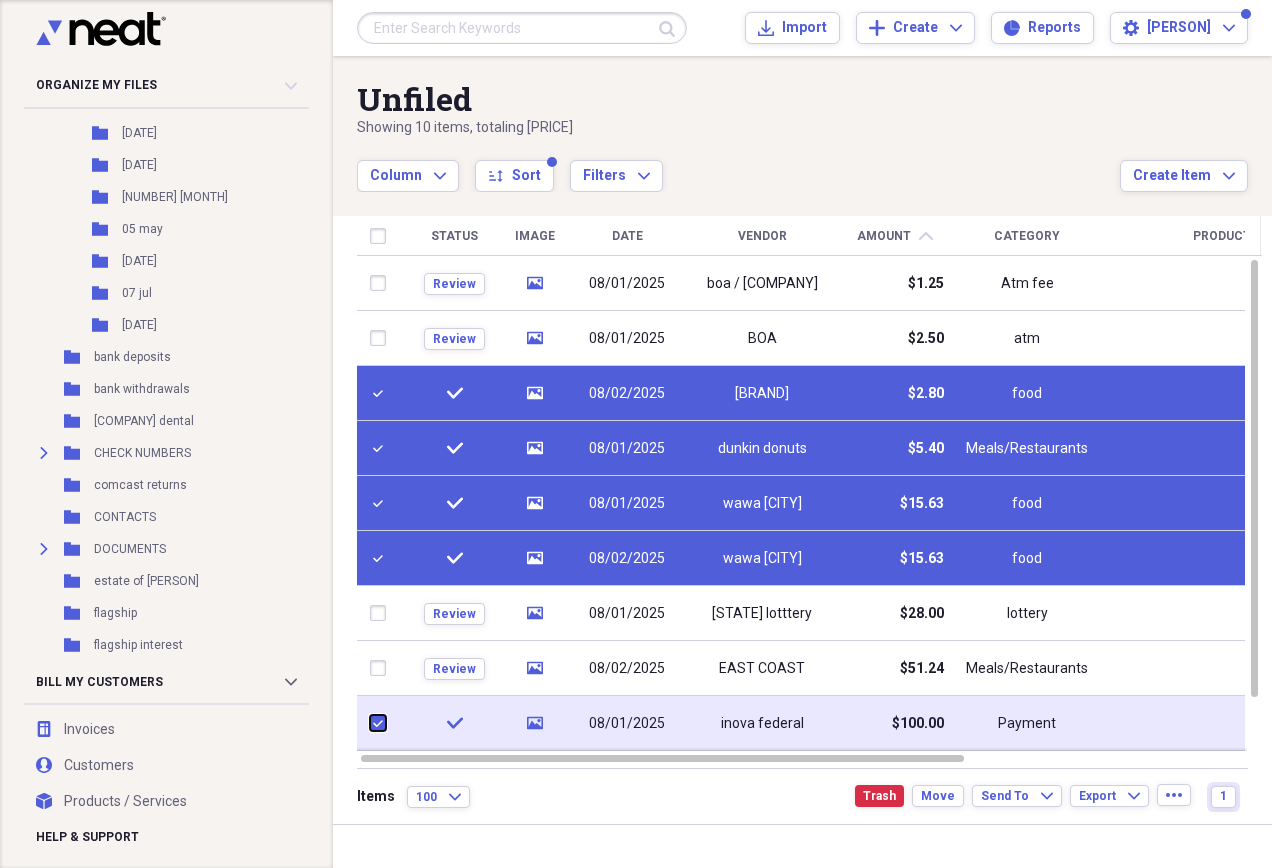 checkbox on "true" 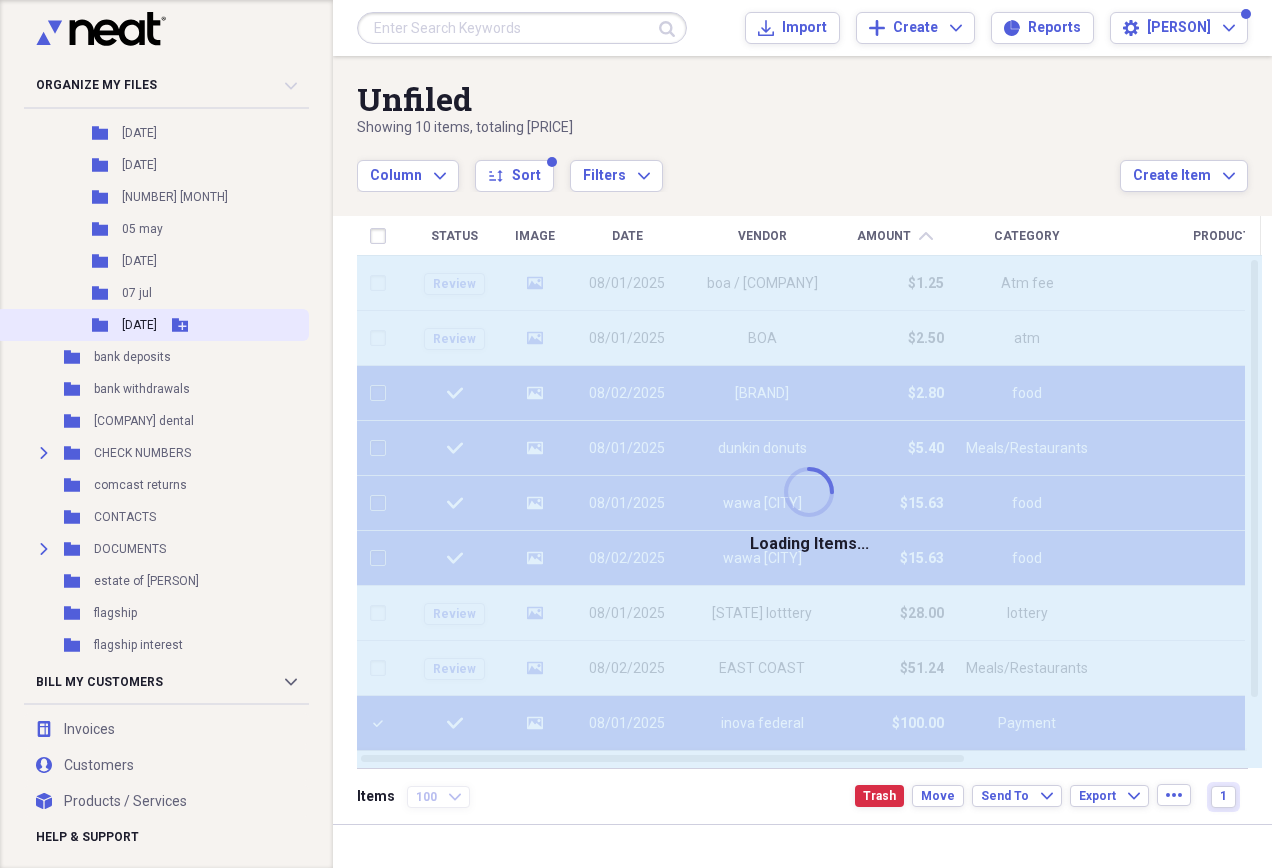 checkbox on "false" 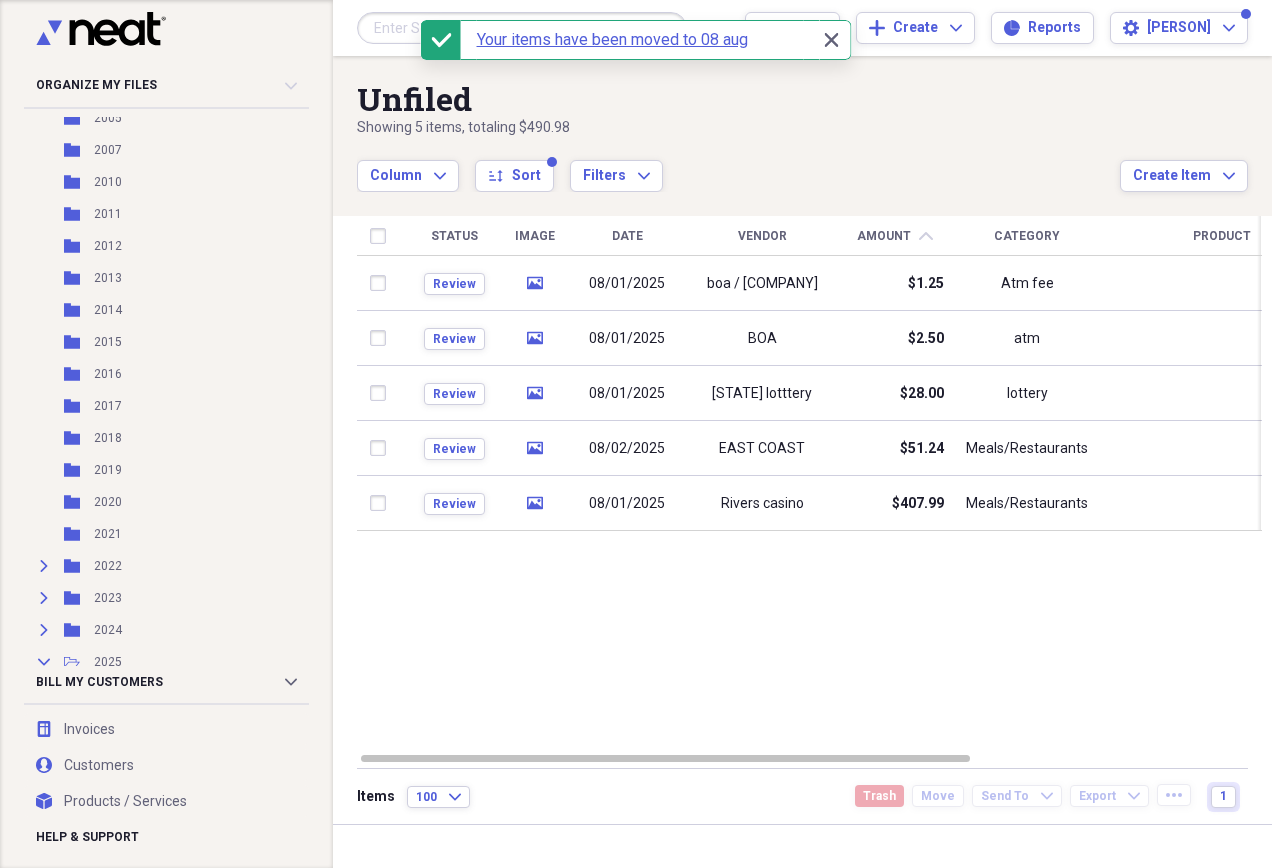 scroll, scrollTop: 0, scrollLeft: 0, axis: both 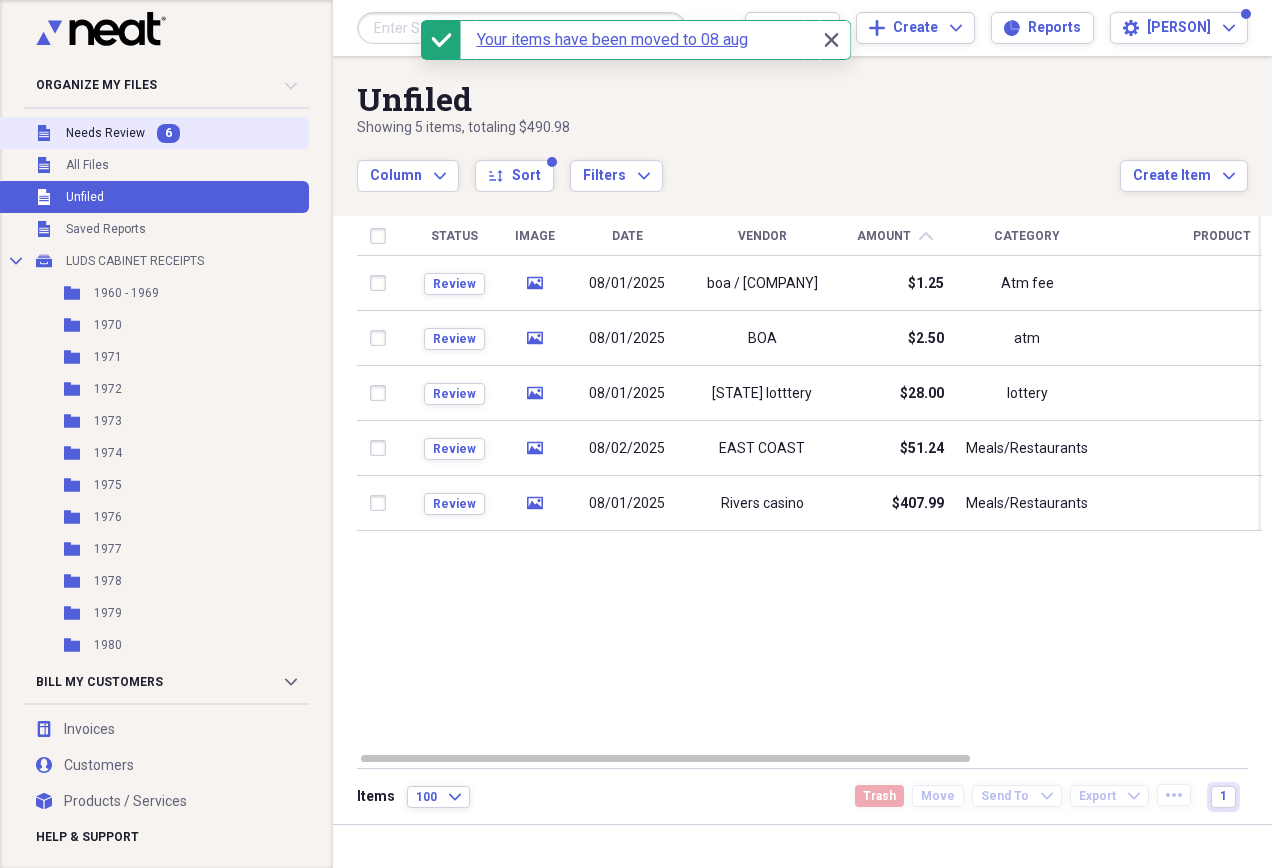 click on "Needs Review" at bounding box center [105, 133] 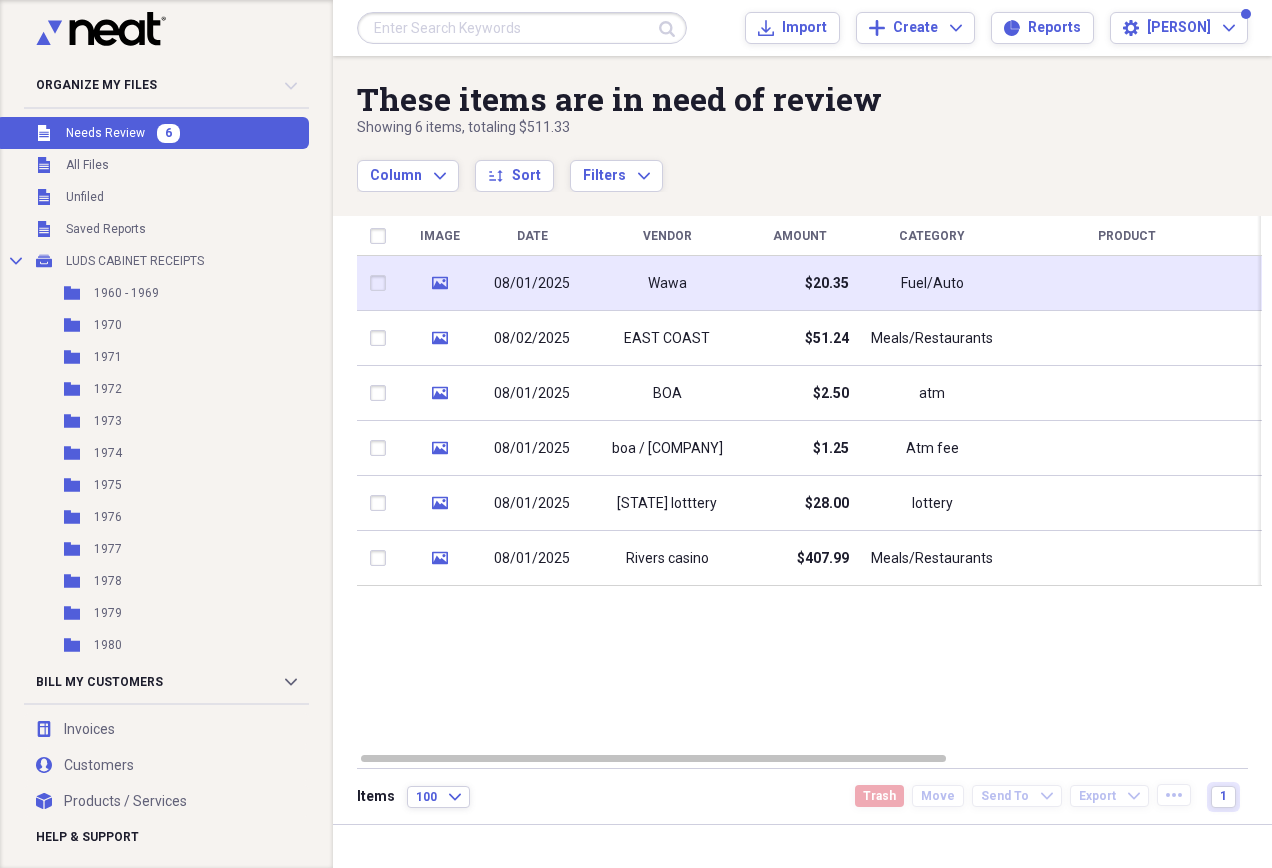 click on "Wawa" at bounding box center [667, 283] 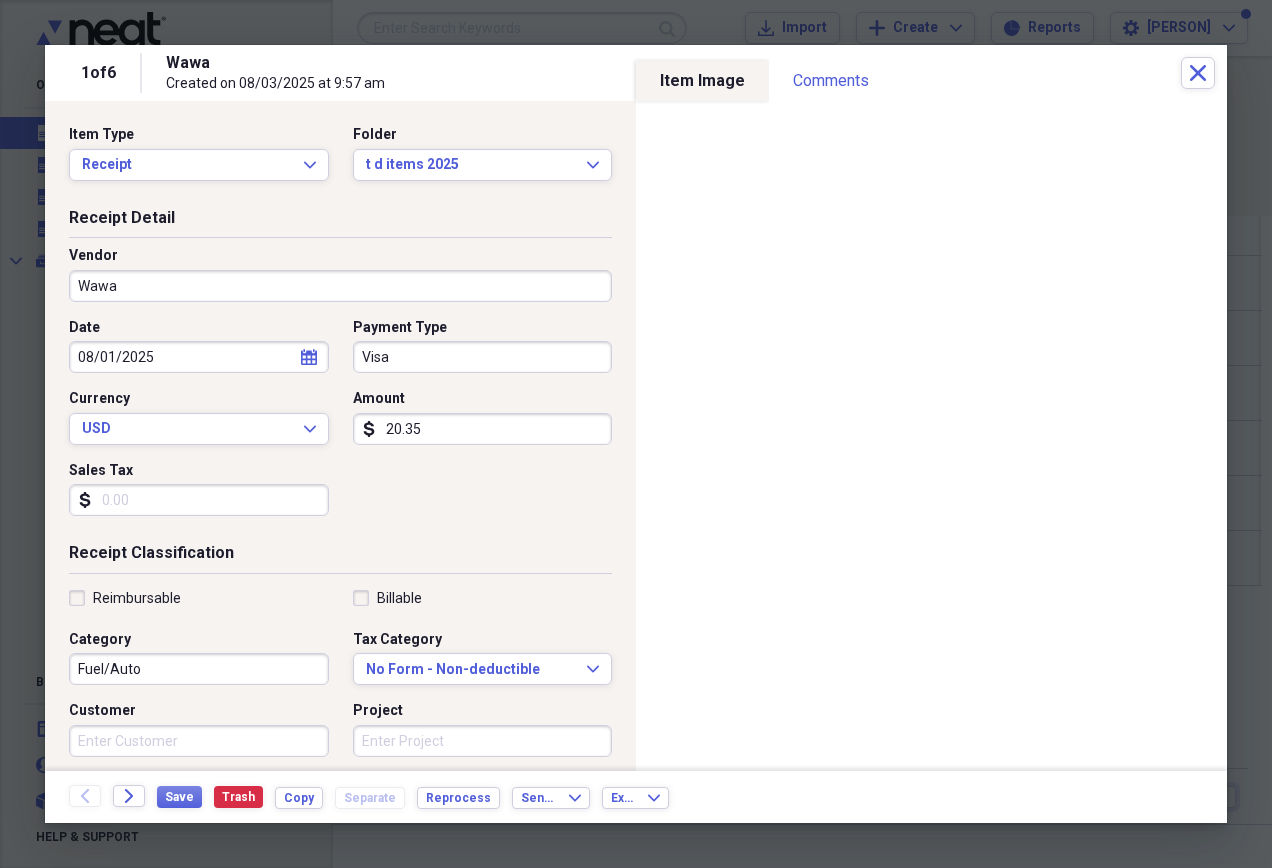 click on "Wawa" at bounding box center (340, 286) 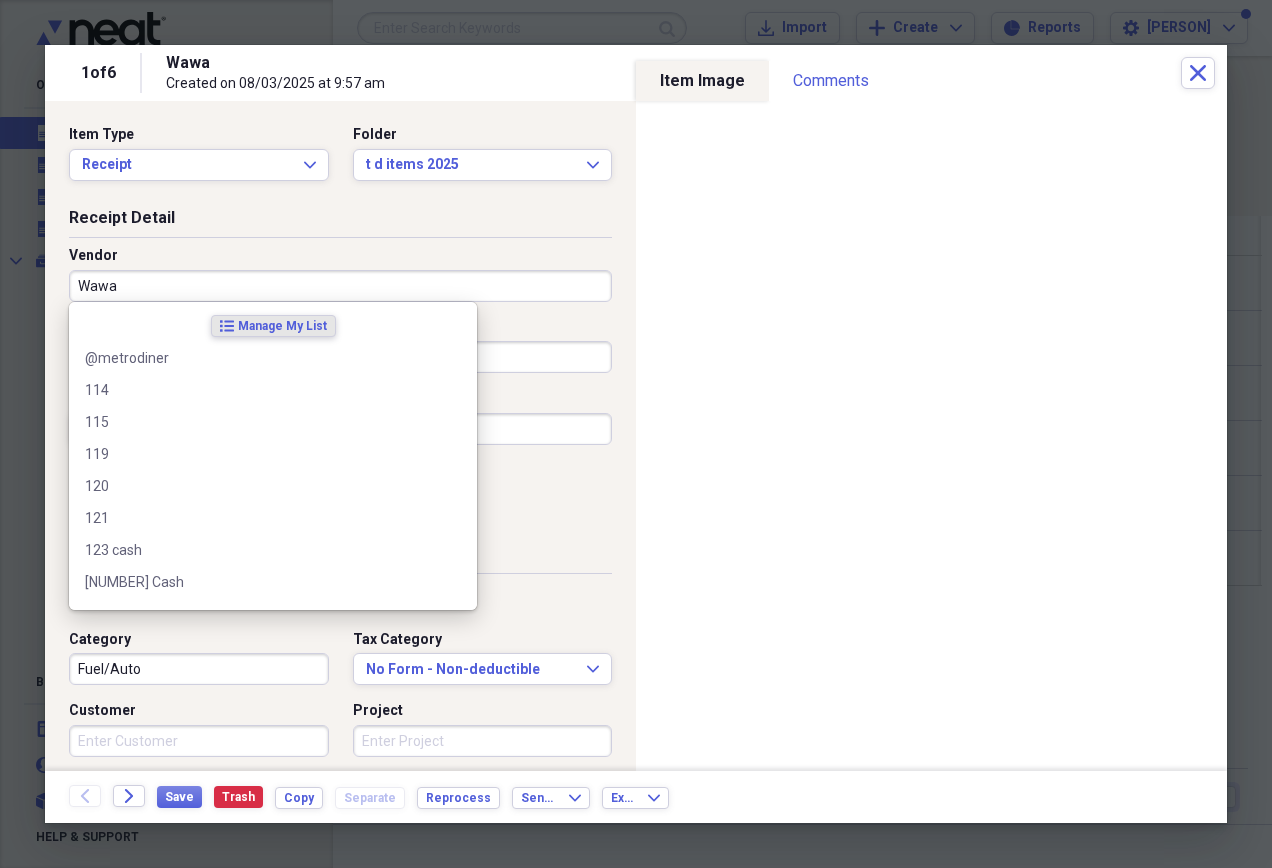 click on "Wawa" at bounding box center (340, 286) 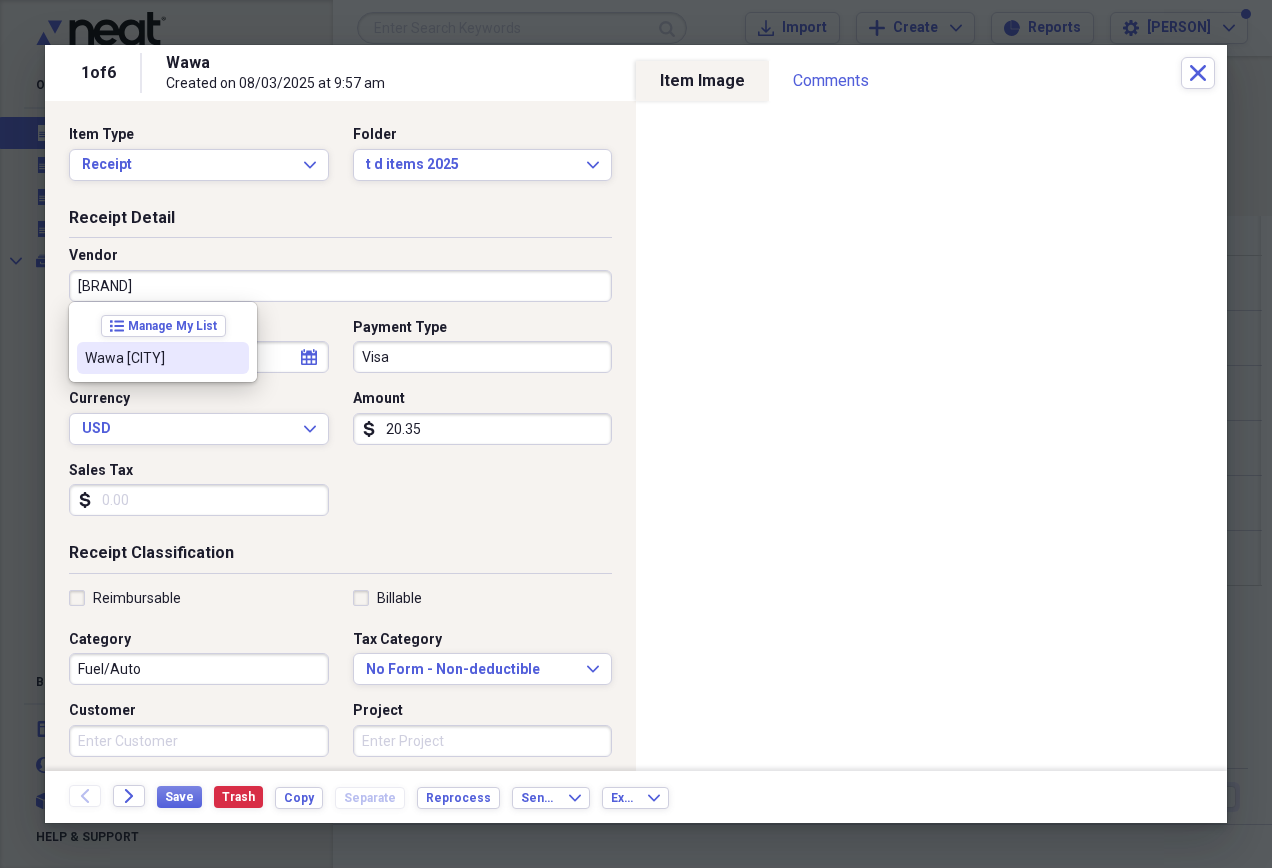 click on "Wawa [CITY]" at bounding box center (151, 358) 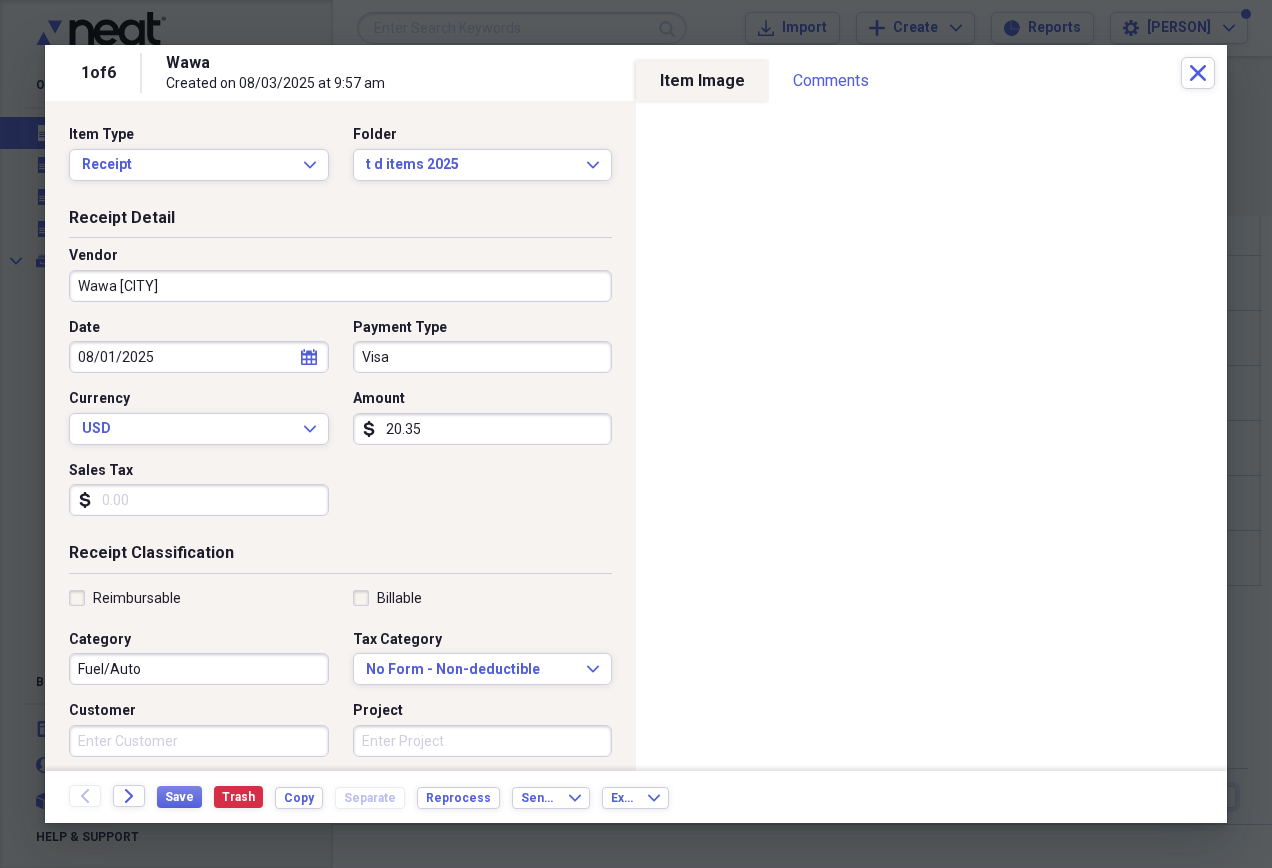 type on "Fuel/Auto sonata" 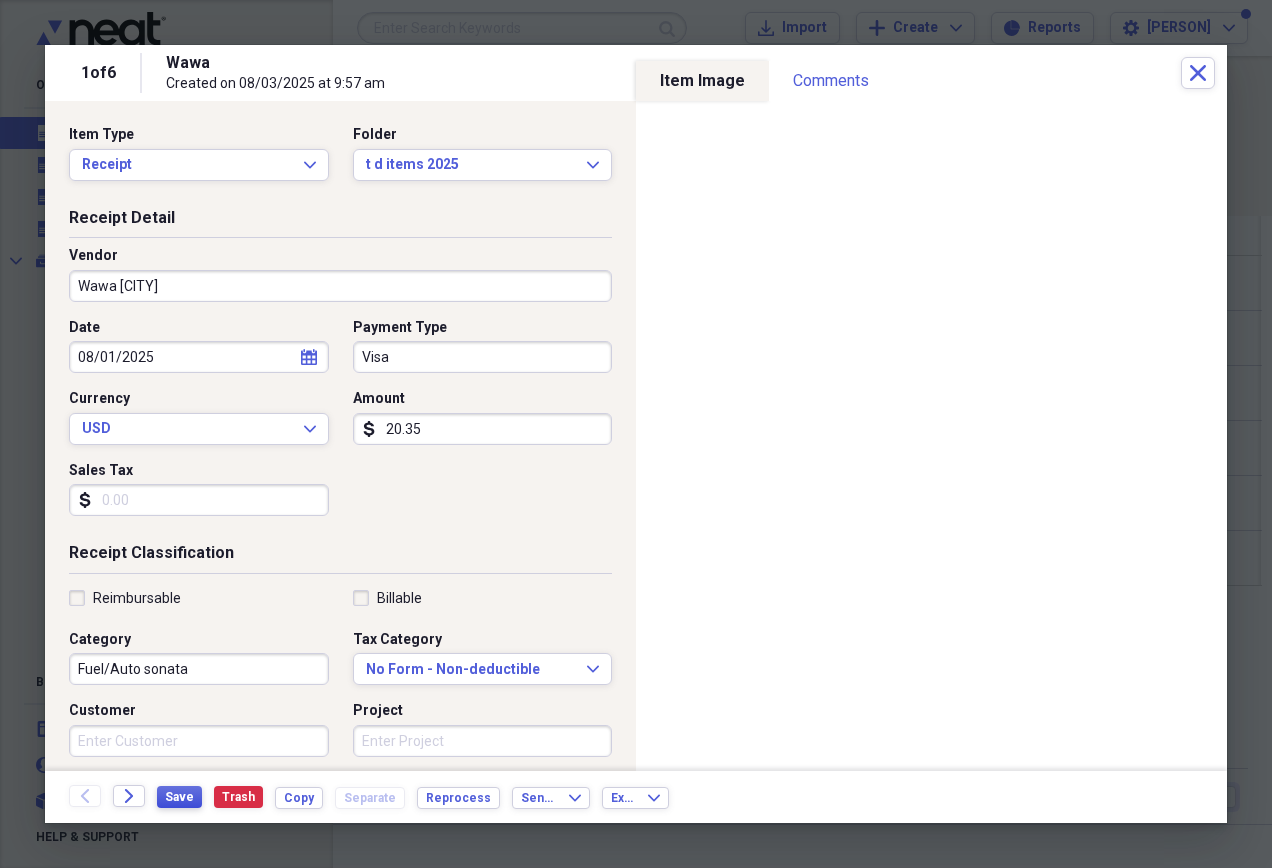 click on "Save Trash Copy Separate Reprocess" at bounding box center [334, 797] 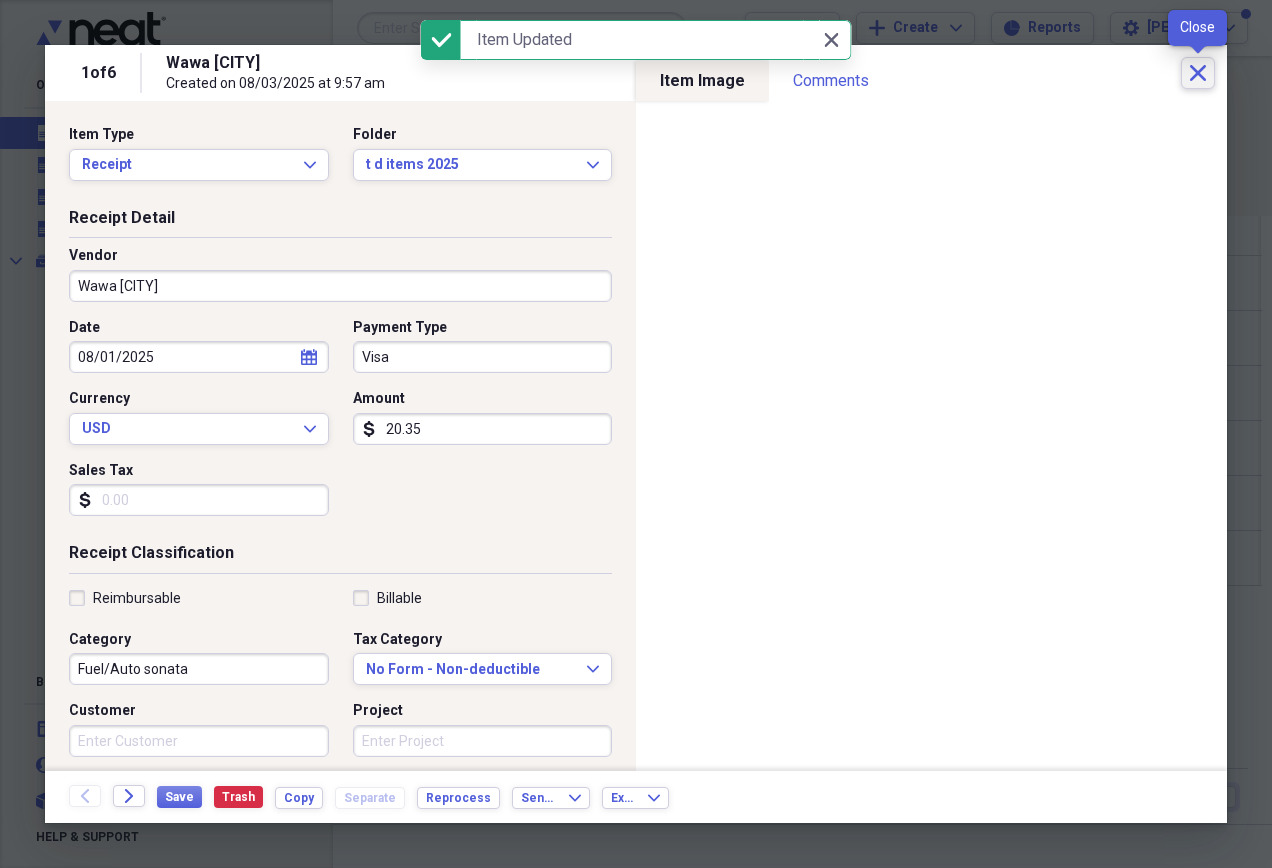 click 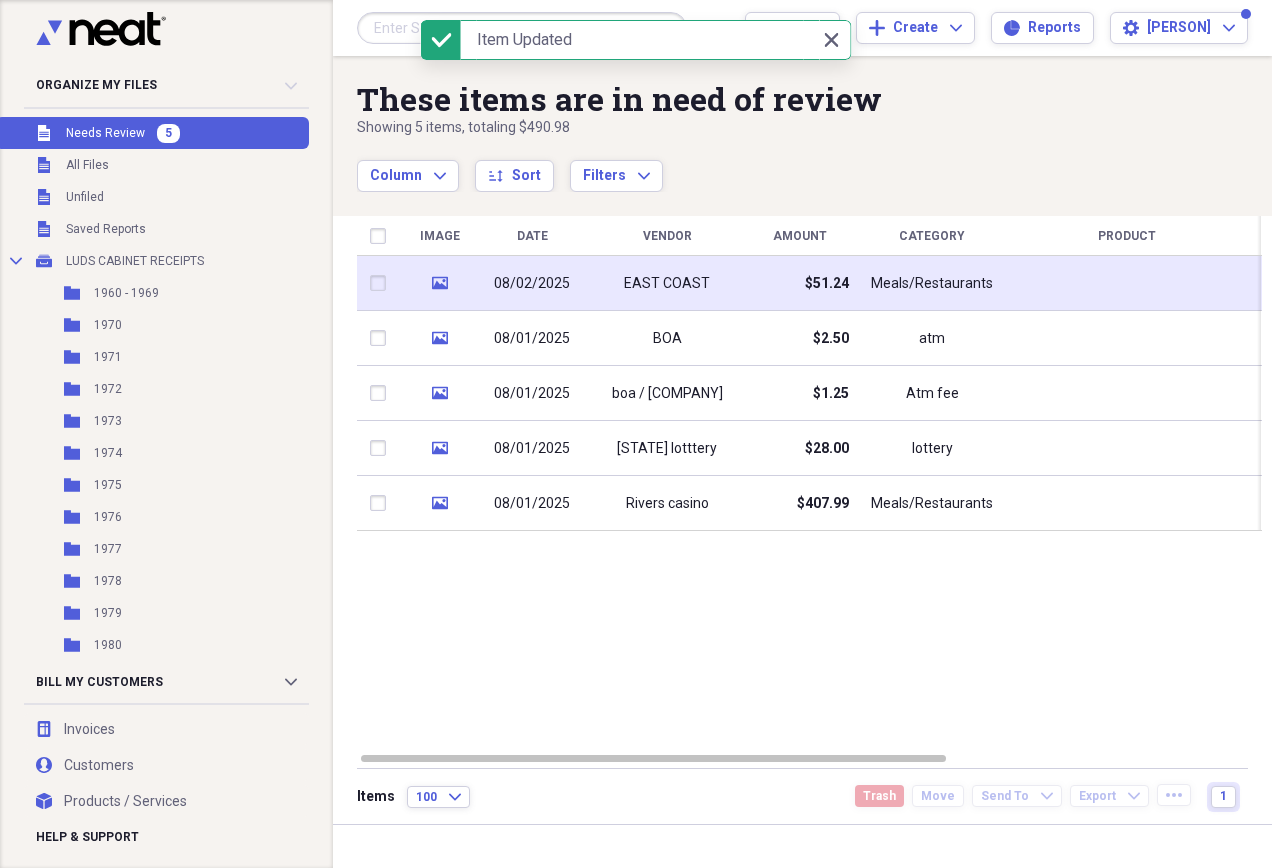 click at bounding box center (1127, 283) 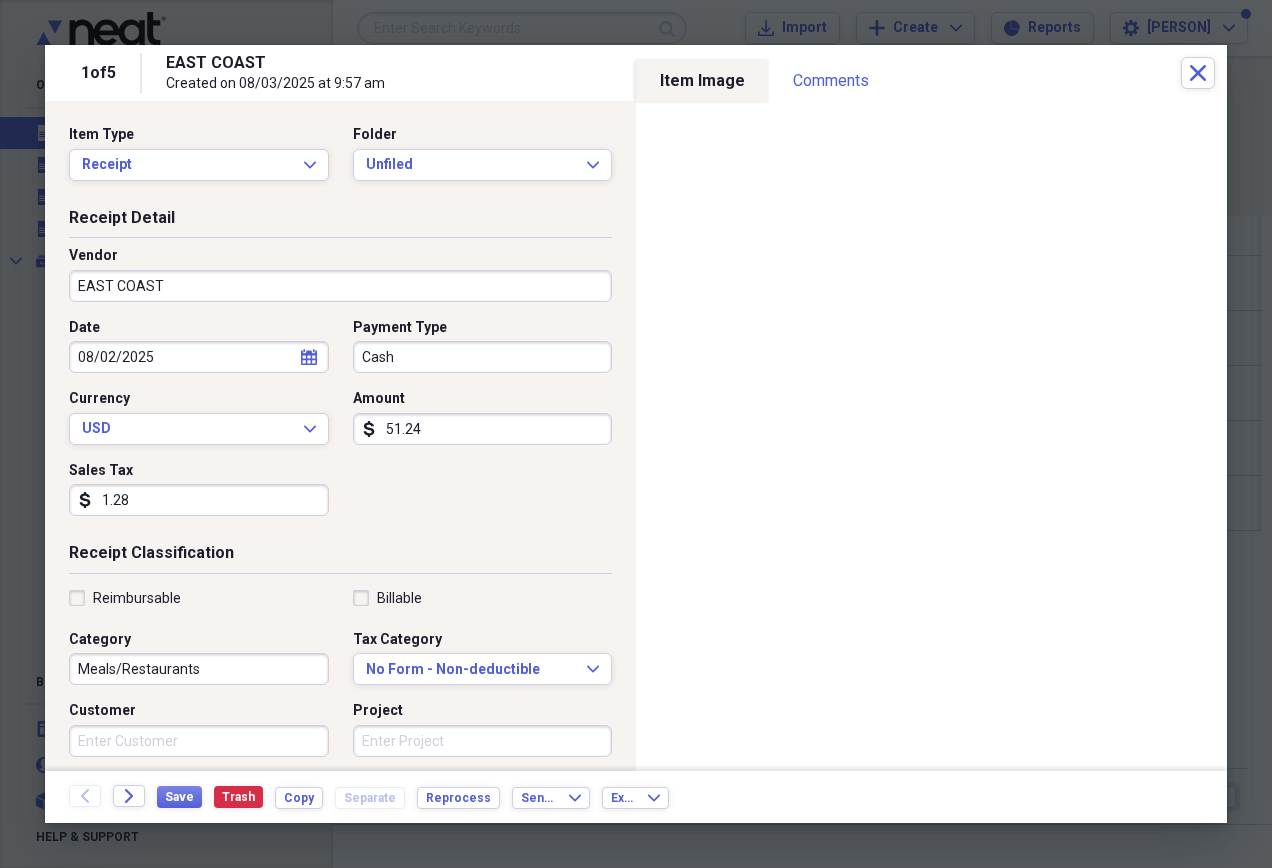 click on "51.24" at bounding box center [483, 429] 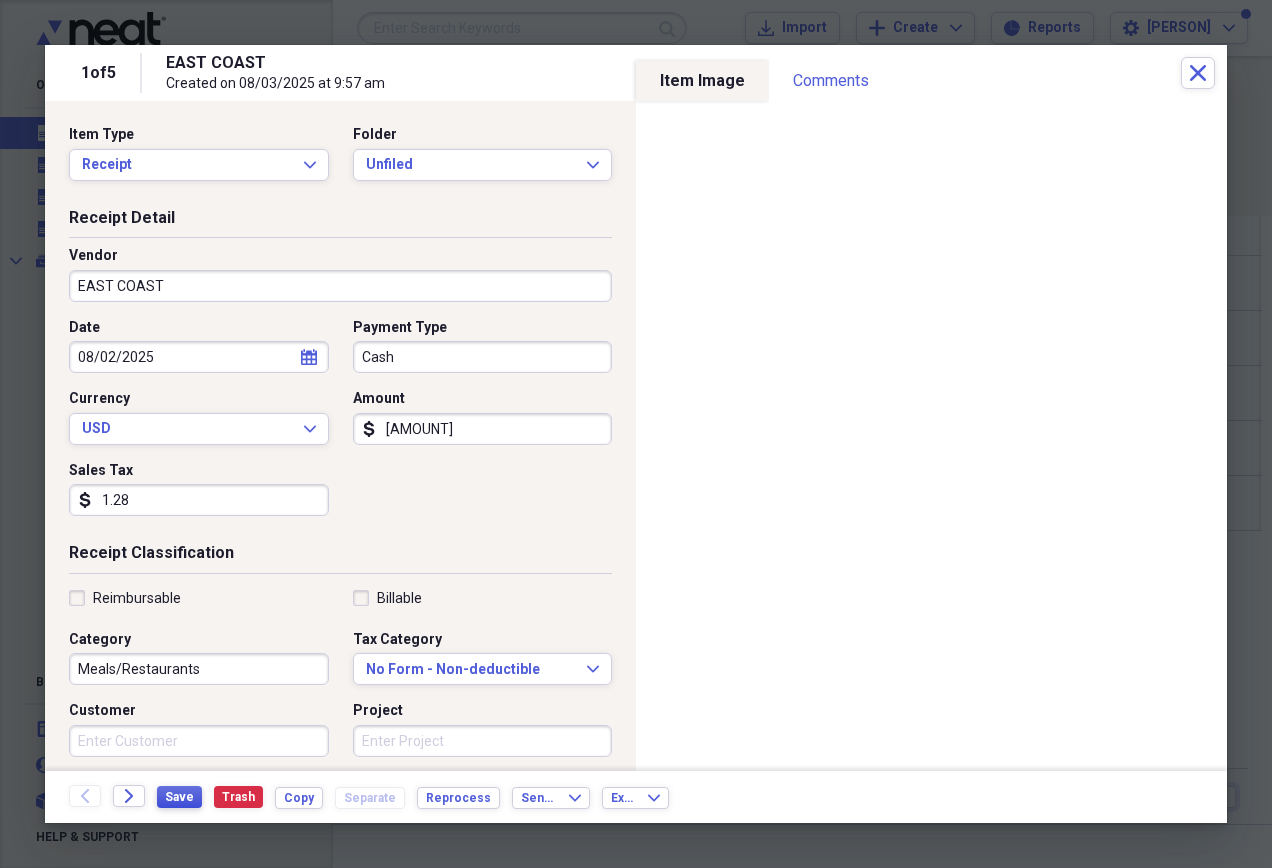 type on "[AMOUNT]" 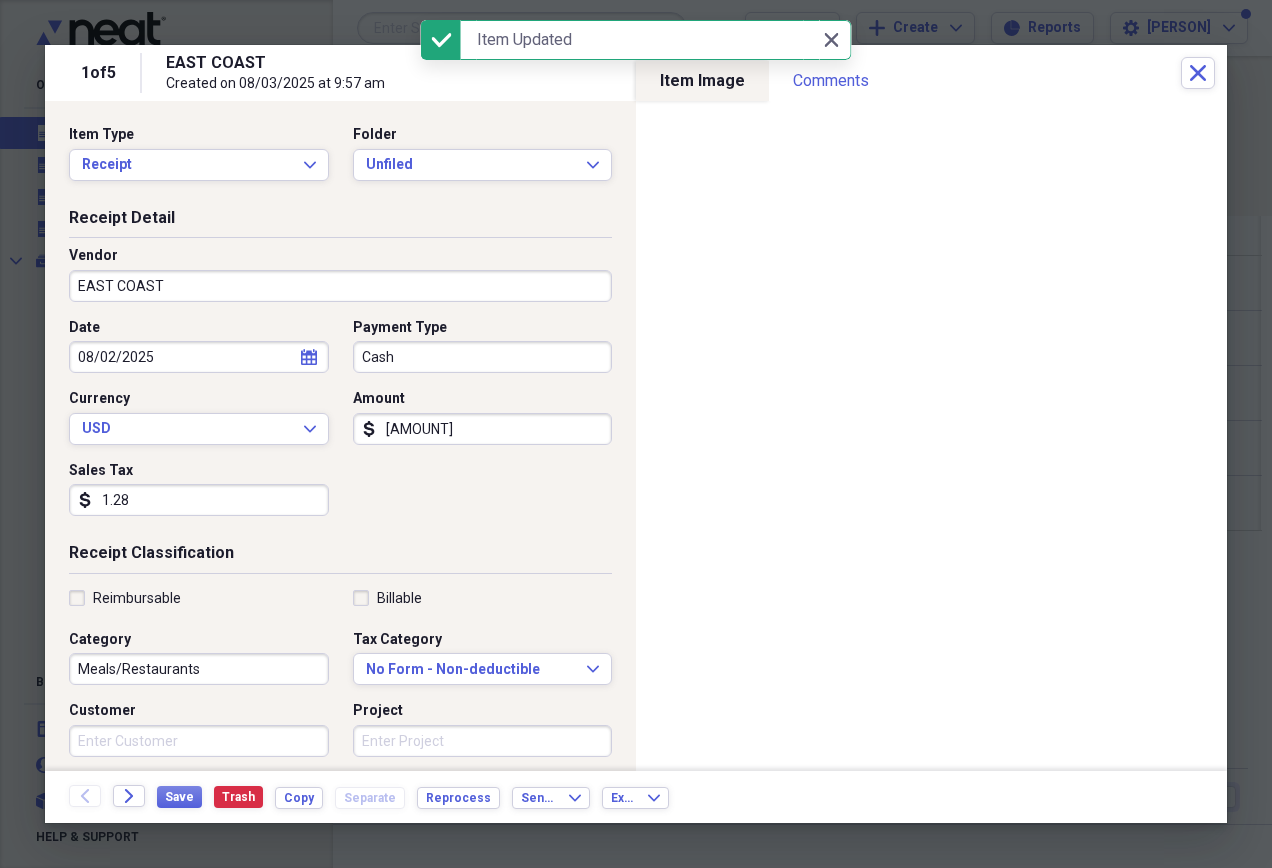 click on "[LOCATION] Created on [DATE] at [TIME]" at bounding box center (673, 73) 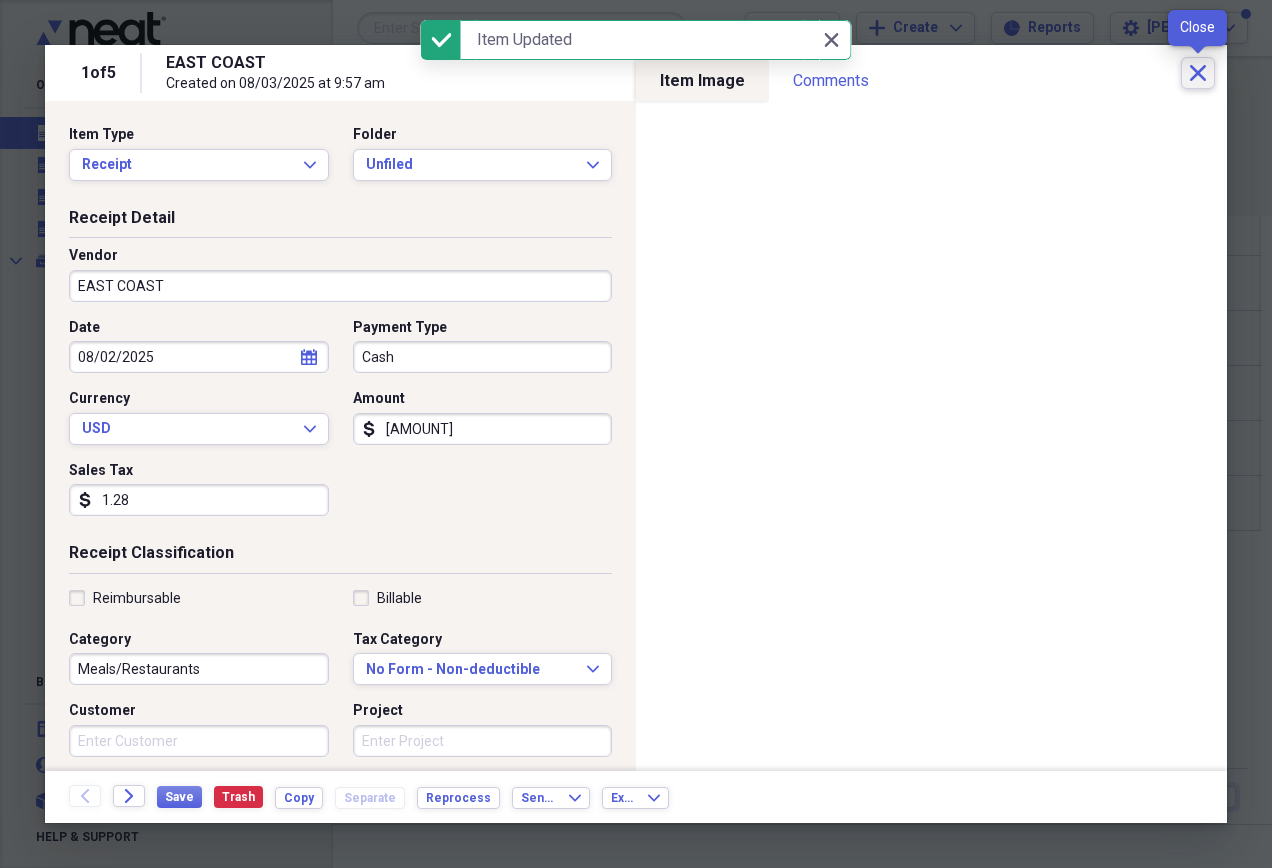 click on "Close" 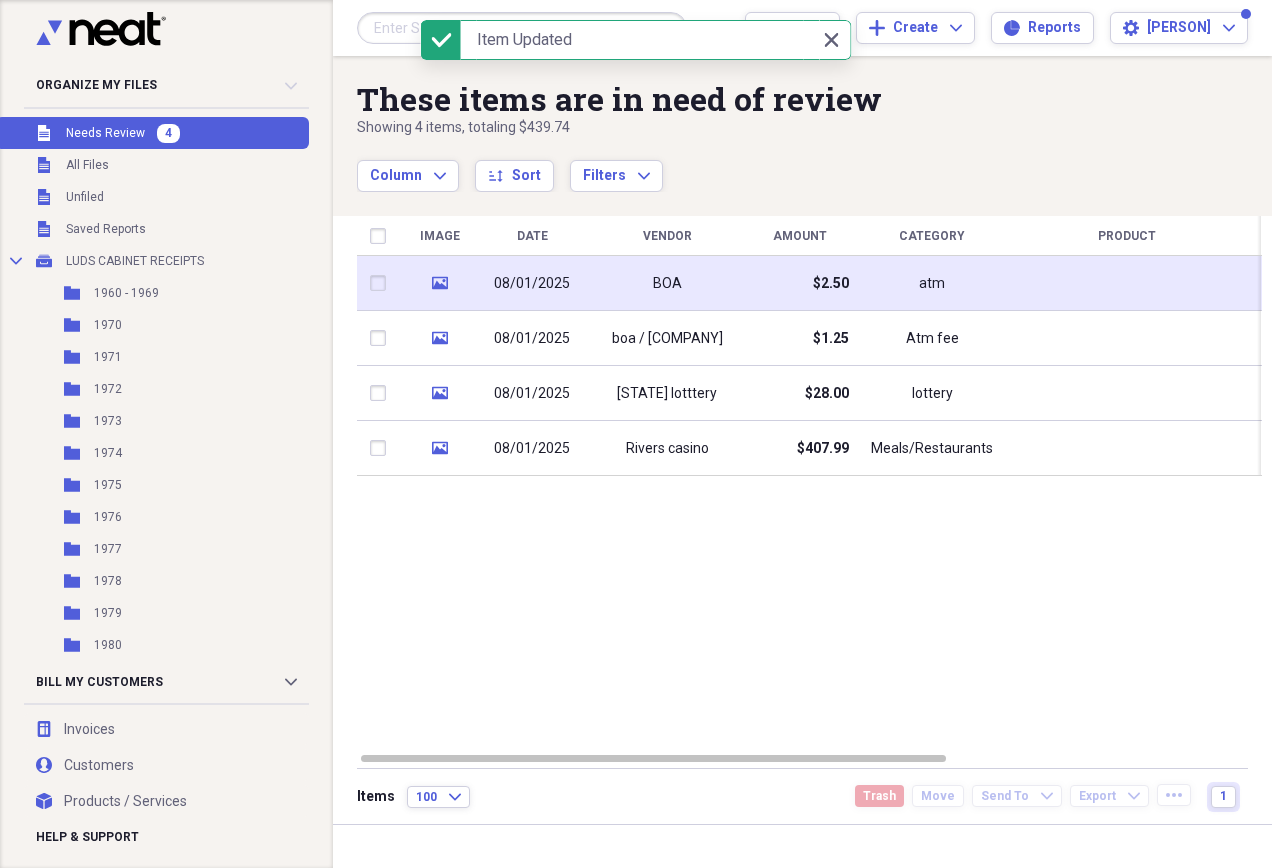 click at bounding box center (1127, 283) 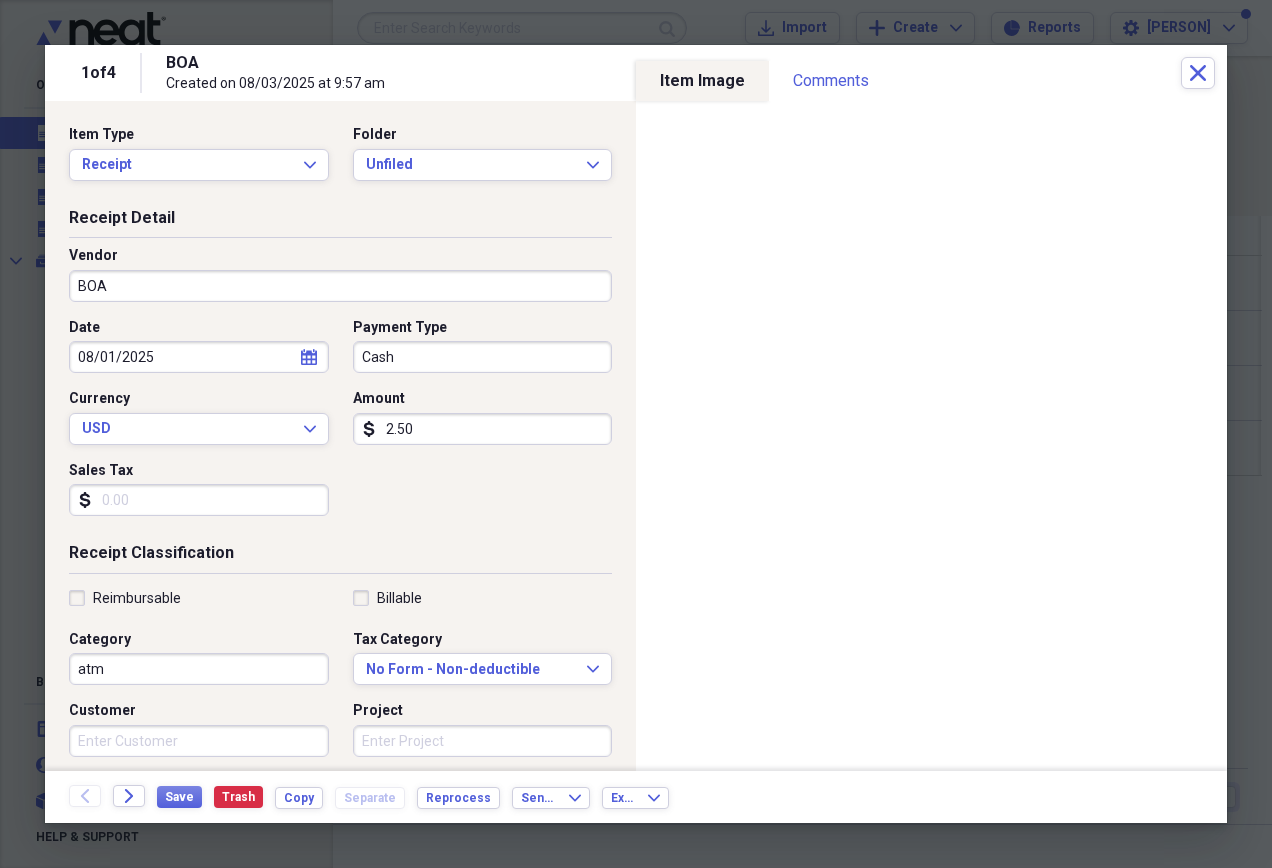 click on "BOA" at bounding box center (340, 286) 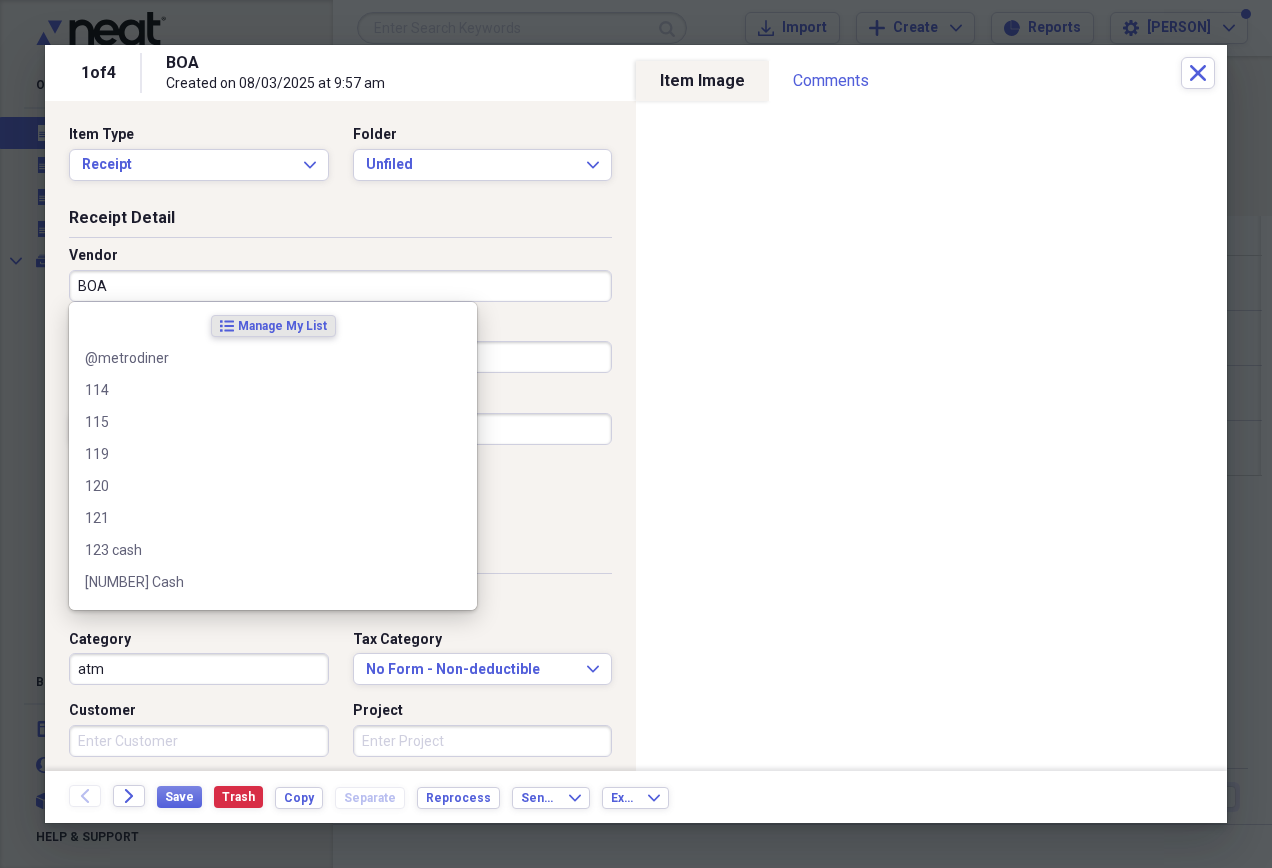 click on "BOA" at bounding box center (340, 286) 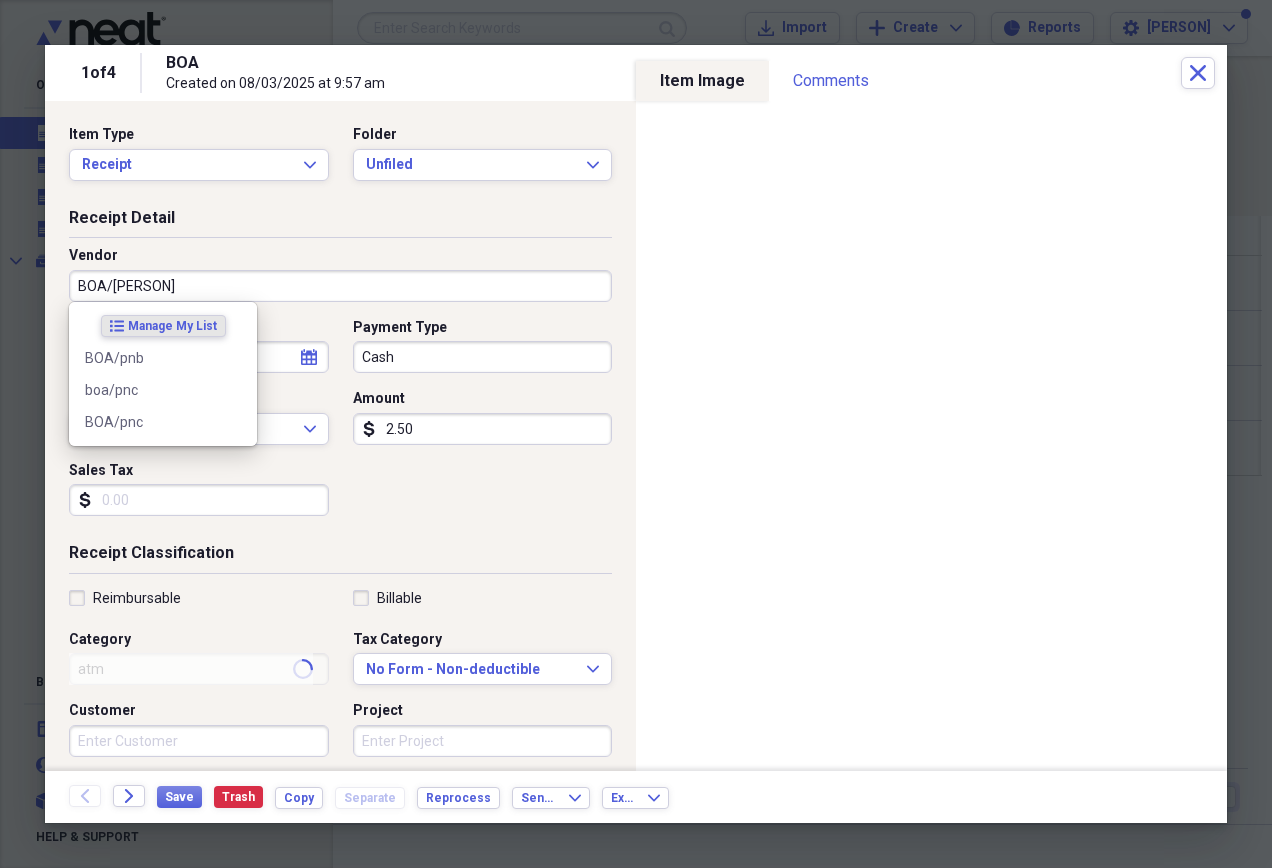 type on "BOA/pnc" 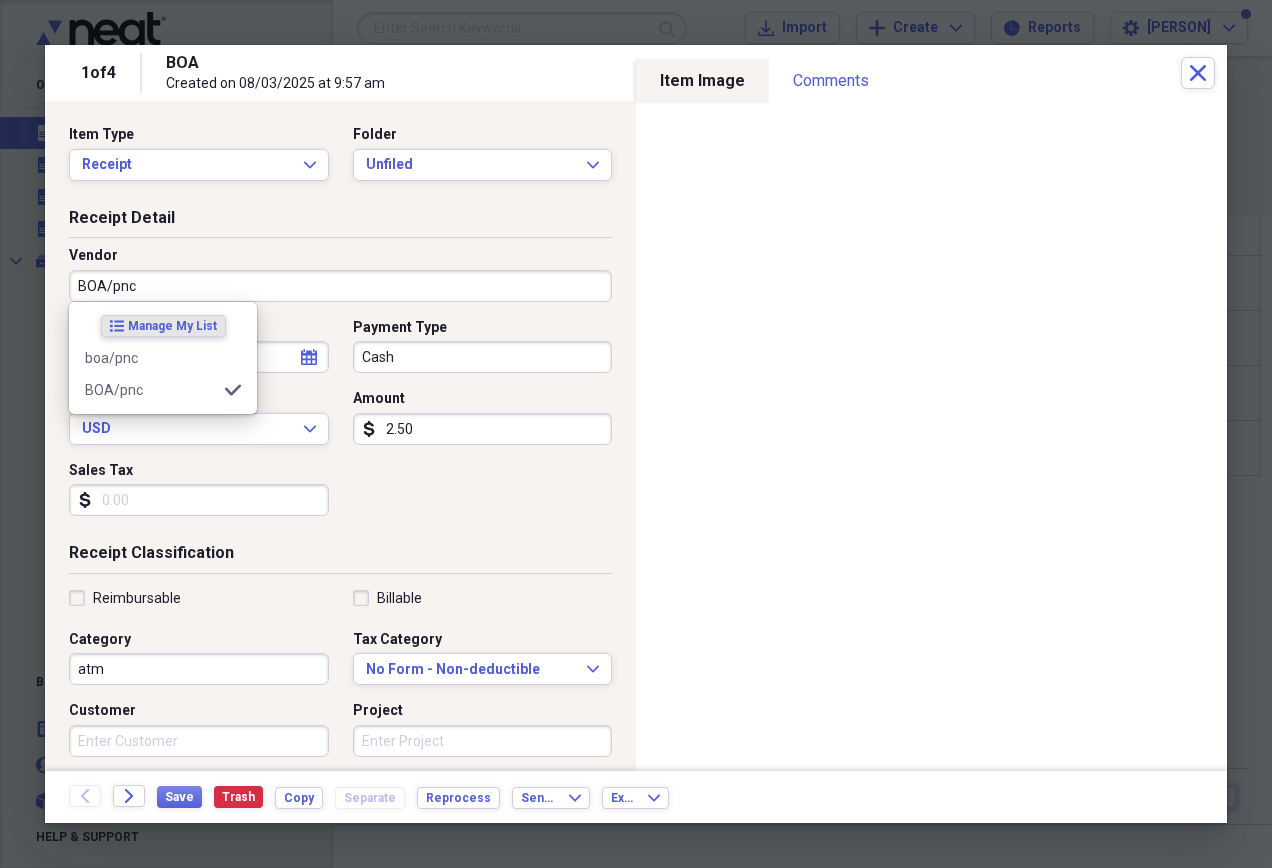 type on "atm fee" 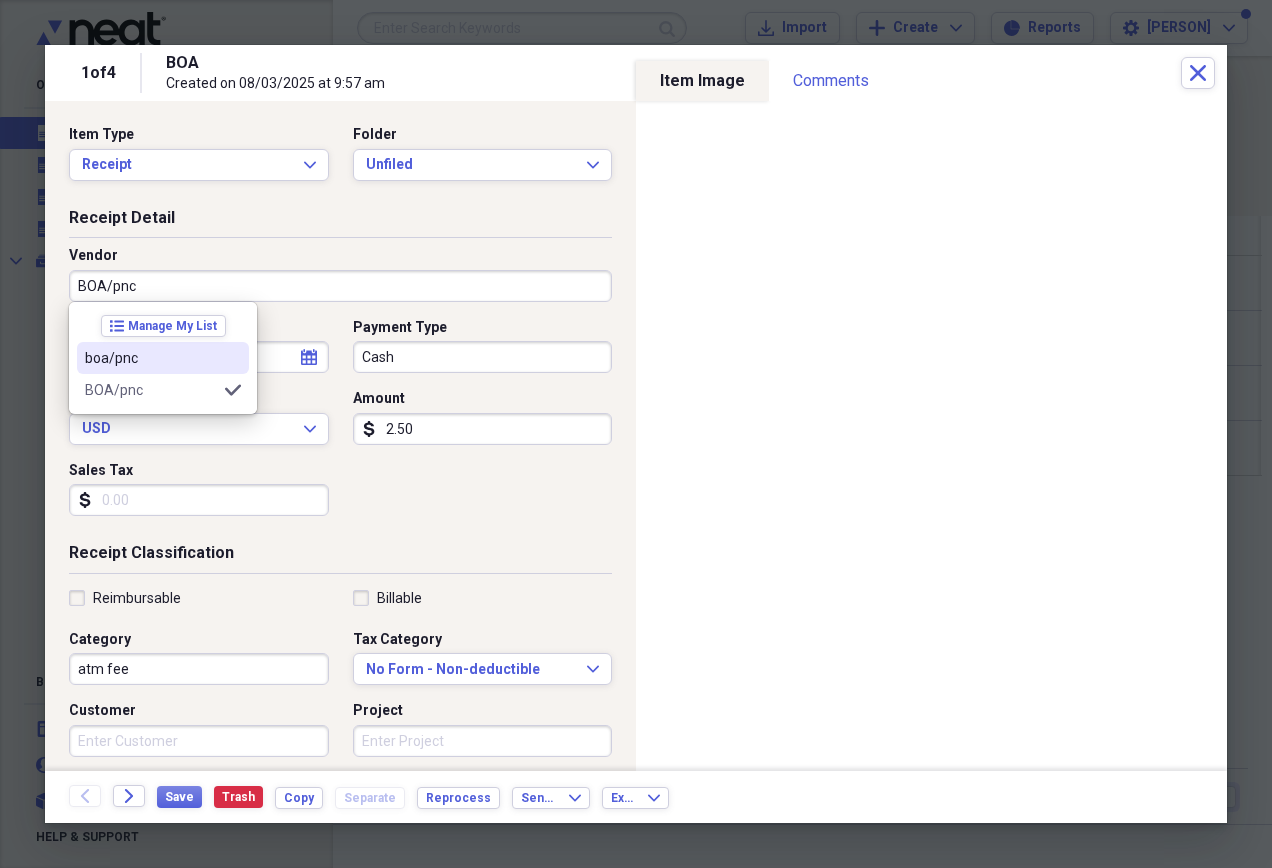 click on "boa/pnc" at bounding box center [151, 358] 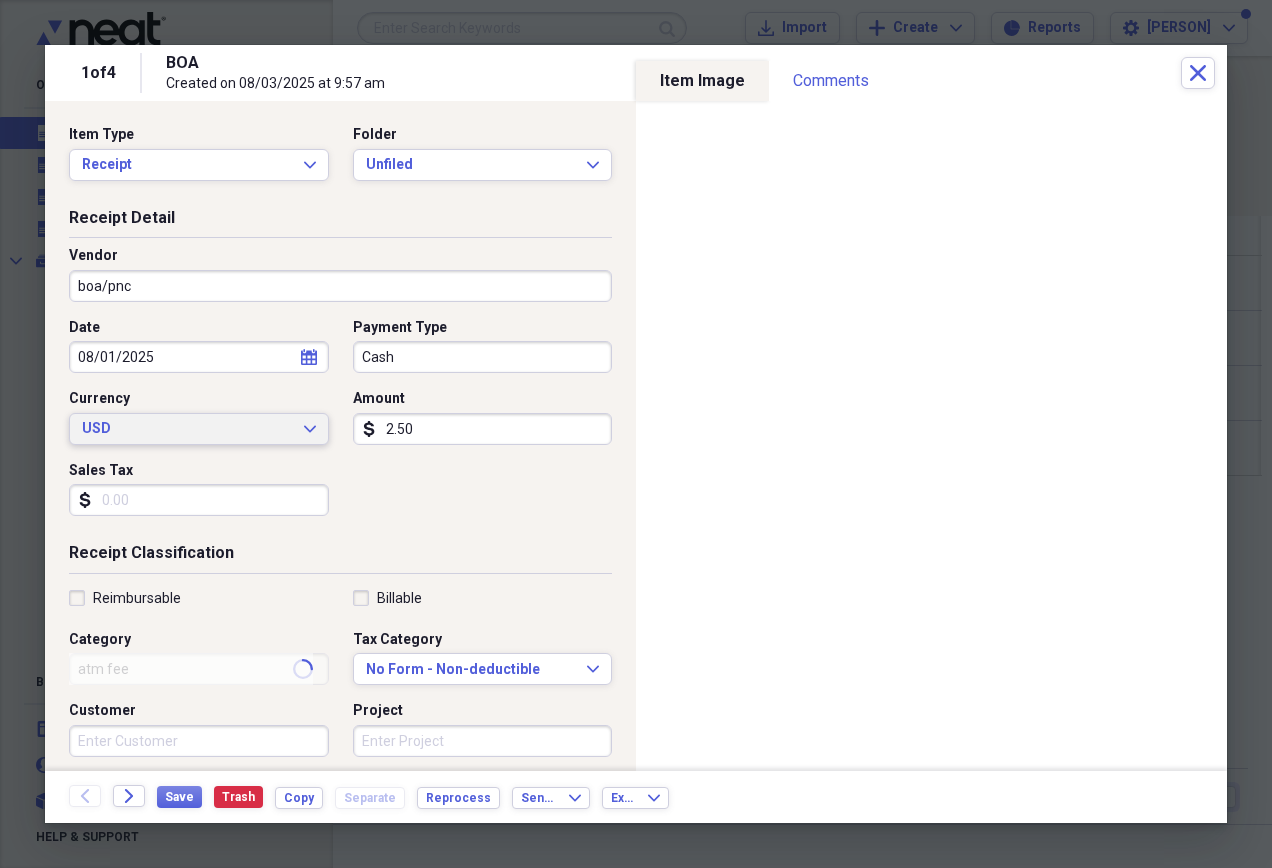 type on "atm" 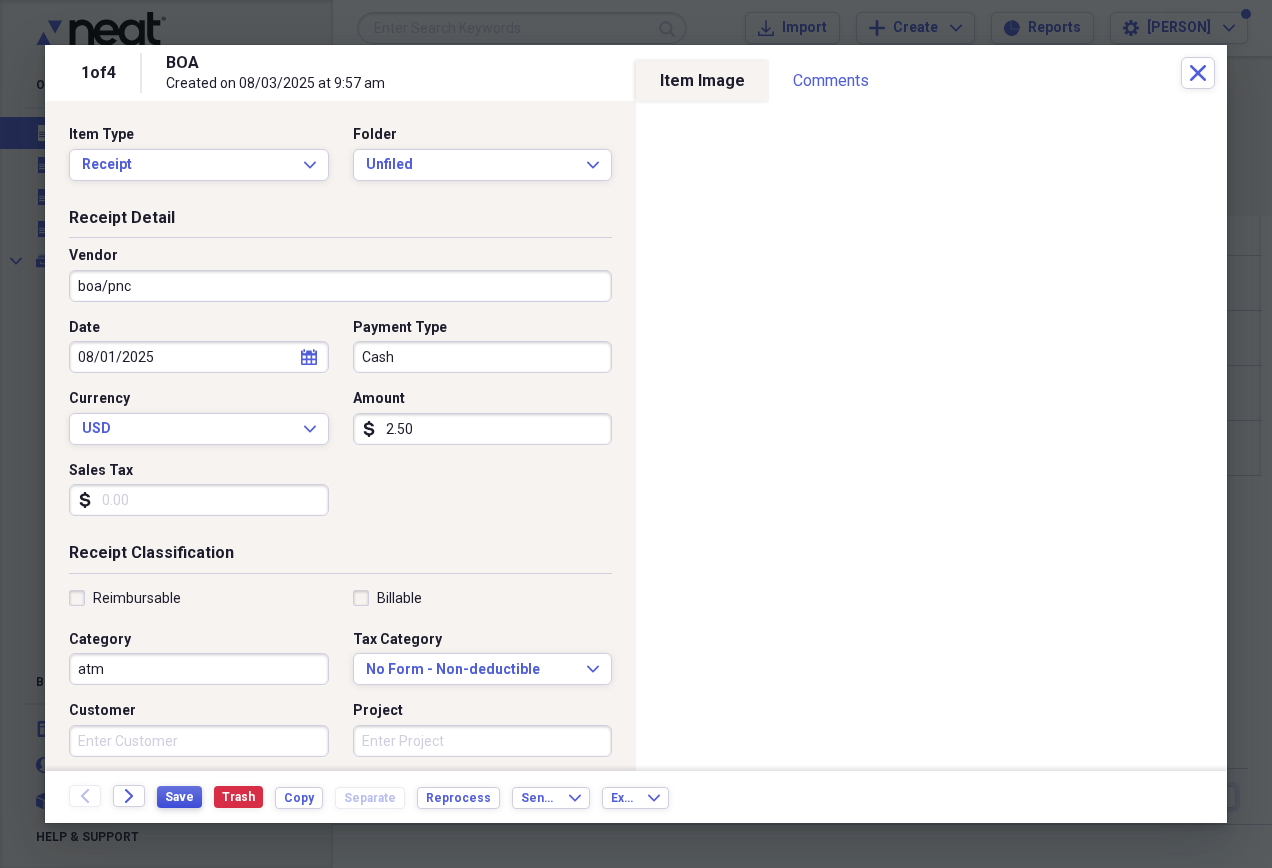 click on "Save" at bounding box center (179, 797) 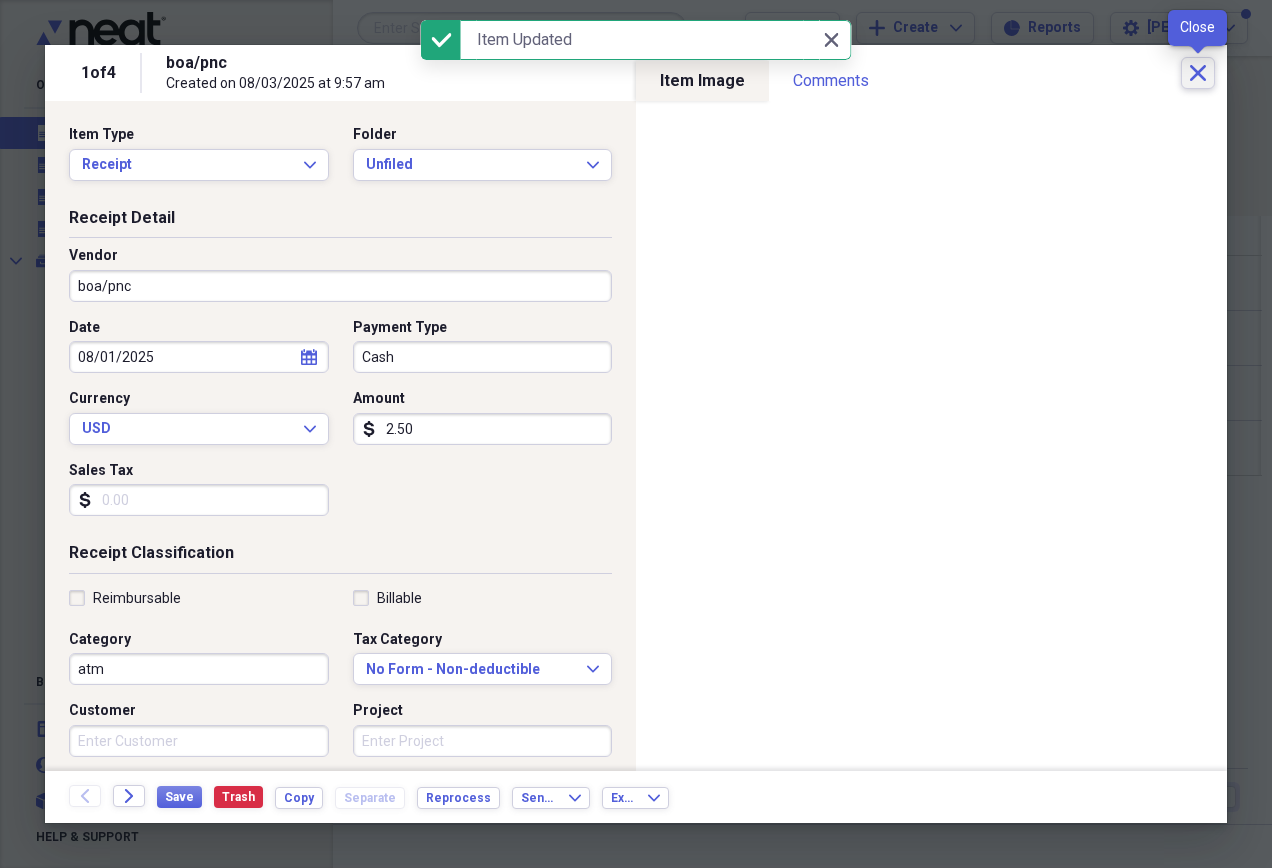 click on "Close" 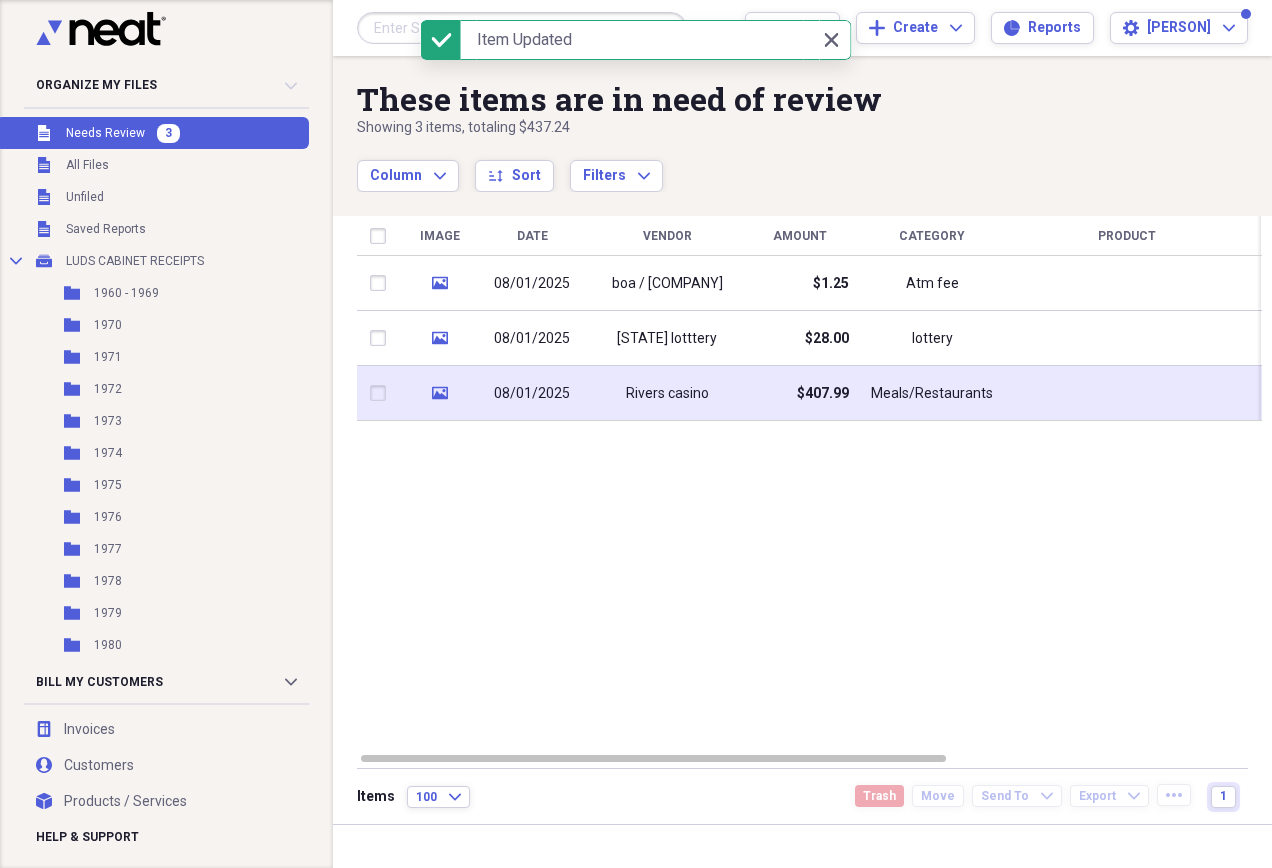 click at bounding box center (1127, 393) 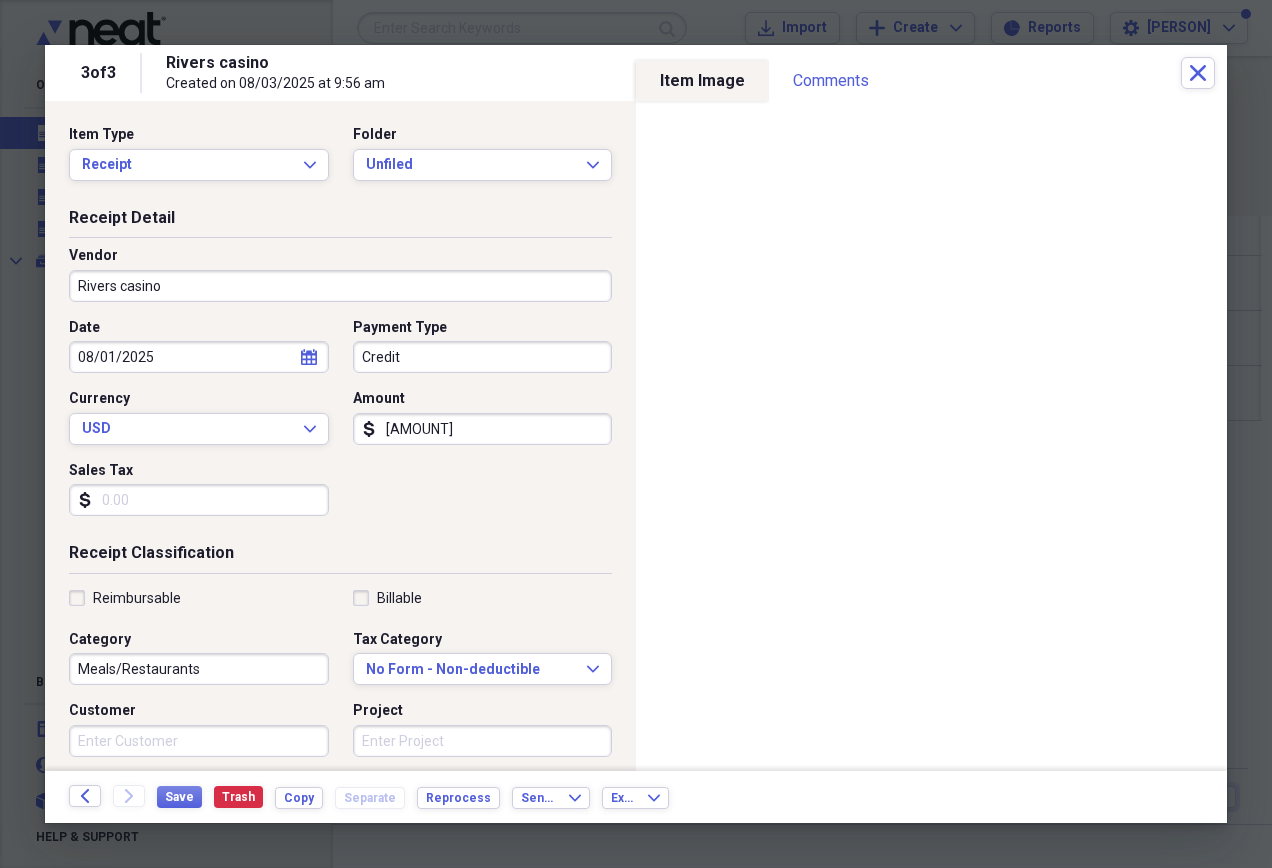 click on "[AMOUNT]" at bounding box center [483, 429] 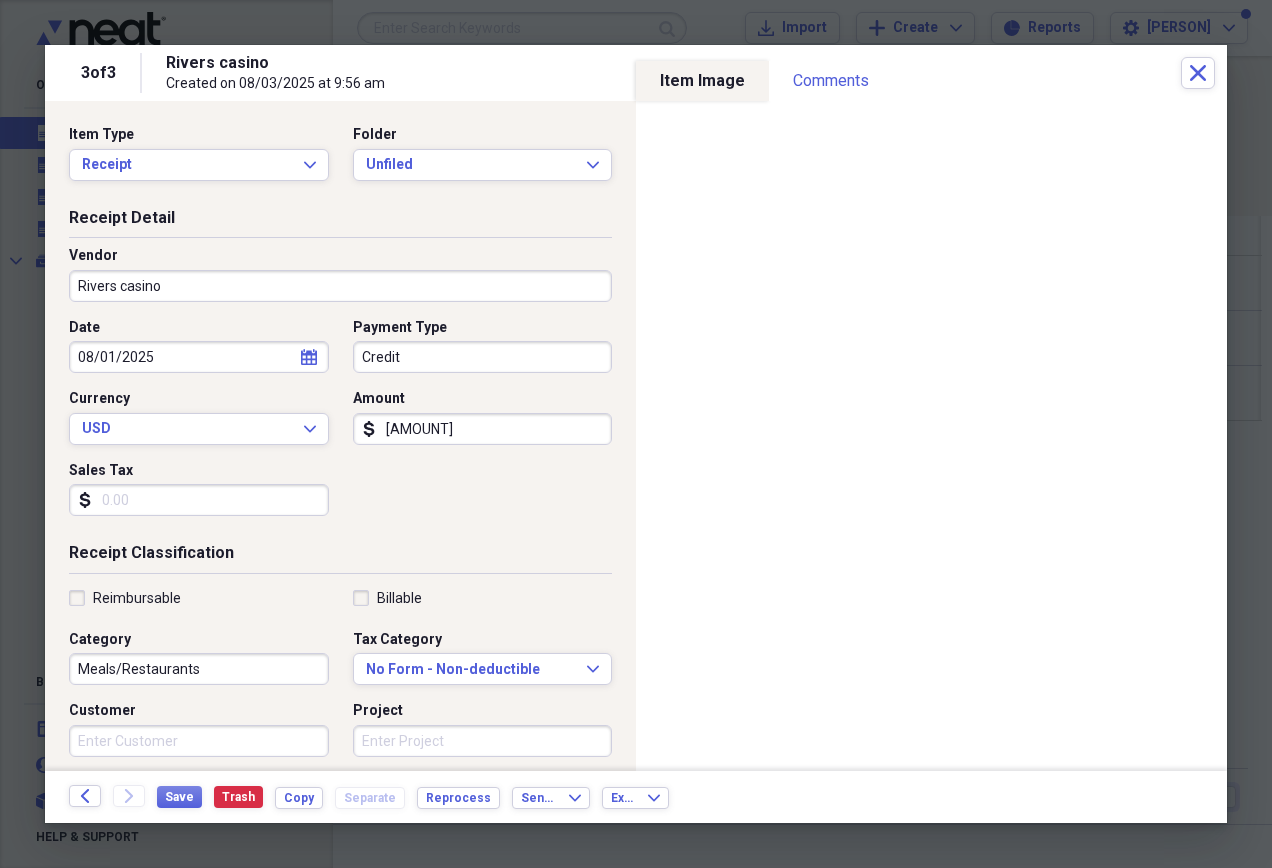 click on "[AMOUNT]" at bounding box center [483, 429] 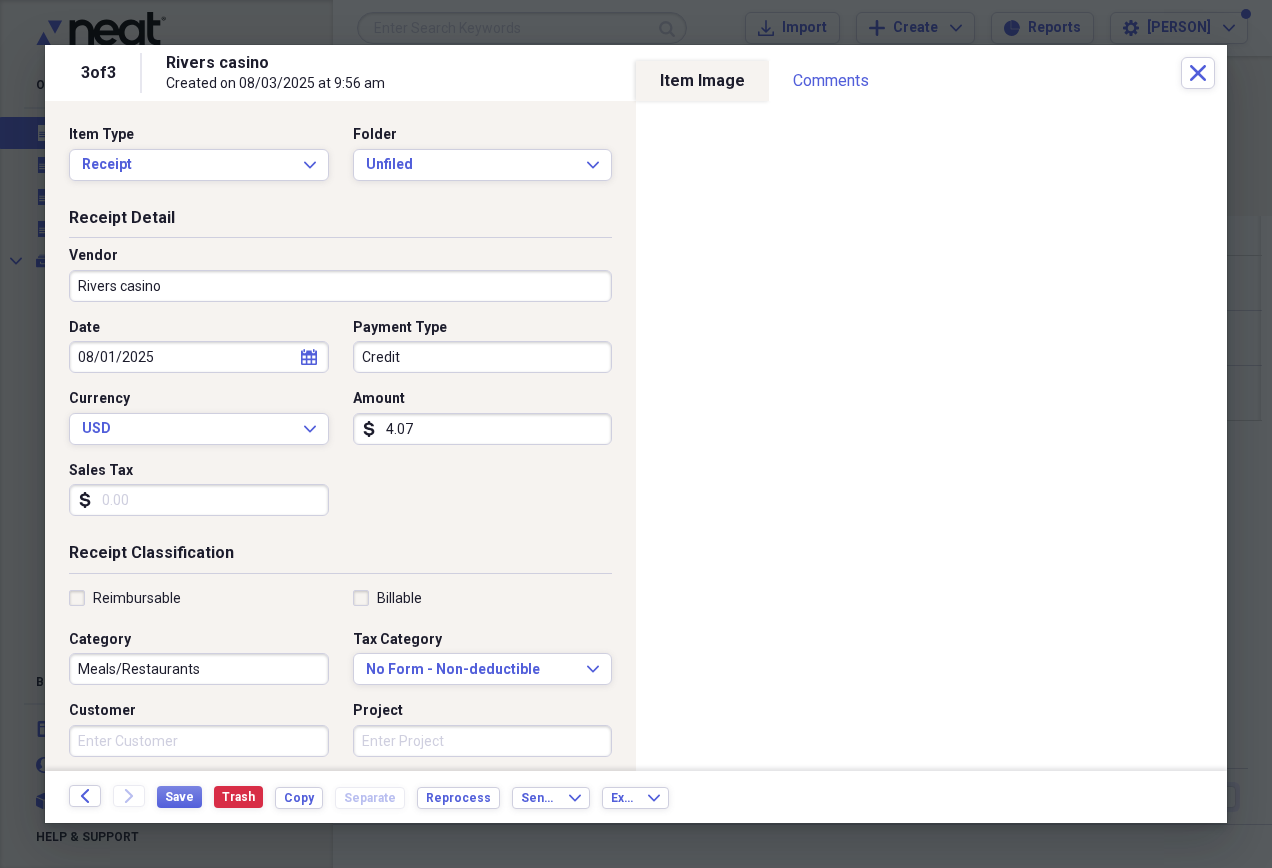 type on "4.07" 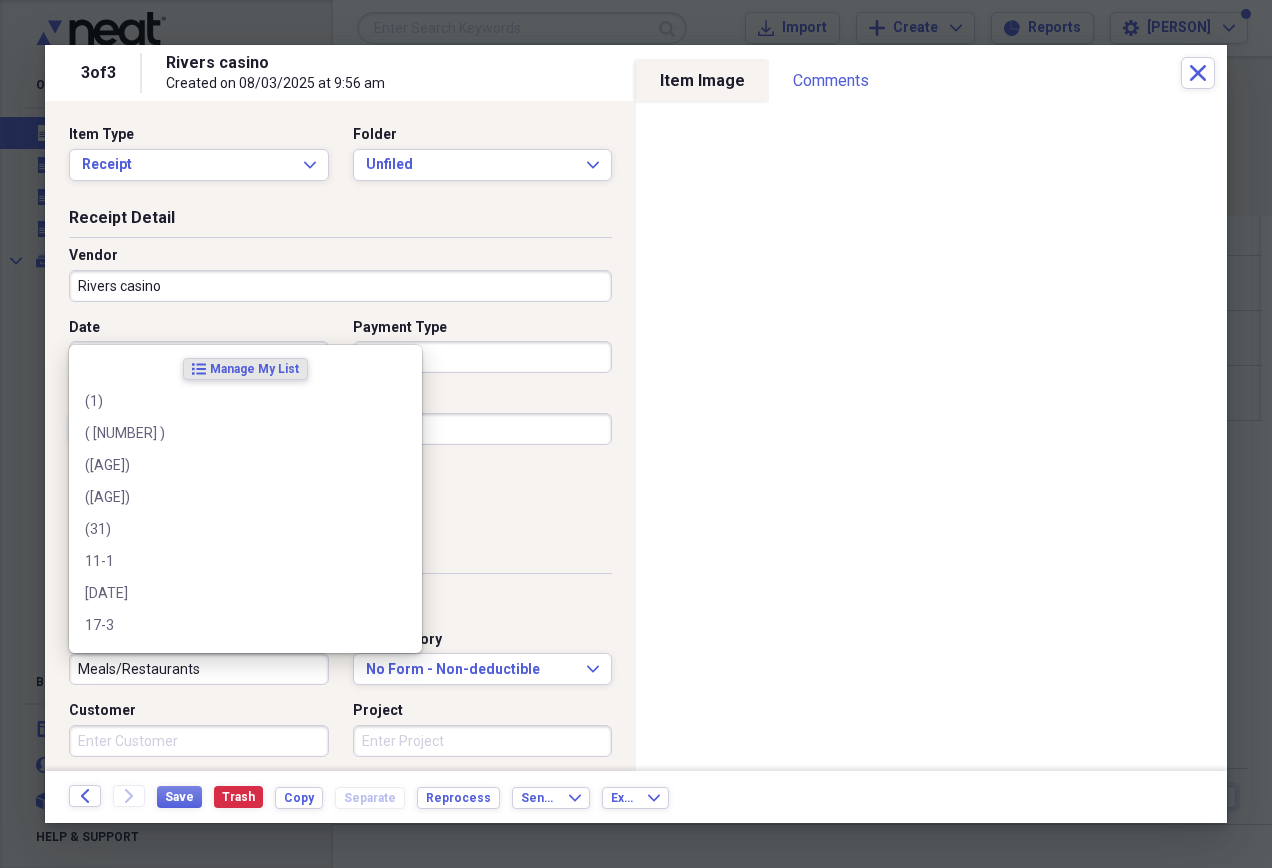 click on "Meals/Restaurants" at bounding box center [199, 669] 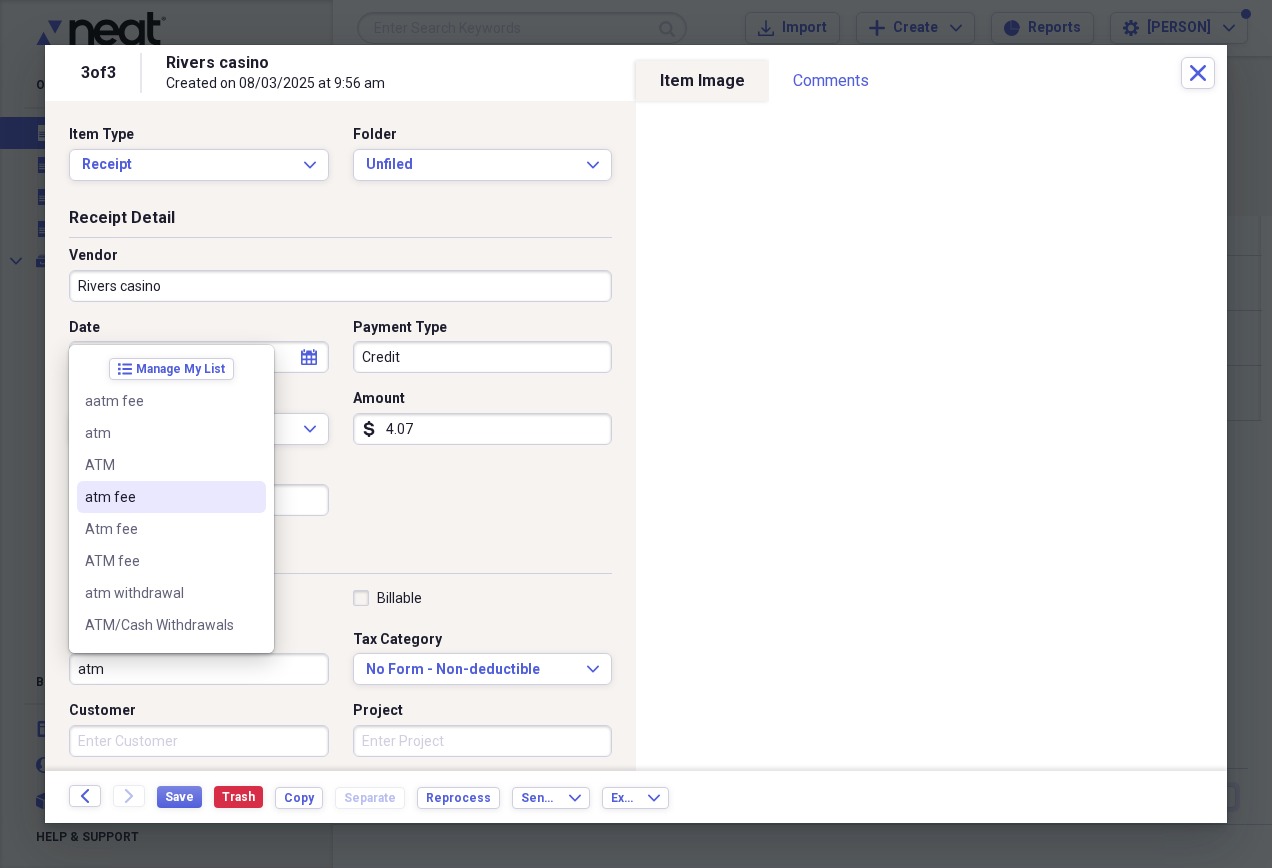 click on "atm fee" at bounding box center (171, 497) 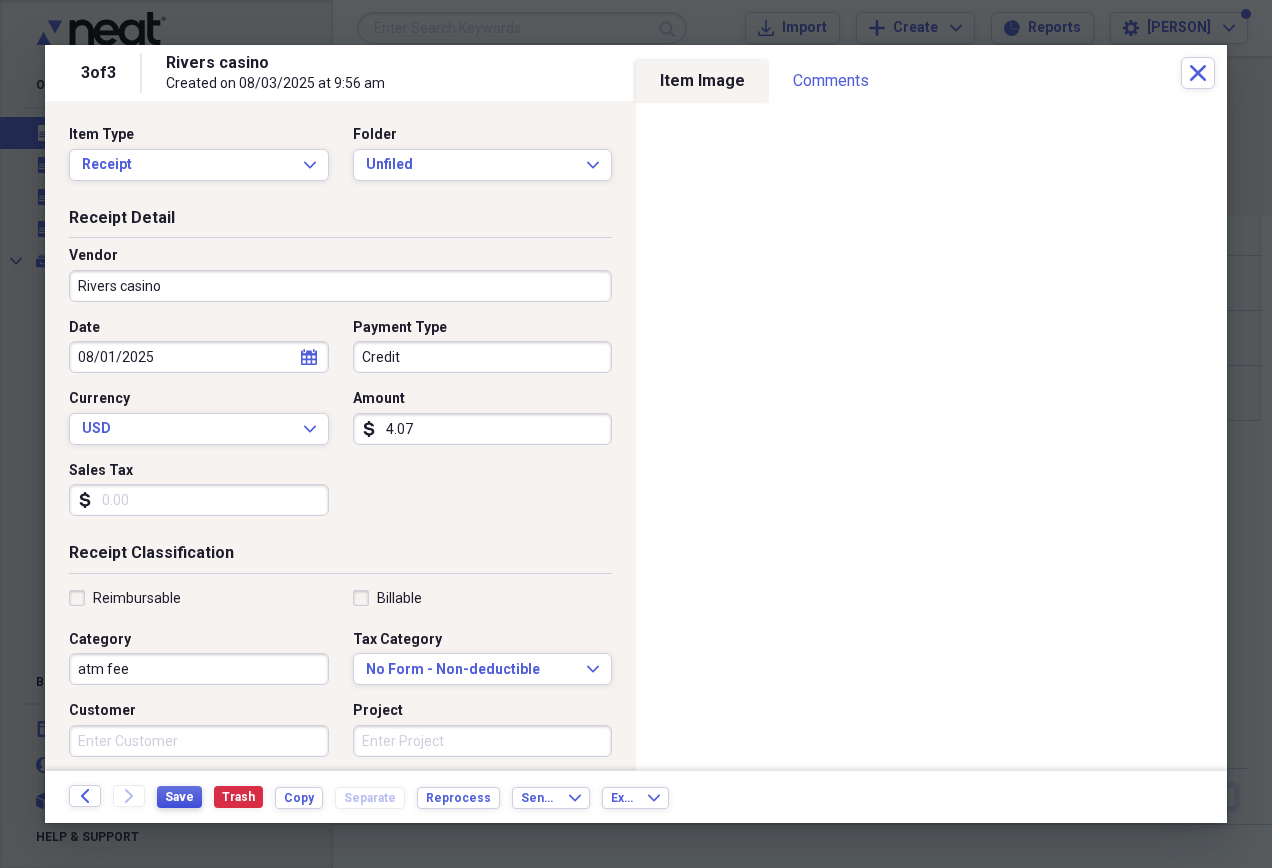 click on "Save" at bounding box center (179, 797) 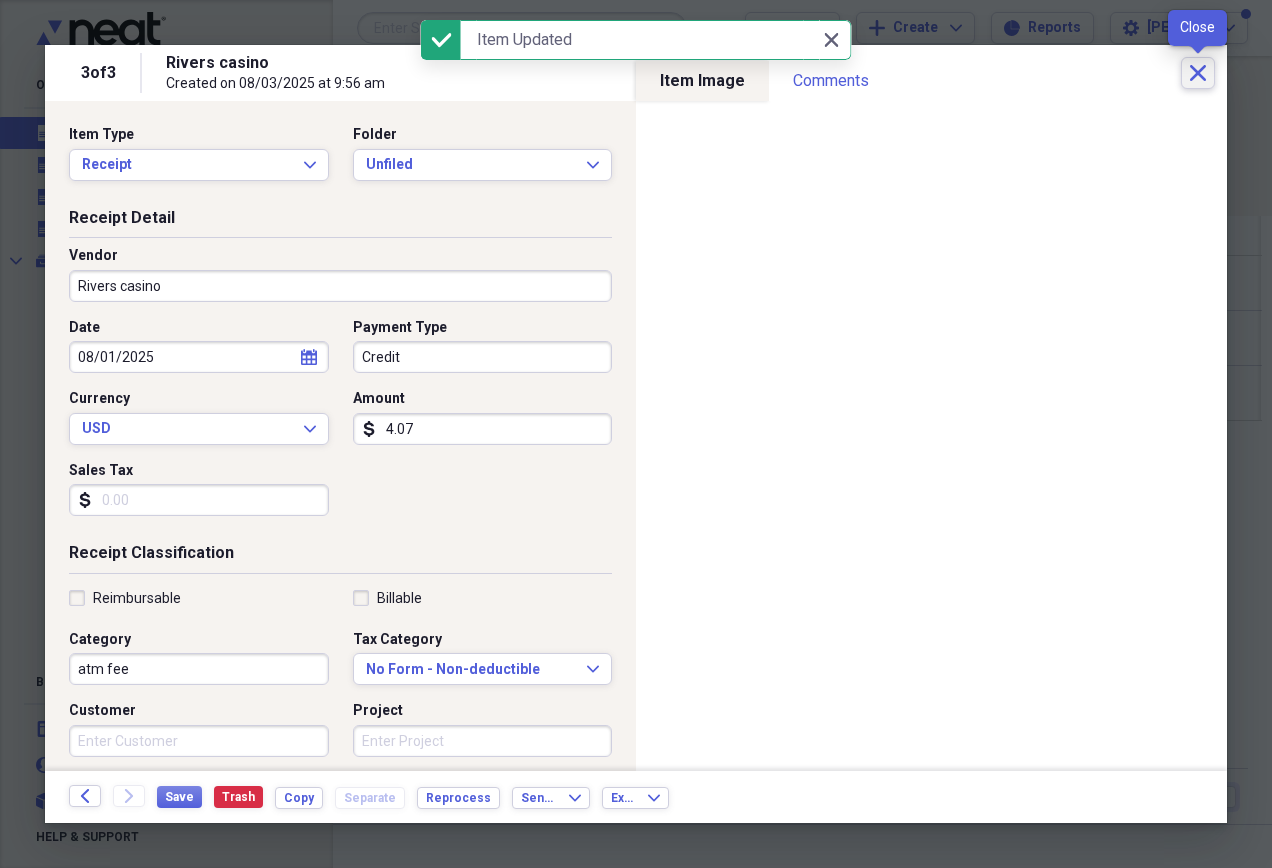 click 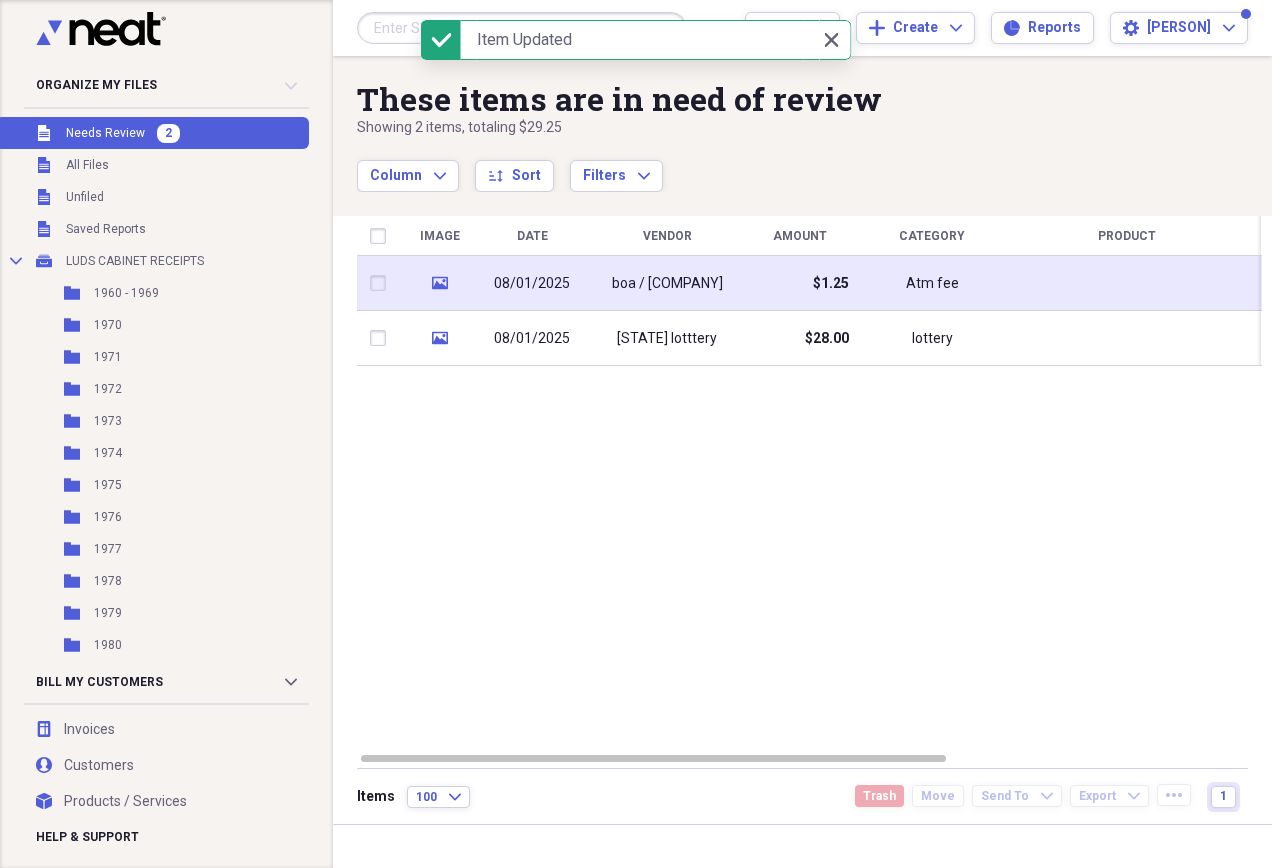 click at bounding box center (1127, 283) 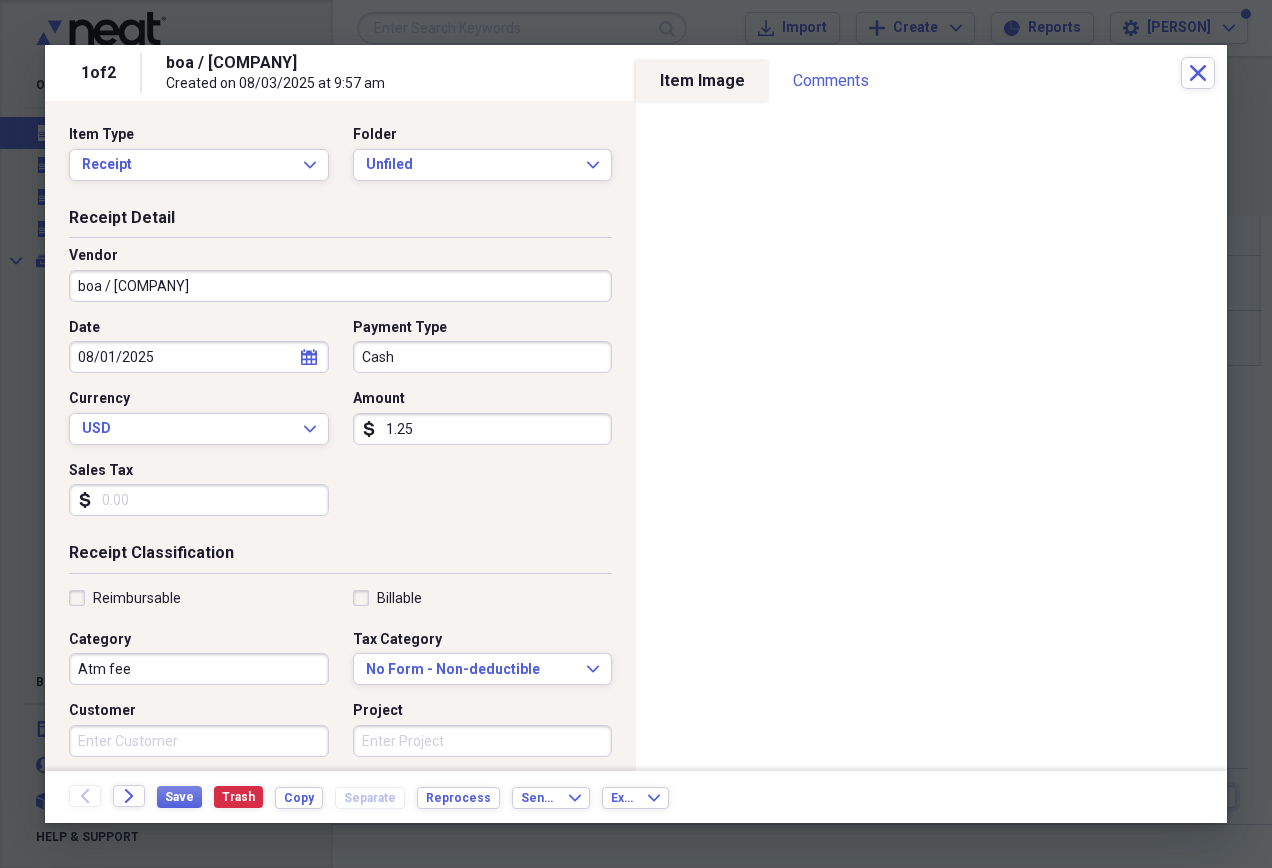 click on "1.25" at bounding box center [483, 429] 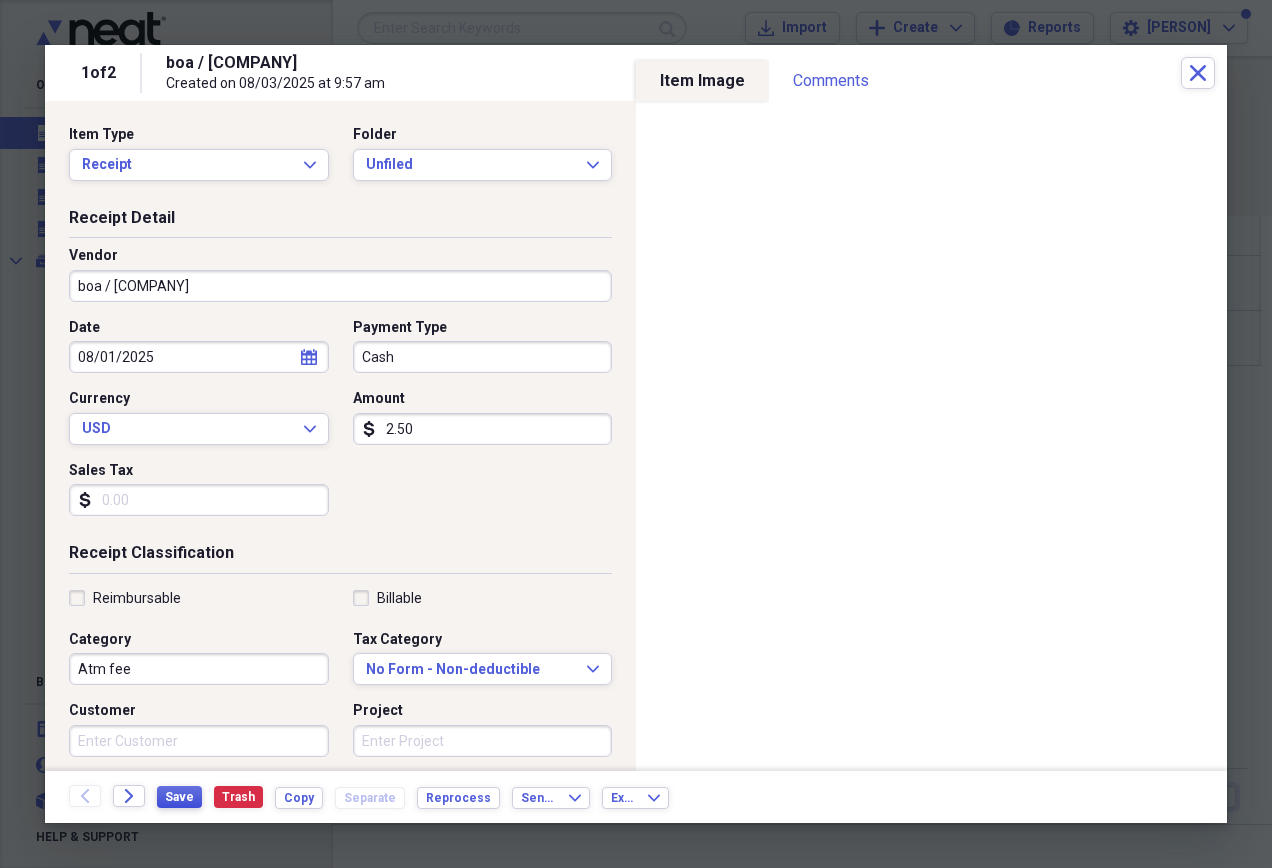 type on "2.50" 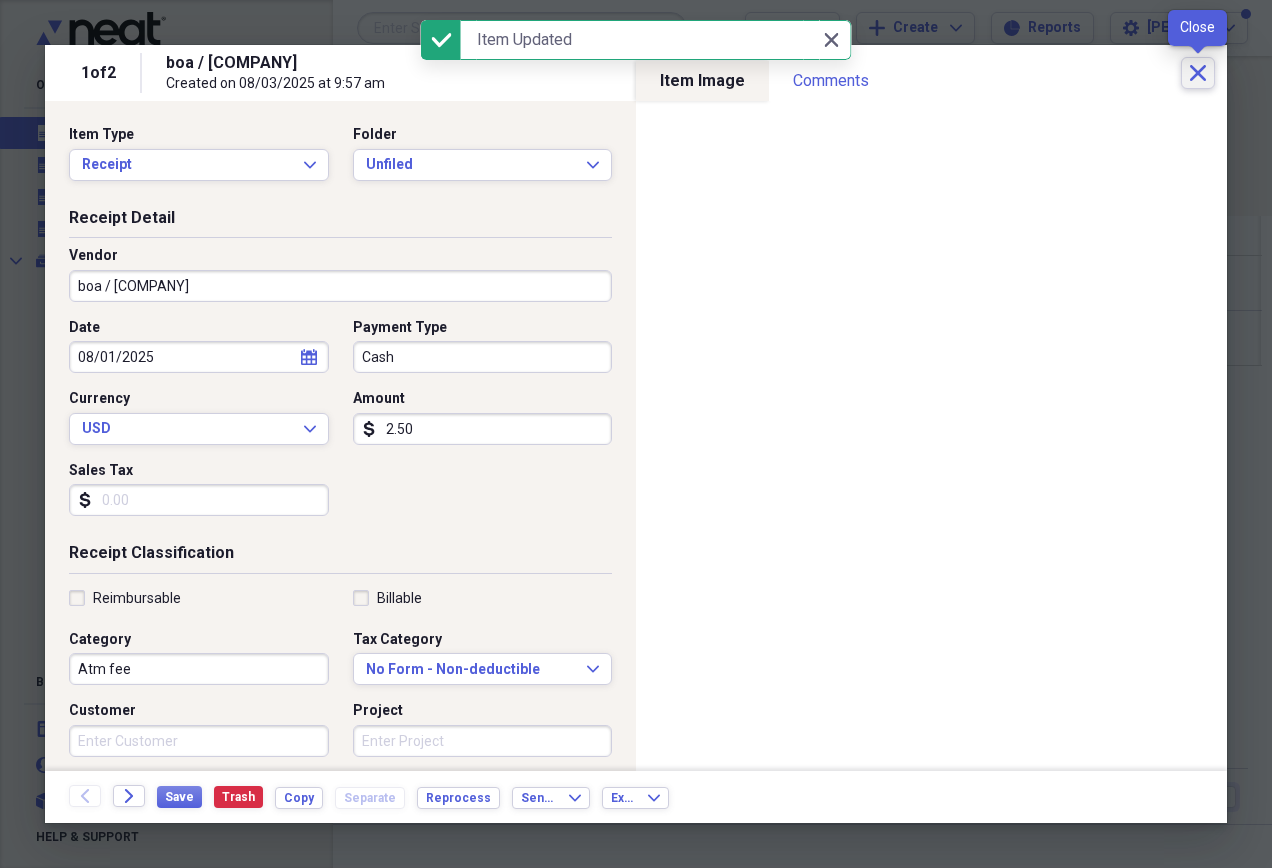 click on "Close" 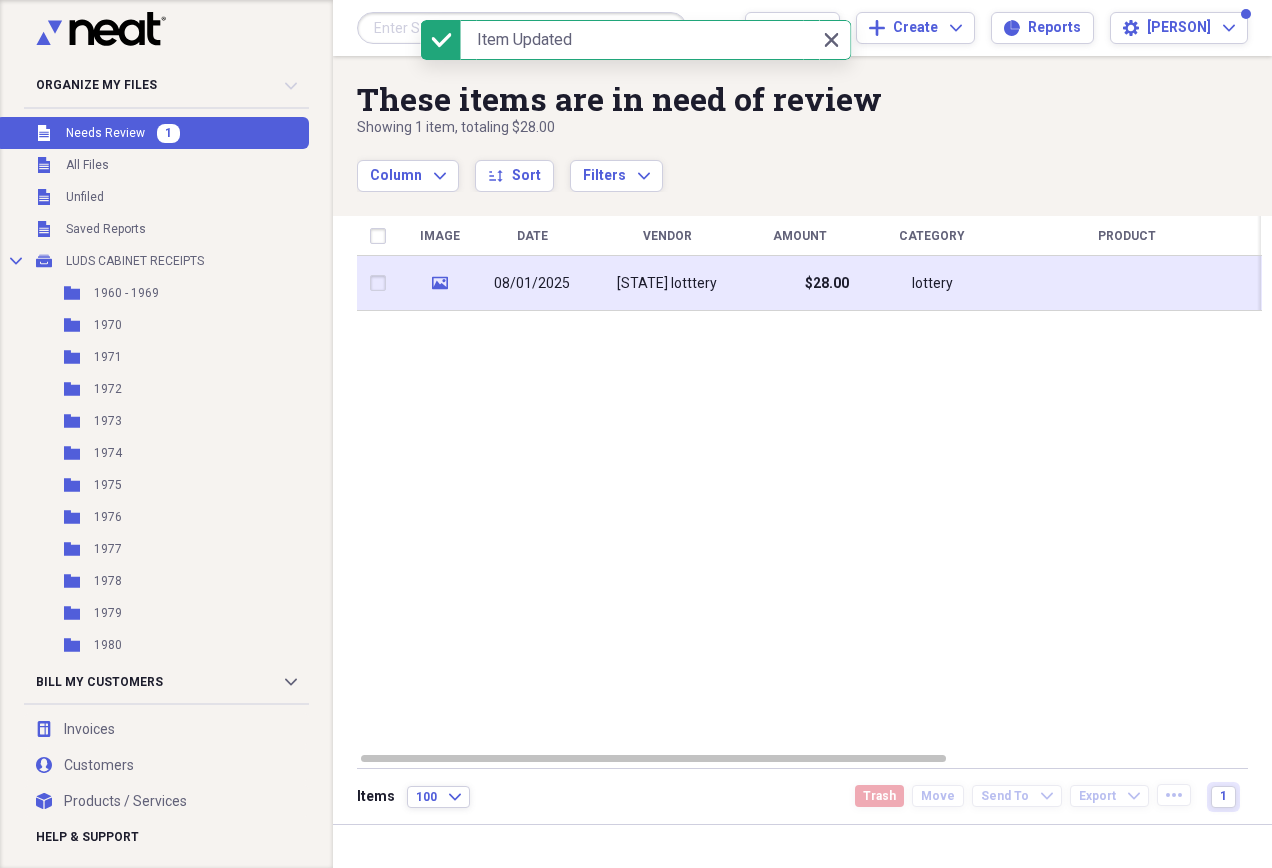 click at bounding box center (1127, 283) 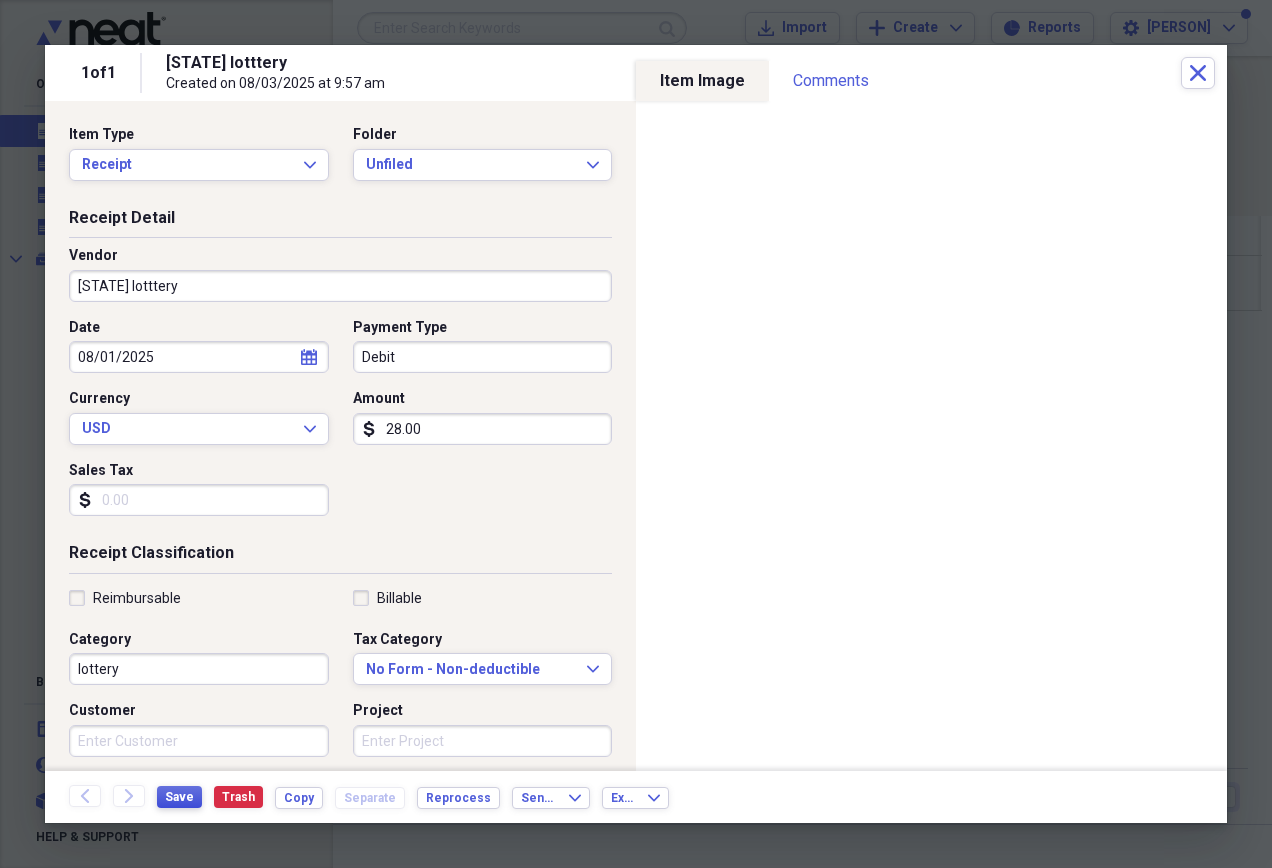 click on "Save" at bounding box center [179, 797] 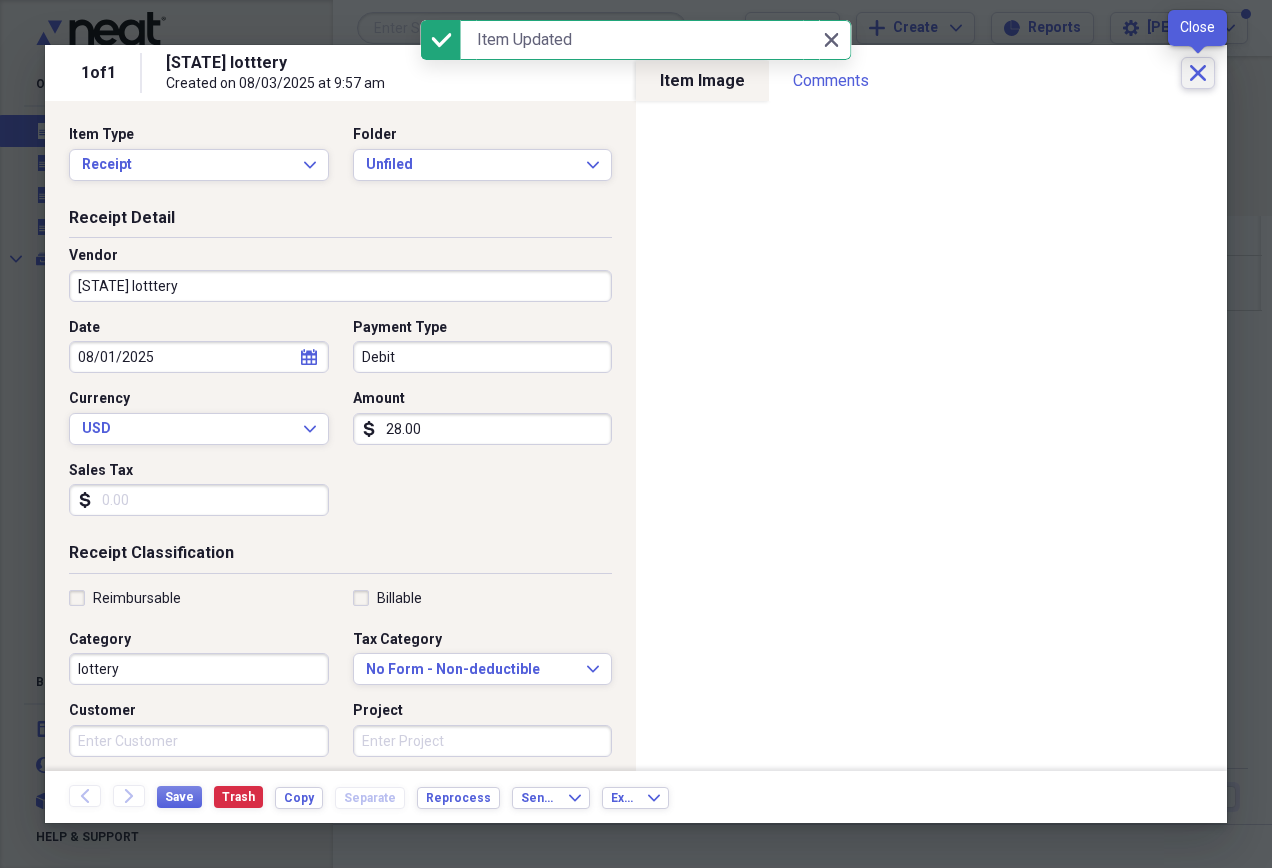 click on "Close" 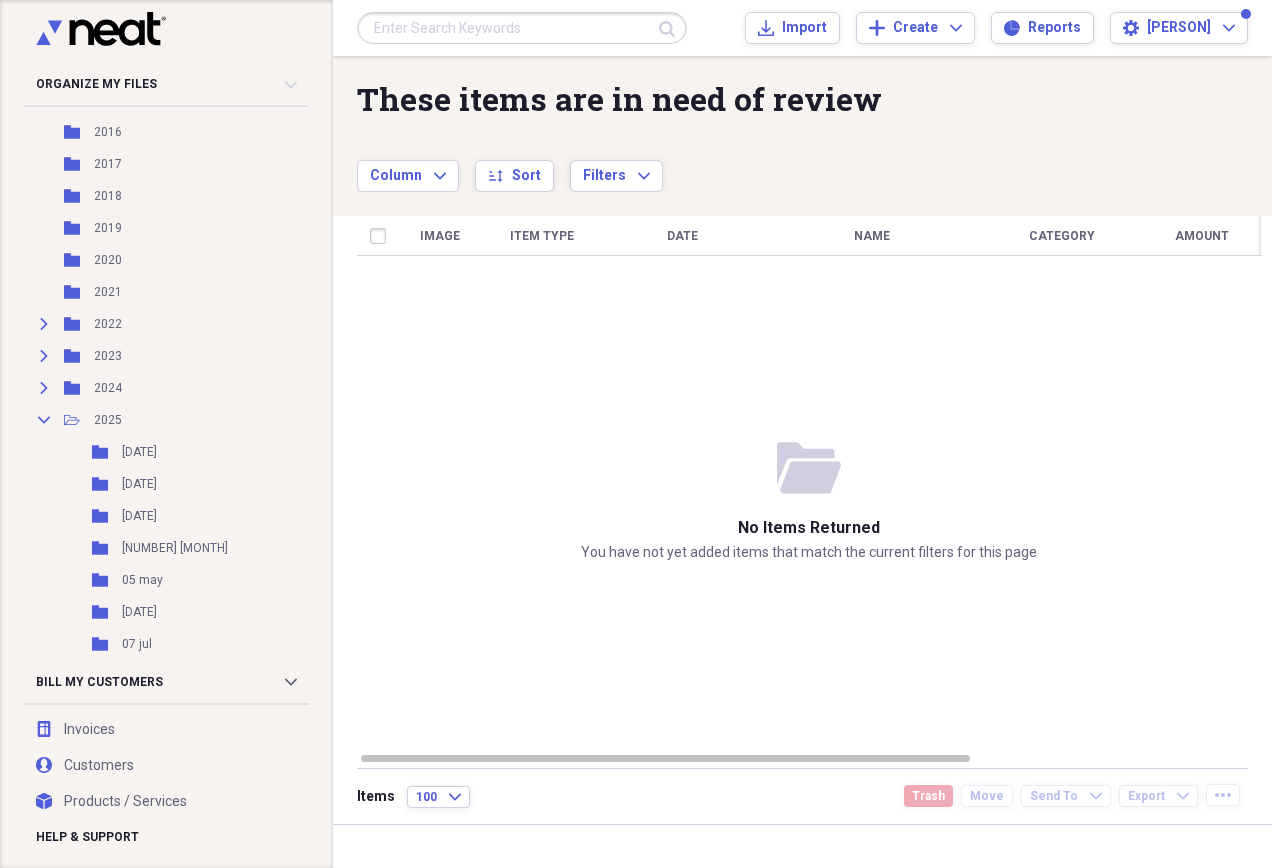 scroll, scrollTop: 1400, scrollLeft: 0, axis: vertical 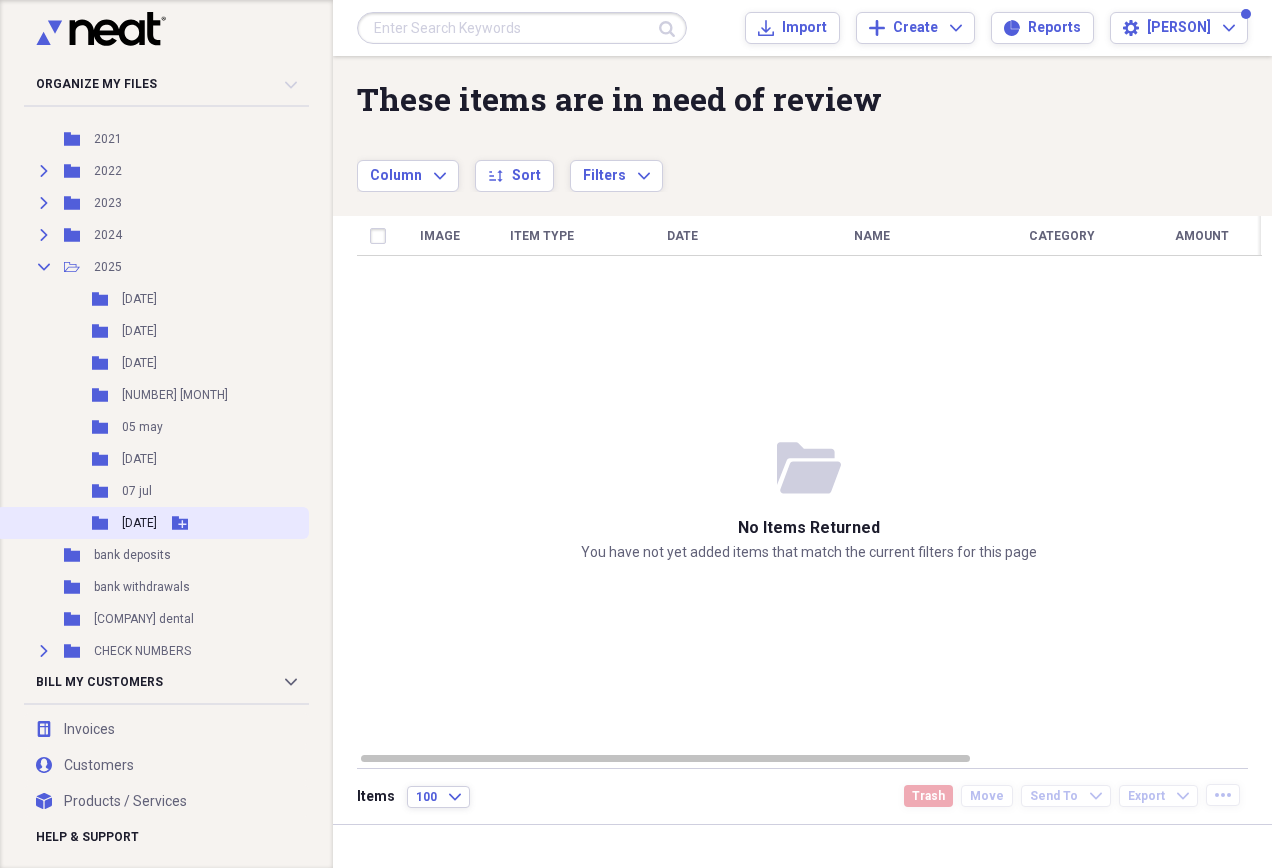 click on "Folder [DATE] Add Folder" at bounding box center [152, 523] 